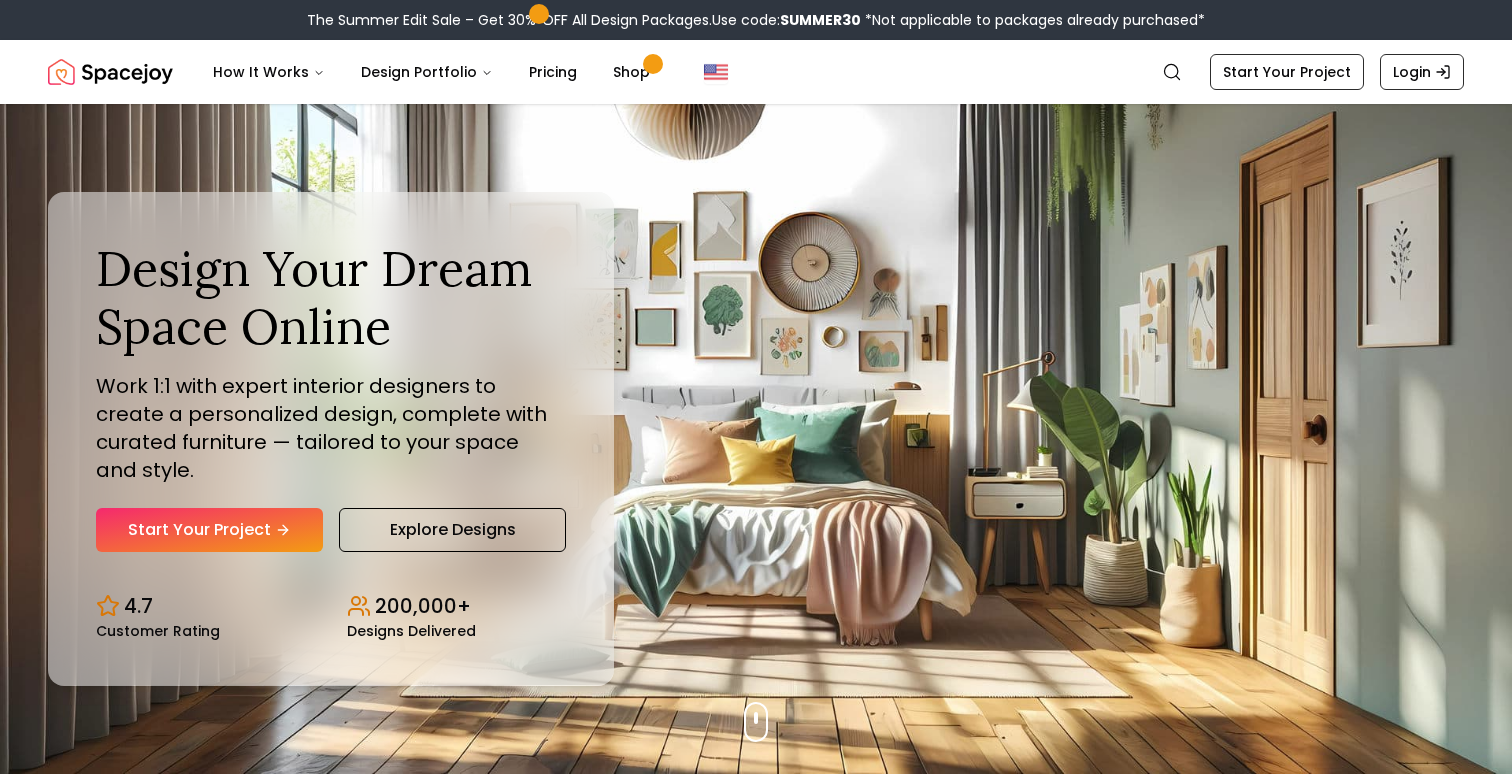 scroll, scrollTop: 0, scrollLeft: 0, axis: both 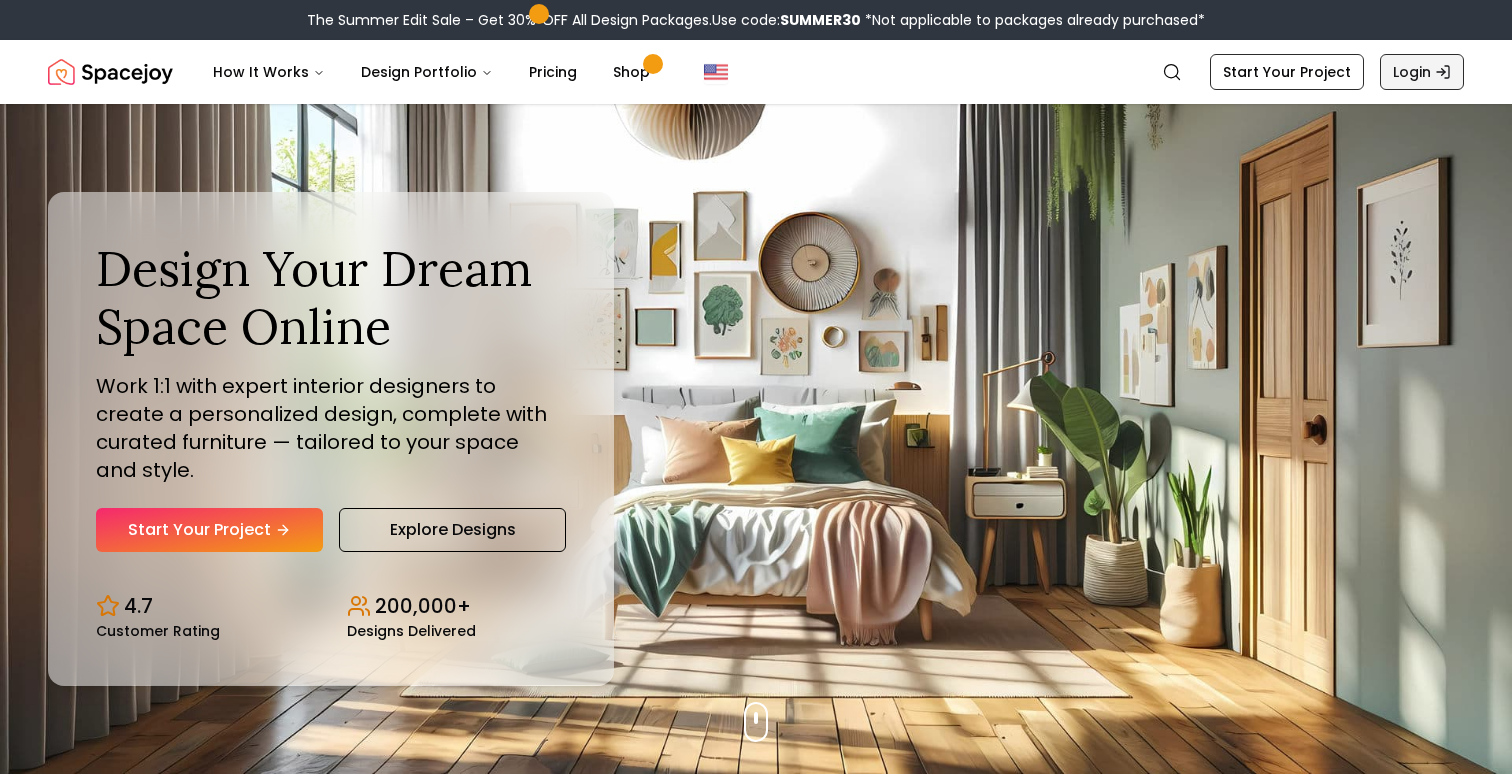 click on "Login" at bounding box center [1422, 72] 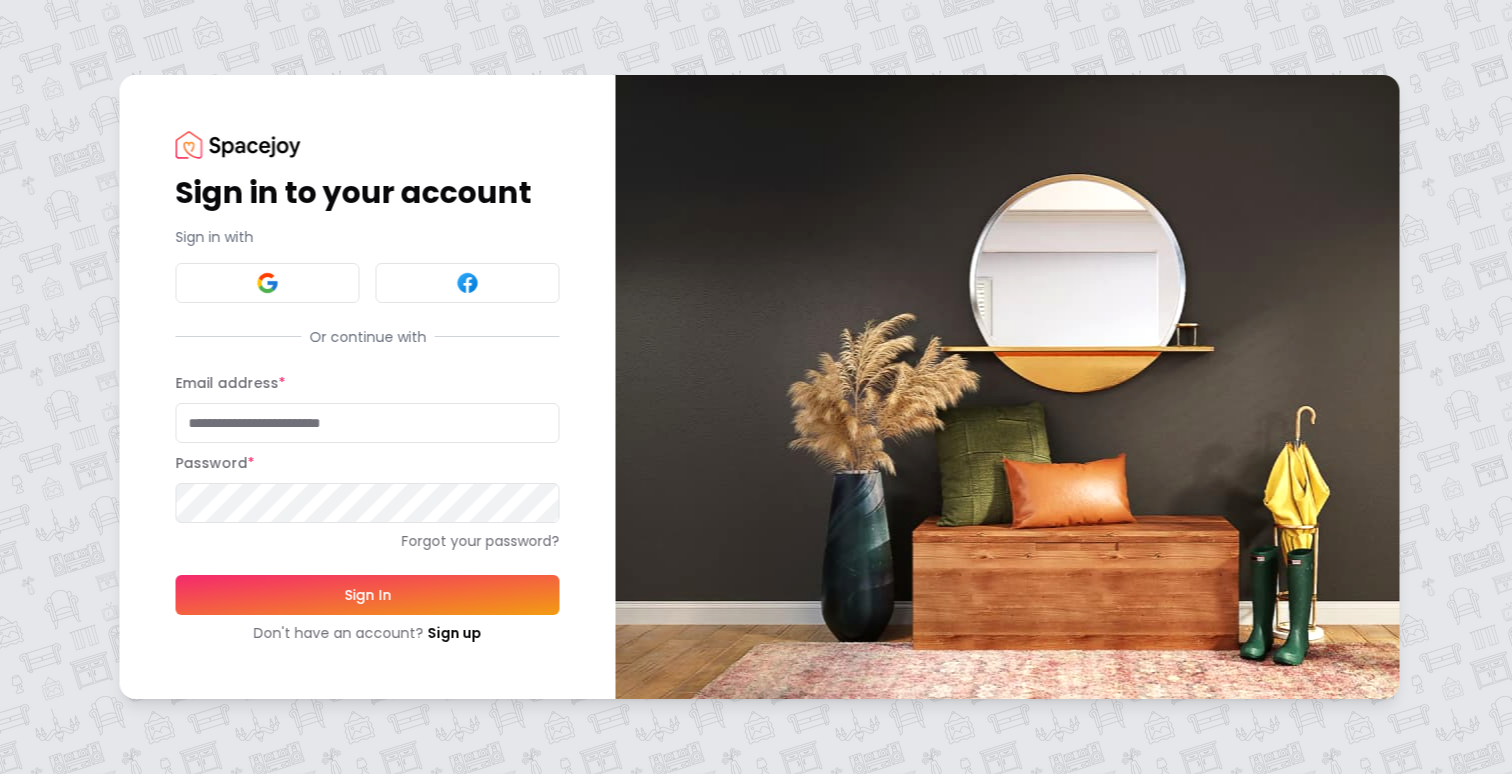type on "**********" 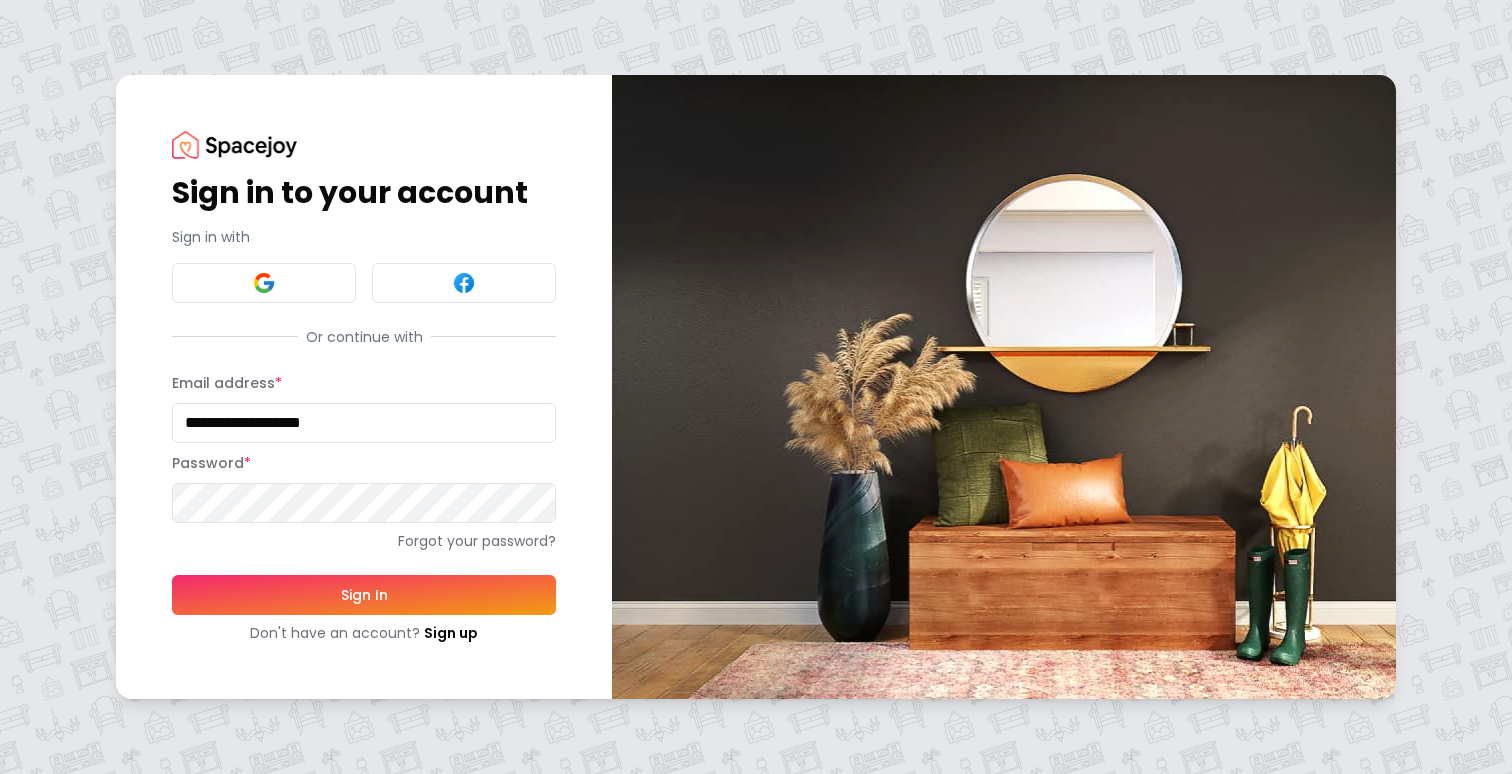 click on "Sign In" at bounding box center (364, 595) 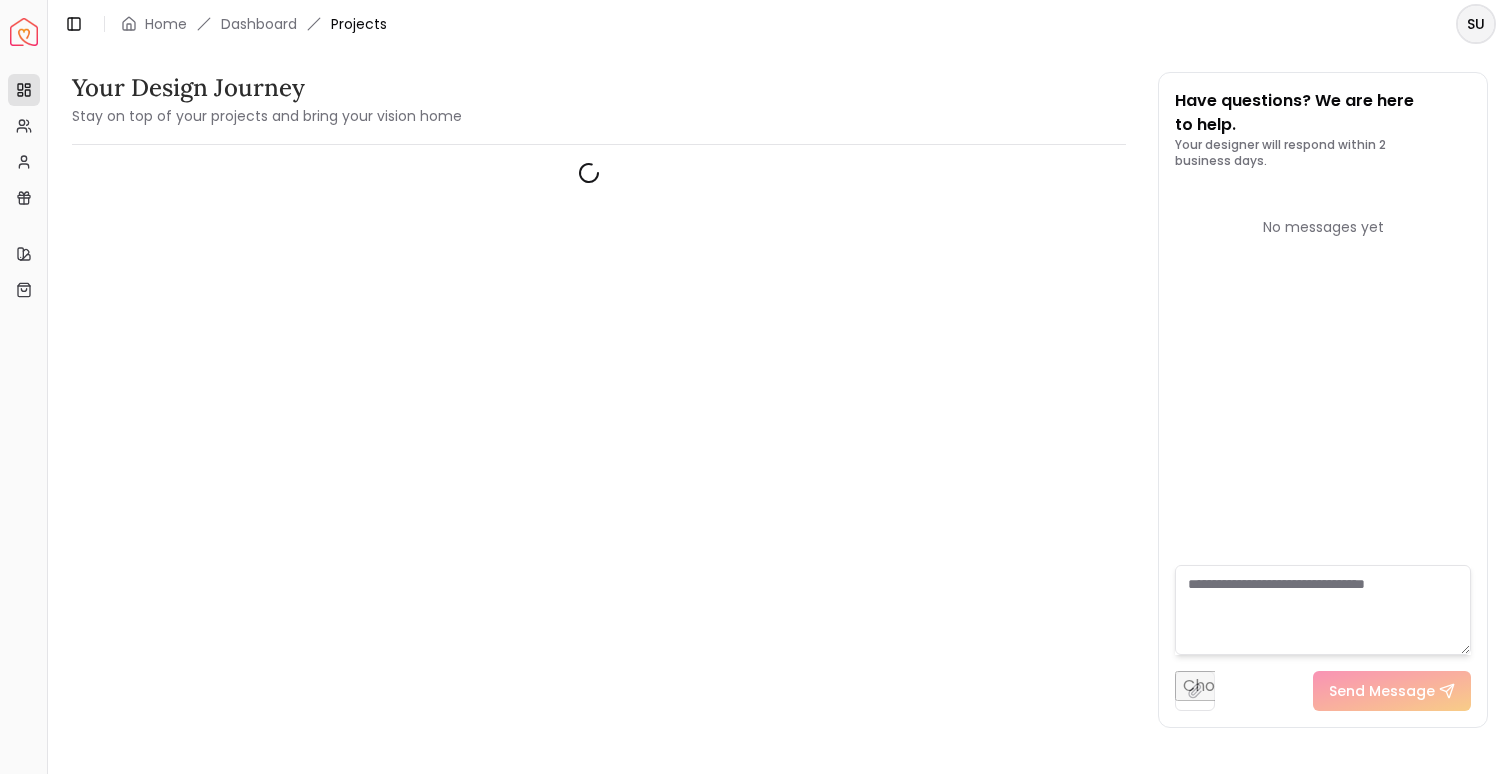 scroll, scrollTop: 0, scrollLeft: 0, axis: both 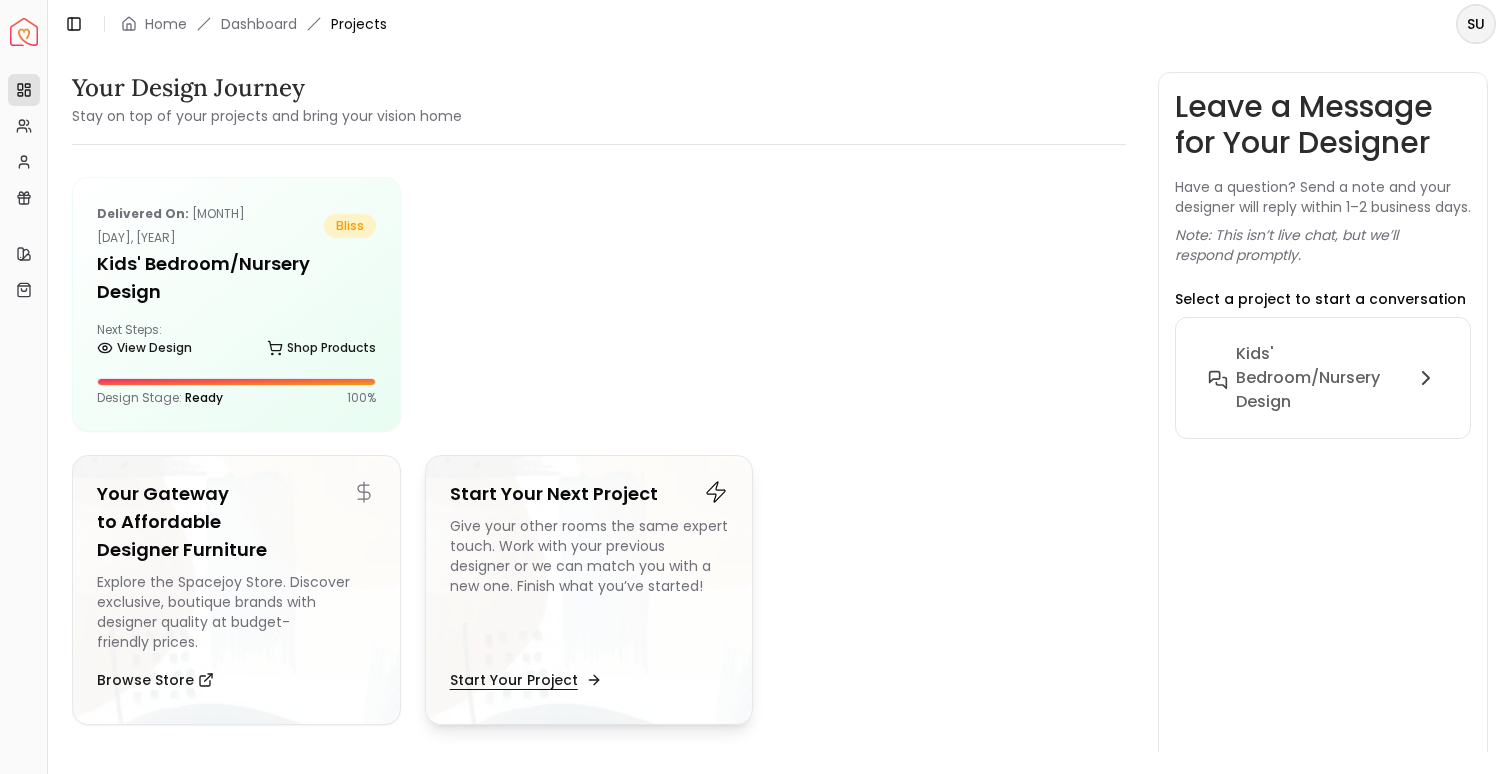 click on "Start Your Project" at bounding box center [524, 680] 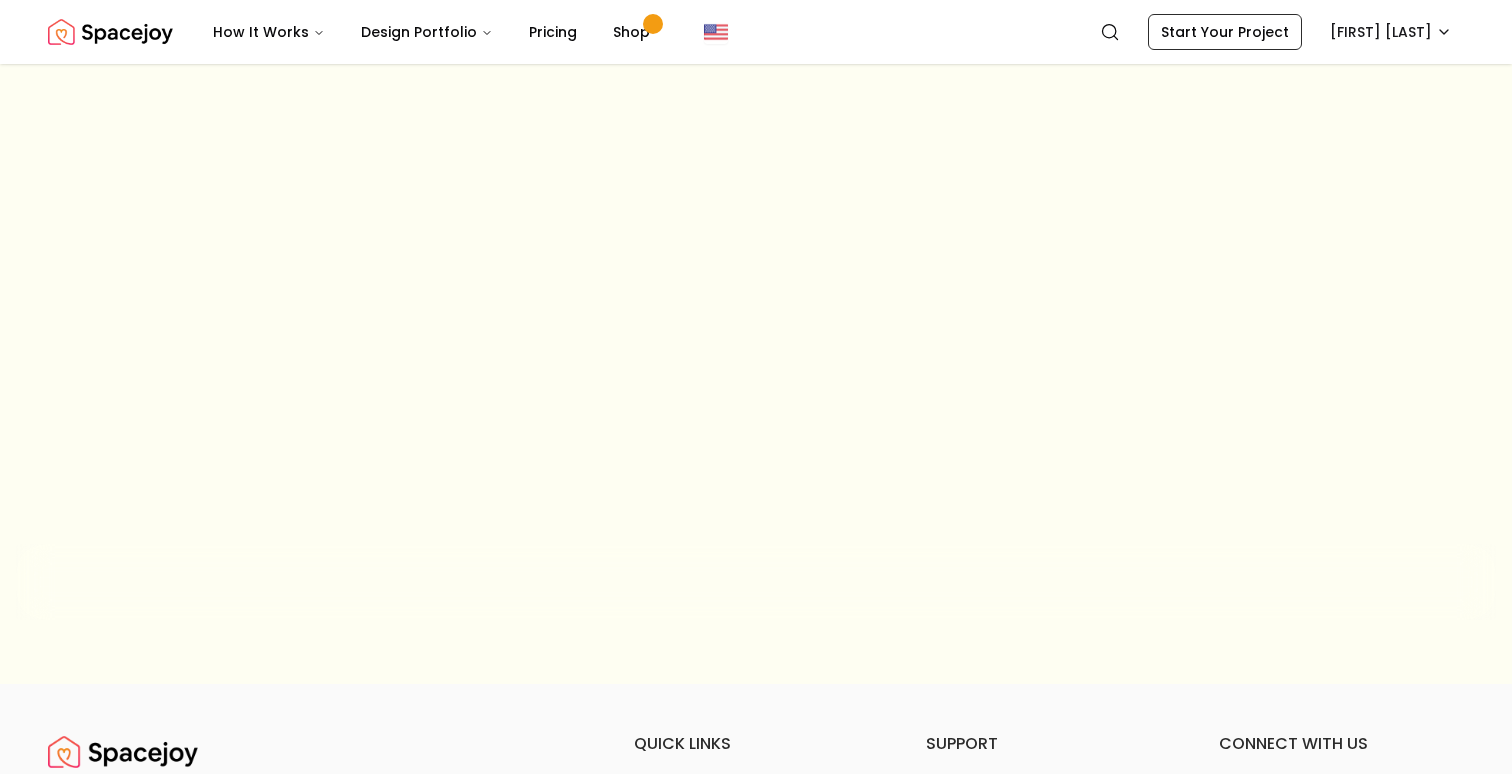 scroll, scrollTop: 0, scrollLeft: 0, axis: both 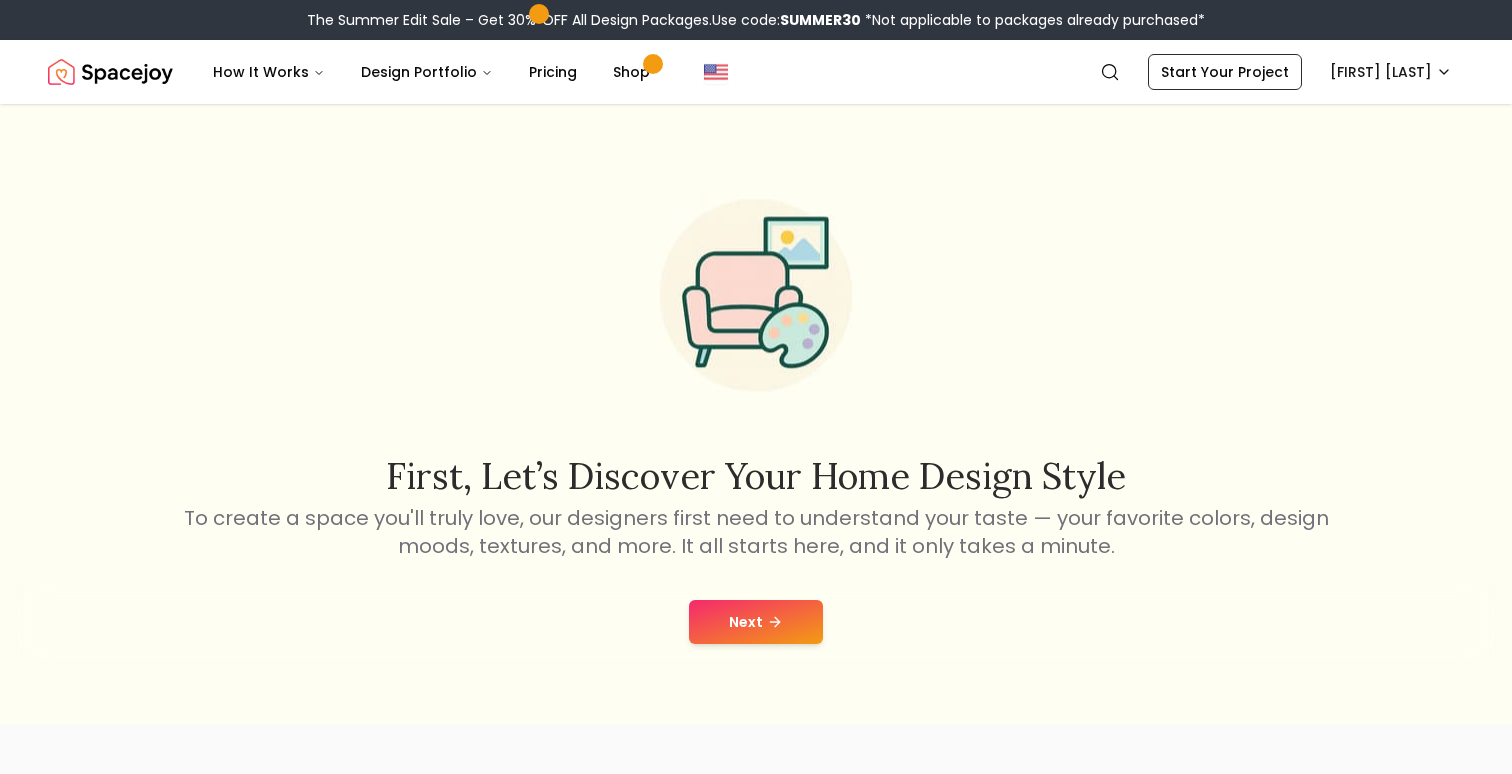 click 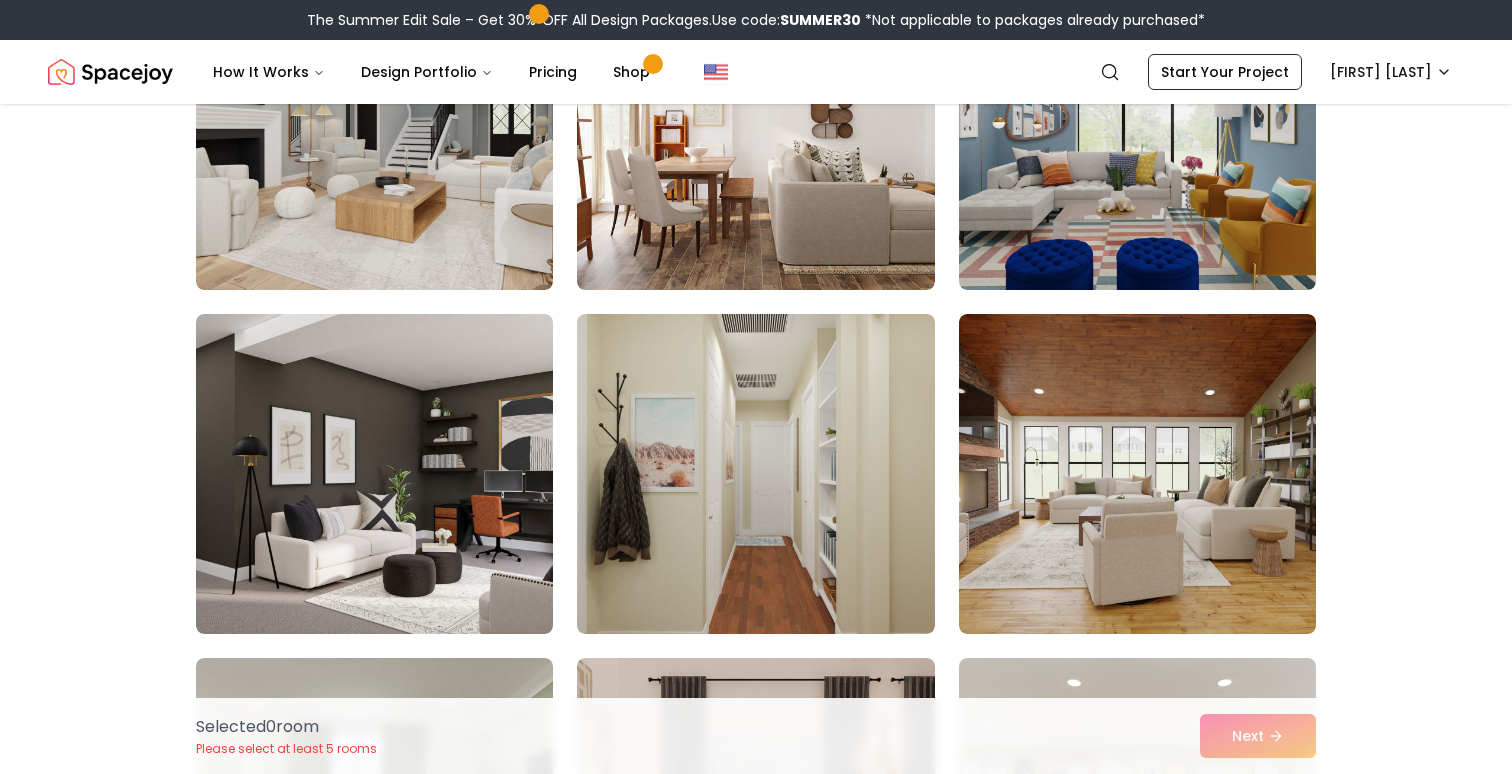 scroll, scrollTop: 325, scrollLeft: 0, axis: vertical 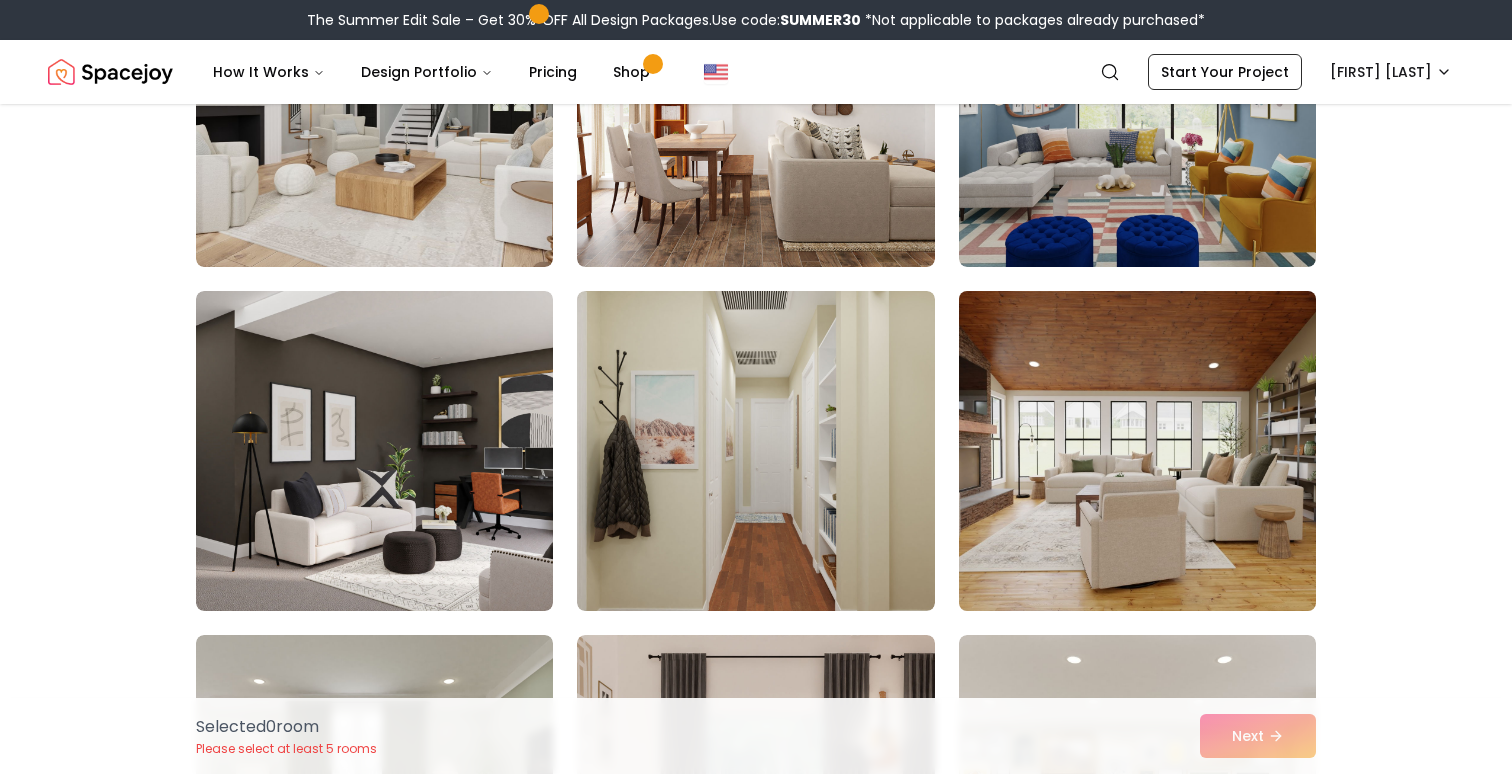 click at bounding box center [1137, 451] 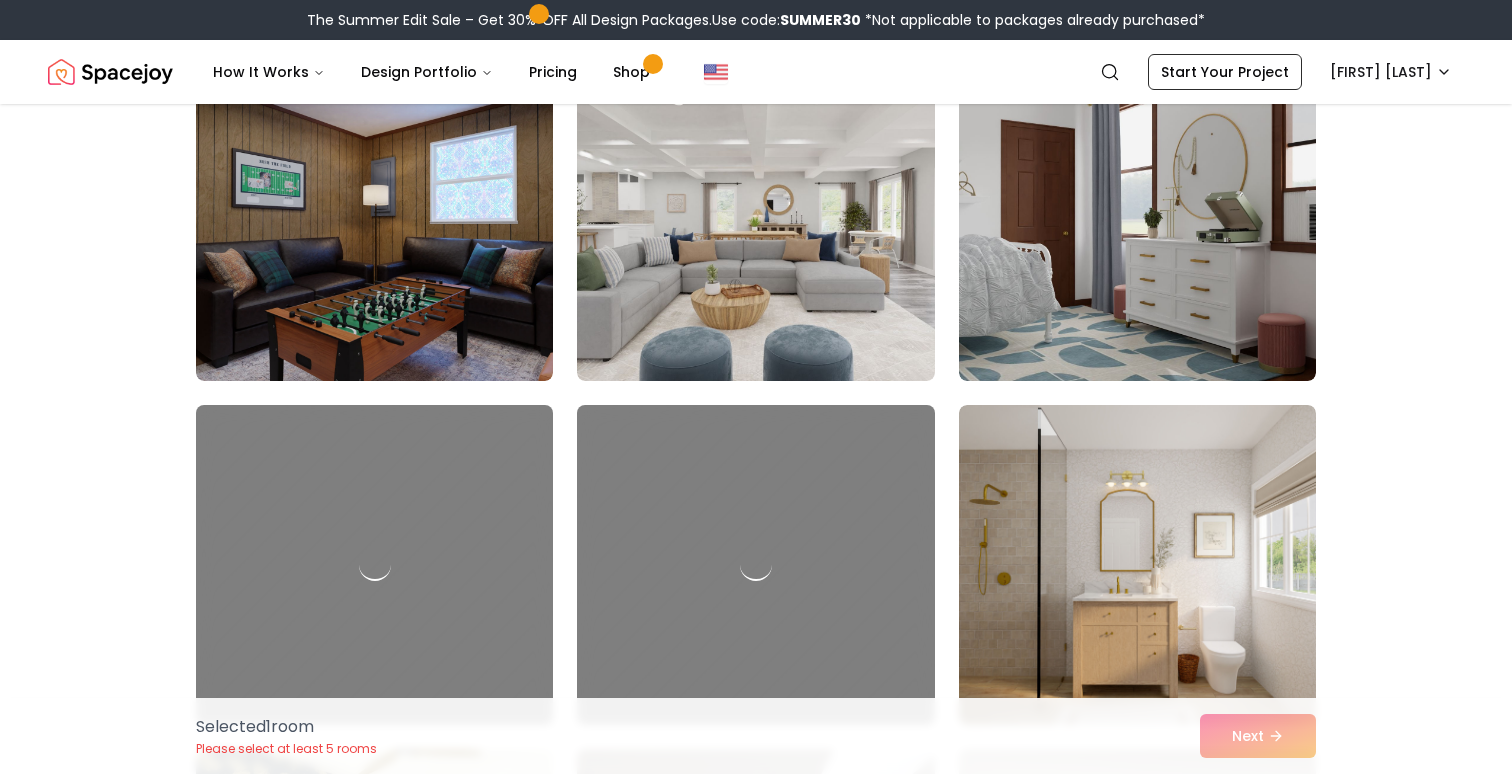 scroll, scrollTop: 3684, scrollLeft: 0, axis: vertical 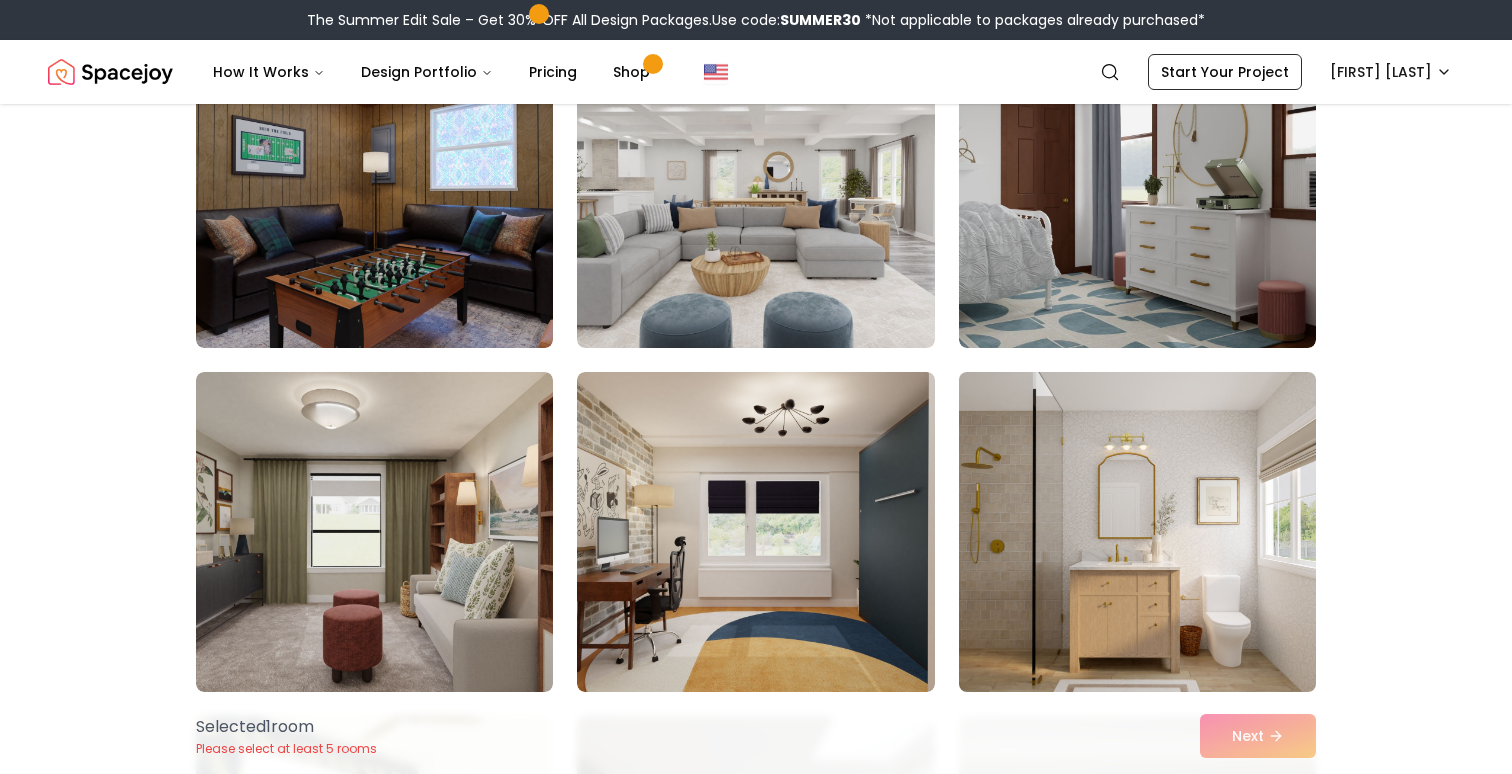 click at bounding box center [1137, 532] 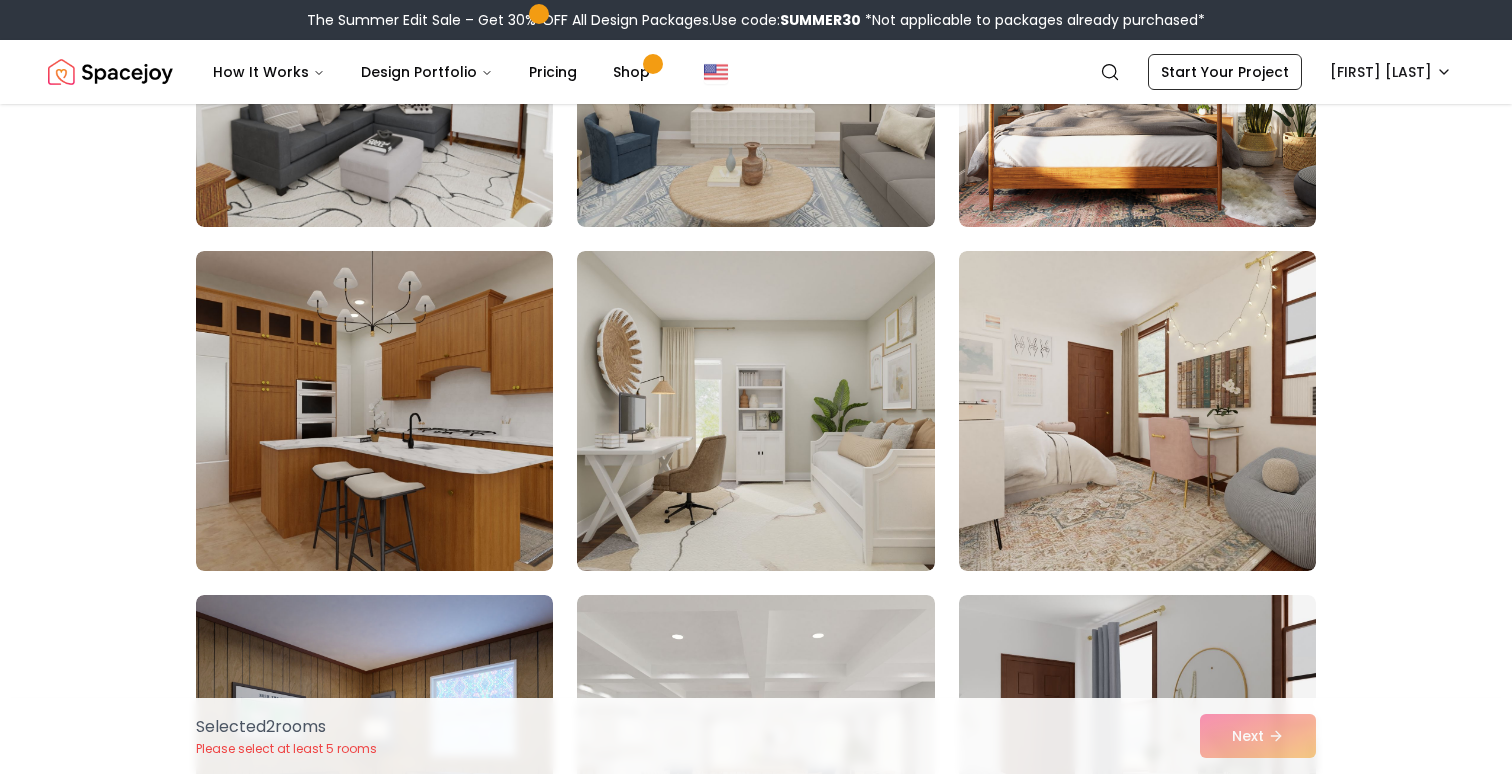 scroll, scrollTop: 3134, scrollLeft: 0, axis: vertical 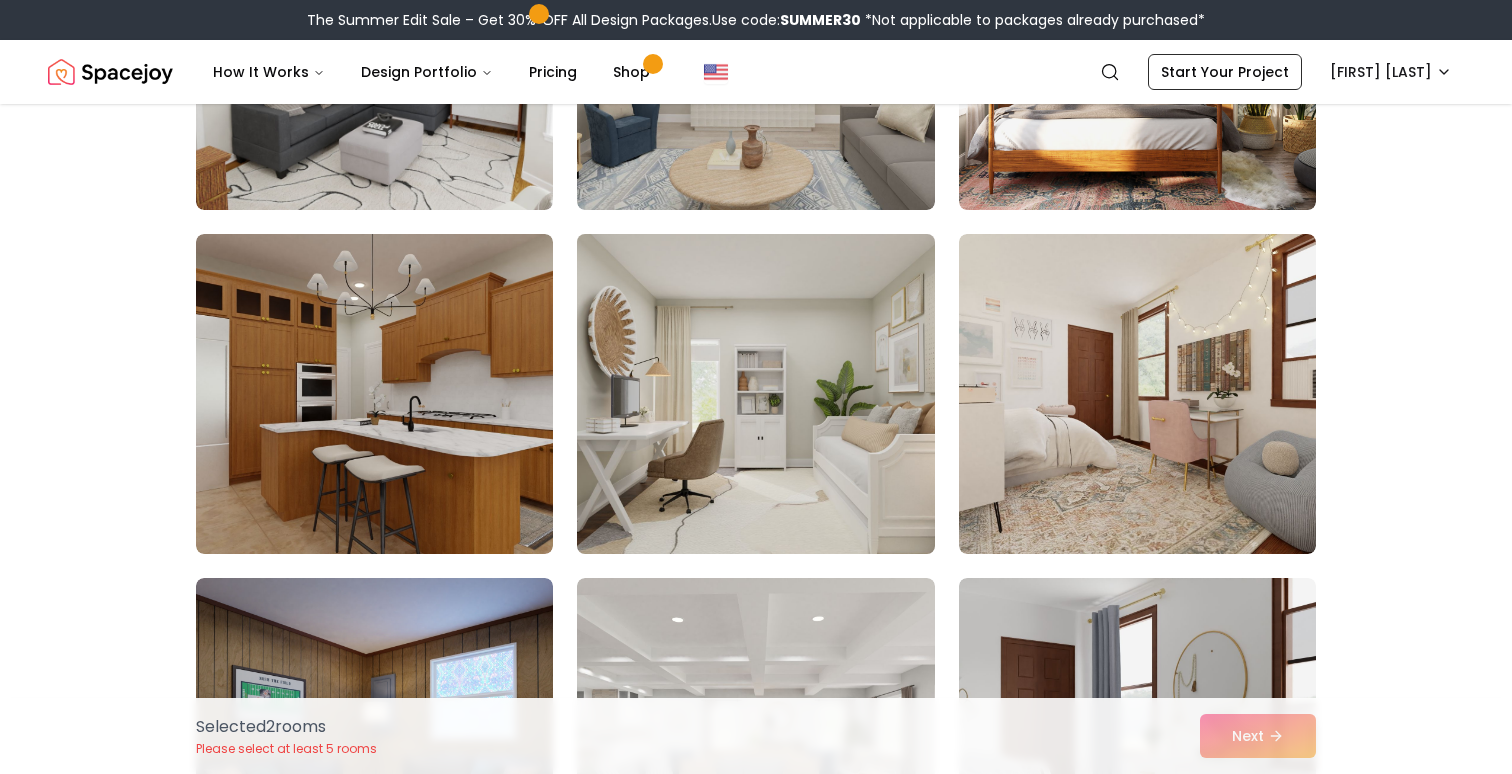 click at bounding box center [755, 394] 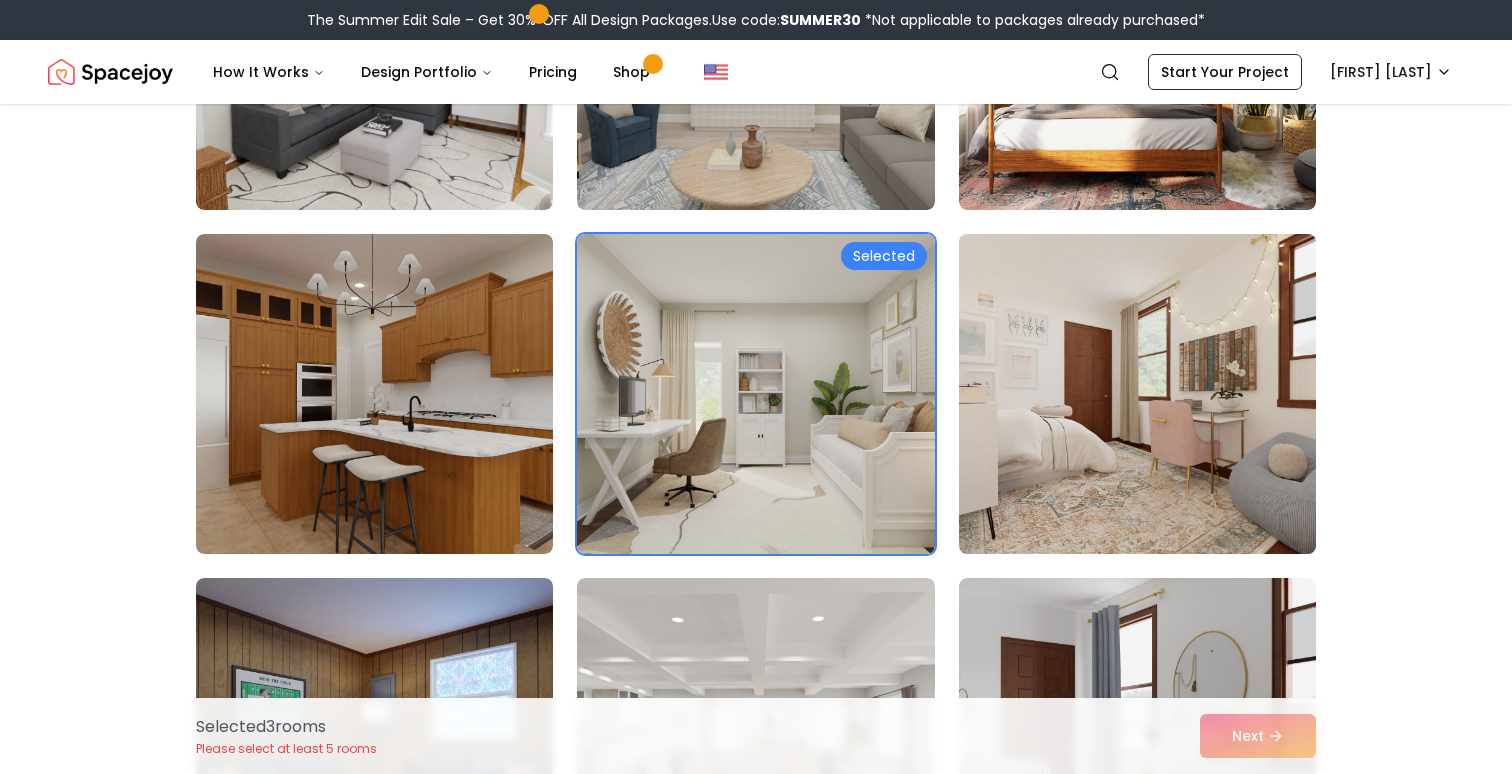 click at bounding box center [1137, 394] 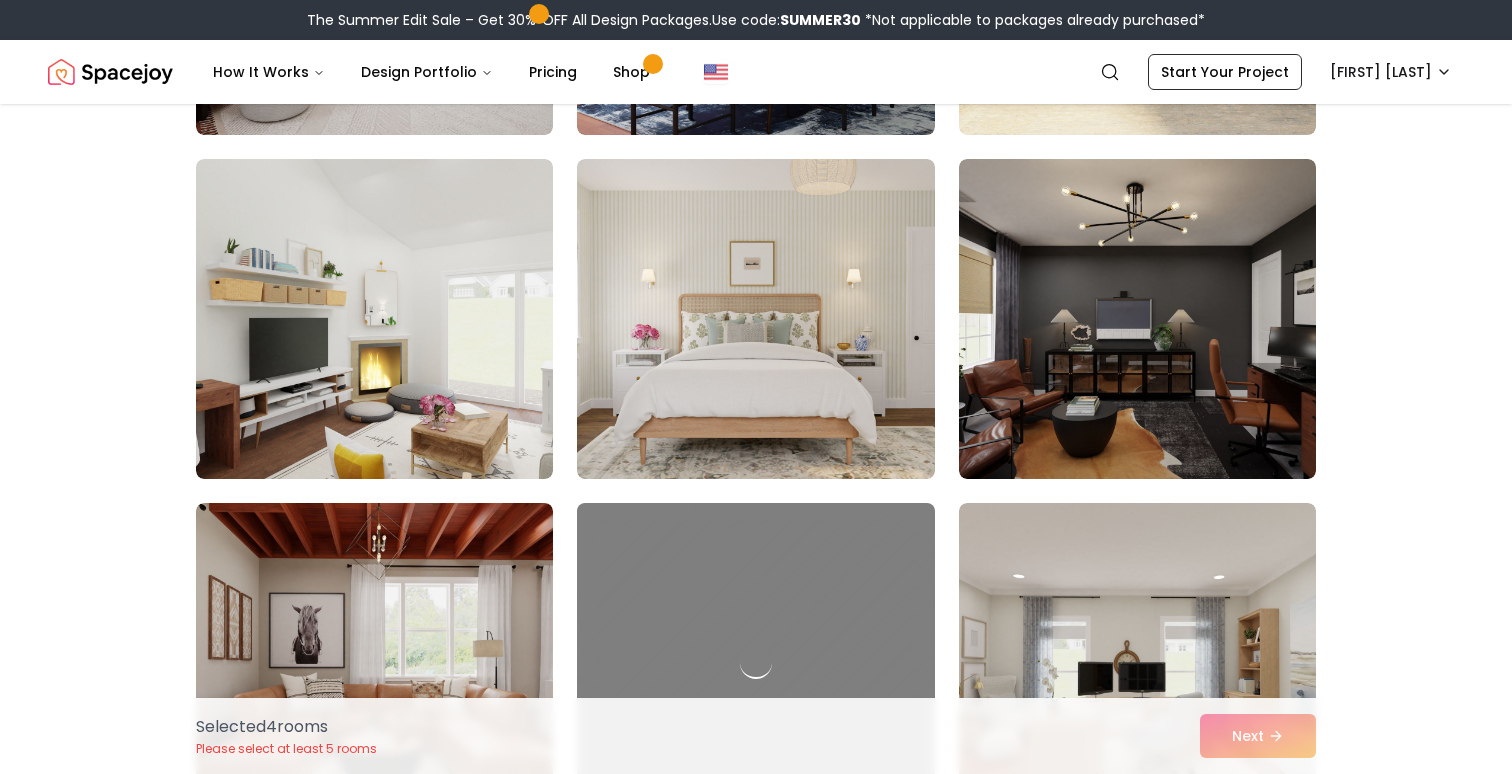 scroll, scrollTop: 1830, scrollLeft: 0, axis: vertical 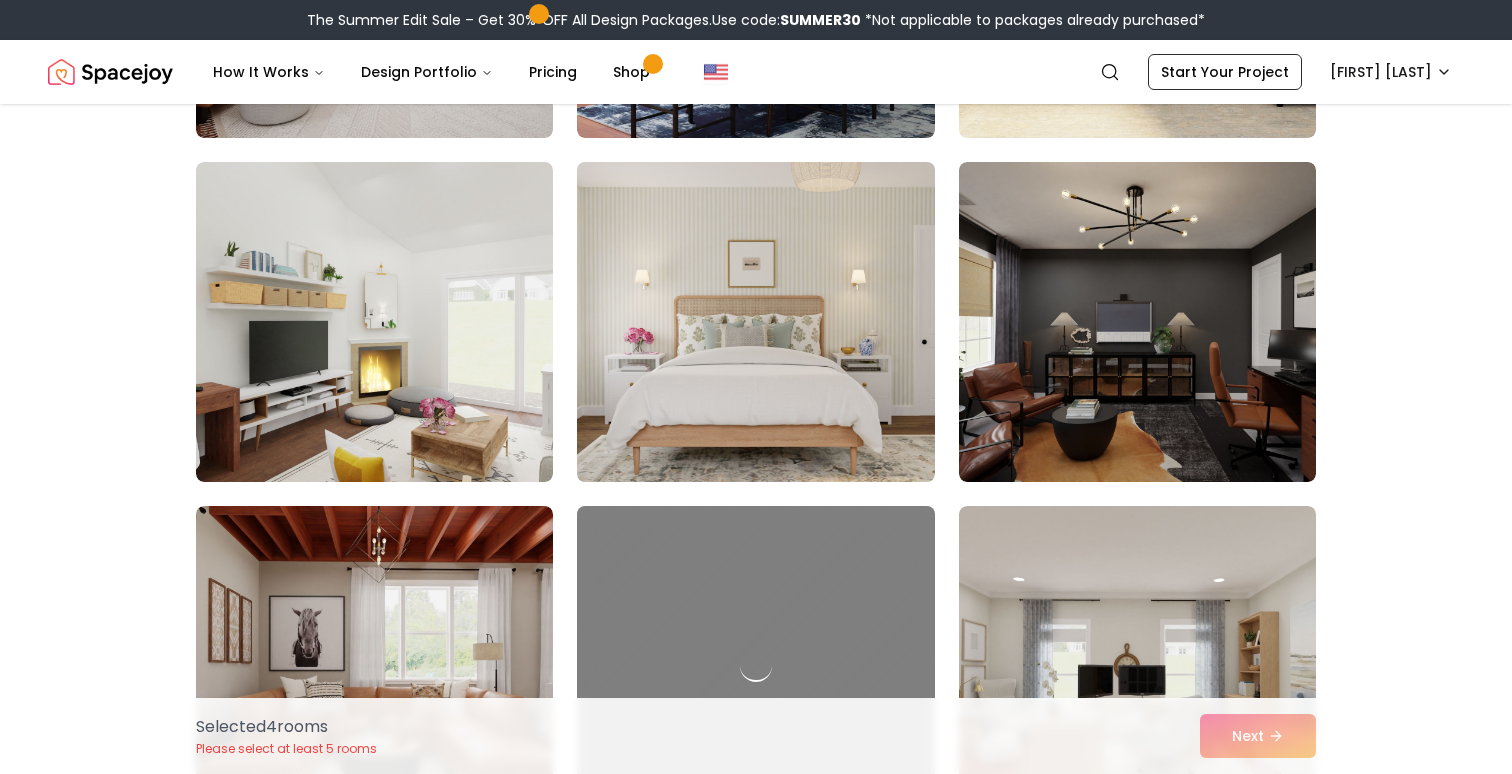 click at bounding box center (755, 322) 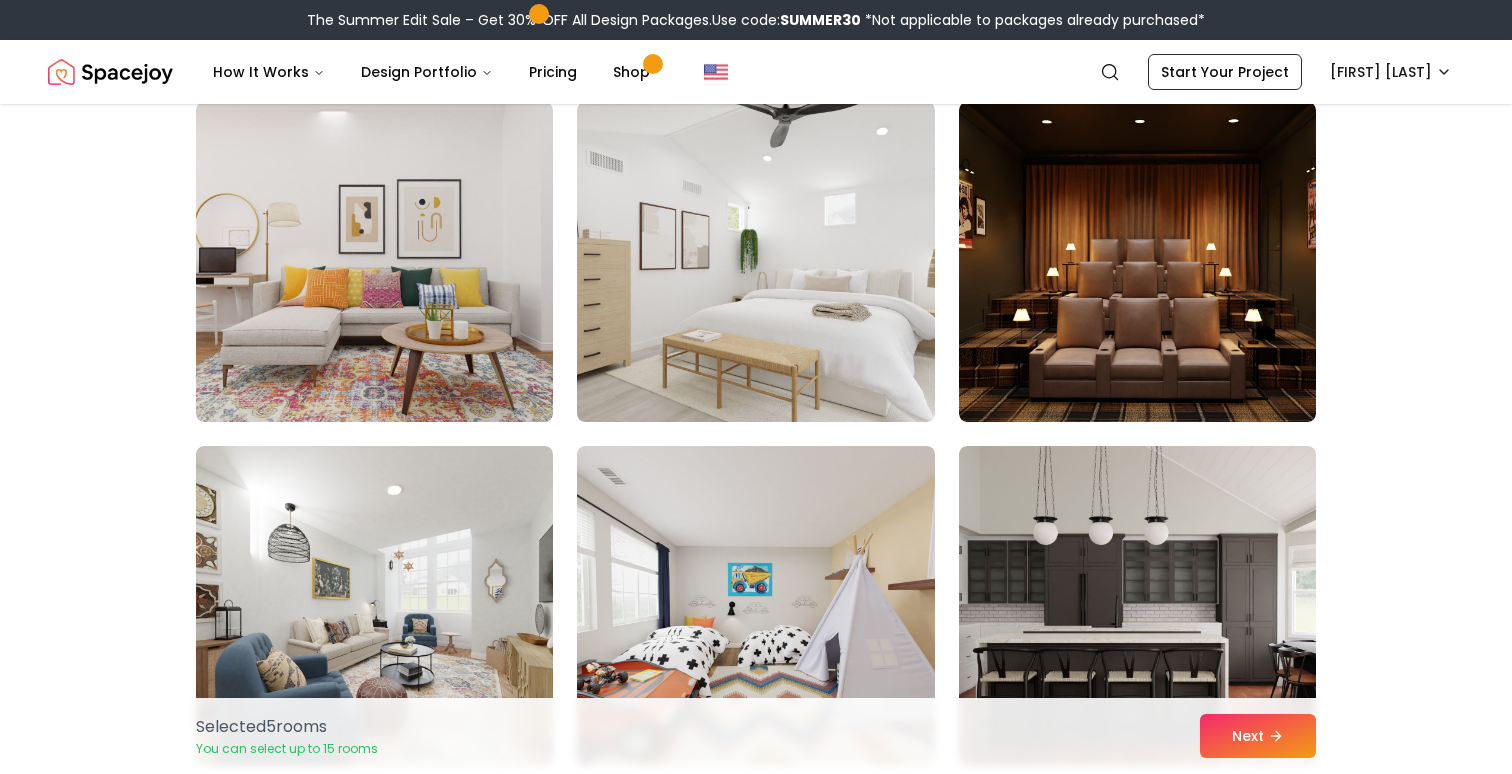 scroll, scrollTop: 5014, scrollLeft: 0, axis: vertical 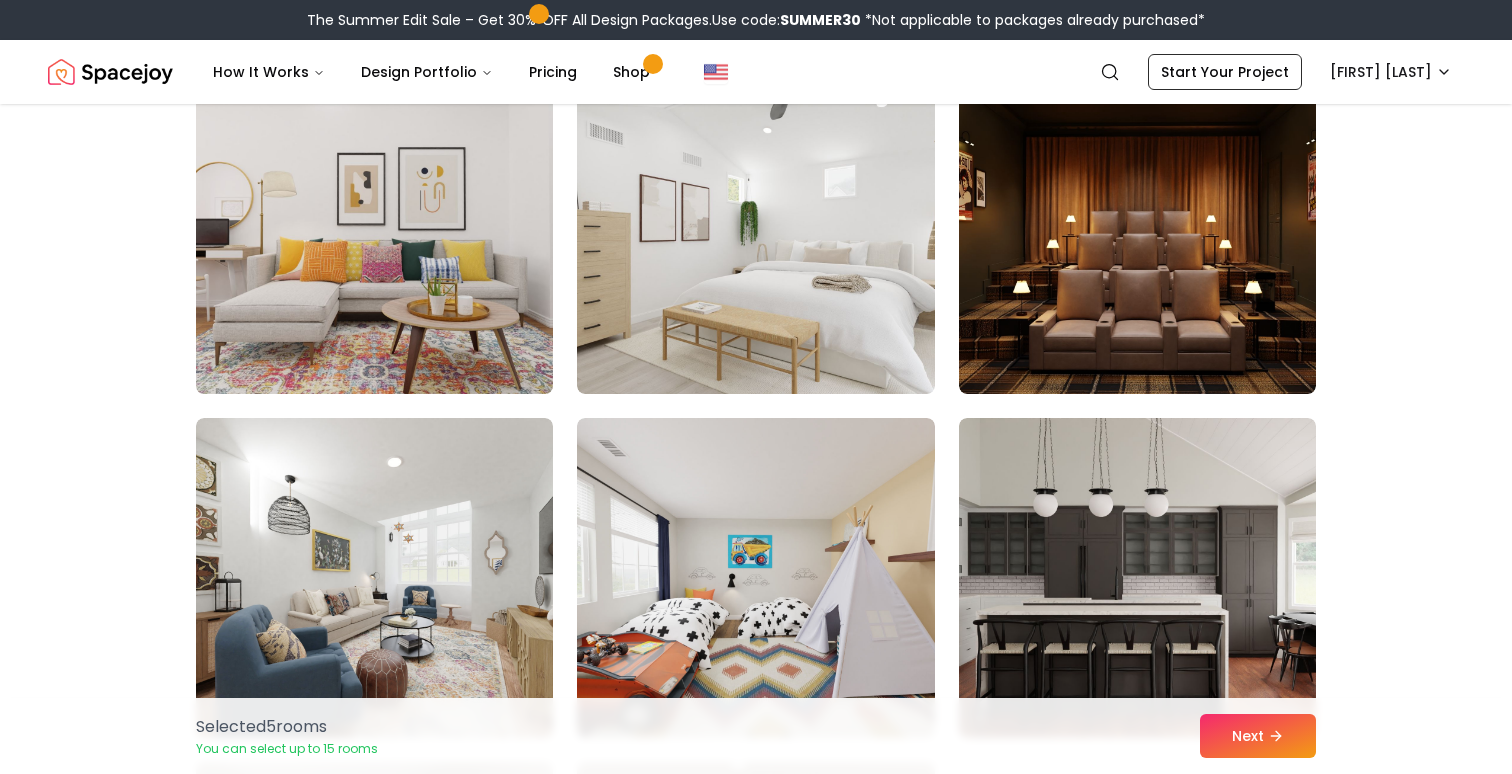 click at bounding box center [374, 234] 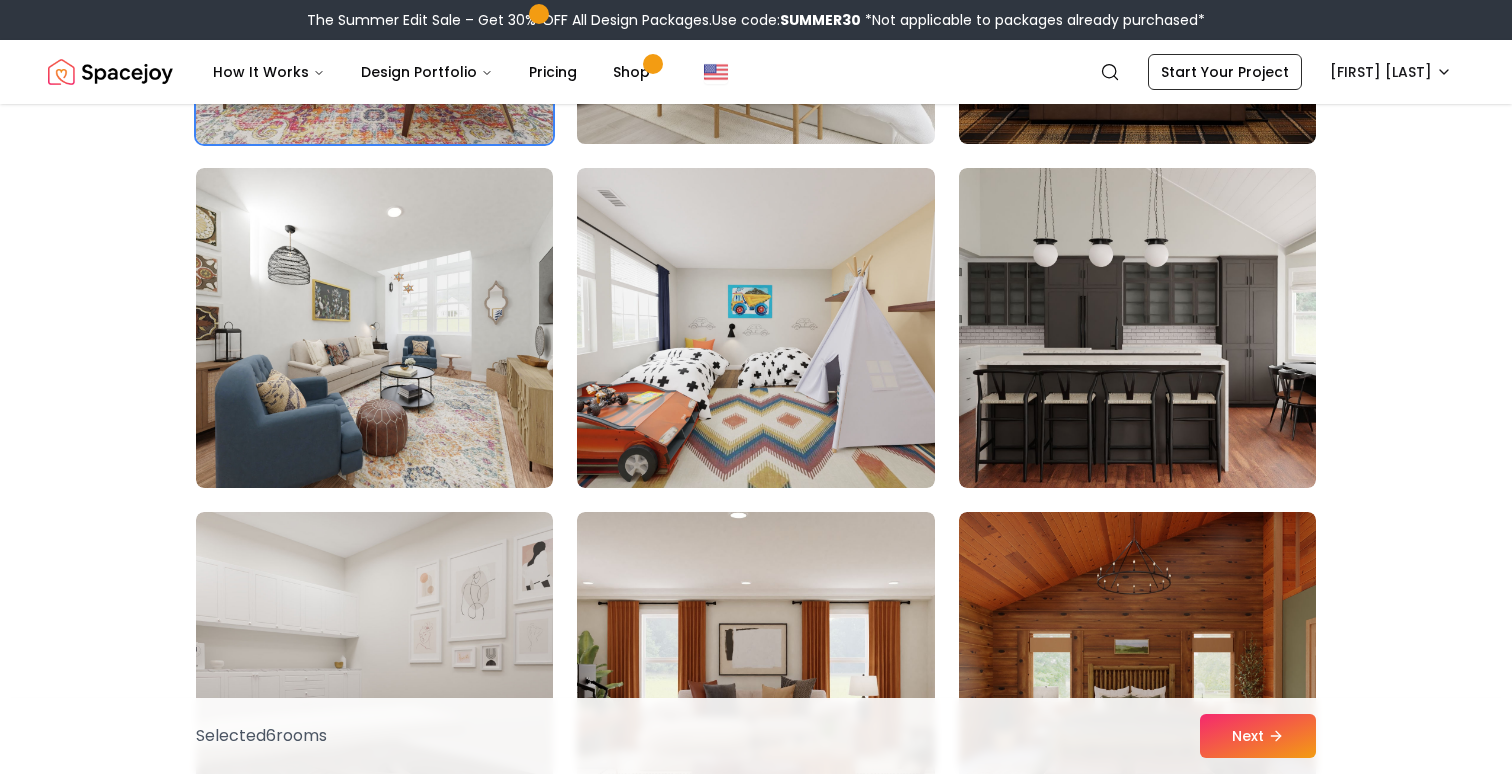 scroll, scrollTop: 5269, scrollLeft: 0, axis: vertical 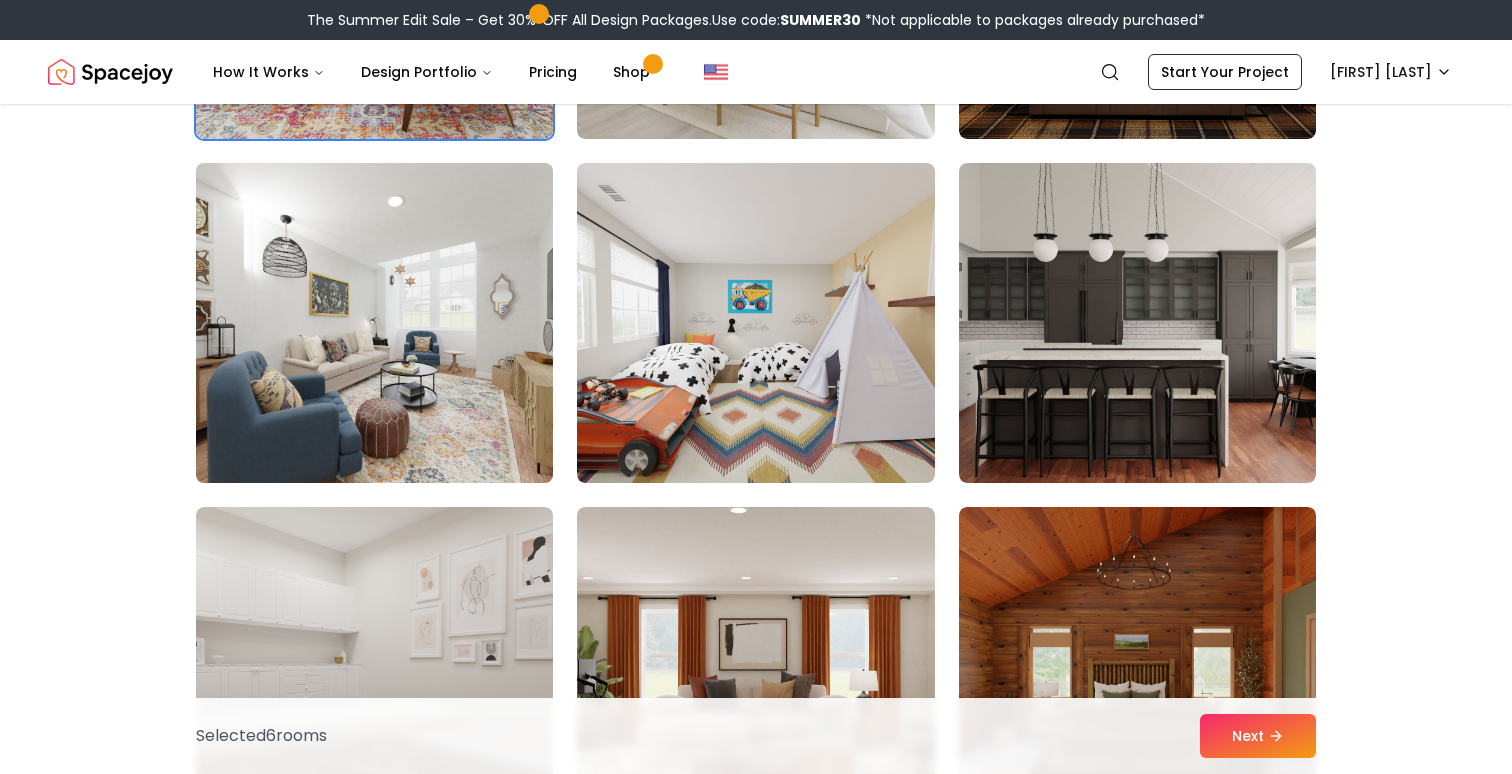 click at bounding box center (374, 323) 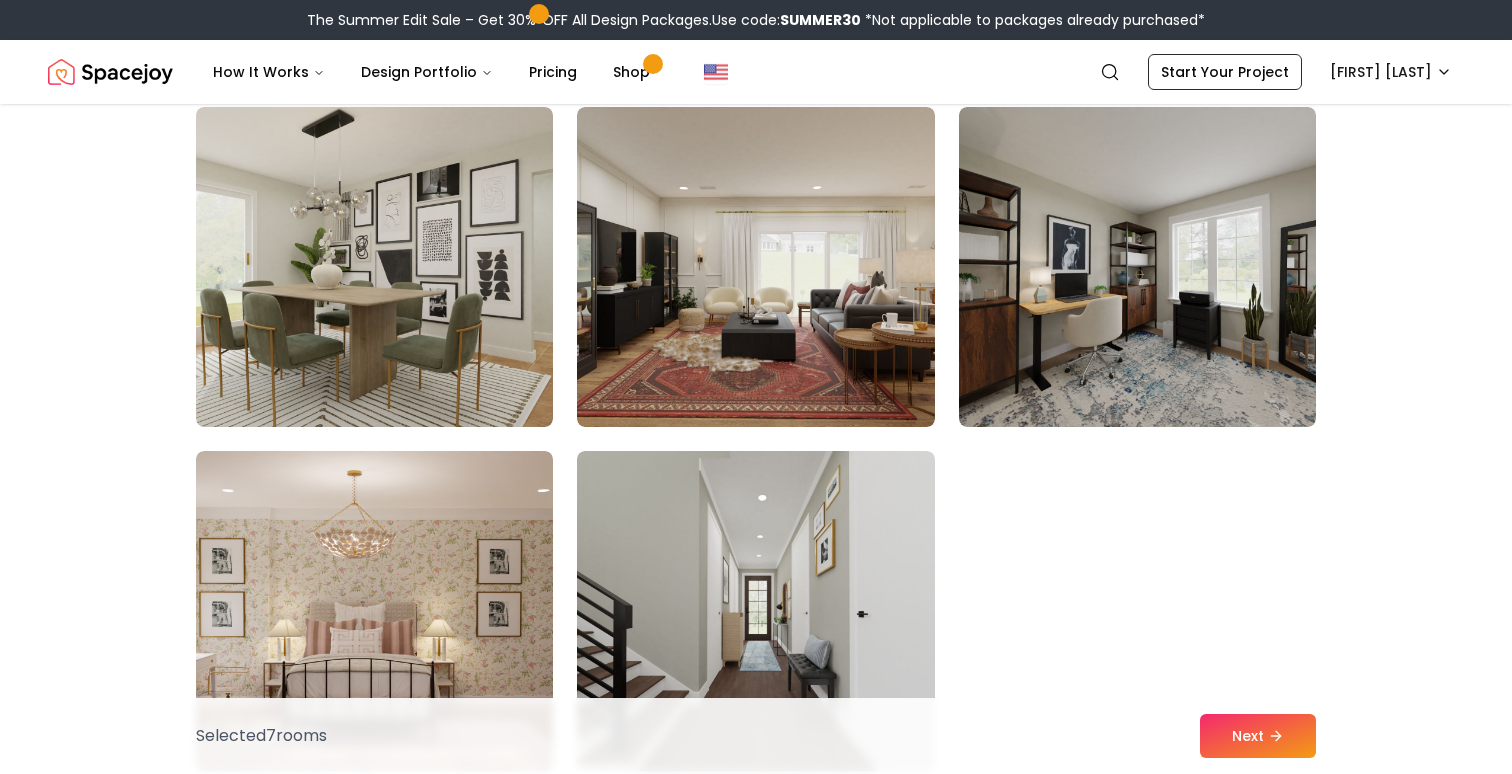 scroll, scrollTop: 8824, scrollLeft: 0, axis: vertical 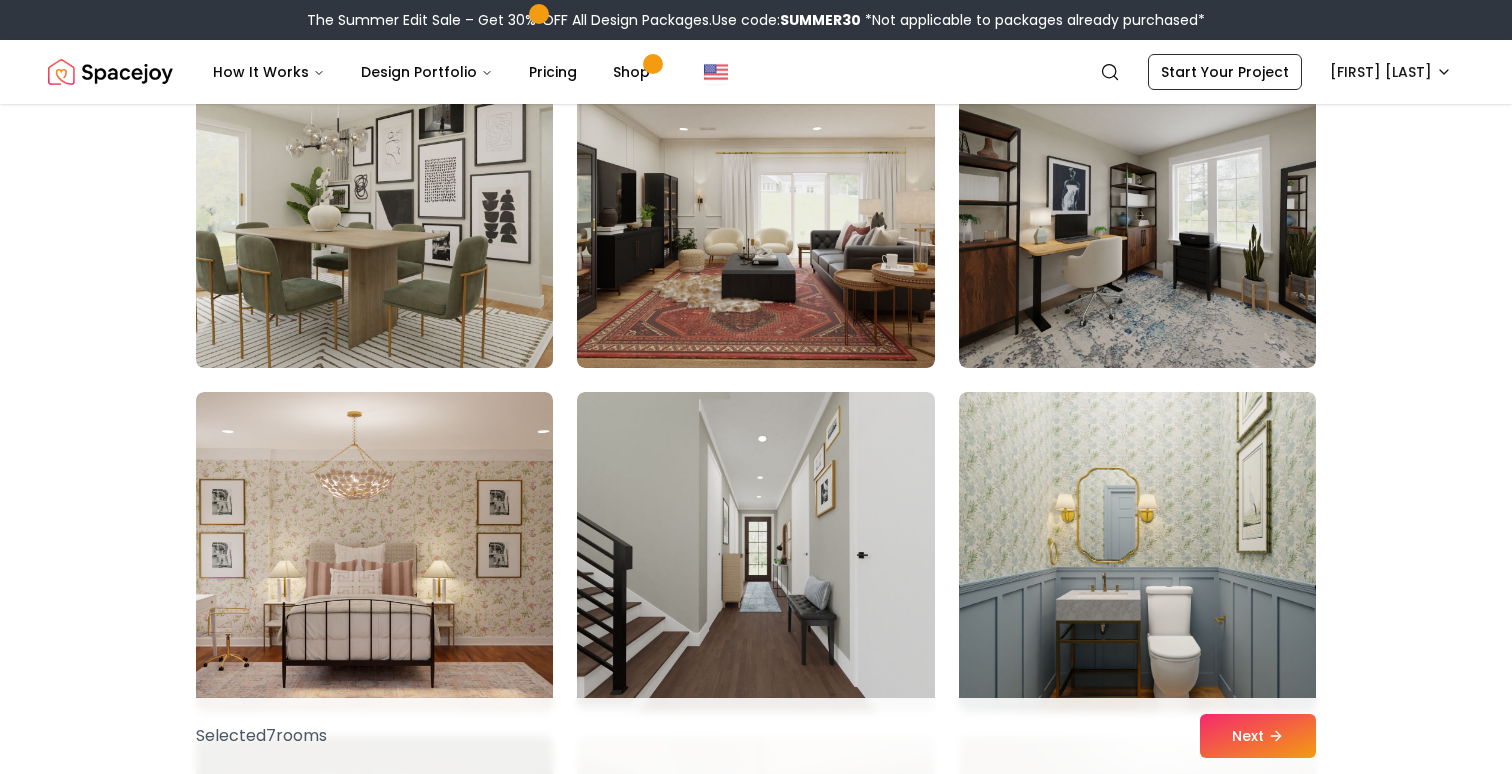 click at bounding box center (374, 208) 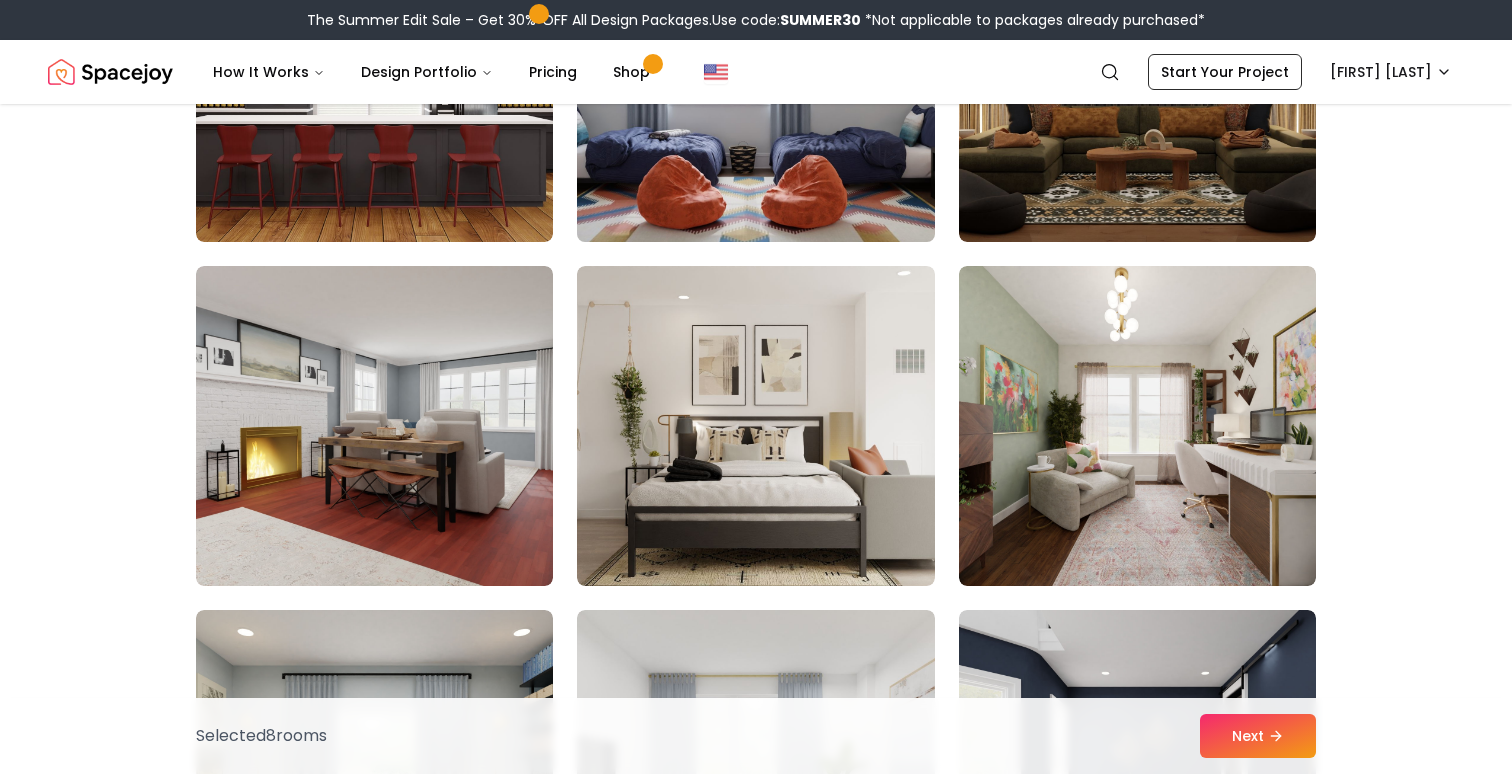 scroll, scrollTop: 9983, scrollLeft: 0, axis: vertical 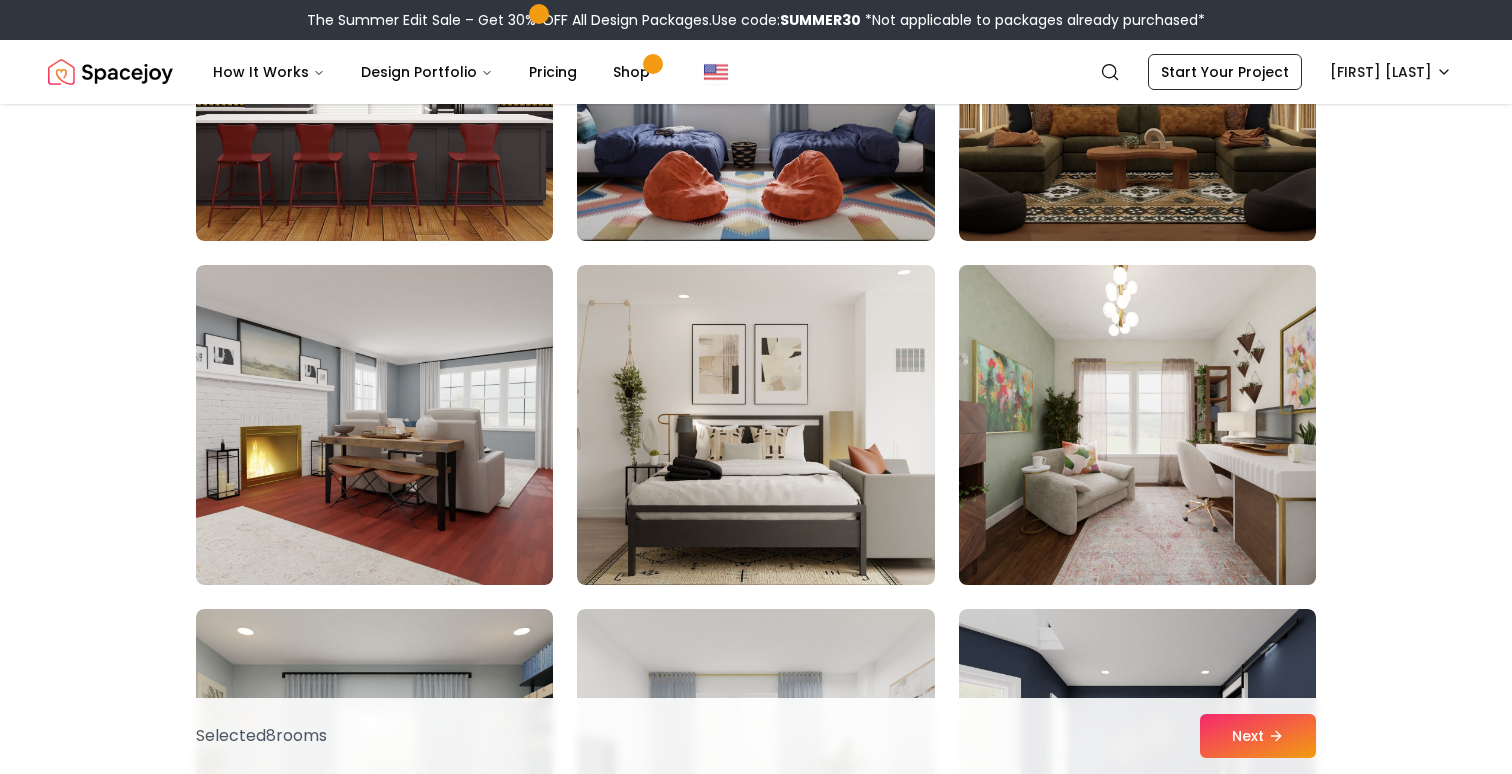 click at bounding box center [1137, 425] 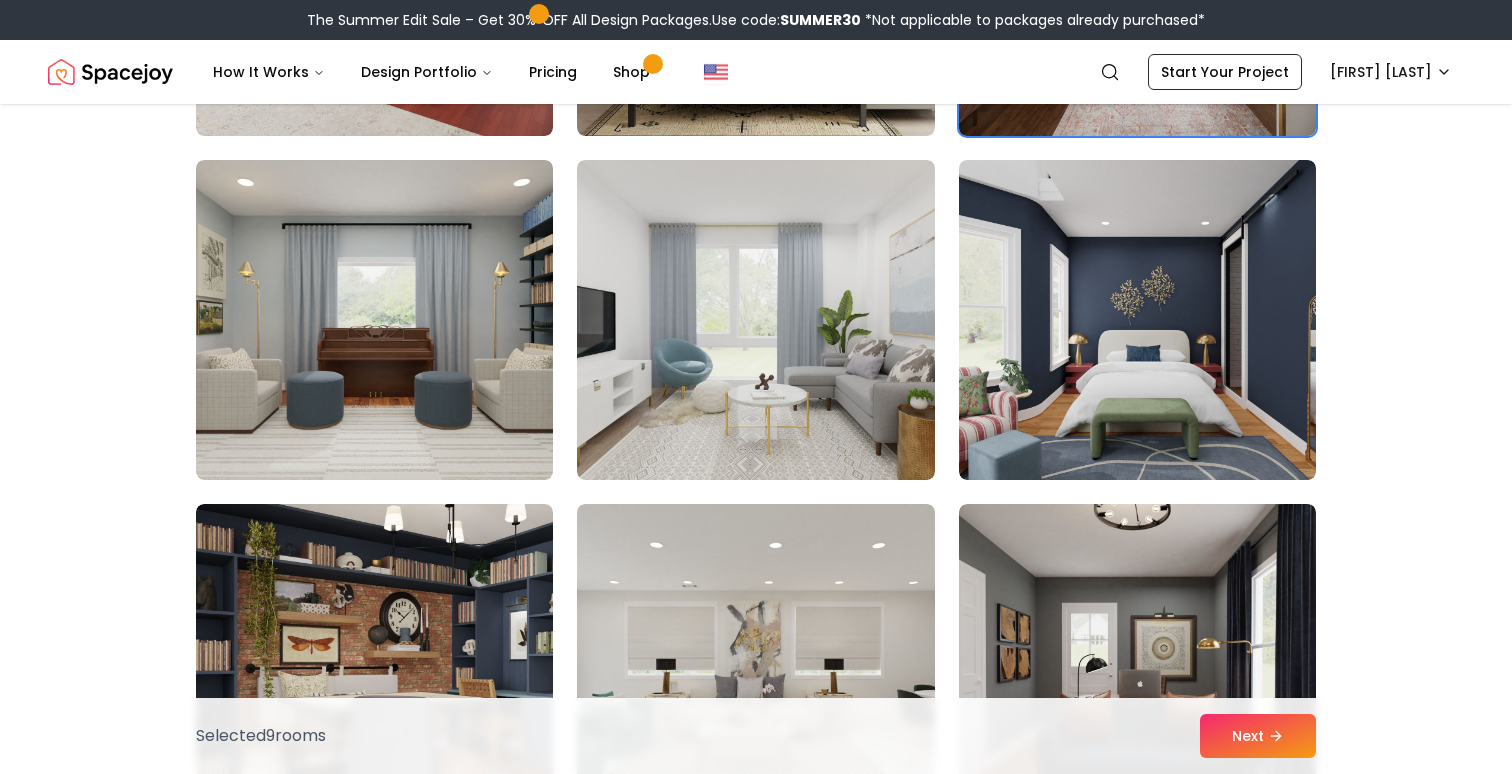 scroll, scrollTop: 10433, scrollLeft: 0, axis: vertical 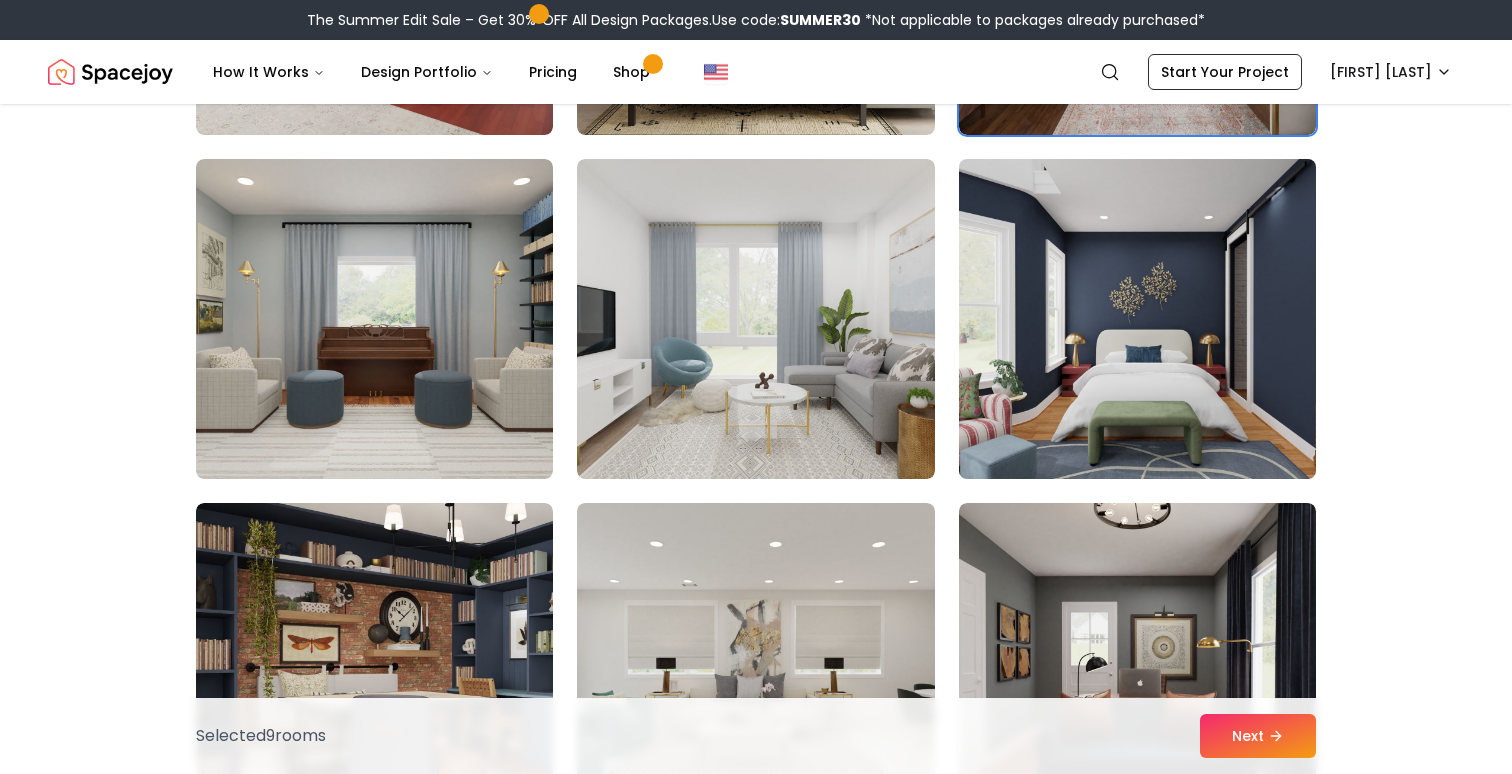 click at bounding box center [1137, 319] 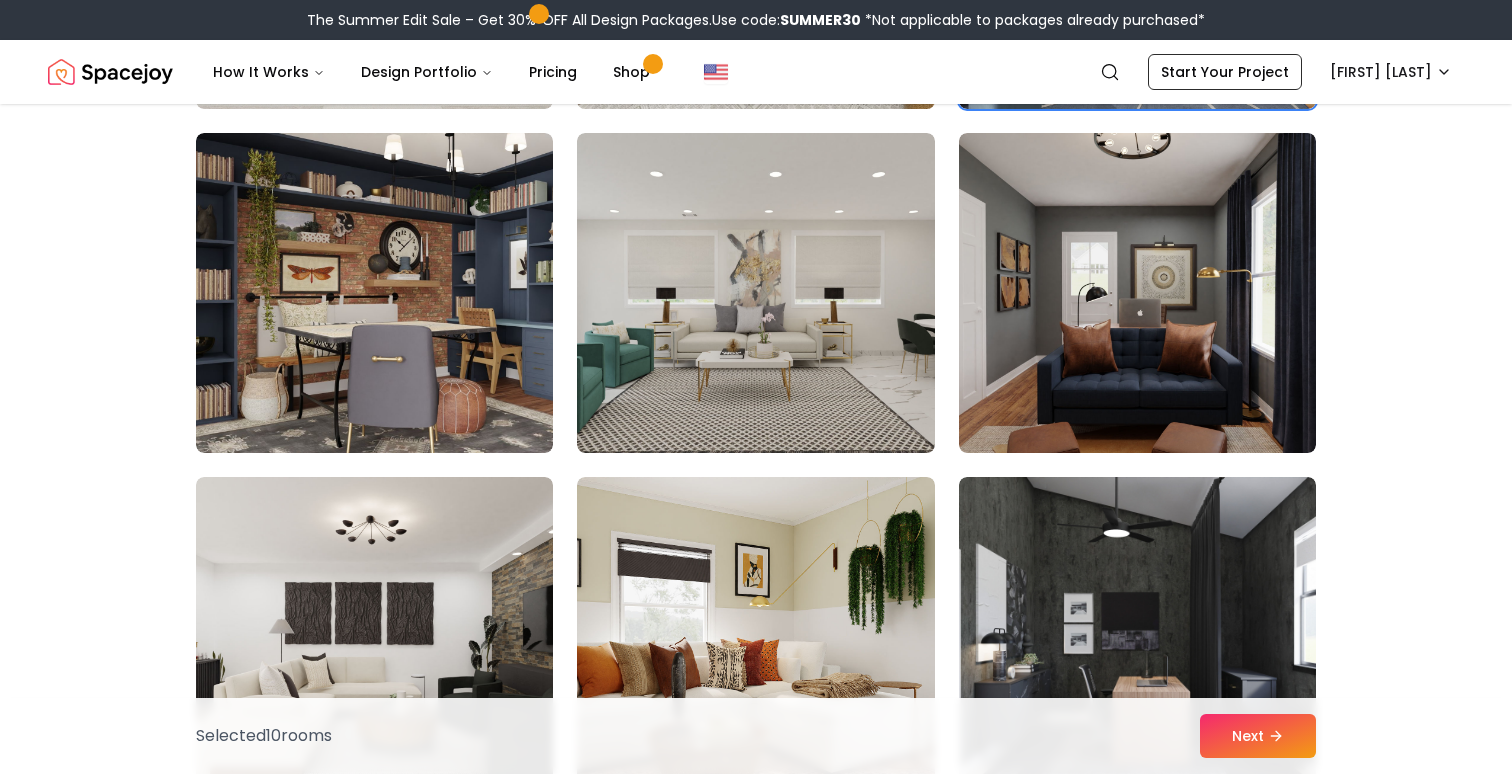 scroll, scrollTop: 10814, scrollLeft: 0, axis: vertical 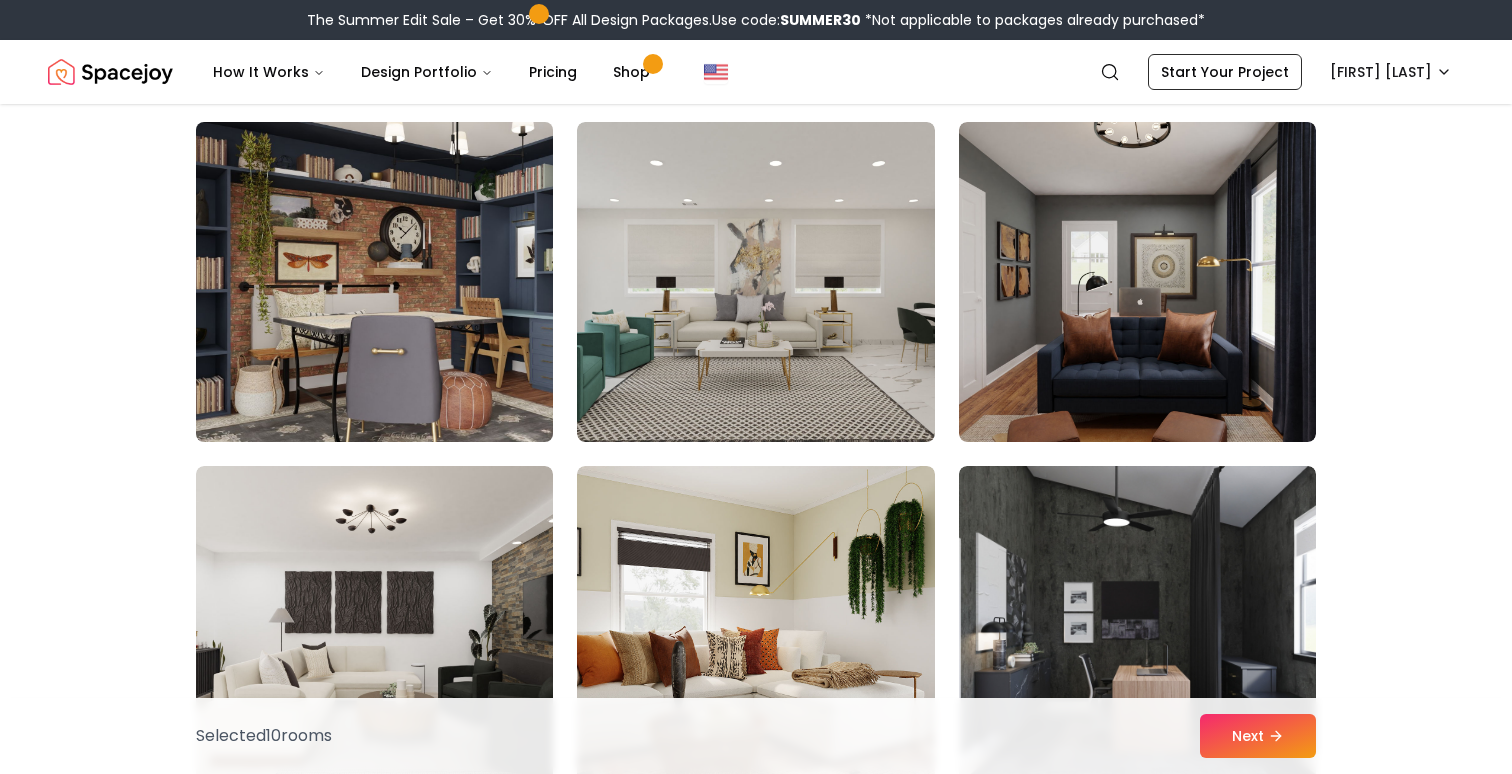 click at bounding box center (374, 282) 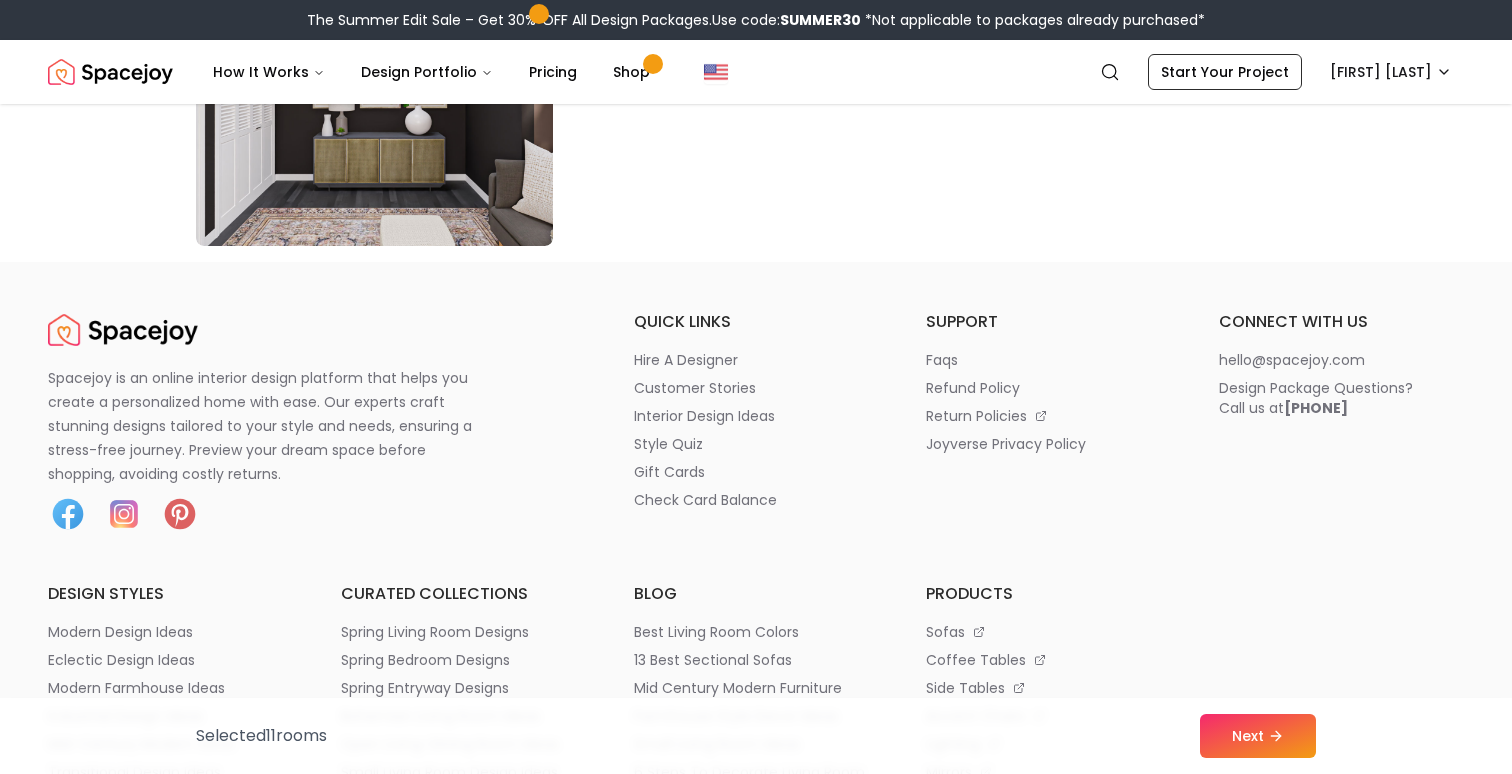 scroll, scrollTop: 11709, scrollLeft: 0, axis: vertical 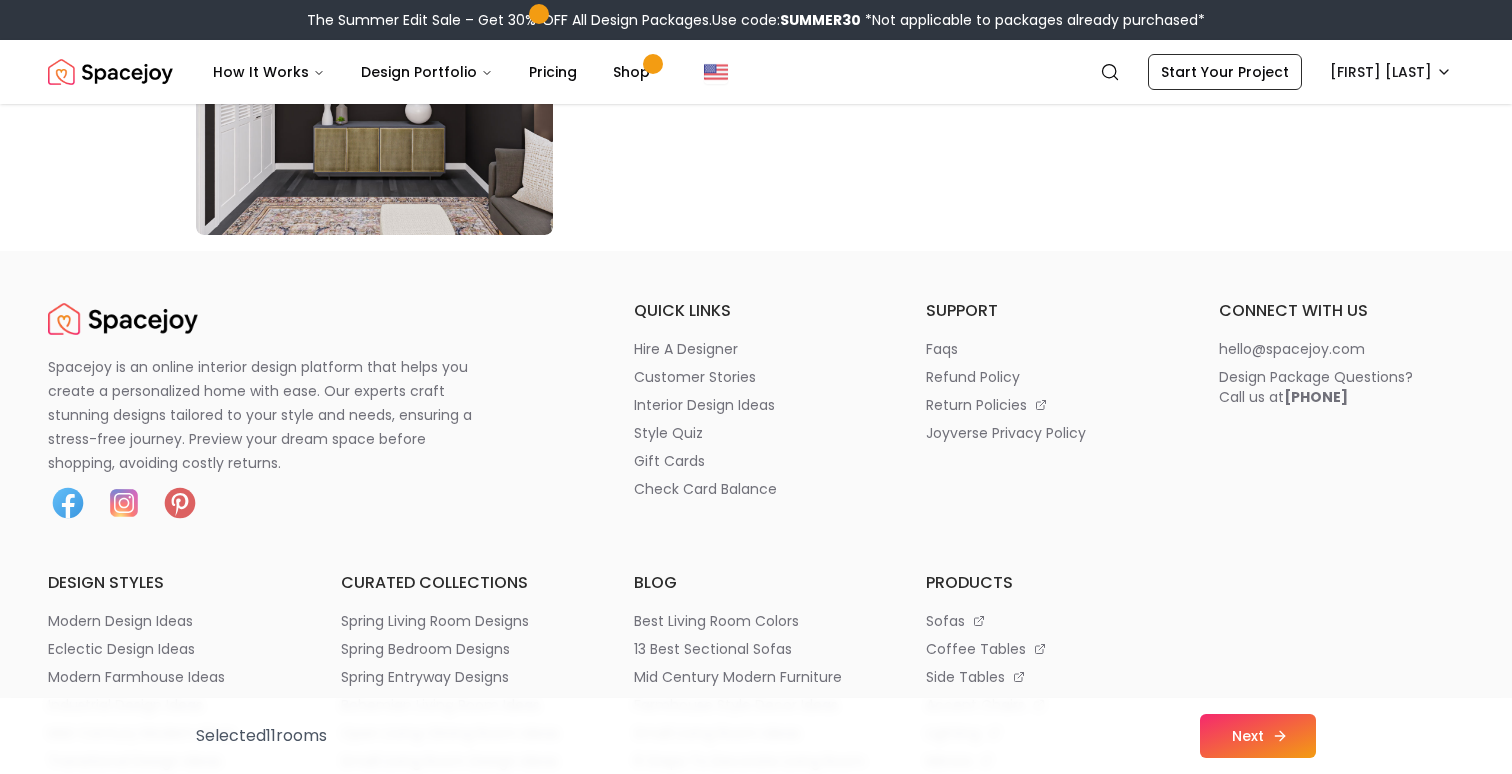 click on "Next" at bounding box center [1258, 736] 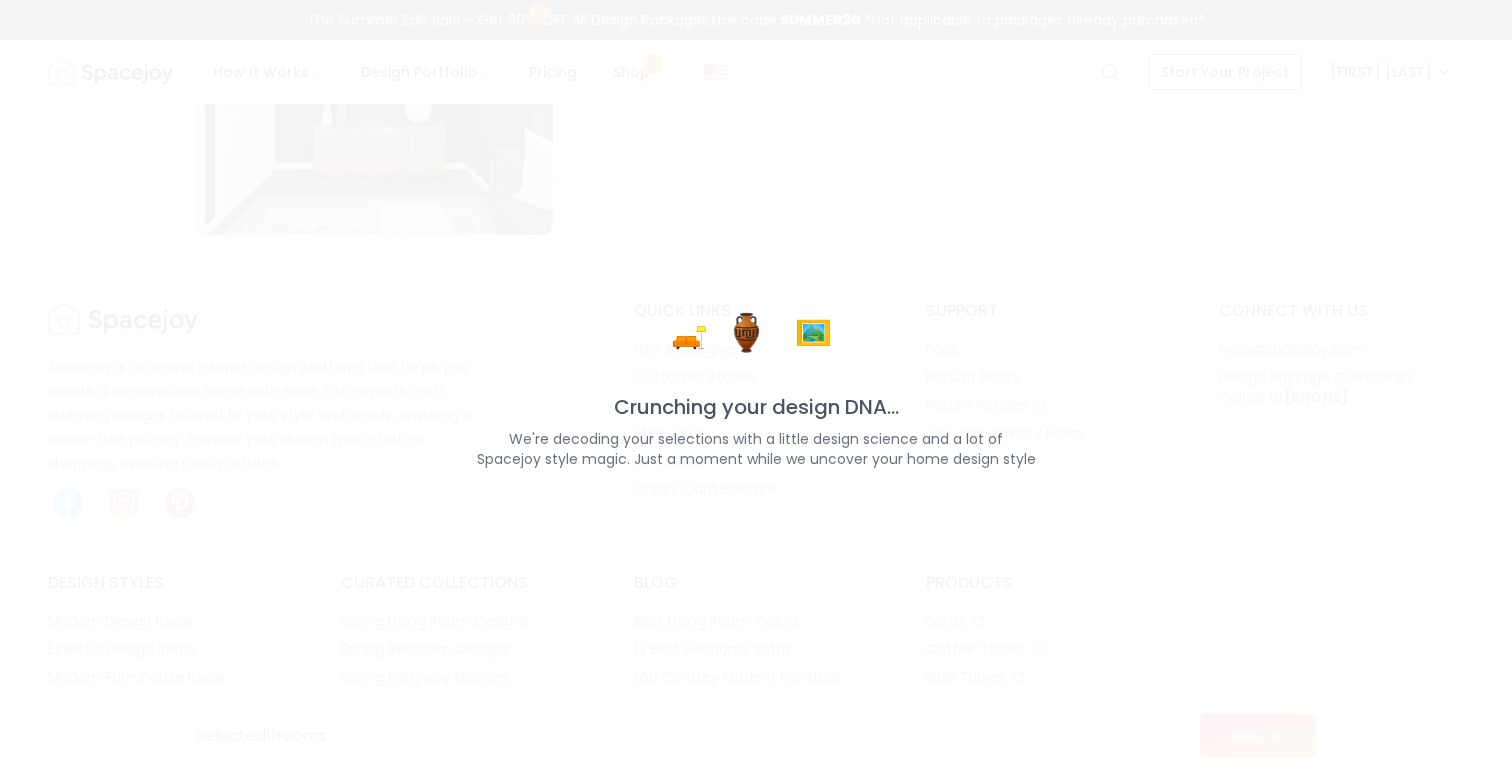 scroll, scrollTop: 11709, scrollLeft: 0, axis: vertical 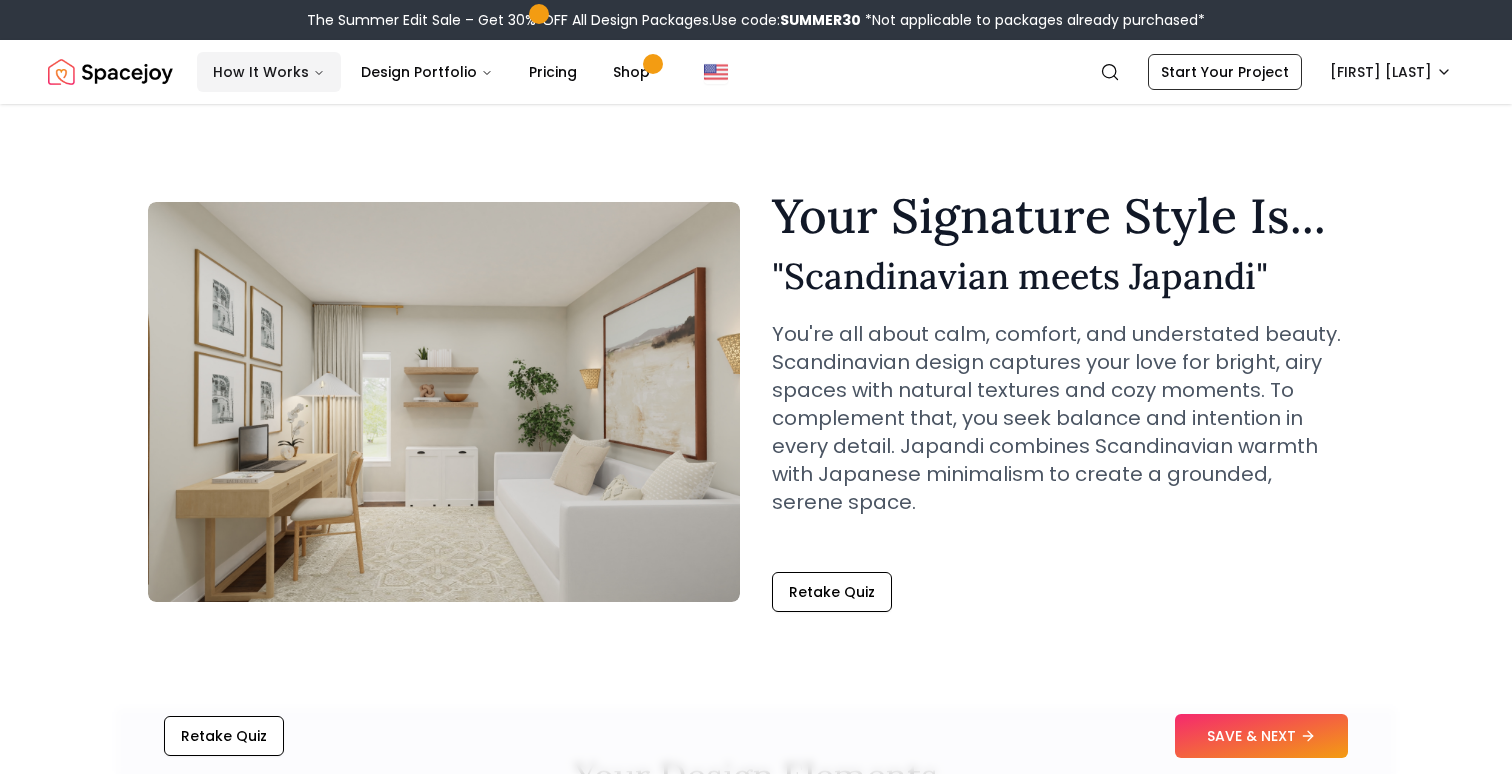 click on "How It Works" at bounding box center (269, 72) 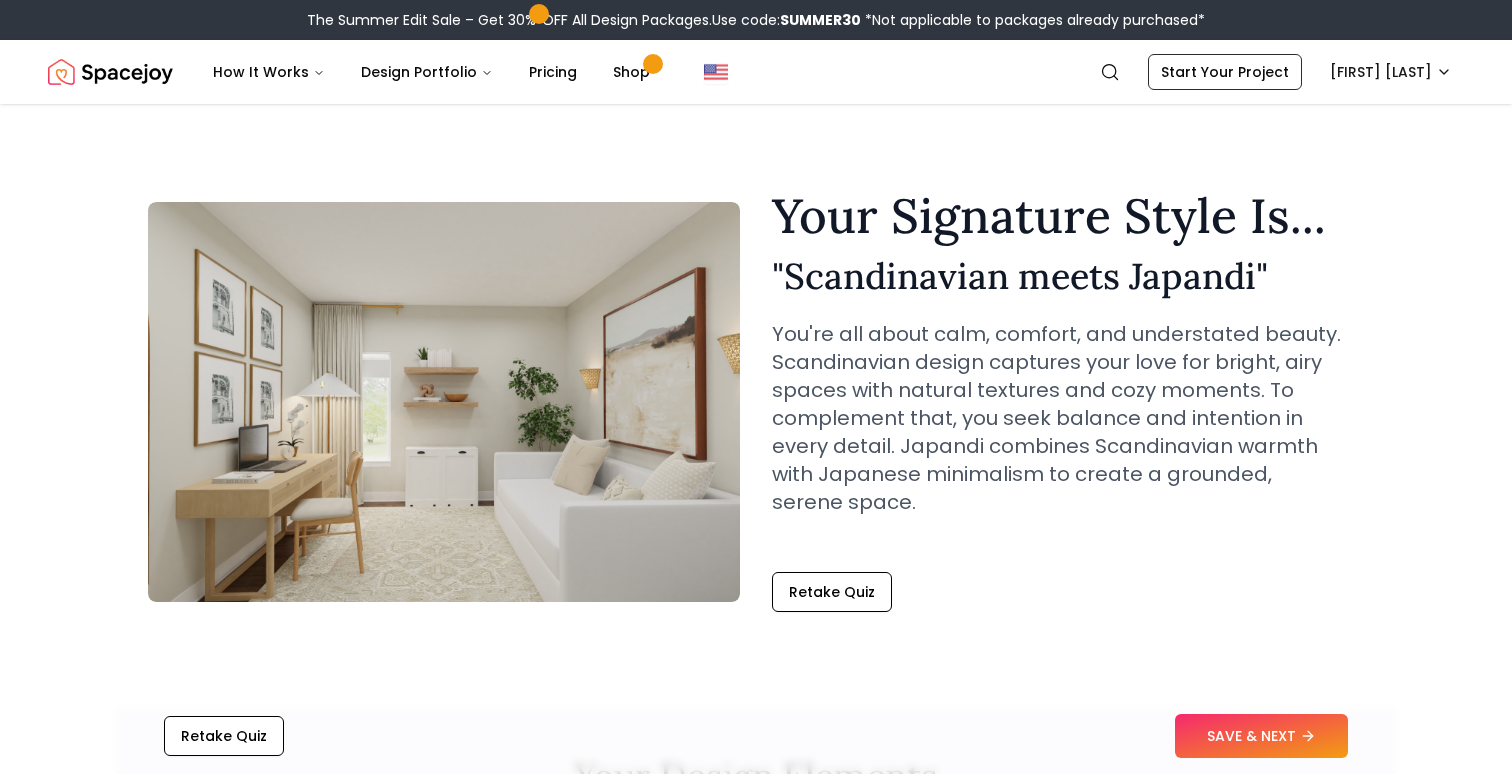 click on "Your Signature Style Is... " Scandinavian meets Japandi " You're all about calm, comfort, and understated beauty. Scandinavian design captures your love for bright, airy spaces with natural textures and cozy moments. To complement that, you seek balance and intention in every detail. Japandi combines Scandinavian warmth with Japanese minimalism to create a grounded, serene space. Retake Quiz" at bounding box center (756, 390) 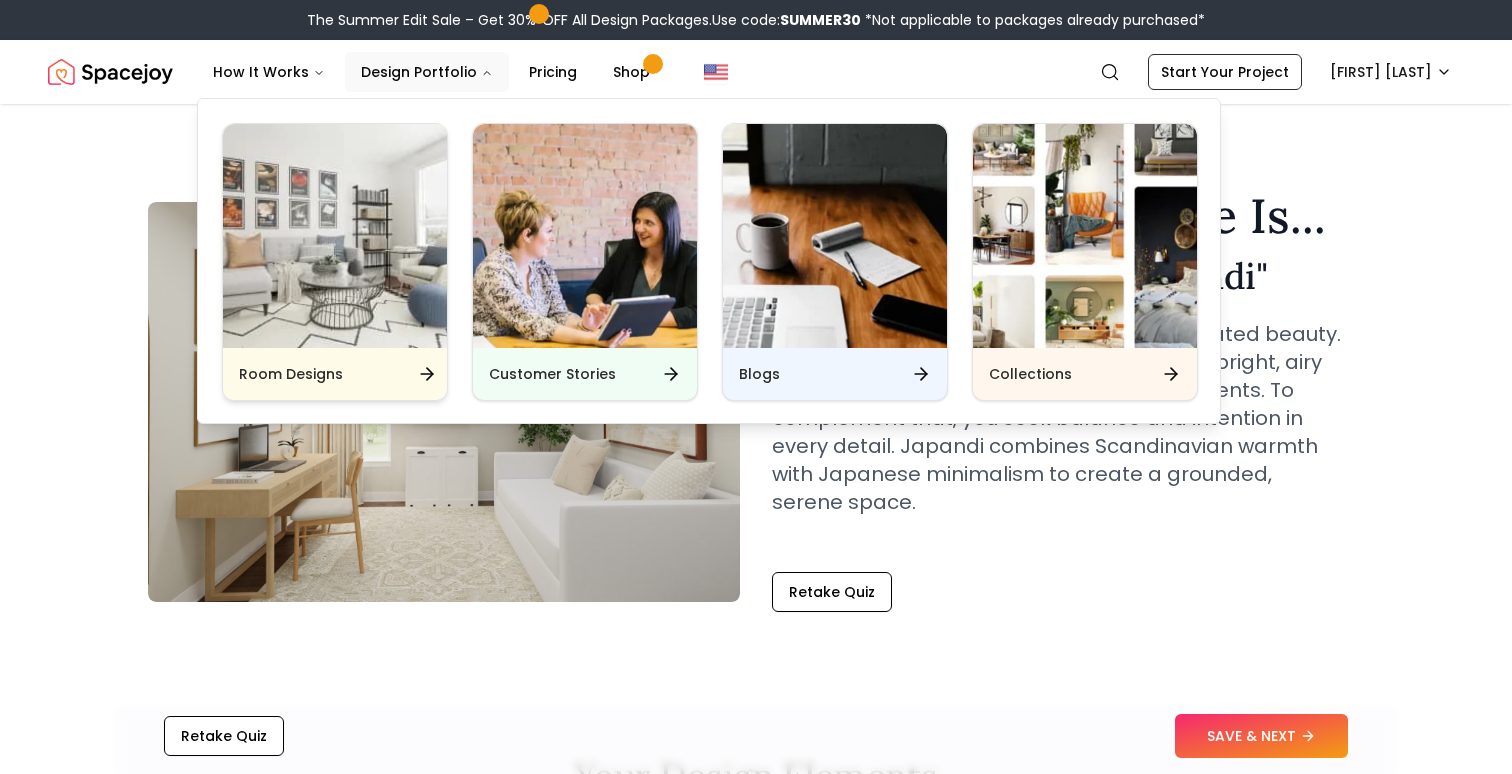 click at bounding box center (335, 236) 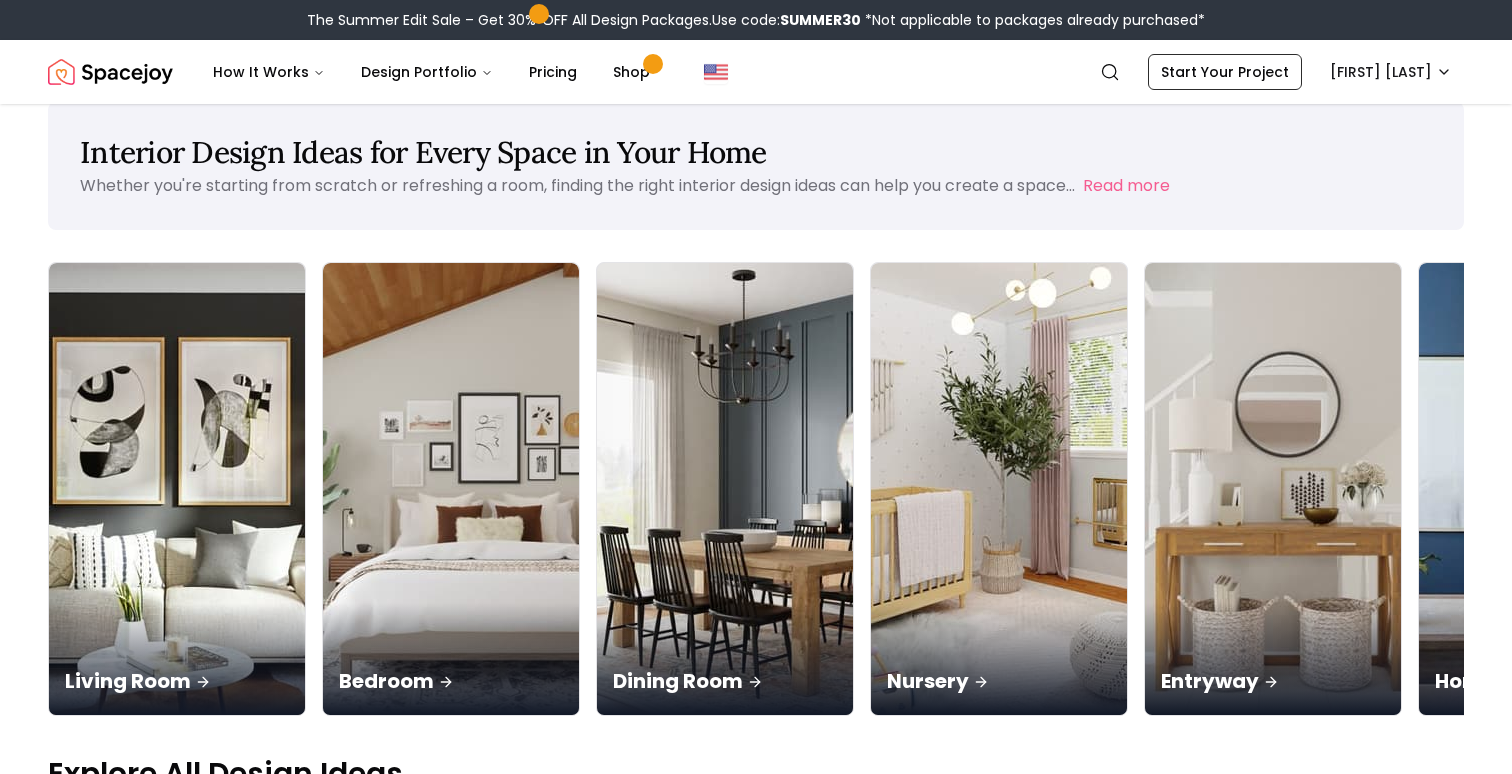 scroll, scrollTop: 0, scrollLeft: 0, axis: both 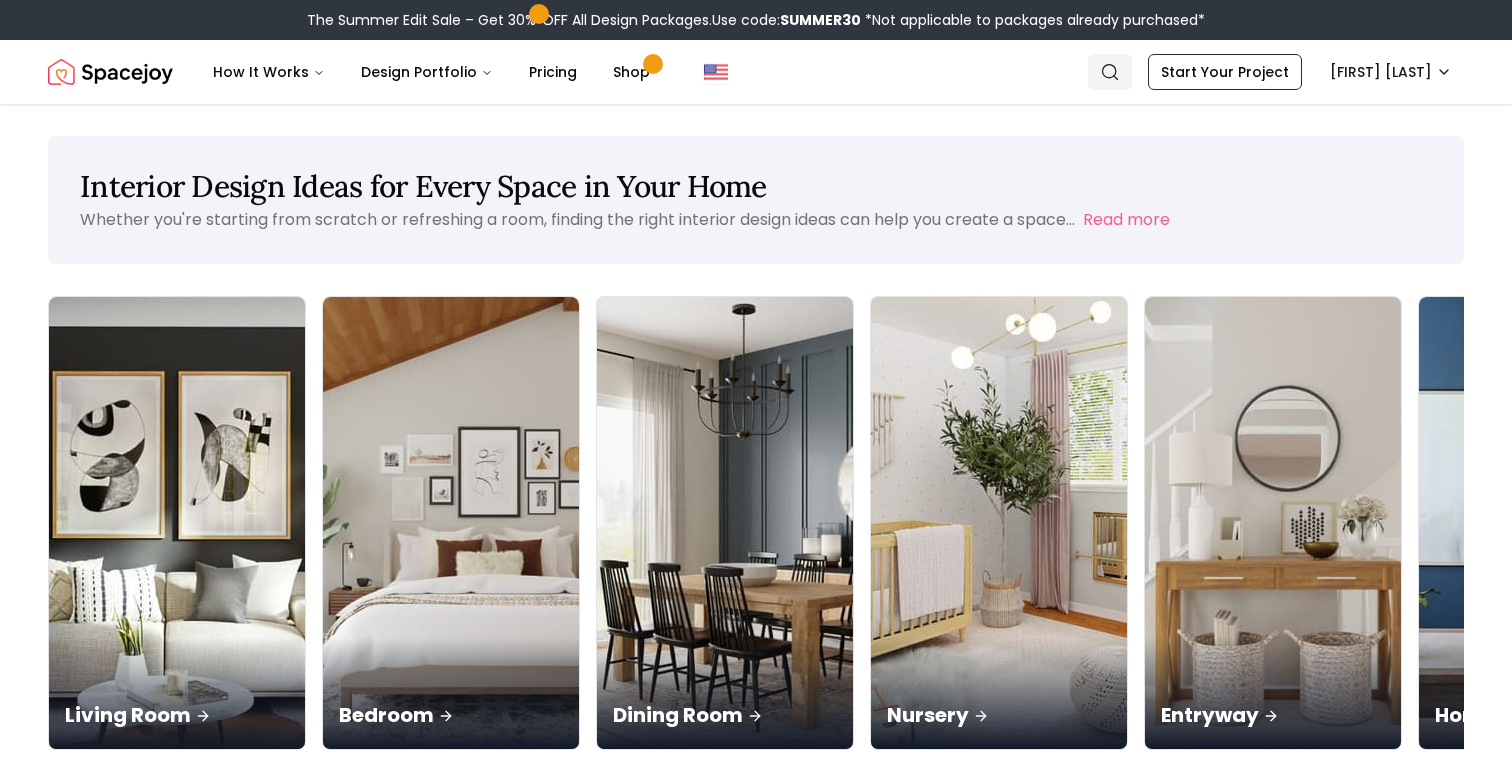 click on "Search" at bounding box center (1110, 72) 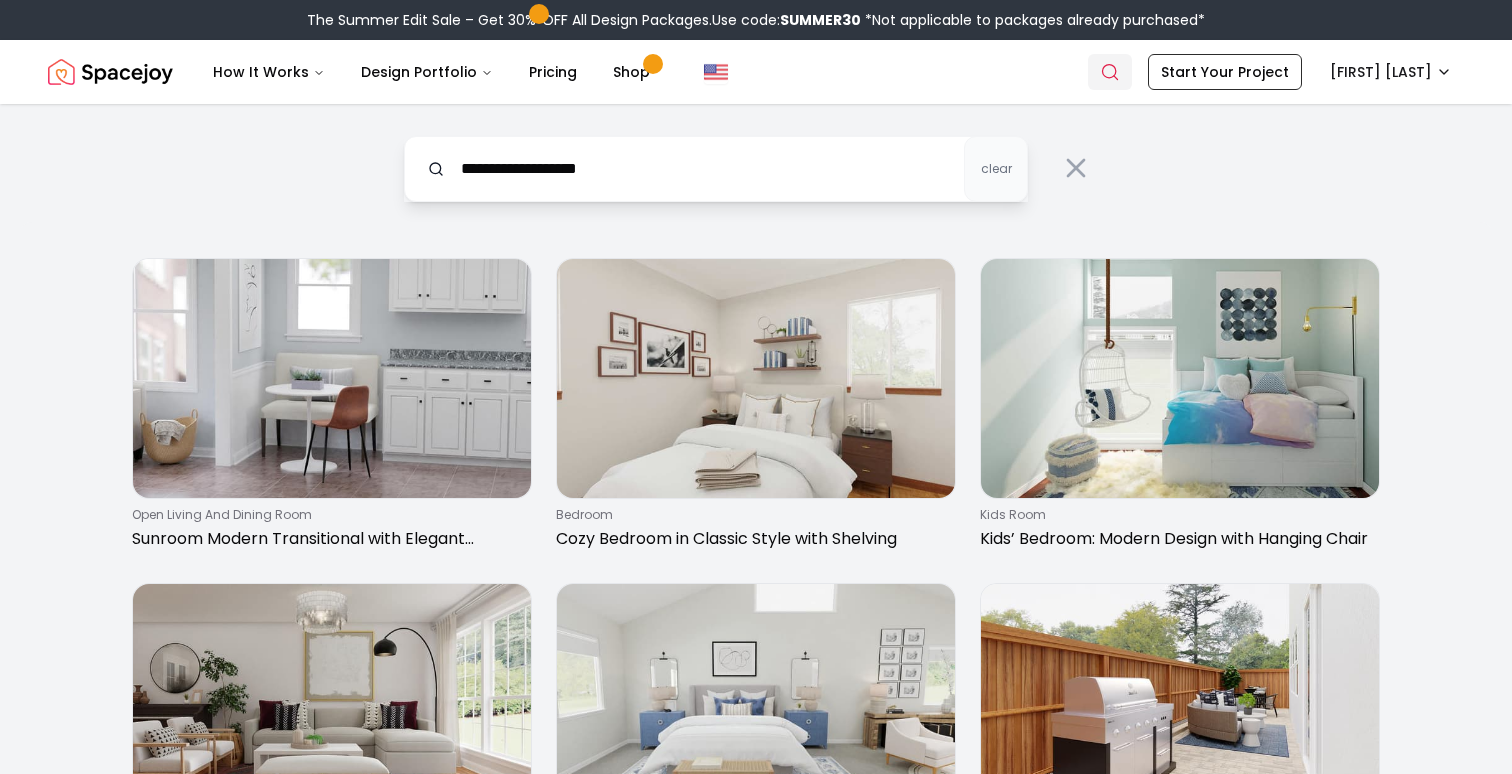 type on "**********" 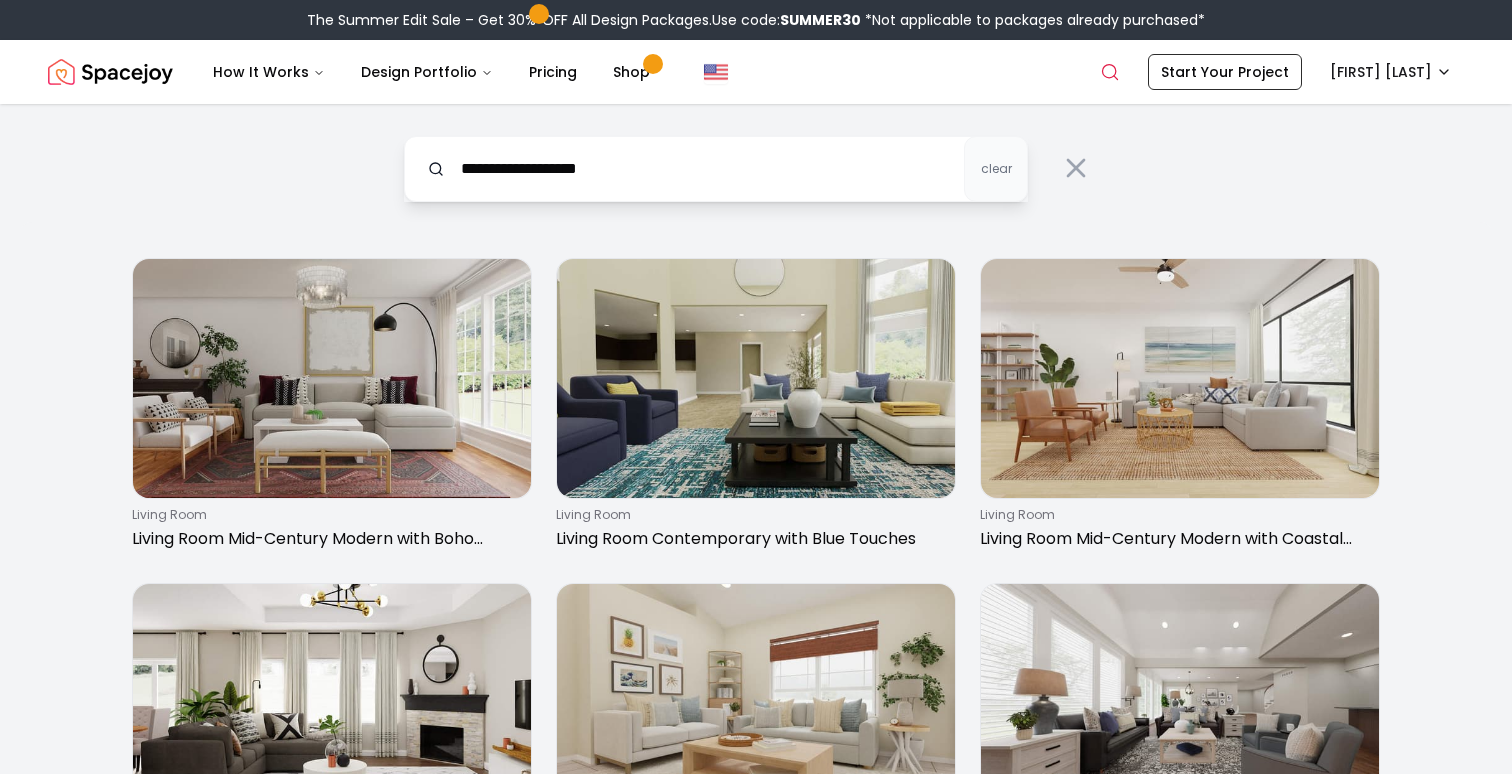 click on "**********" at bounding box center (716, 169) 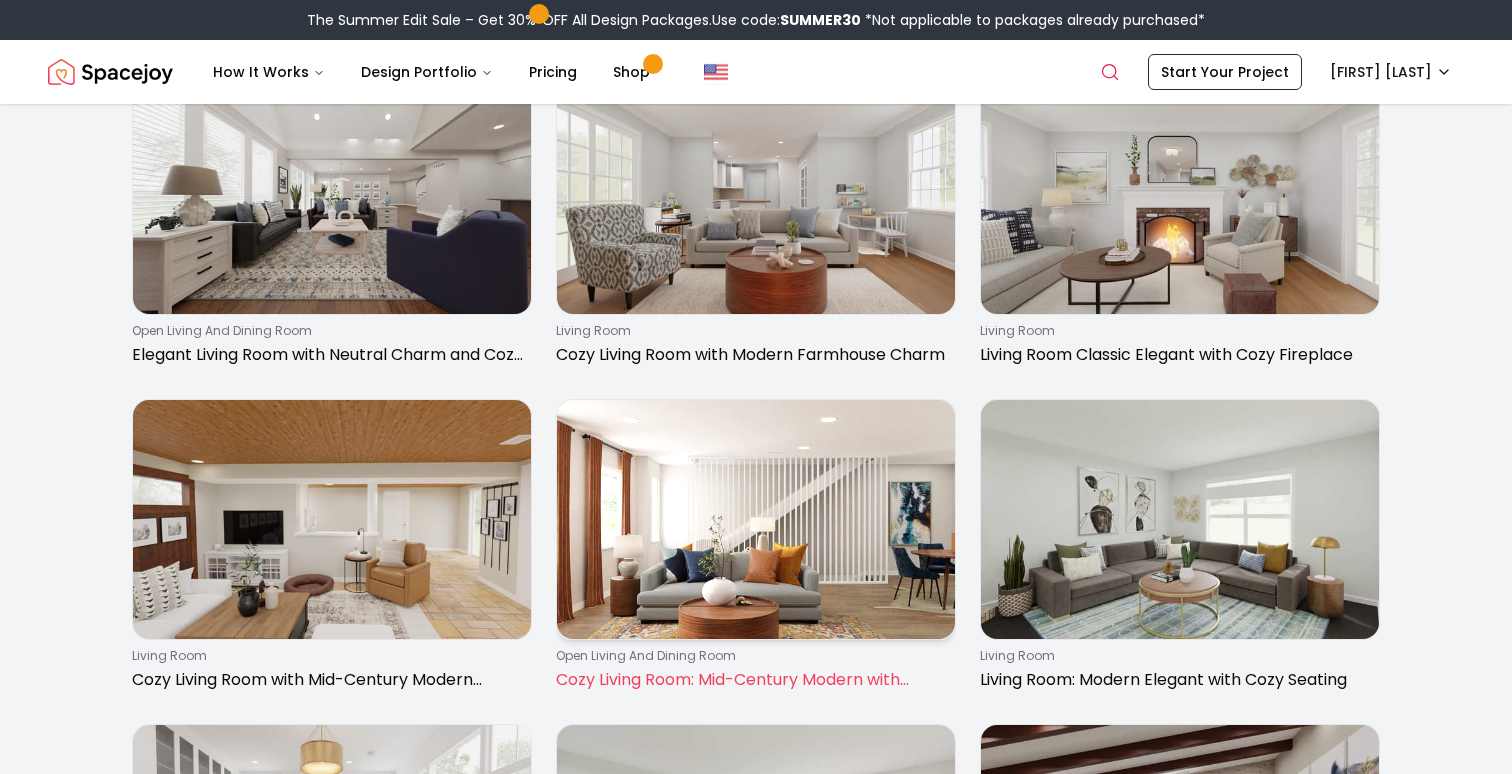 scroll, scrollTop: 0, scrollLeft: 0, axis: both 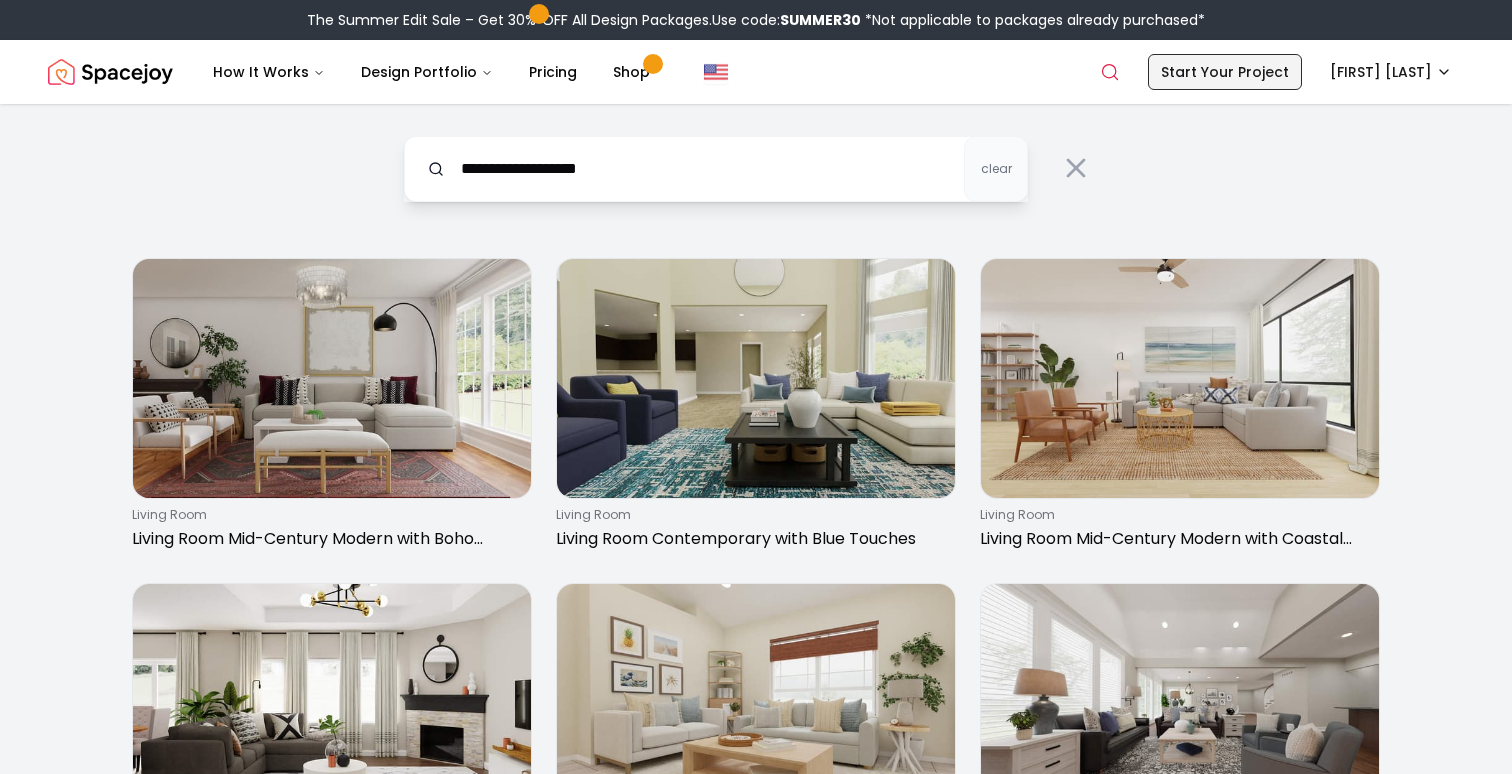 click on "Start Your Project" at bounding box center [1225, 72] 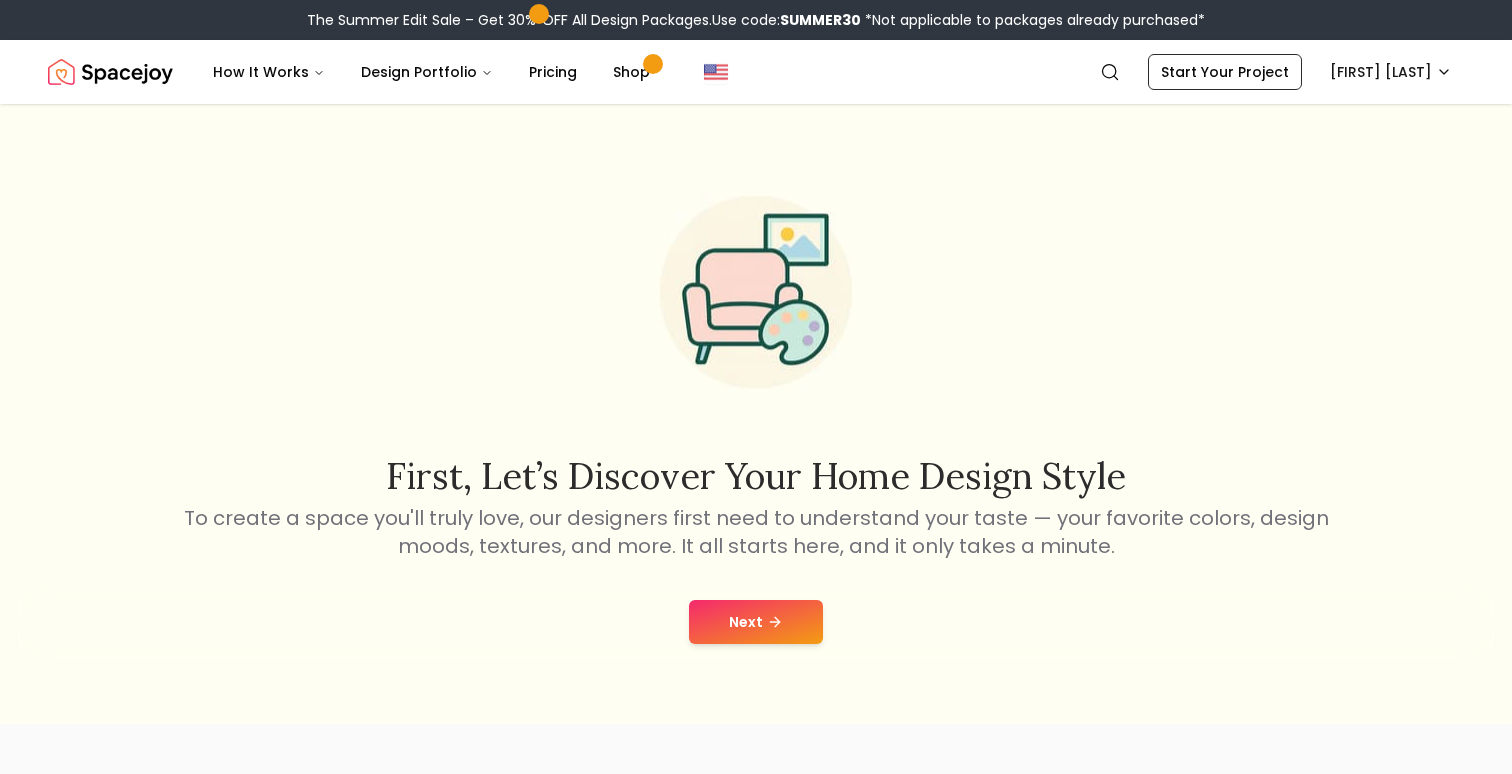 click on "Next" at bounding box center (756, 622) 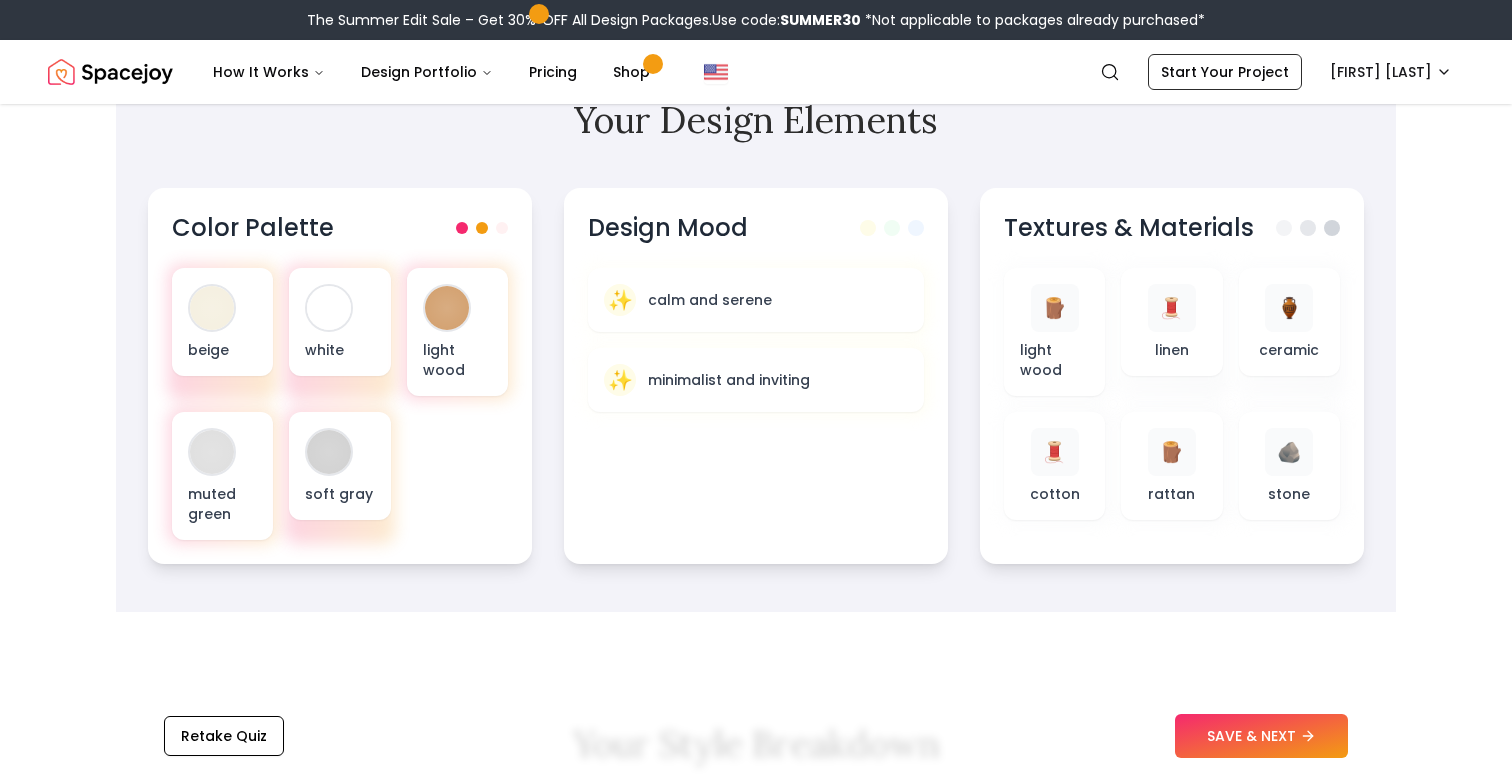 scroll, scrollTop: 784, scrollLeft: 0, axis: vertical 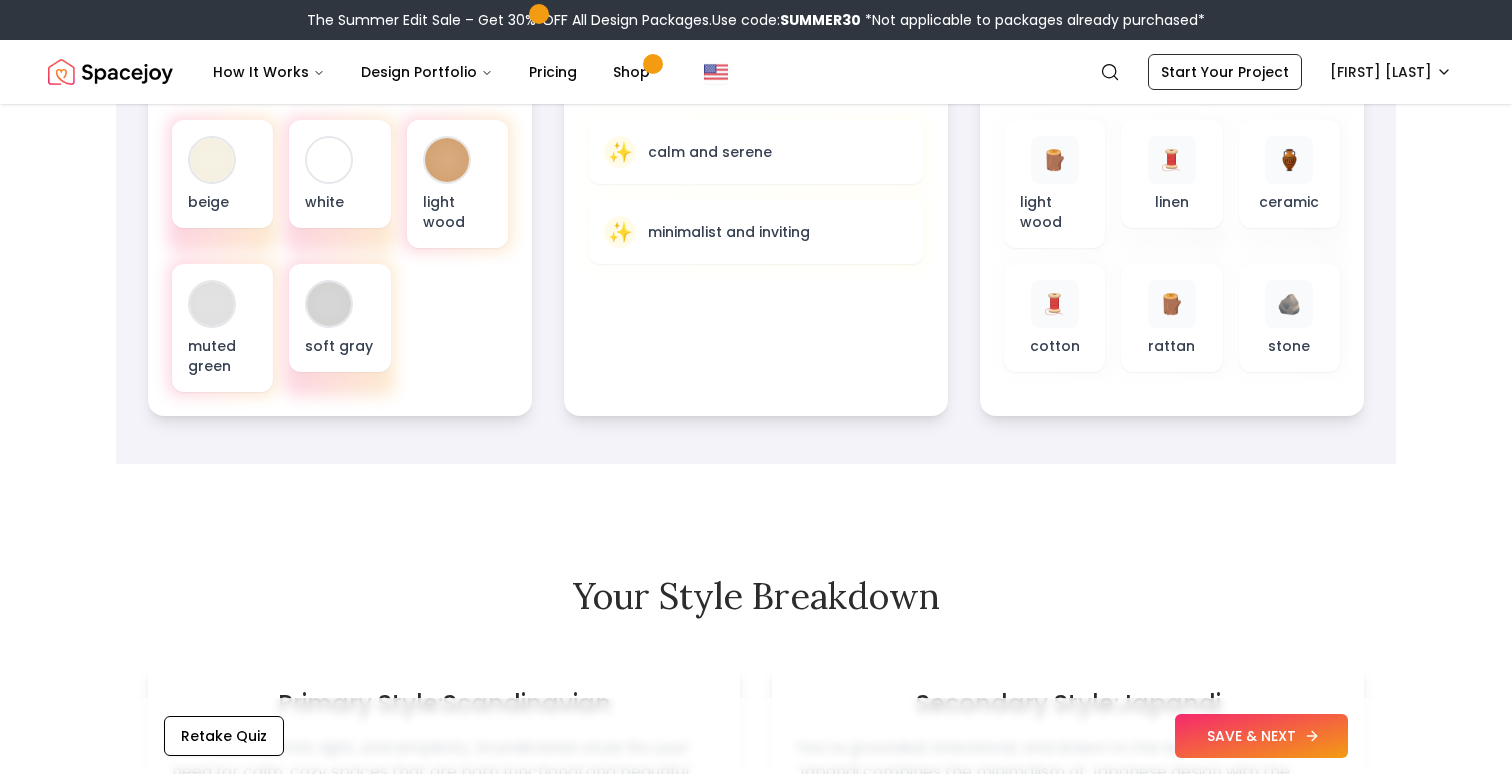 click on "SAVE & NEXT" at bounding box center [1261, 736] 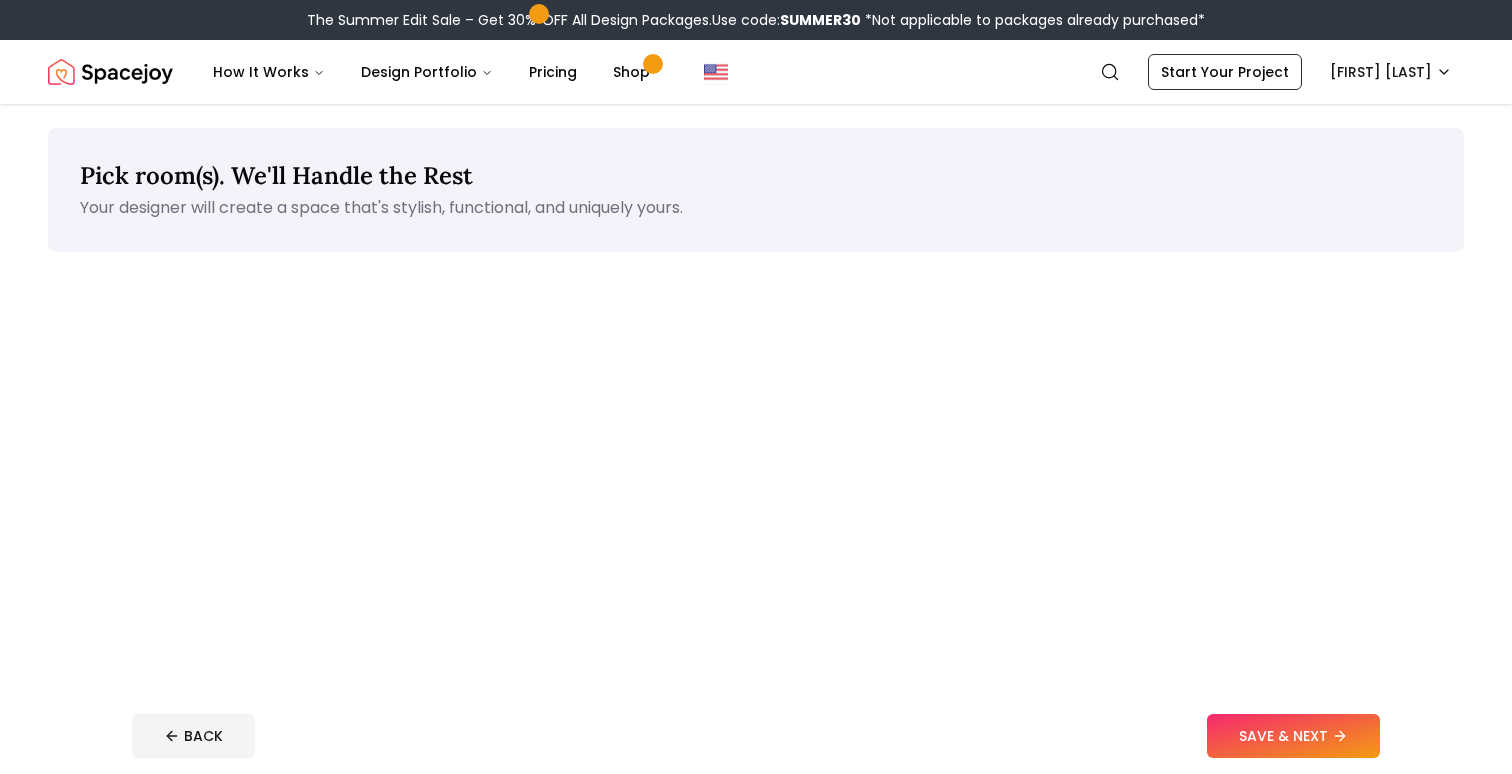 scroll, scrollTop: 0, scrollLeft: 0, axis: both 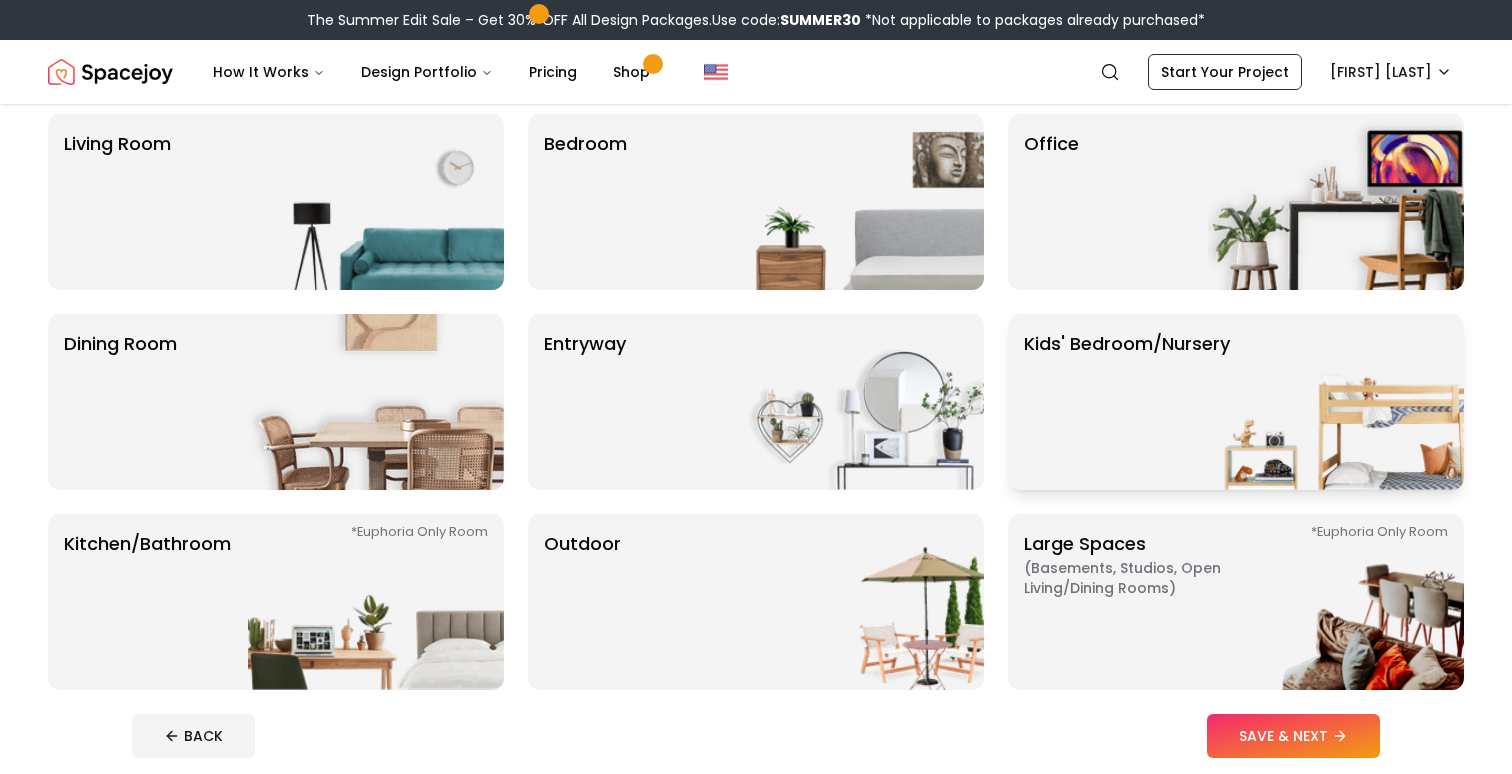 click at bounding box center (1336, 402) 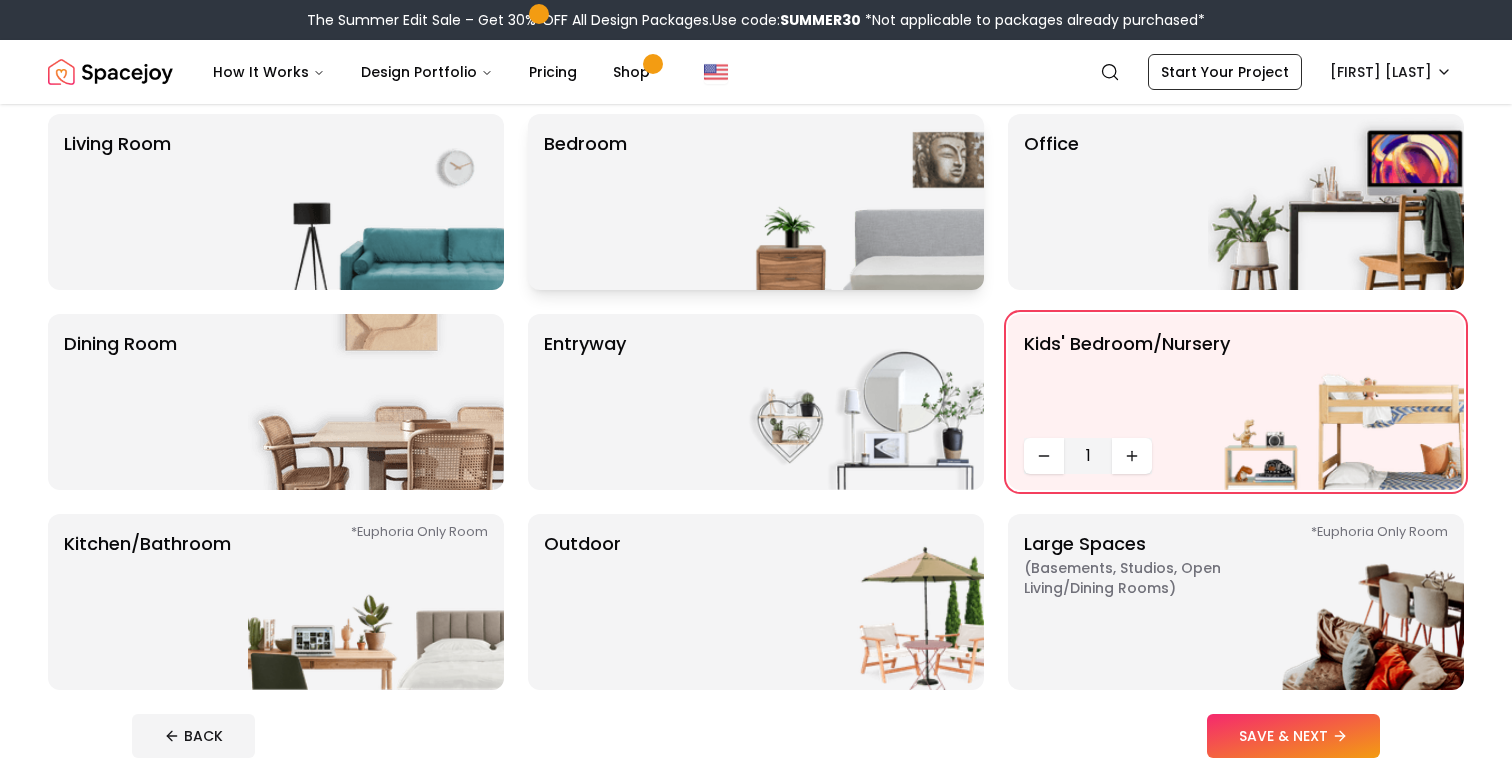 click at bounding box center [856, 202] 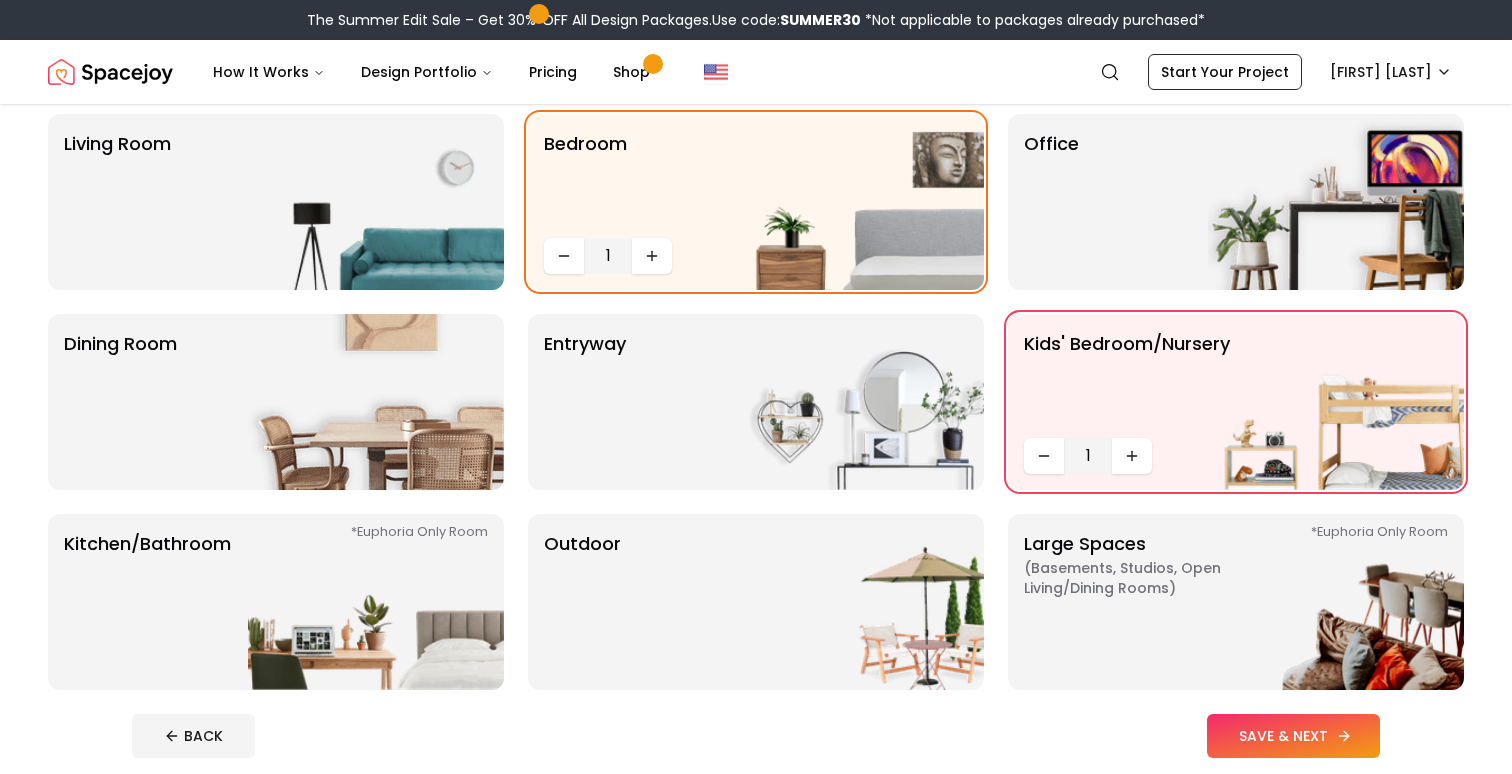 click on "SAVE & NEXT" at bounding box center (1293, 736) 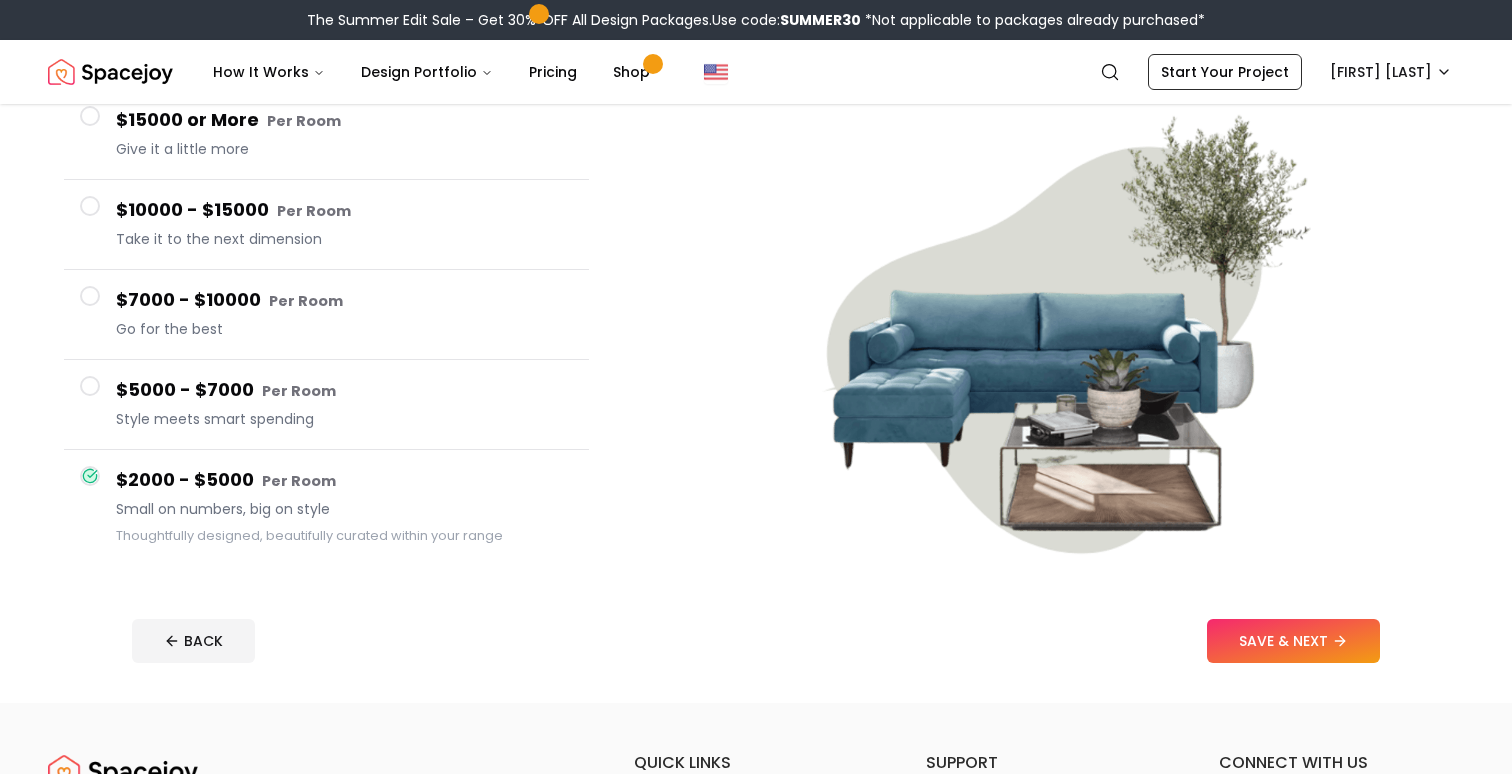 scroll, scrollTop: 199, scrollLeft: 0, axis: vertical 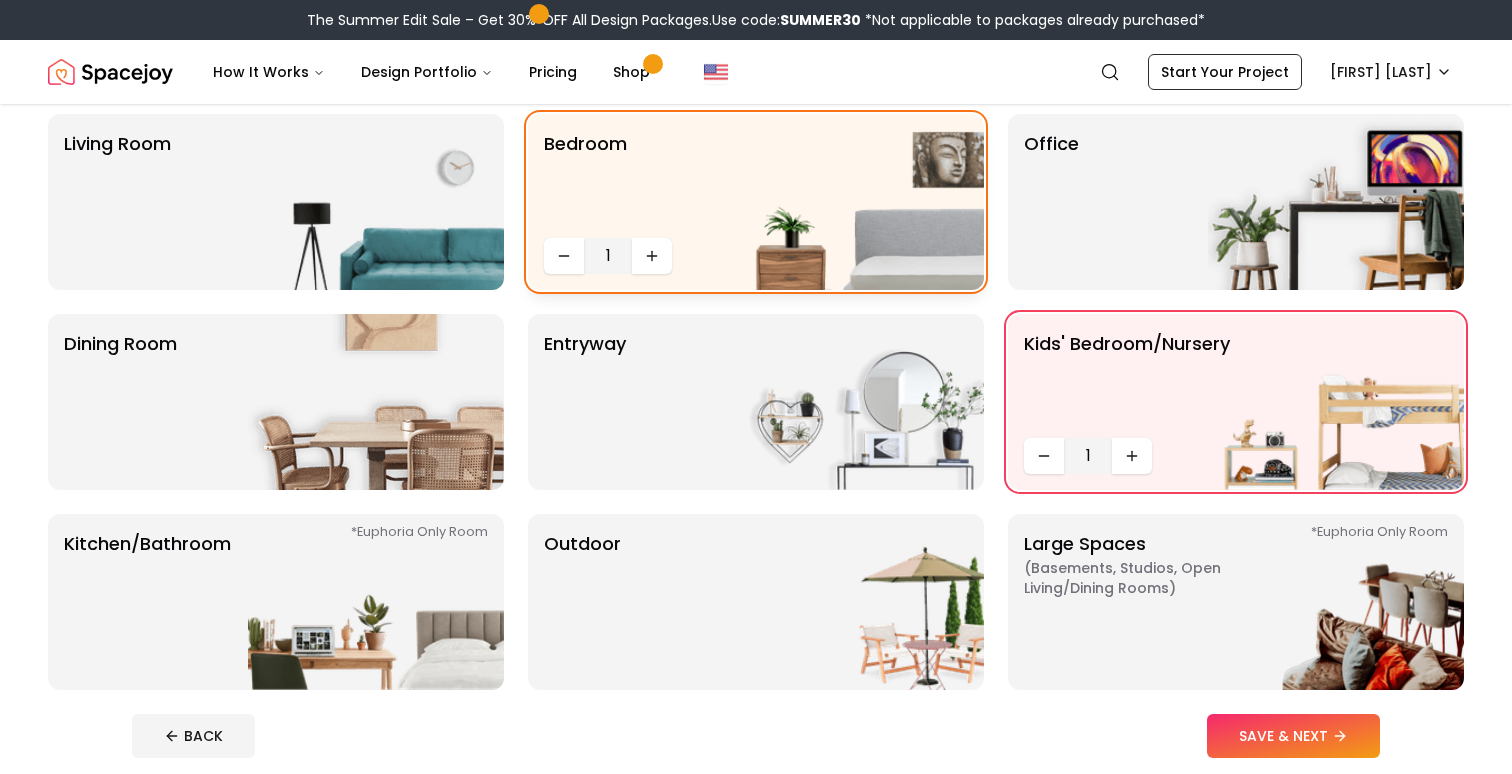 click at bounding box center [856, 202] 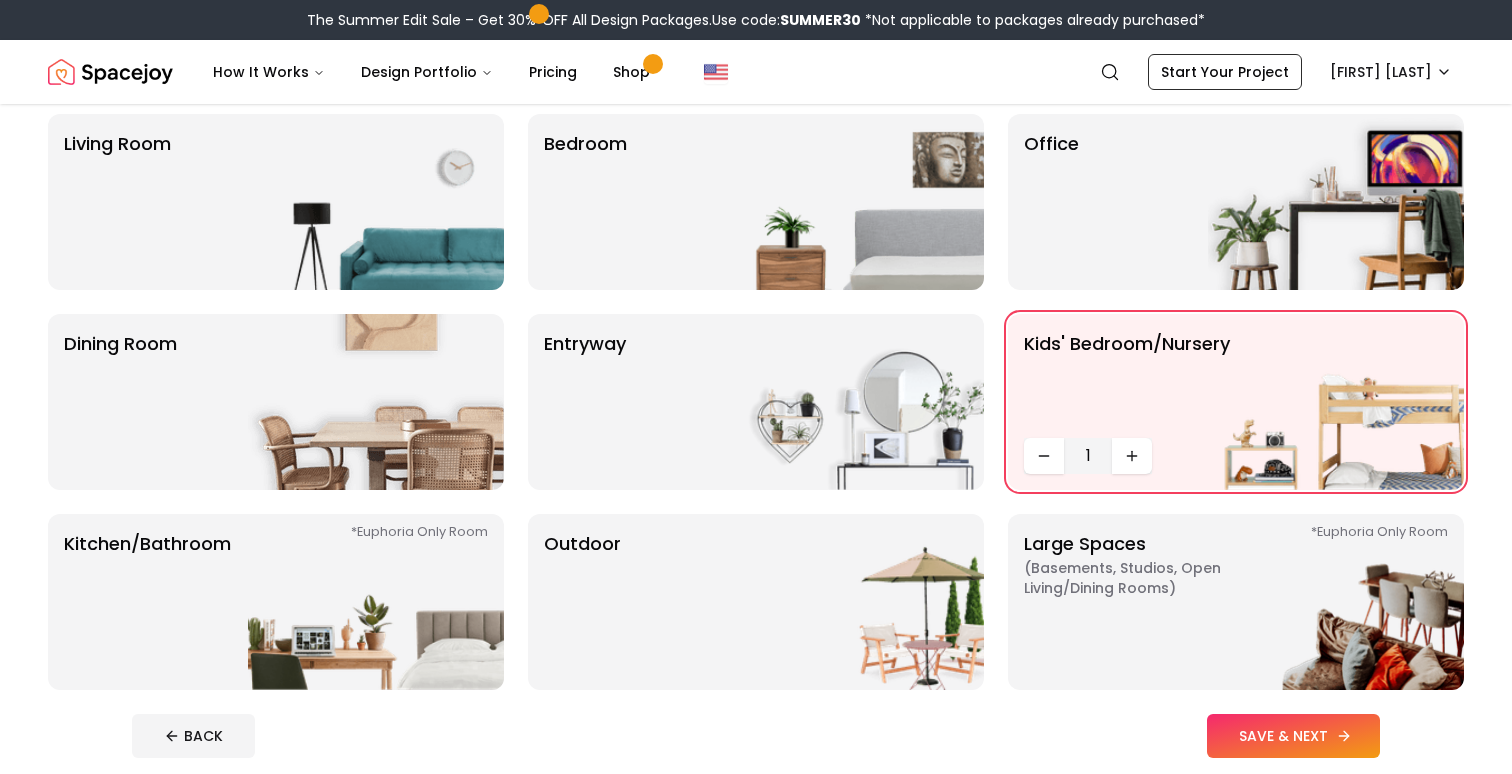 click on "SAVE & NEXT" at bounding box center (1293, 736) 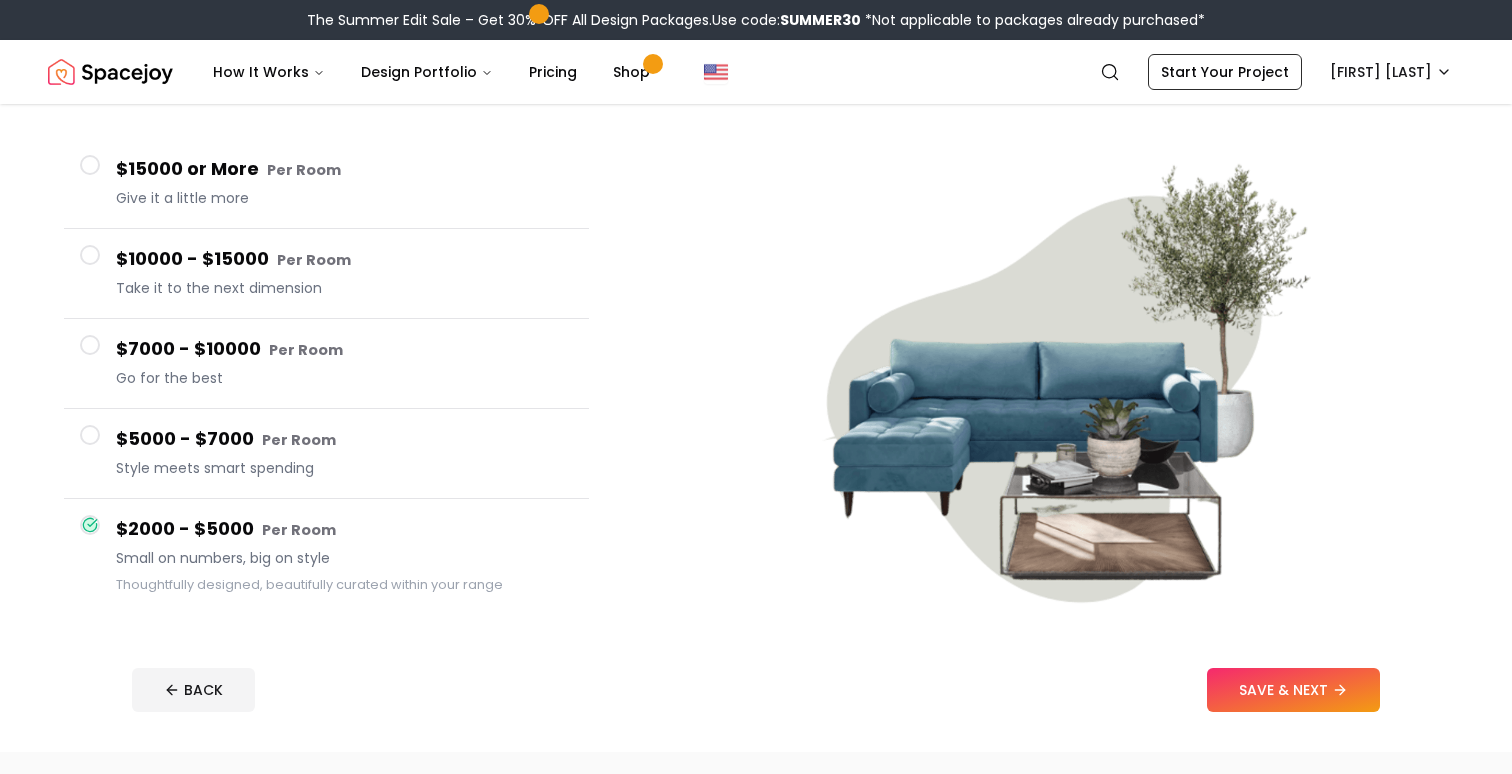 scroll, scrollTop: 166, scrollLeft: 0, axis: vertical 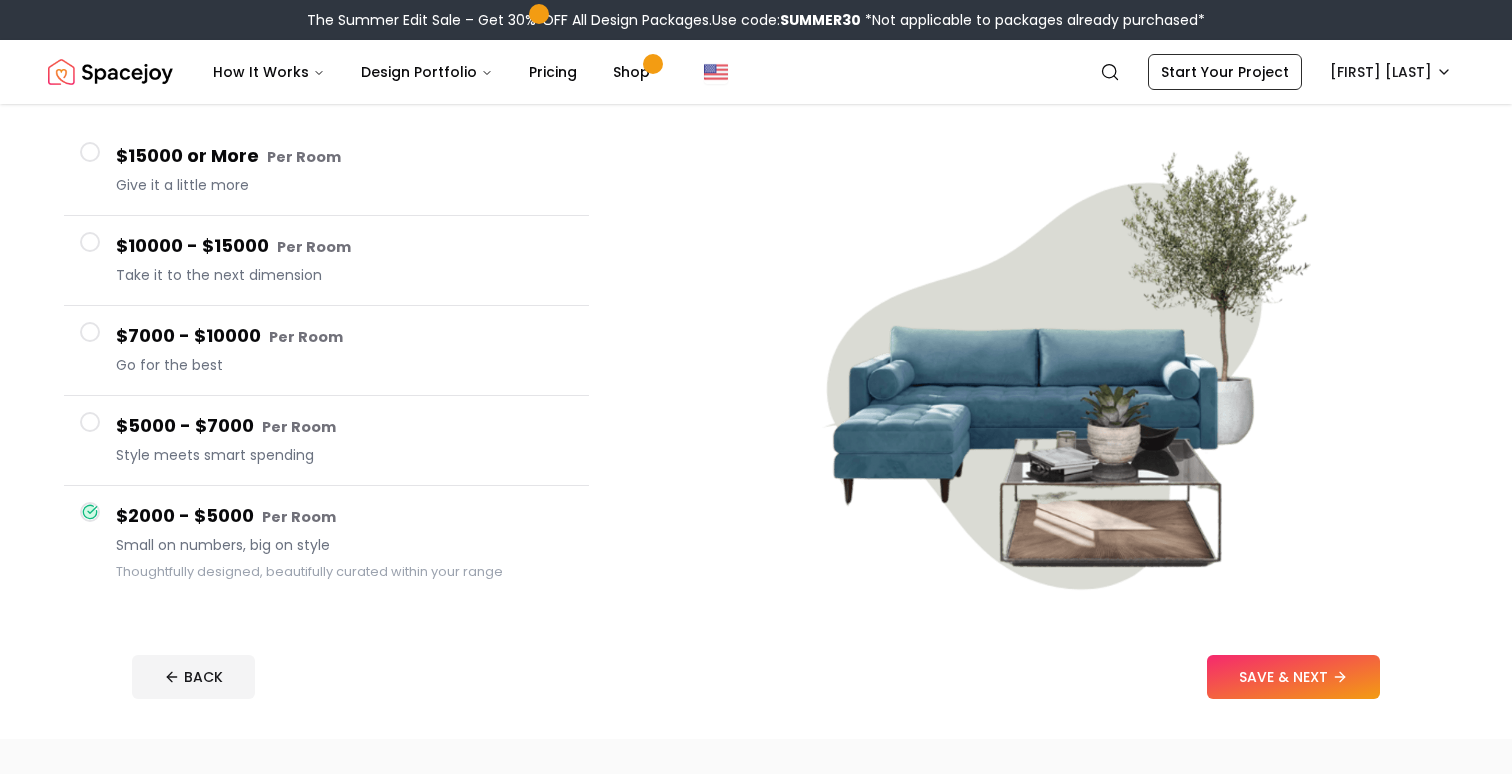 click on "$5000 - $7000    Per Room Style meets smart spending" at bounding box center (326, 441) 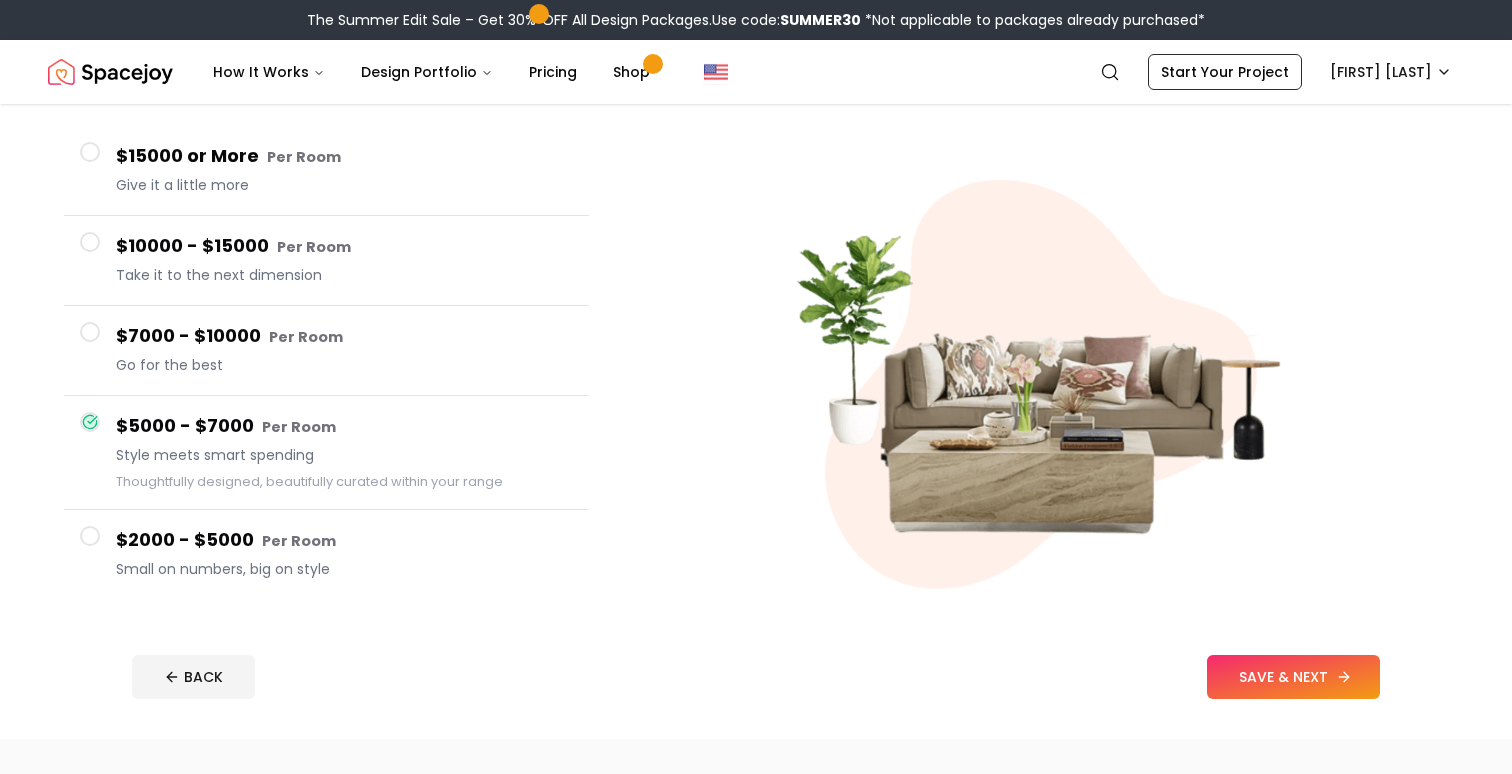 click on "SAVE & NEXT" at bounding box center [1293, 677] 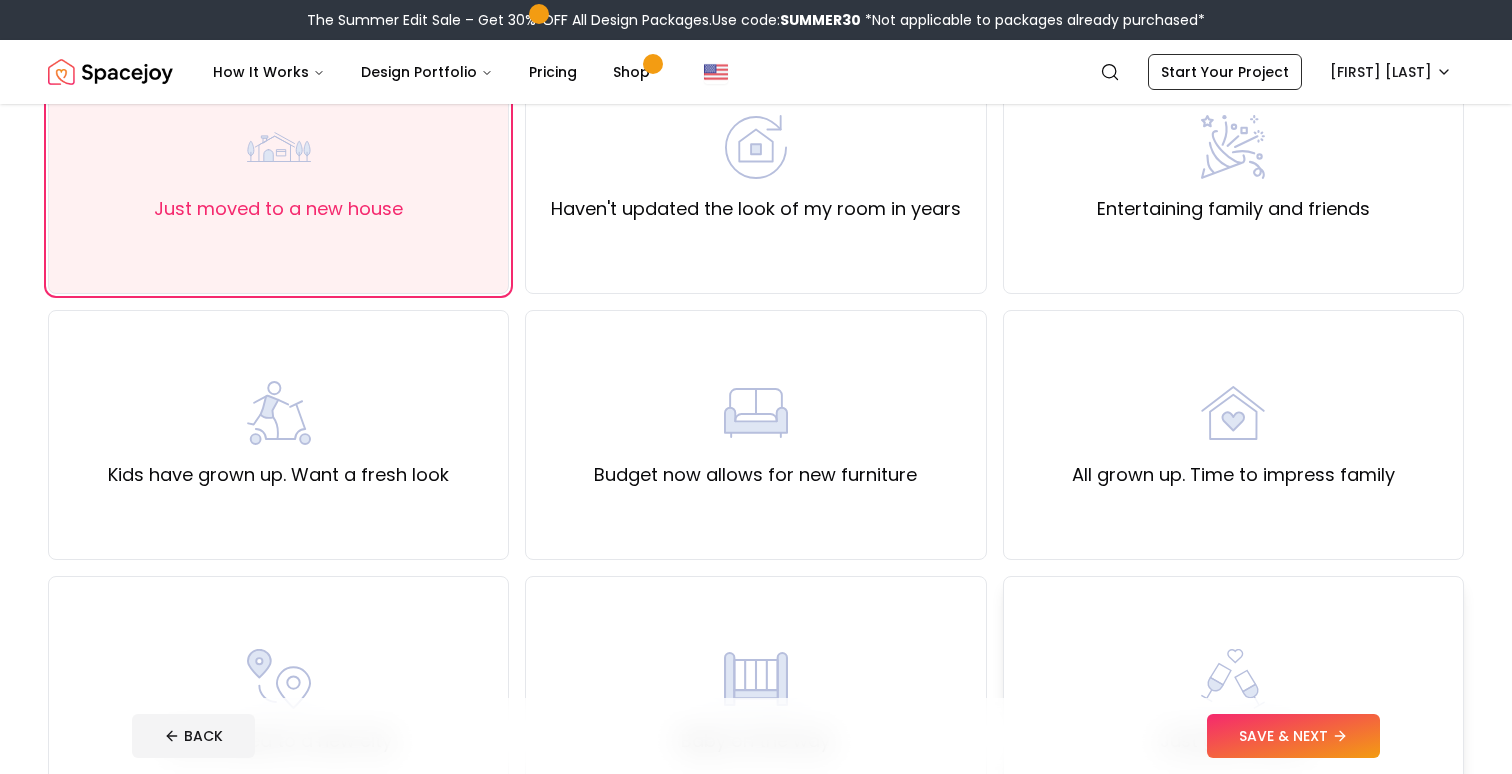 scroll, scrollTop: 238, scrollLeft: 0, axis: vertical 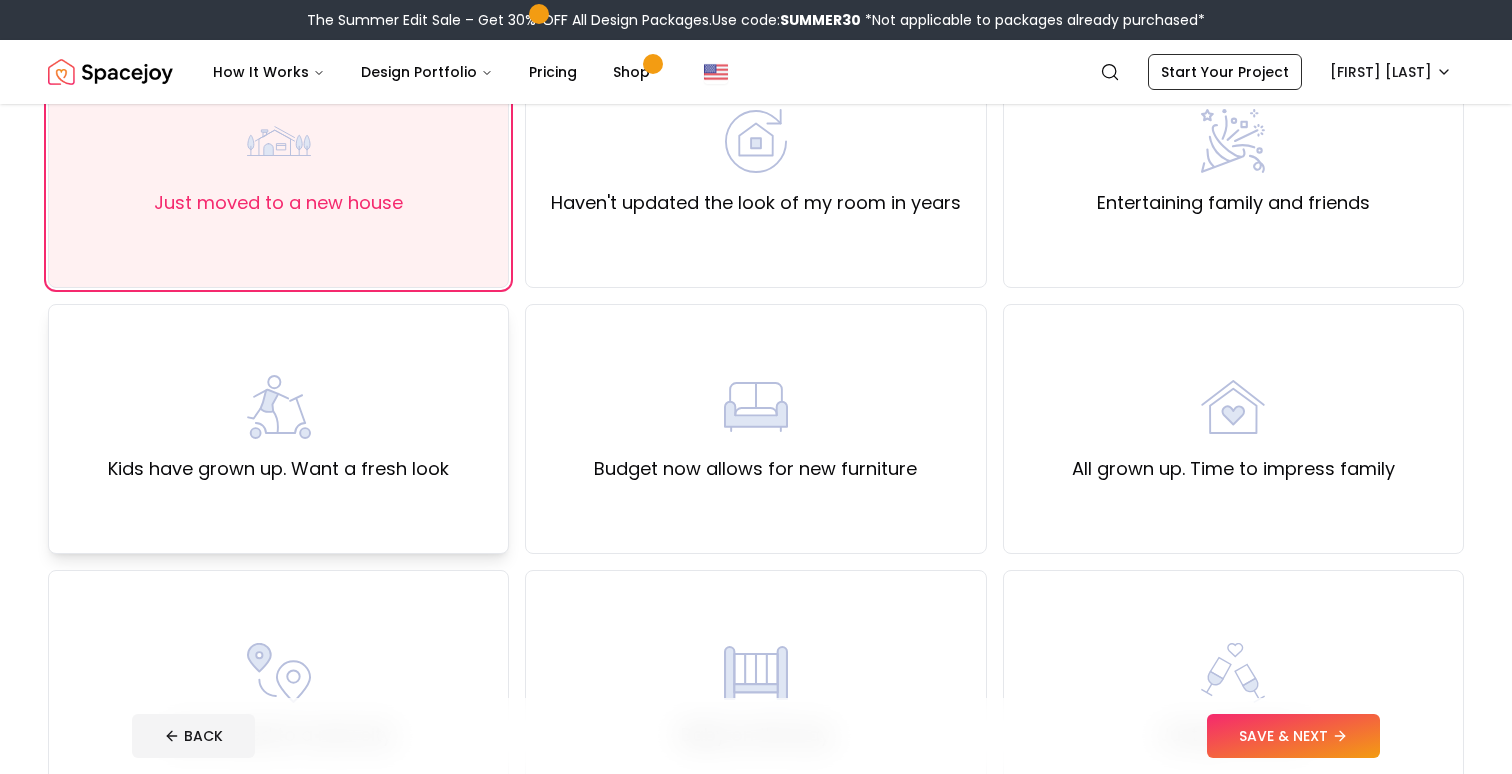click on "Kids have grown up. Want a fresh look" at bounding box center [278, 429] 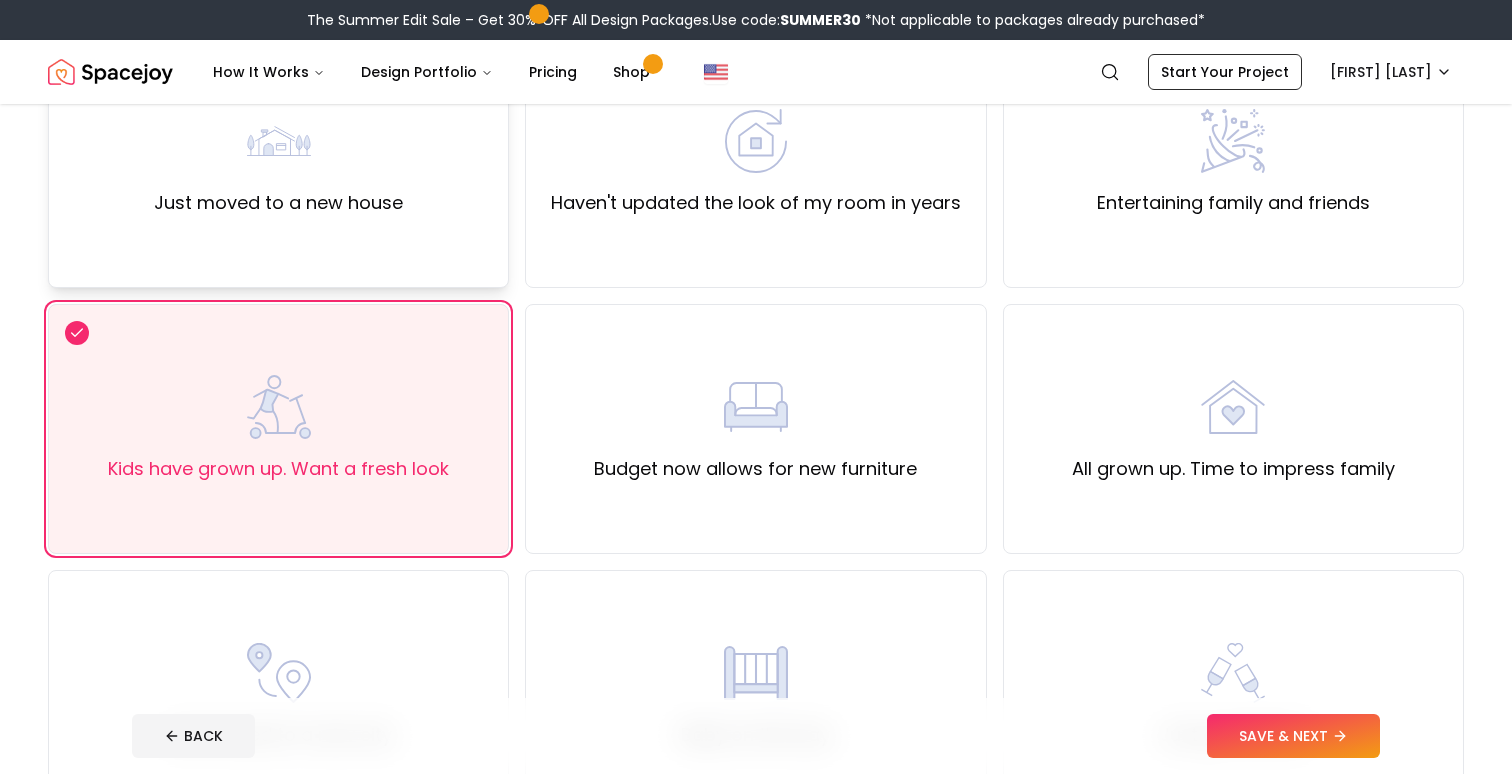 click on "Just moved to a new house" at bounding box center (278, 163) 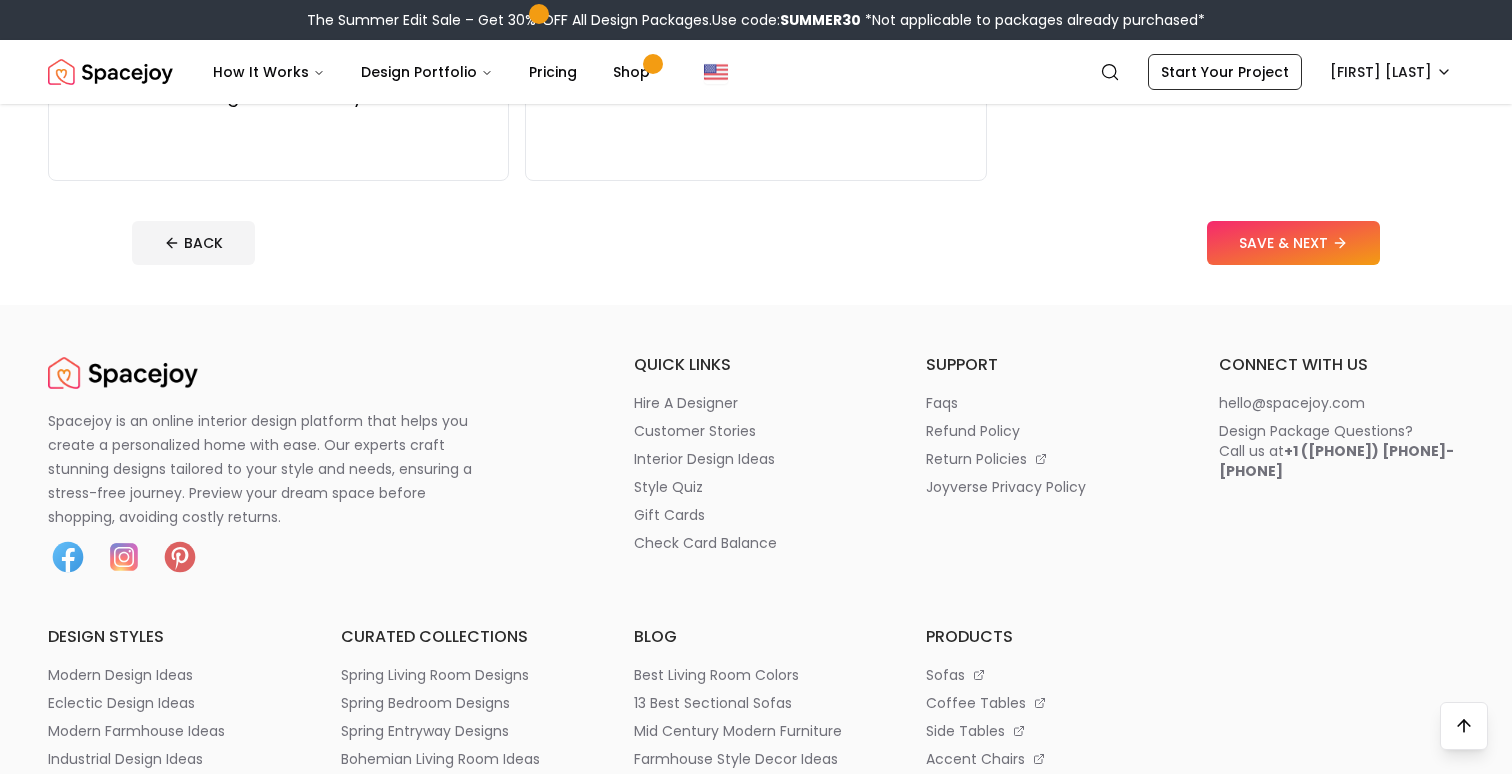 scroll, scrollTop: 1146, scrollLeft: 0, axis: vertical 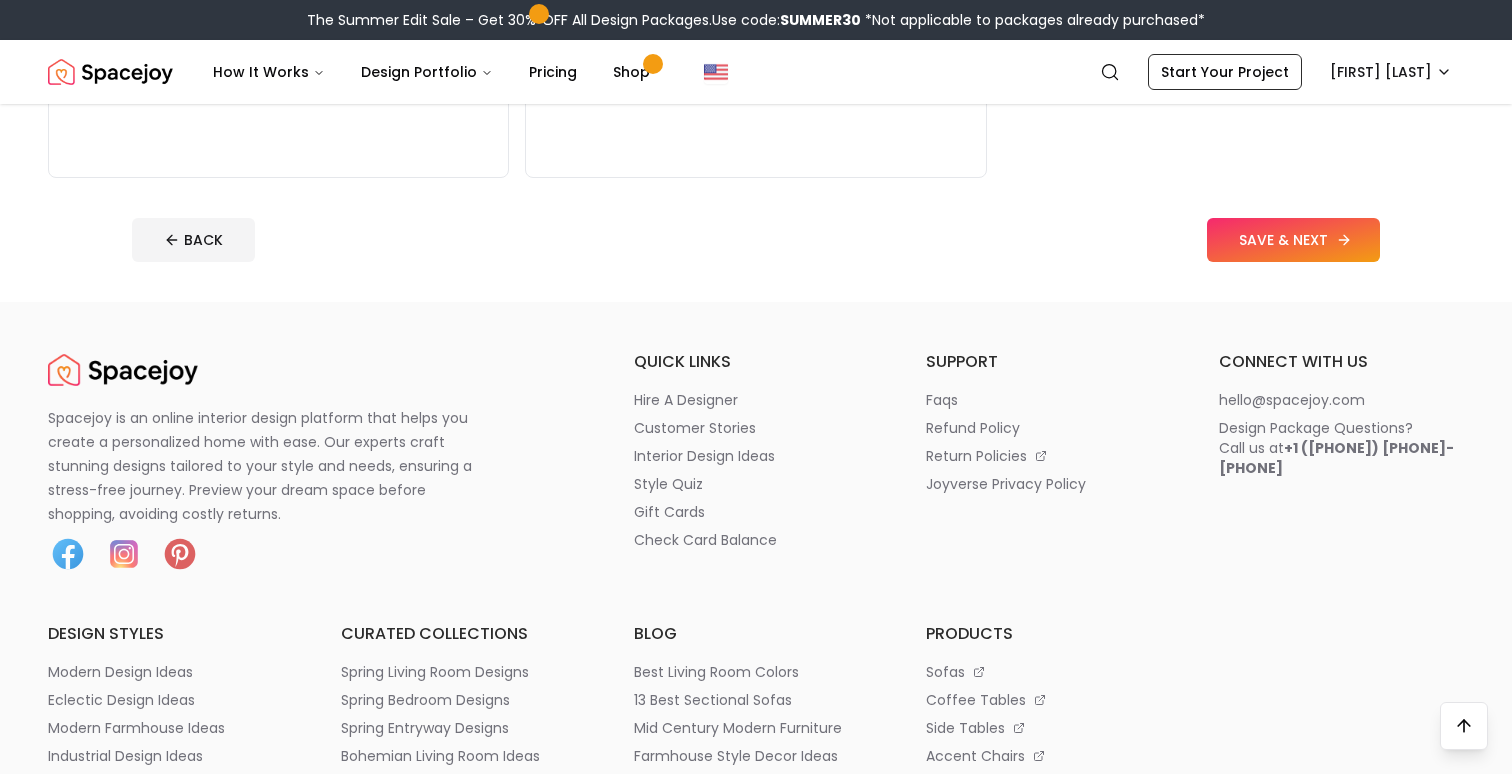 click on "SAVE & NEXT" at bounding box center [1293, 240] 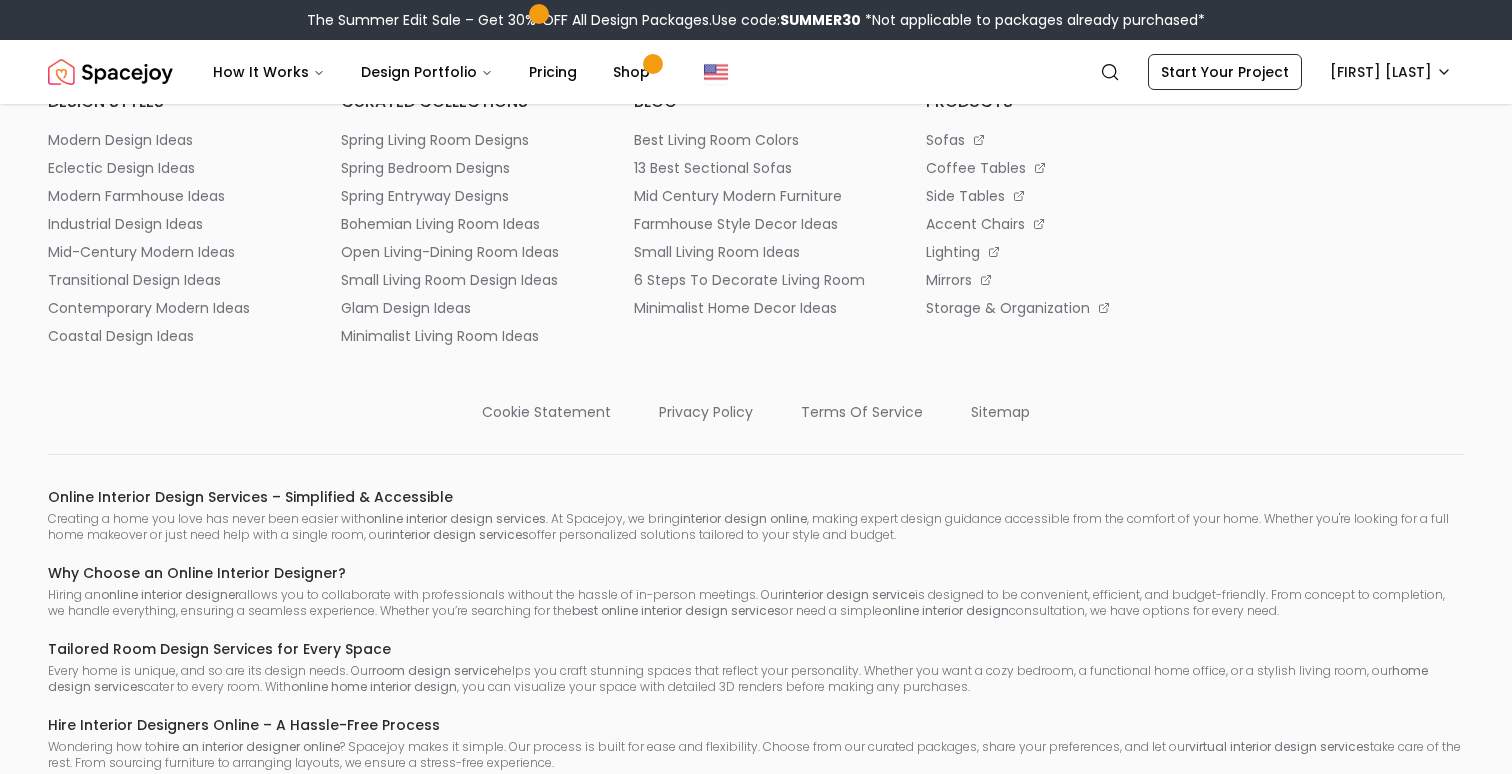 scroll, scrollTop: 0, scrollLeft: 0, axis: both 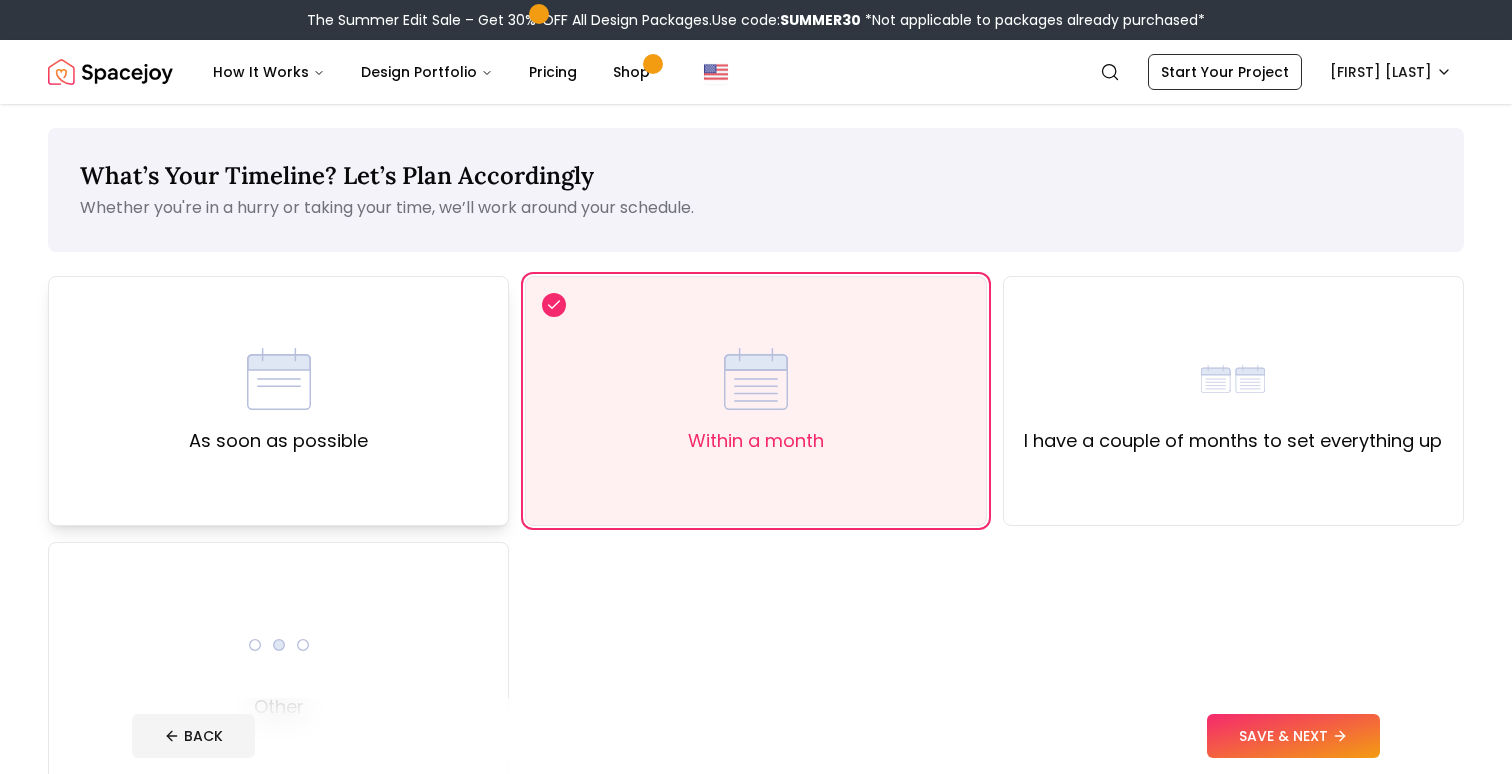 click on "As soon as possible" at bounding box center [278, 401] 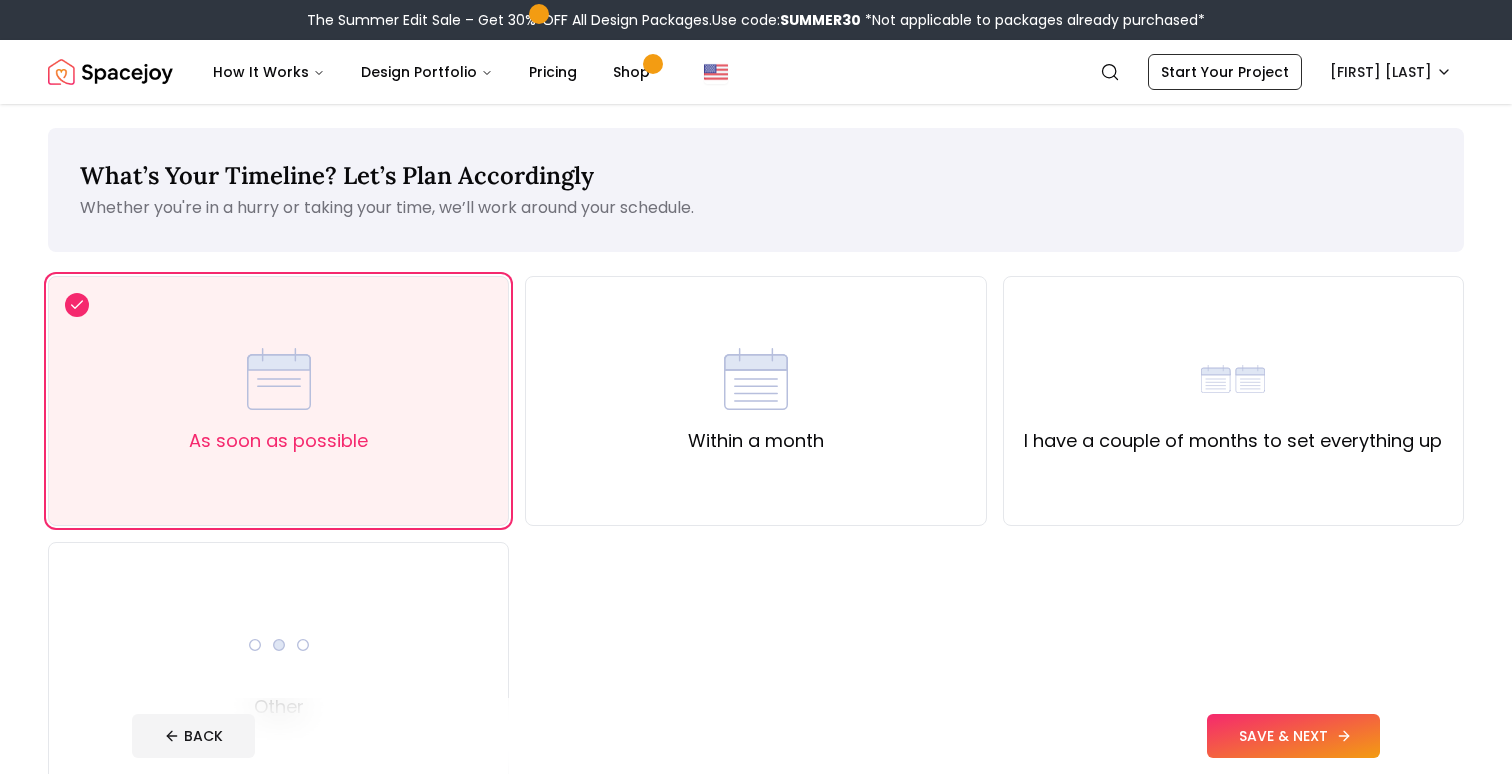 click on "SAVE & NEXT" at bounding box center (1293, 736) 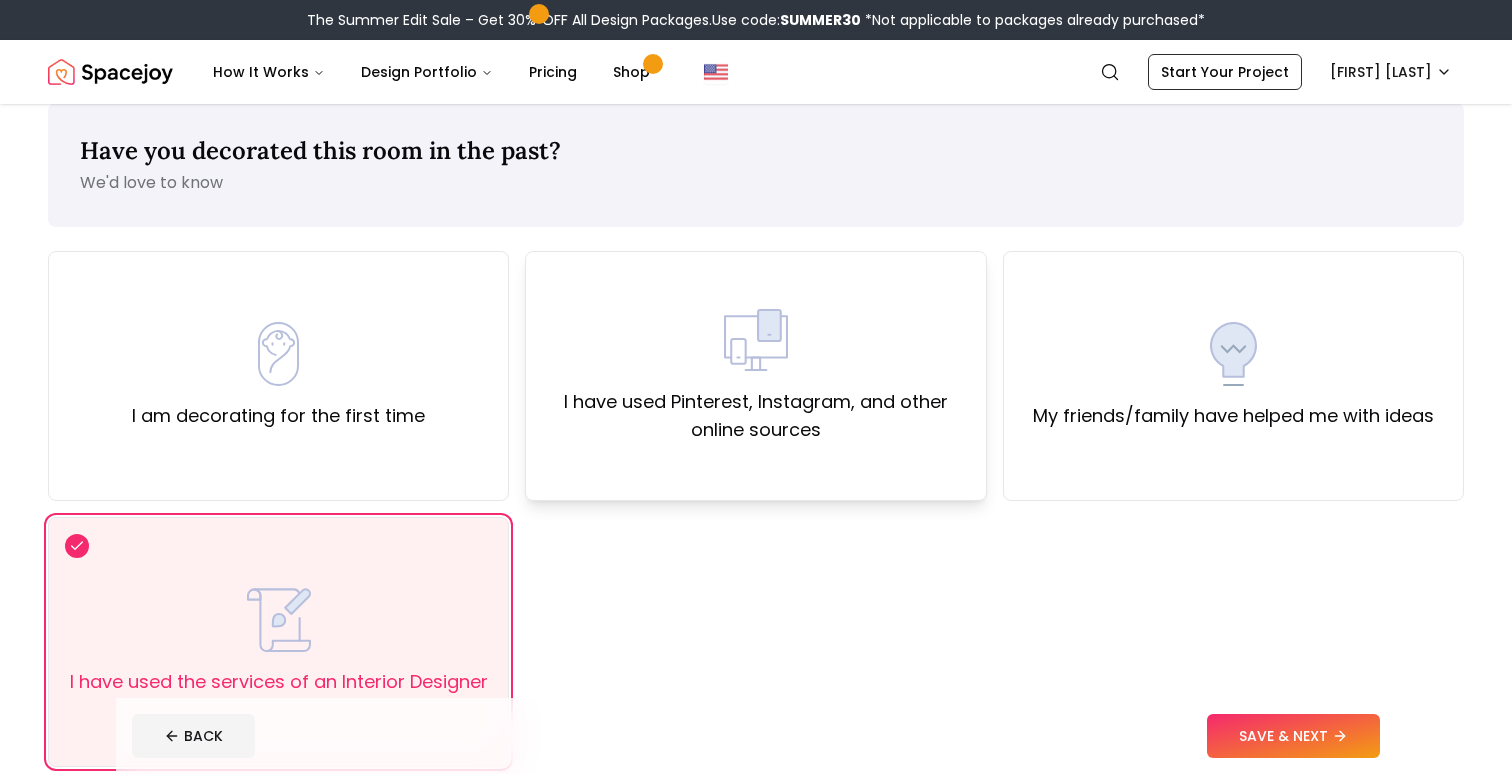 scroll, scrollTop: 23, scrollLeft: 0, axis: vertical 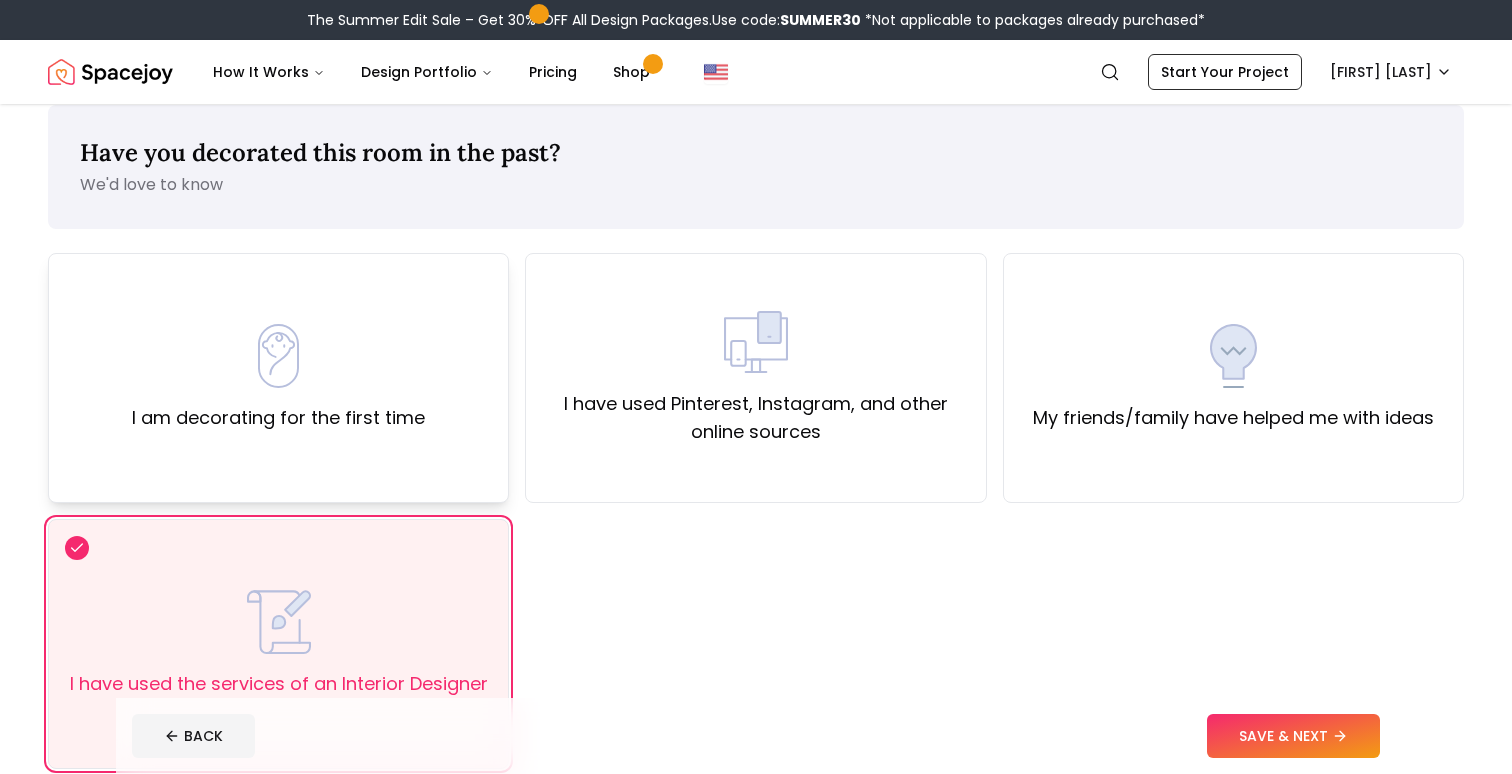 click on "I am decorating for the first time" at bounding box center (278, 378) 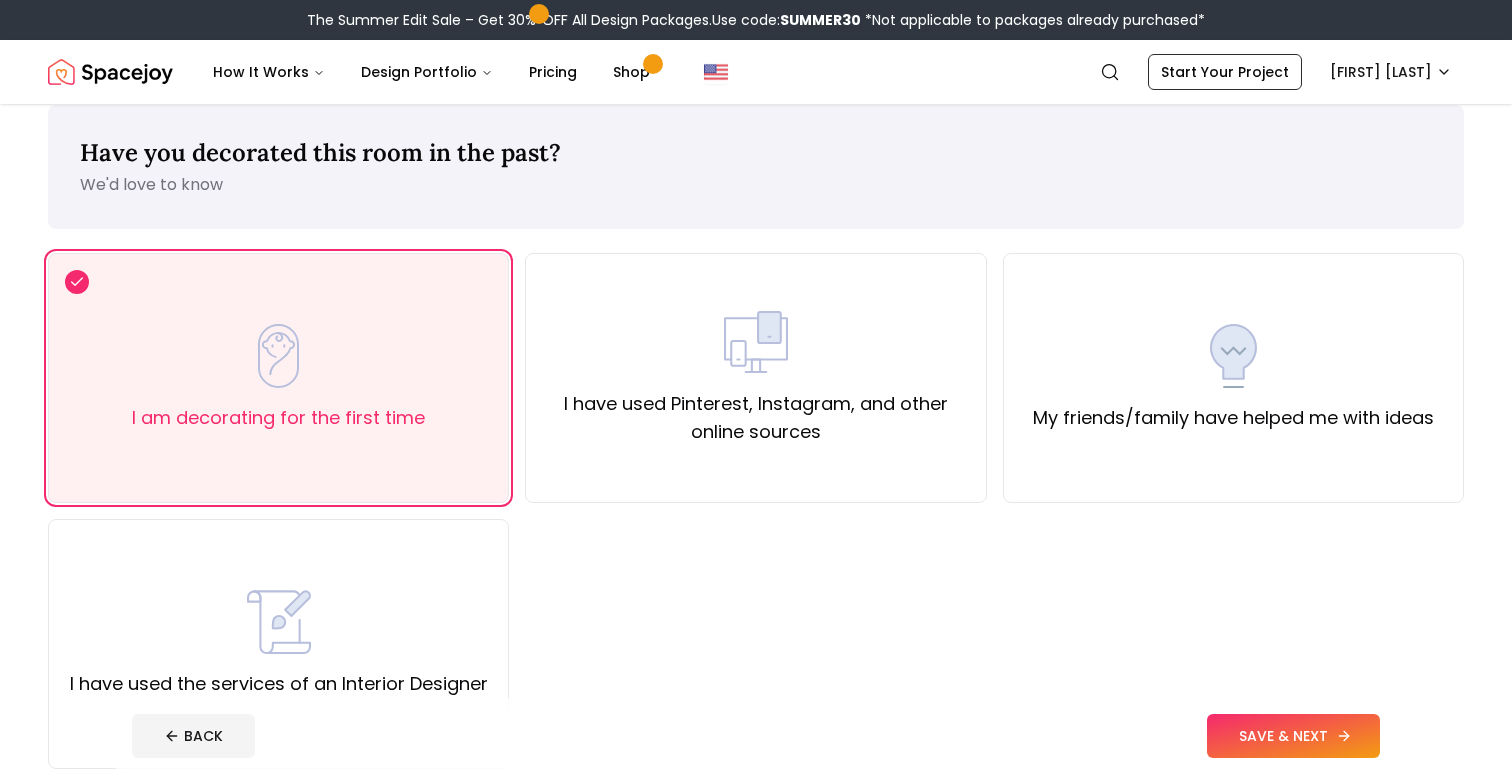 click on "SAVE & NEXT" at bounding box center [1293, 736] 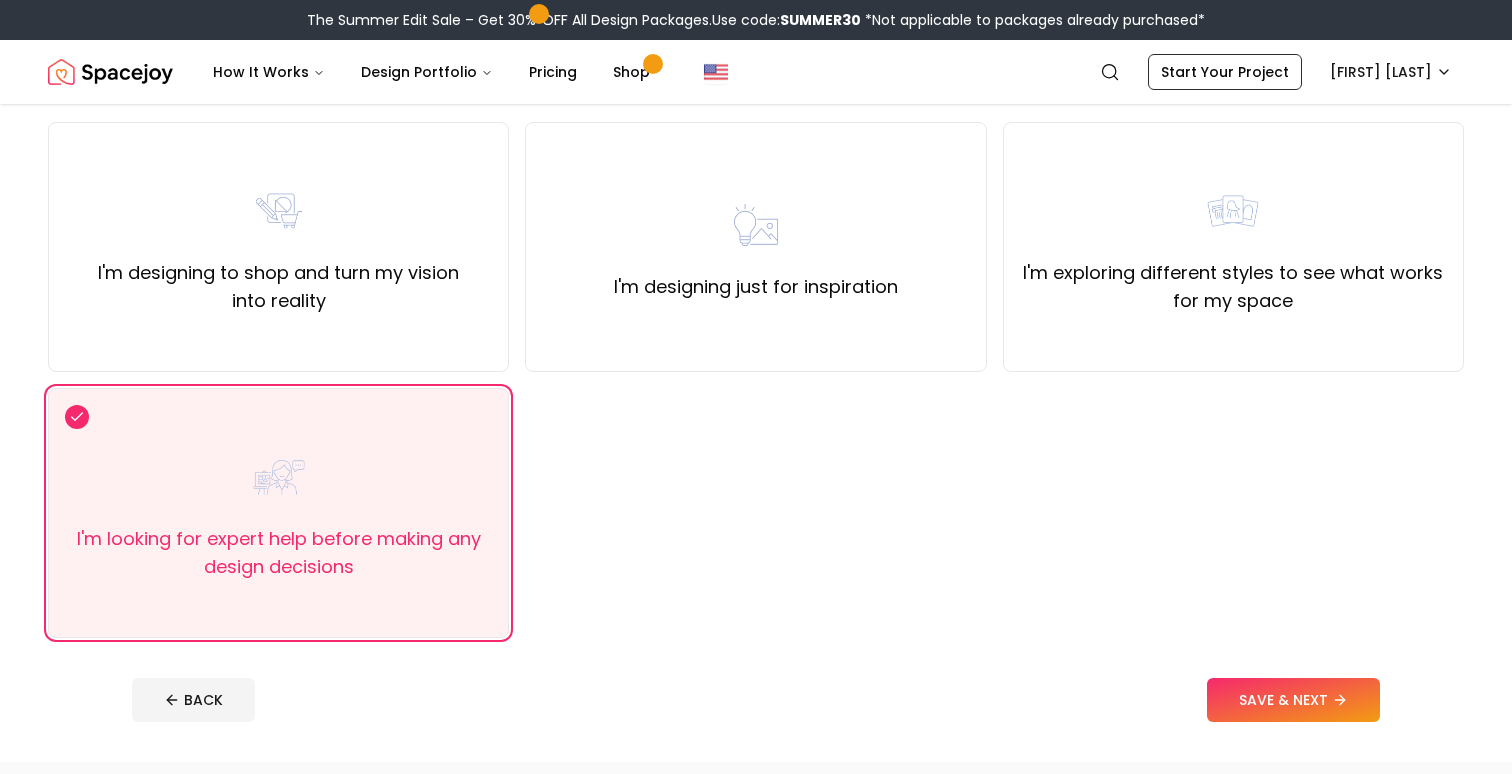scroll, scrollTop: 147, scrollLeft: 0, axis: vertical 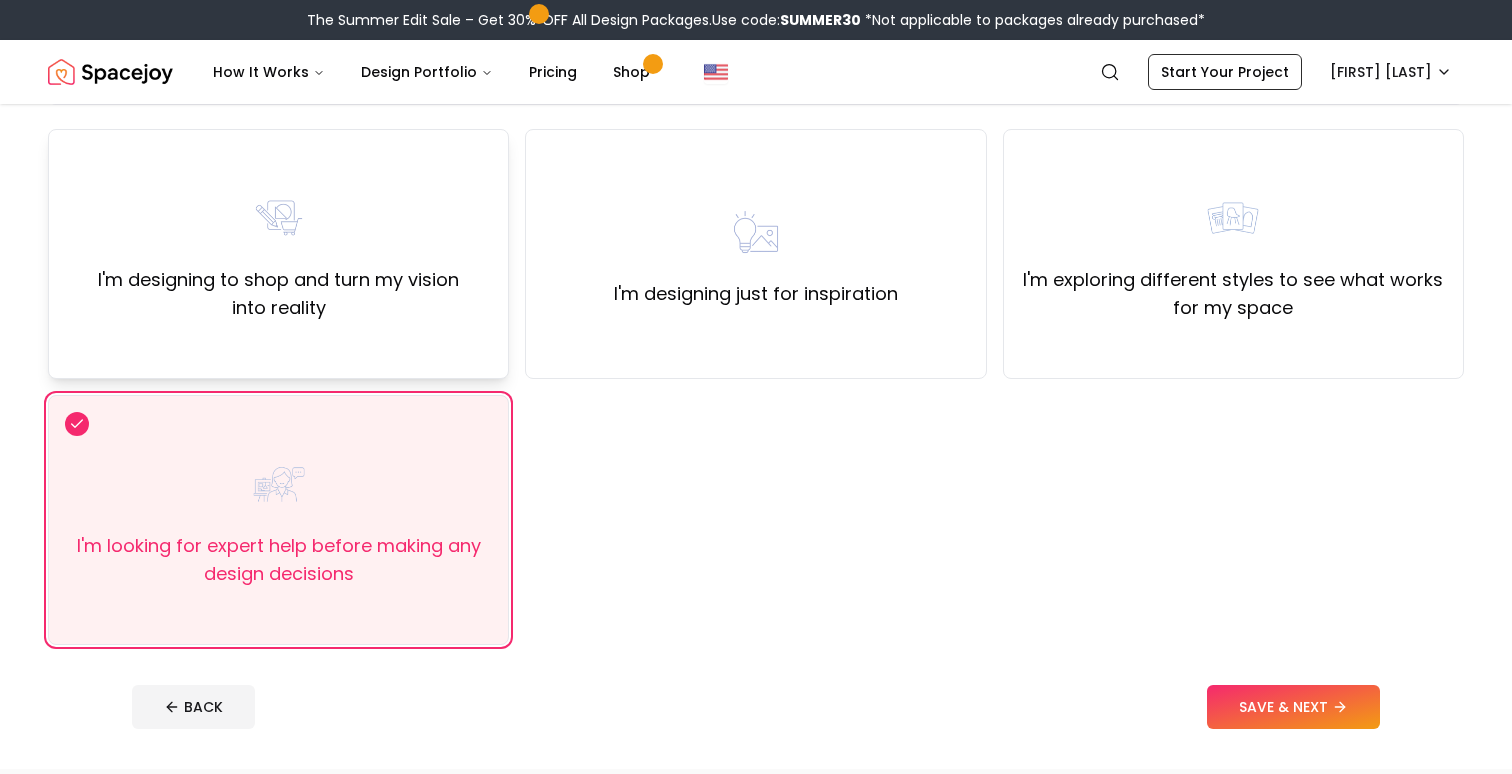 click on "I'm designing to shop and turn my vision into reality" at bounding box center (278, 254) 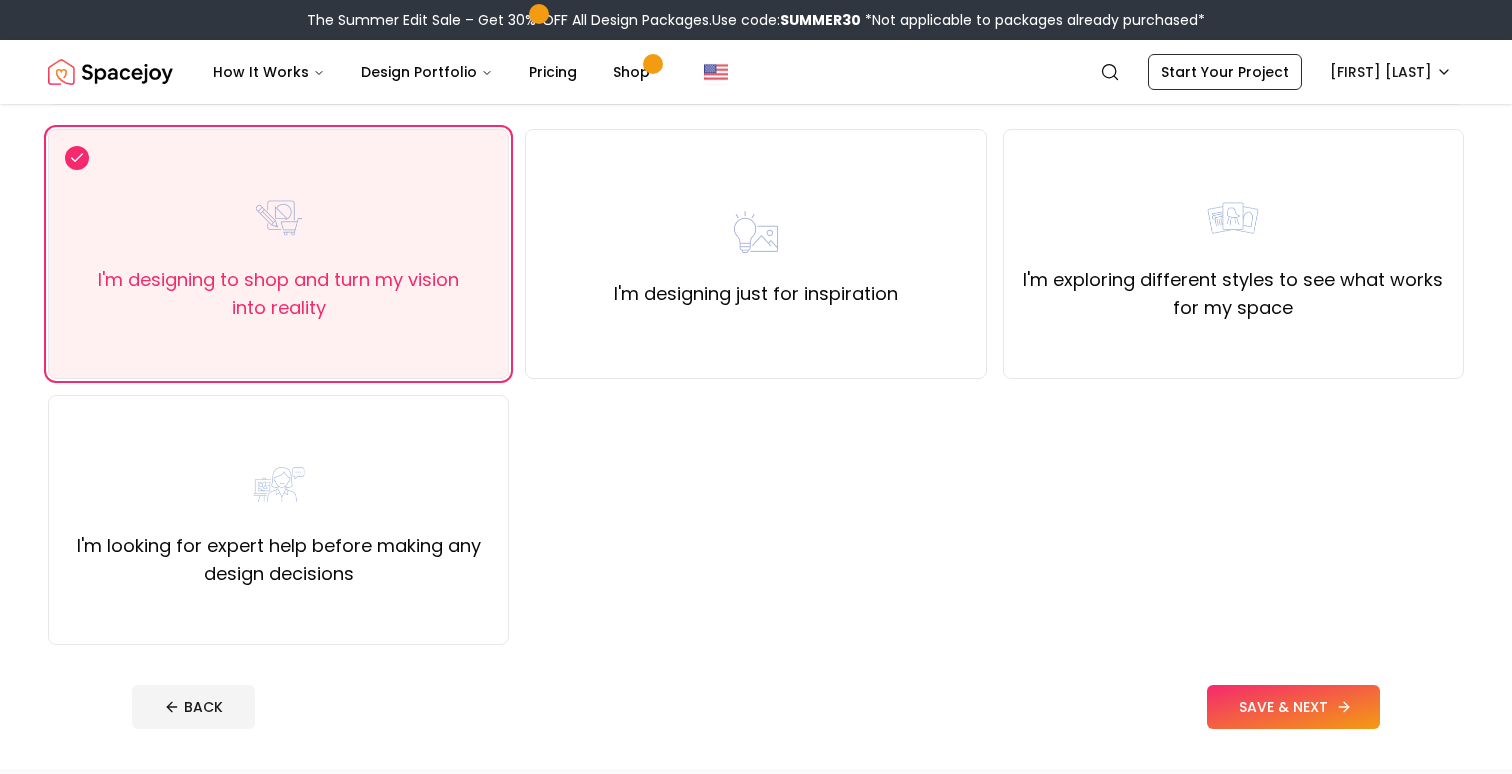 click on "SAVE & NEXT" at bounding box center [1293, 707] 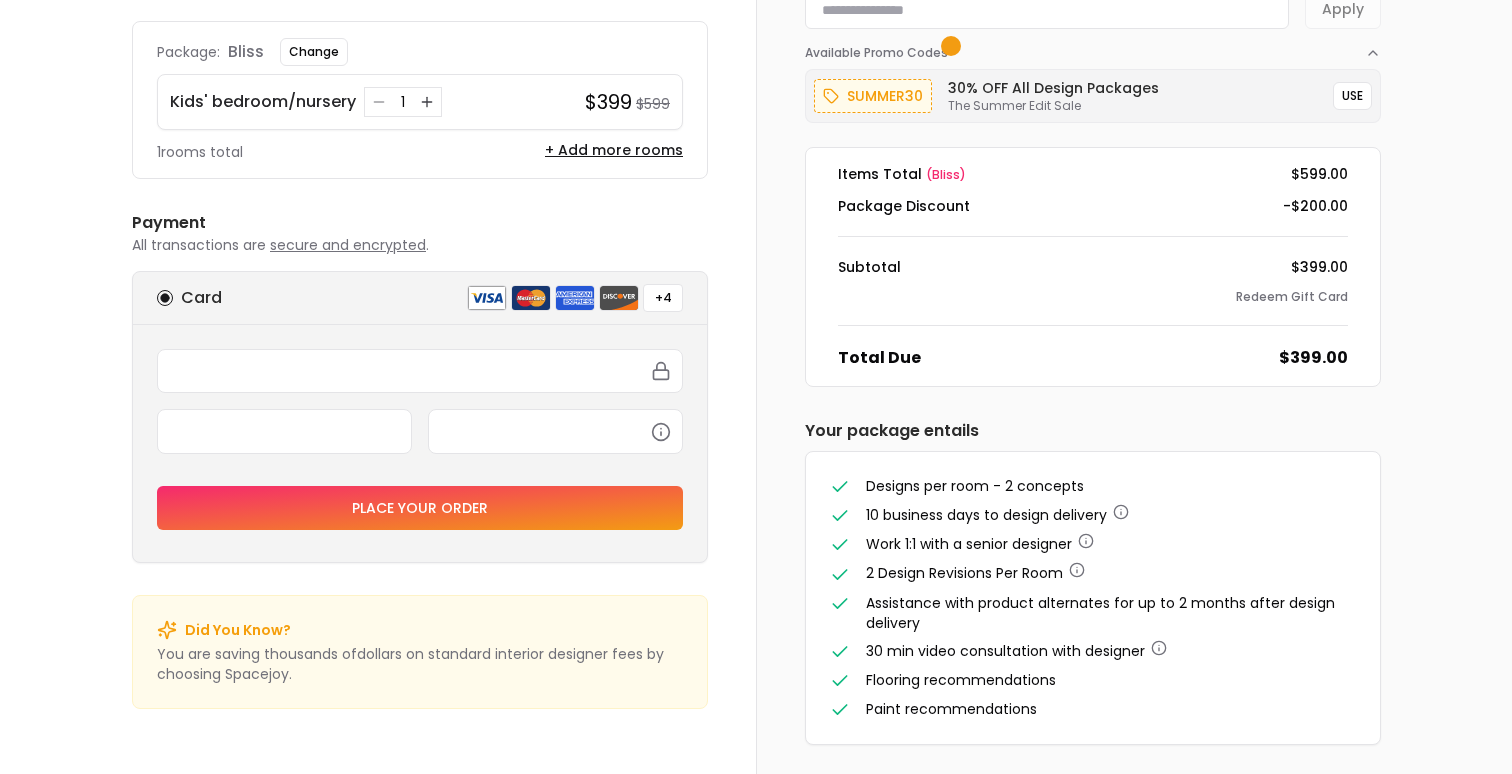 scroll, scrollTop: 162, scrollLeft: 0, axis: vertical 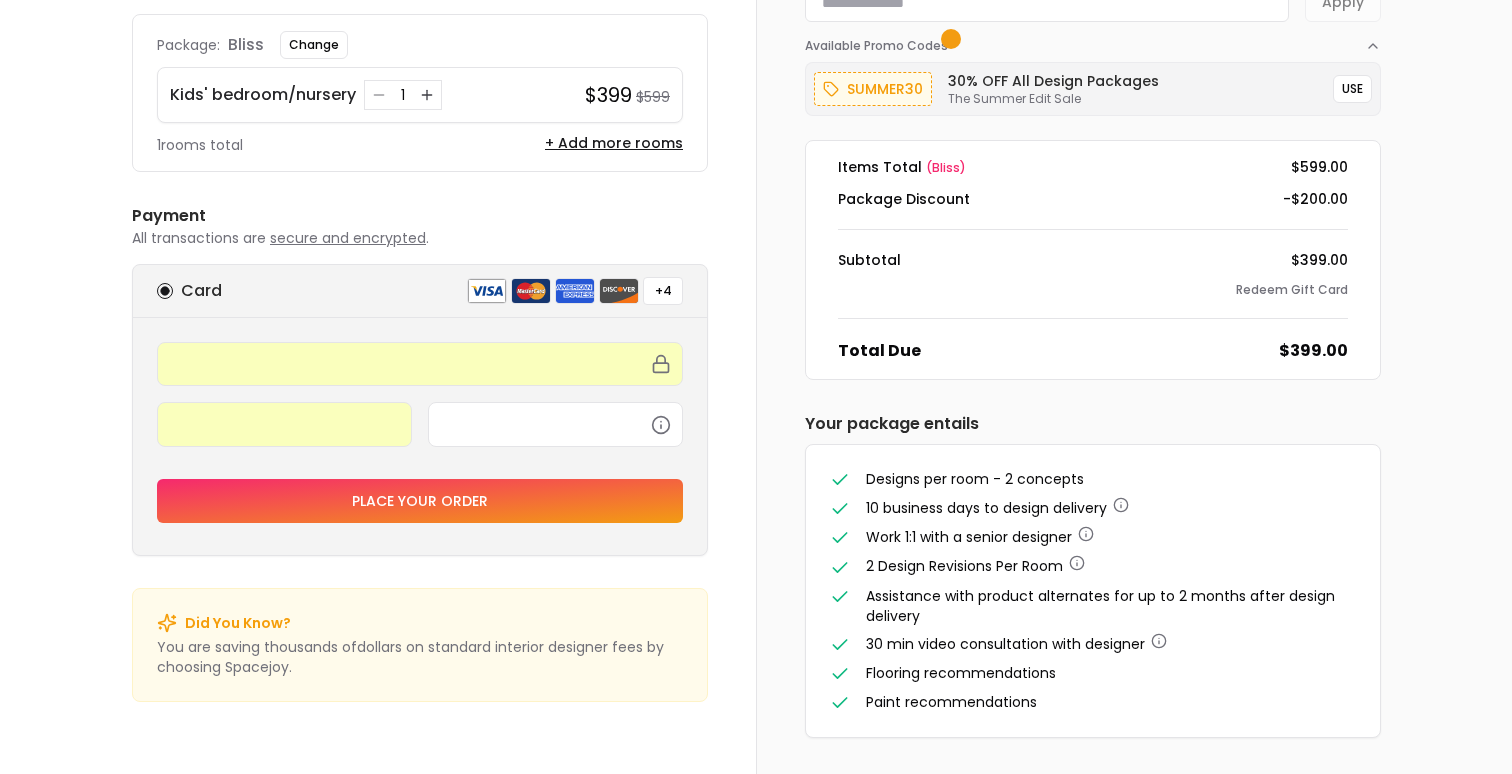 click on "Place your order" at bounding box center (420, 432) 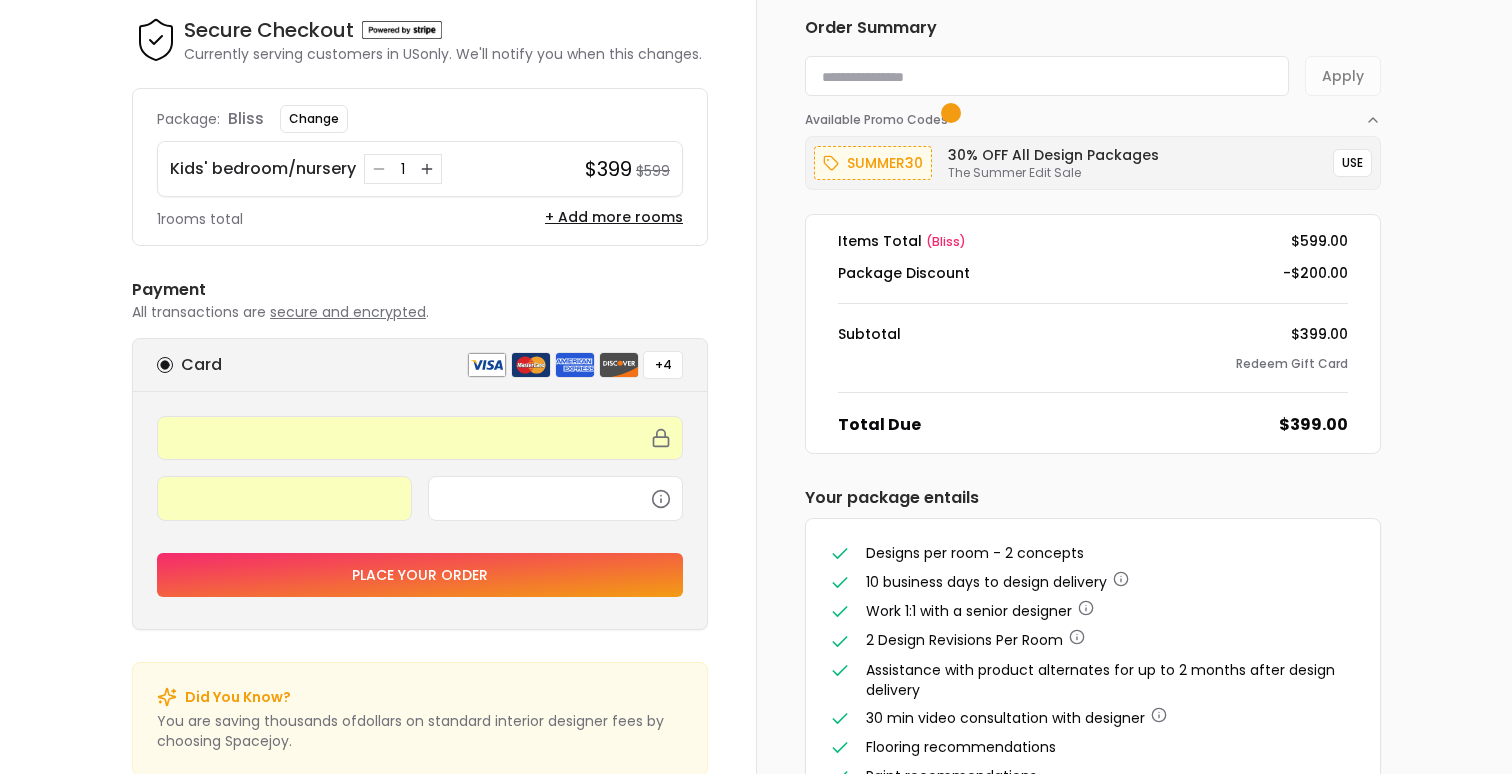 scroll, scrollTop: 0, scrollLeft: 0, axis: both 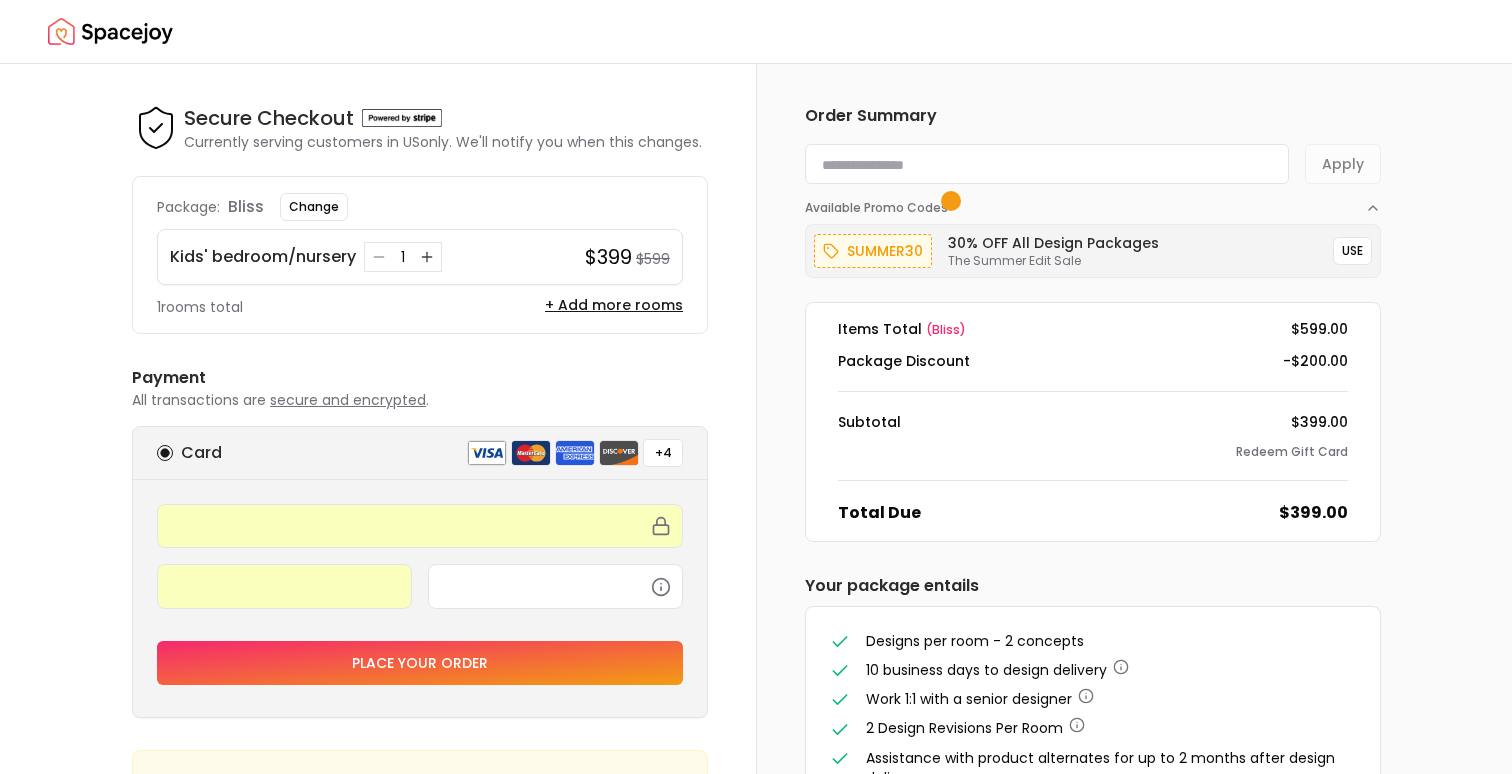 click at bounding box center [1047, 164] 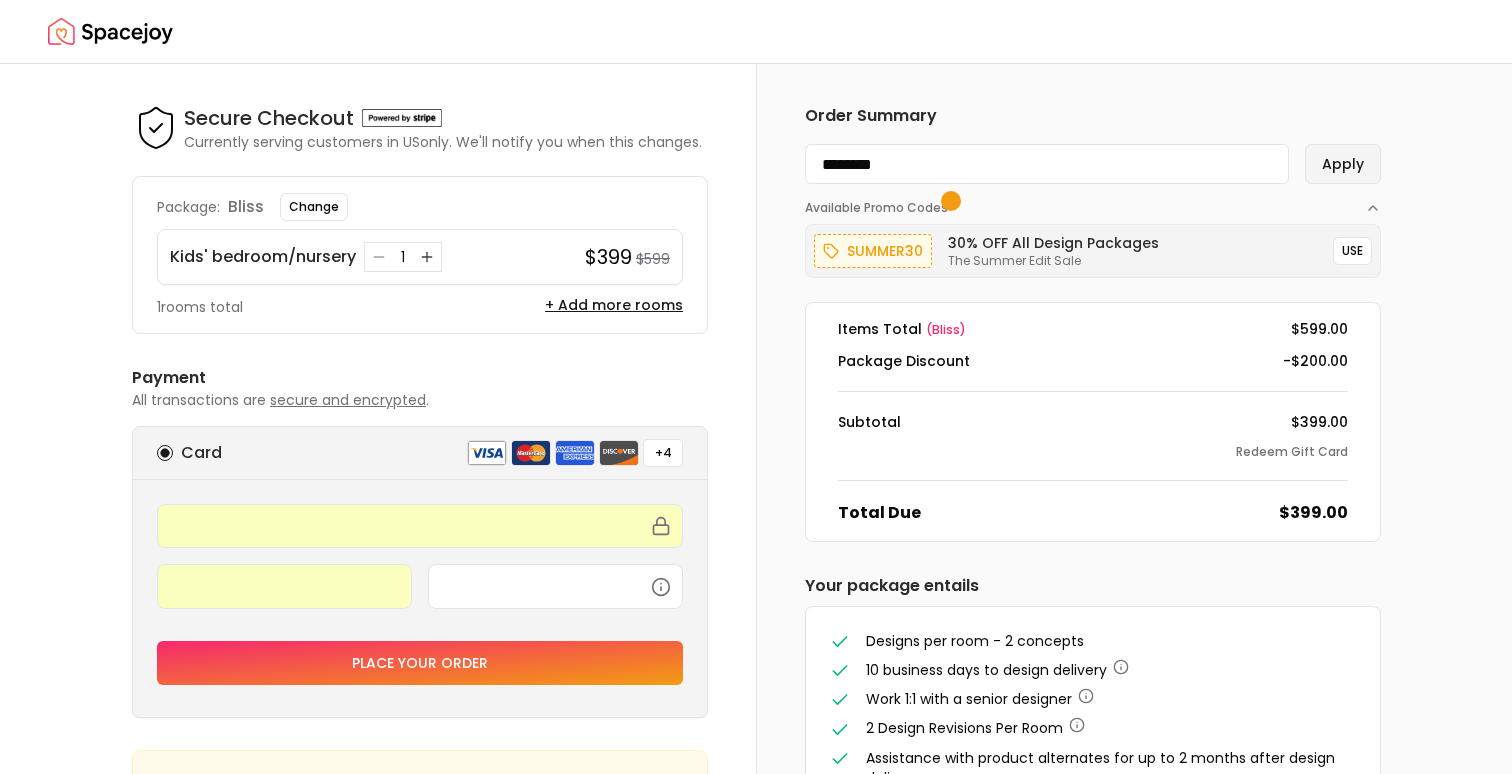 type on "********" 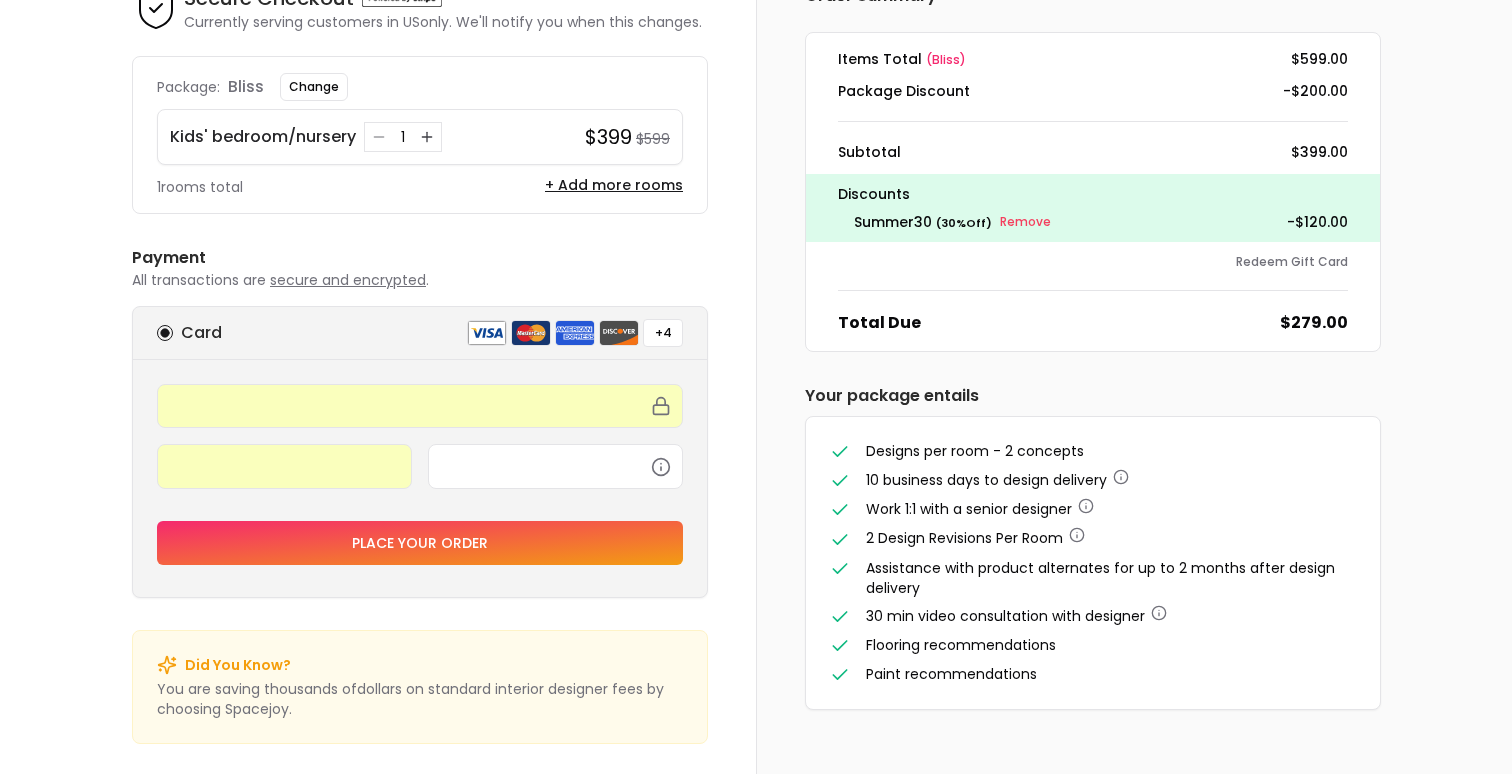 scroll, scrollTop: 130, scrollLeft: 0, axis: vertical 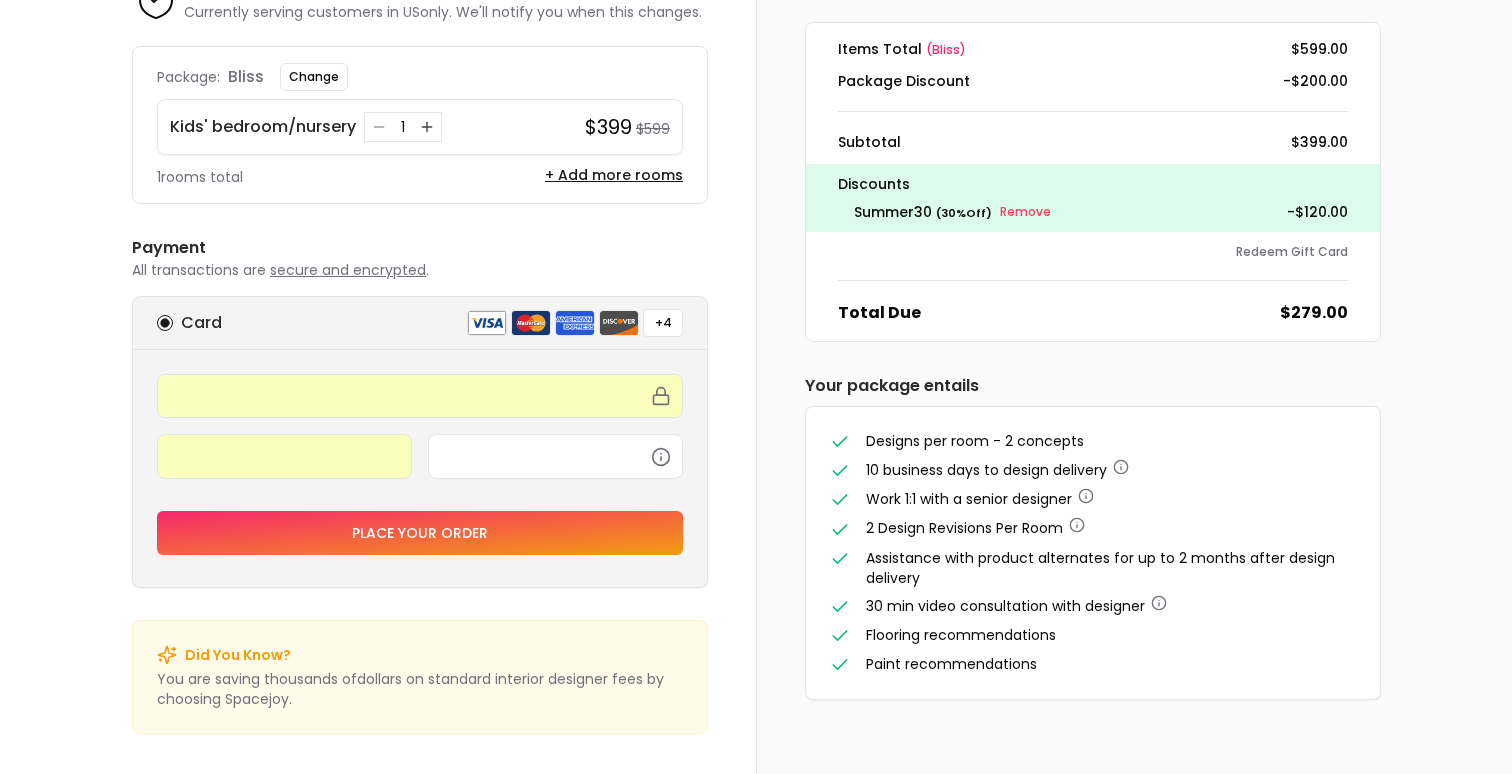 click on "Place your order" at bounding box center [420, 533] 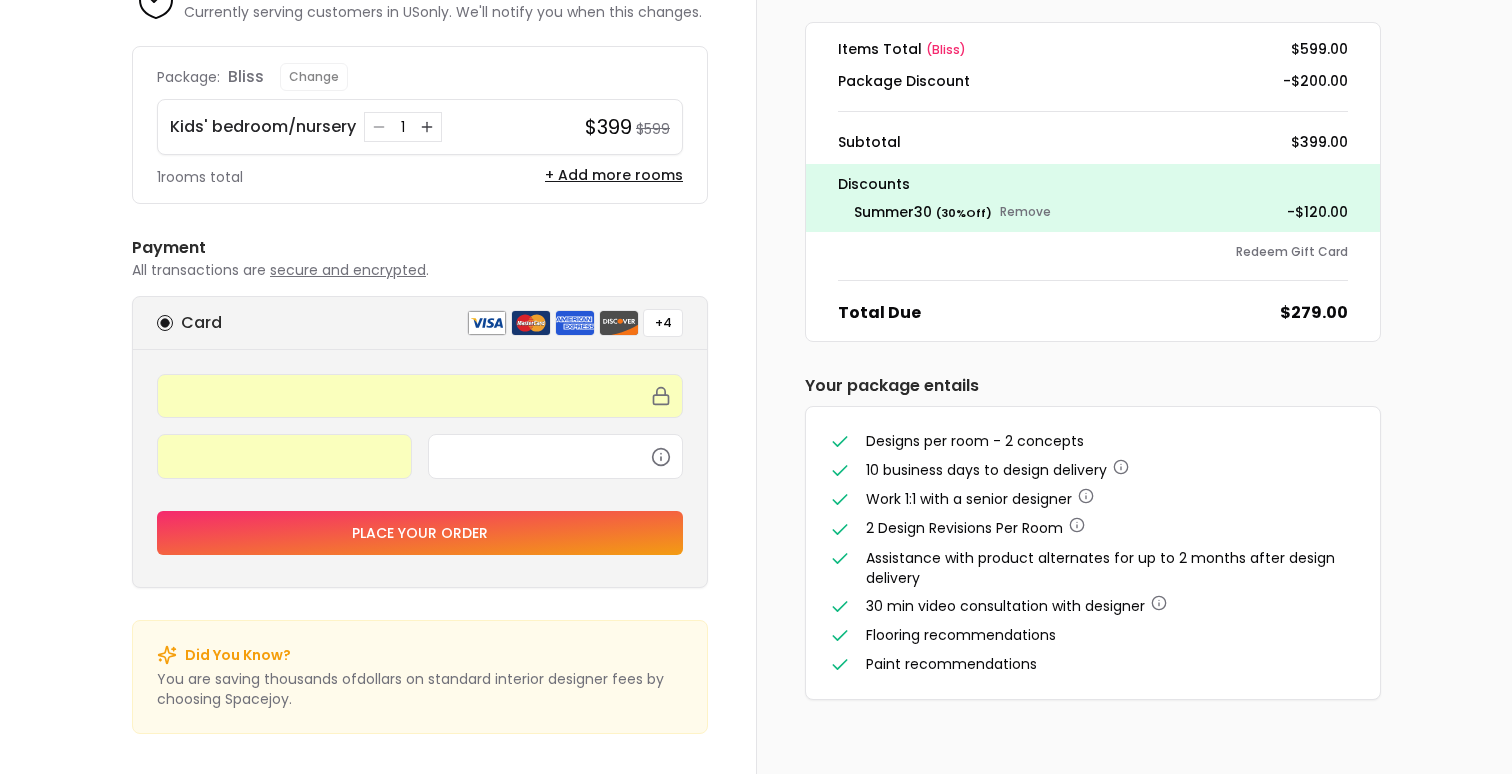 scroll, scrollTop: 0, scrollLeft: 0, axis: both 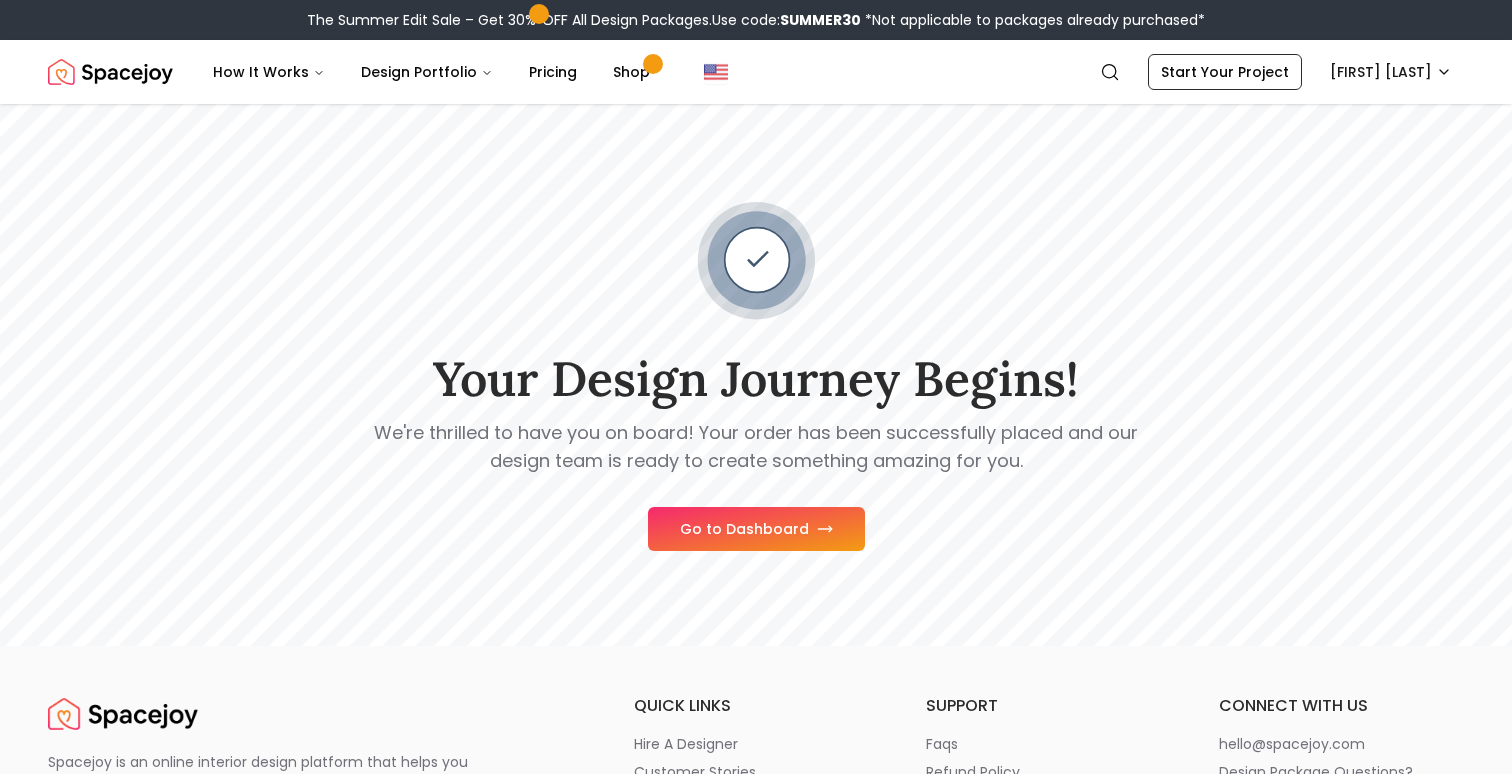 click on "Go to Dashboard" at bounding box center [756, 529] 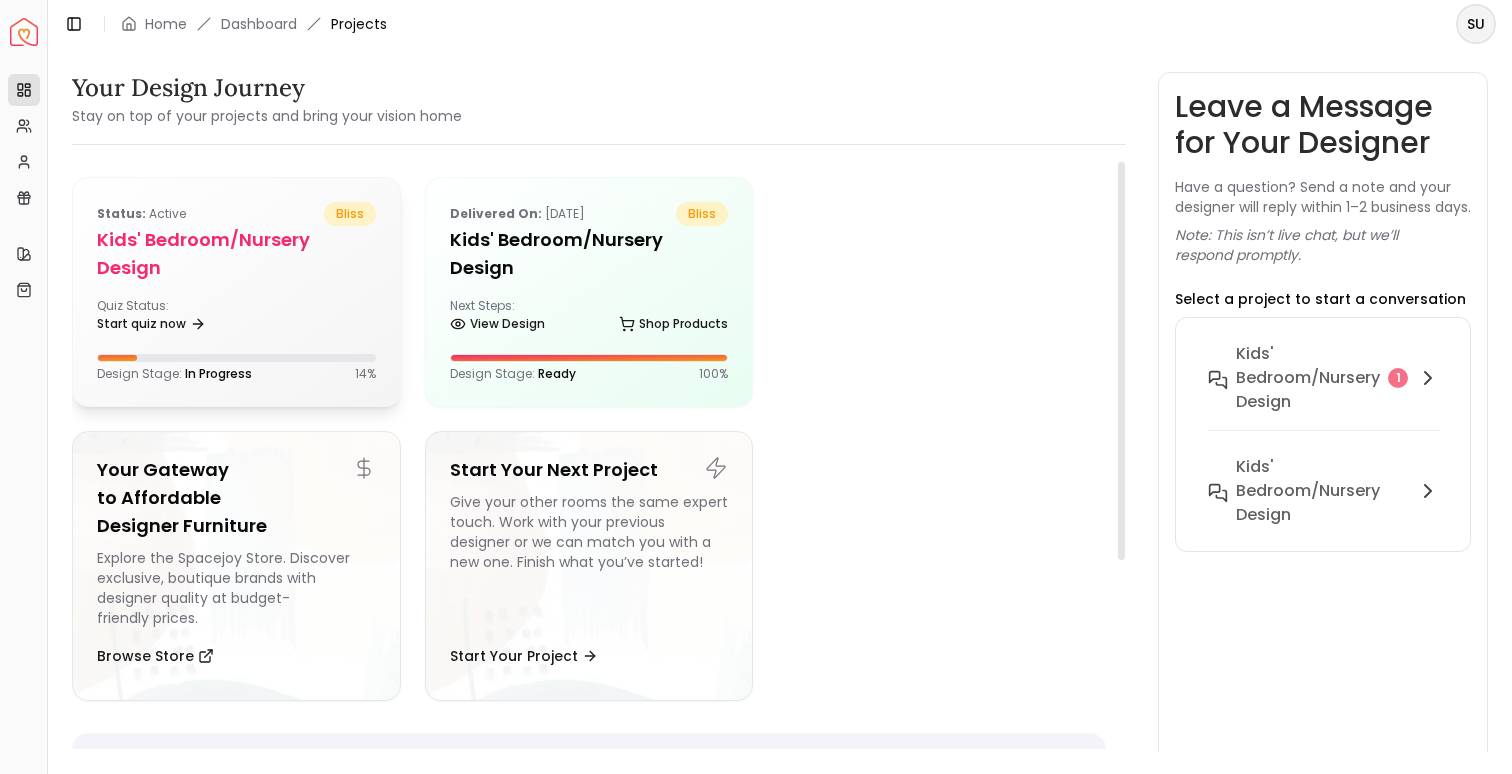 click on "Quiz Status: Start quiz now" at bounding box center (236, 318) 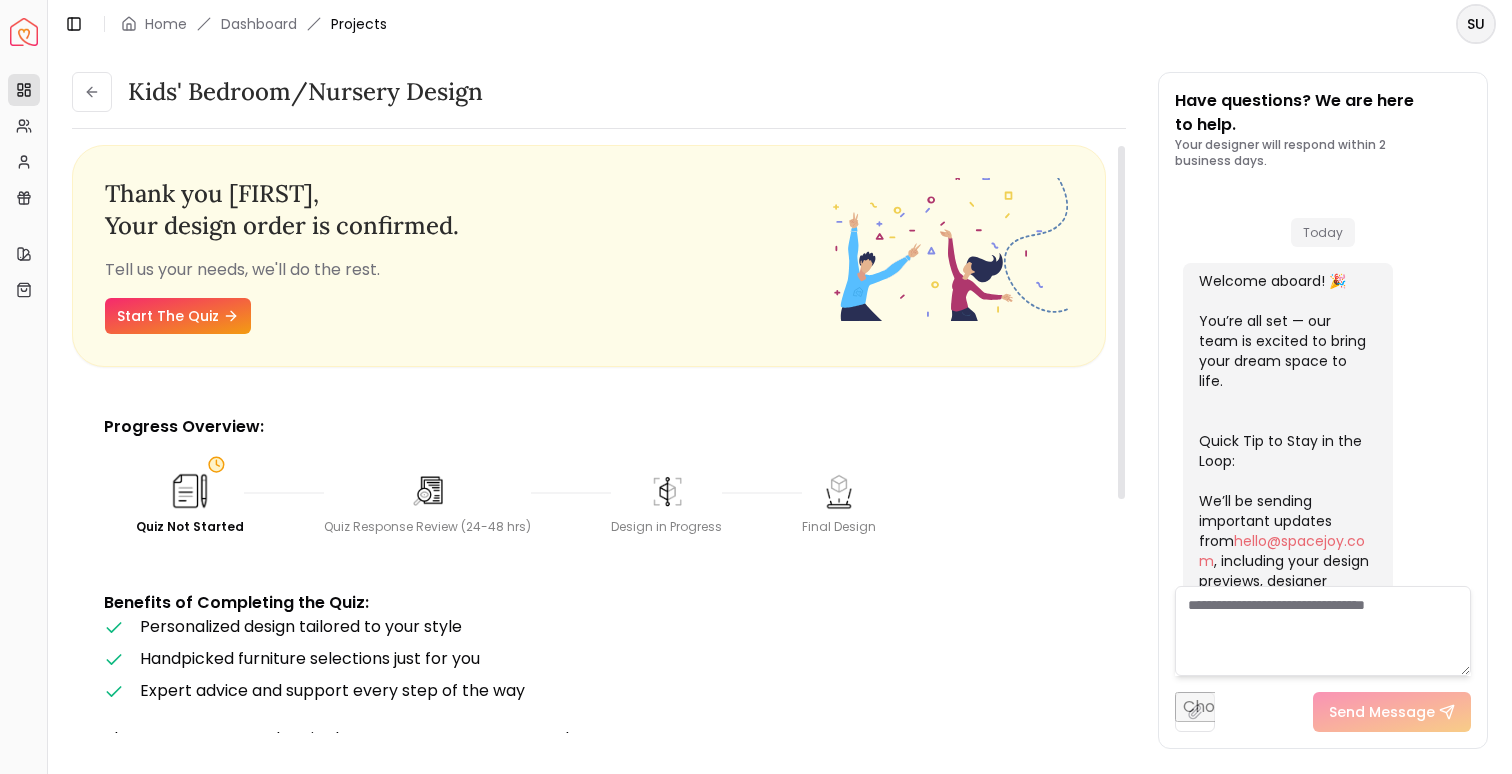 scroll, scrollTop: 739, scrollLeft: 0, axis: vertical 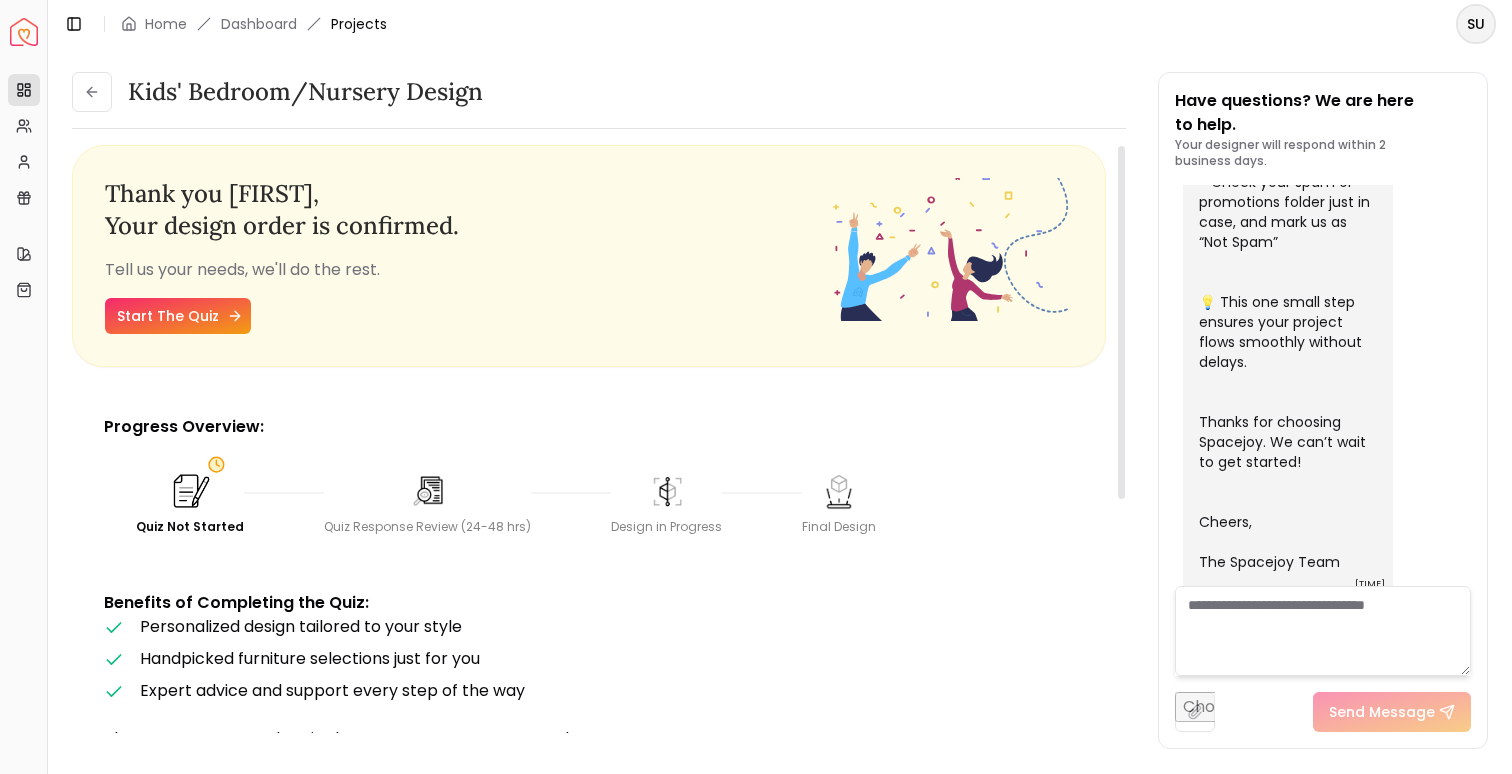 click on "Start The Quiz" at bounding box center [178, 316] 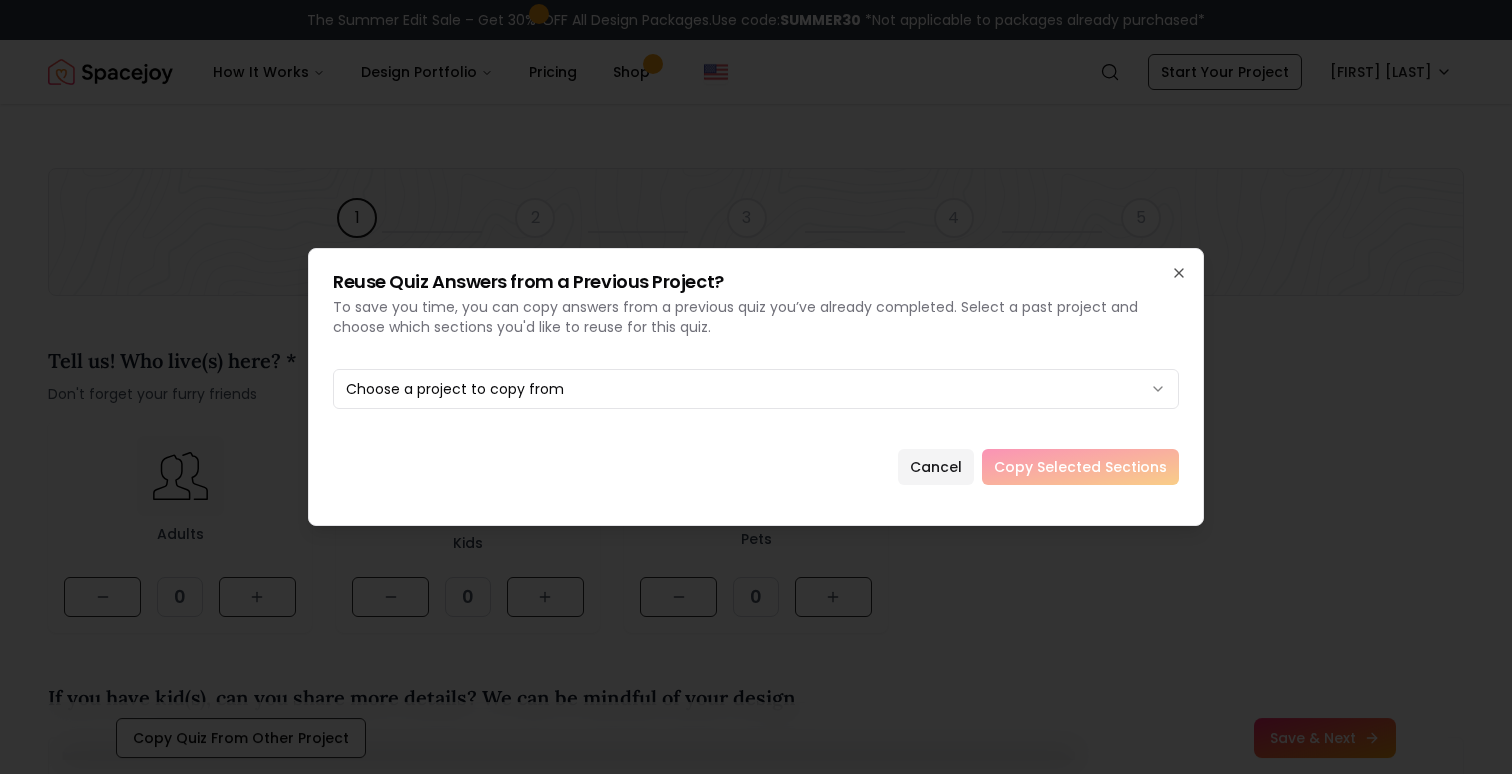 click on "The Summer Edit Sale – Get 30% OFF All Design Packages.  Use code:  SUMMER30   *Not applicable to packages already purchased* Spacejoy Search SU How It Works   Design Portfolio   Pricing Shop Search Start Your Project   [FIRST] [LAST] 1 Usage 2 Style and Color 3 Existing Products 4 Room Images 5 Personalize Tell us! Who live(s) here? * Don't forget your furry friends Adults 0 Kids 0 Pets 0 If you have kid(s), can you share more details? We can be mindful of your design  If you have pet(s), can you share more details? We can be mindful of your design  Tell us about yourself * How will you use this space? * Share your phone number, and your designer may give you a quick call when needed.  Which pieces are you looking for? * Choose as many as you like Key Pieces Sofa, Bed, Dining Table etc Furnishing Rugs, Throws, Curtains, Cushions, etc Decor Vases, Sculptures, Figurines, Mirrors, etc Lighting Wall Mount, Floor Lamps, Table Lamps etc Art Wall Art, Frames, etc Plants Pots, Planters, Plant Stands, Plants, etc faqs" at bounding box center [756, 2431] 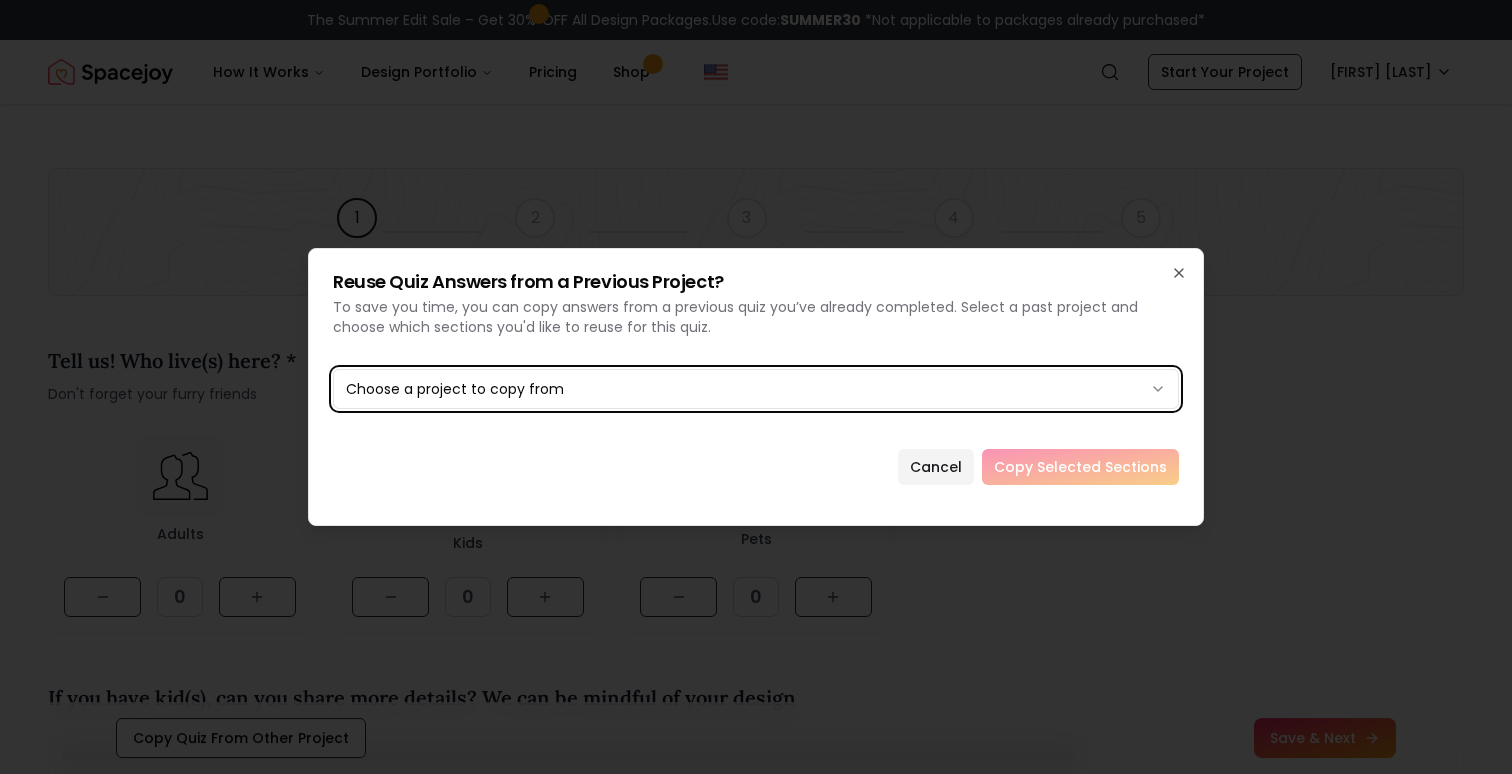 click on "The Summer Edit Sale – Get 30% OFF All Design Packages.  Use code:  SUMMER30   *Not applicable to packages already purchased* Spacejoy Search SU How It Works   Design Portfolio   Pricing Shop Search Start Your Project   [FIRST] [LAST] 1 Usage 2 Style and Color 3 Existing Products 4 Room Images 5 Personalize Tell us! Who live(s) here? * Don't forget your furry friends Adults 0 Kids 0 Pets 0 If you have kid(s), can you share more details? We can be mindful of your design  If you have pet(s), can you share more details? We can be mindful of your design  Tell us about yourself * How will you use this space? * Share your phone number, and your designer may give you a quick call when needed.  Which pieces are you looking for? * Choose as many as you like Key Pieces Sofa, Bed, Dining Table etc Furnishing Rugs, Throws, Curtains, Cushions, etc Decor Vases, Sculptures, Figurines, Mirrors, etc Lighting Wall Mount, Floor Lamps, Table Lamps etc Art Wall Art, Frames, etc Plants Pots, Planters, Plant Stands, Plants, etc faqs" at bounding box center [756, 2431] 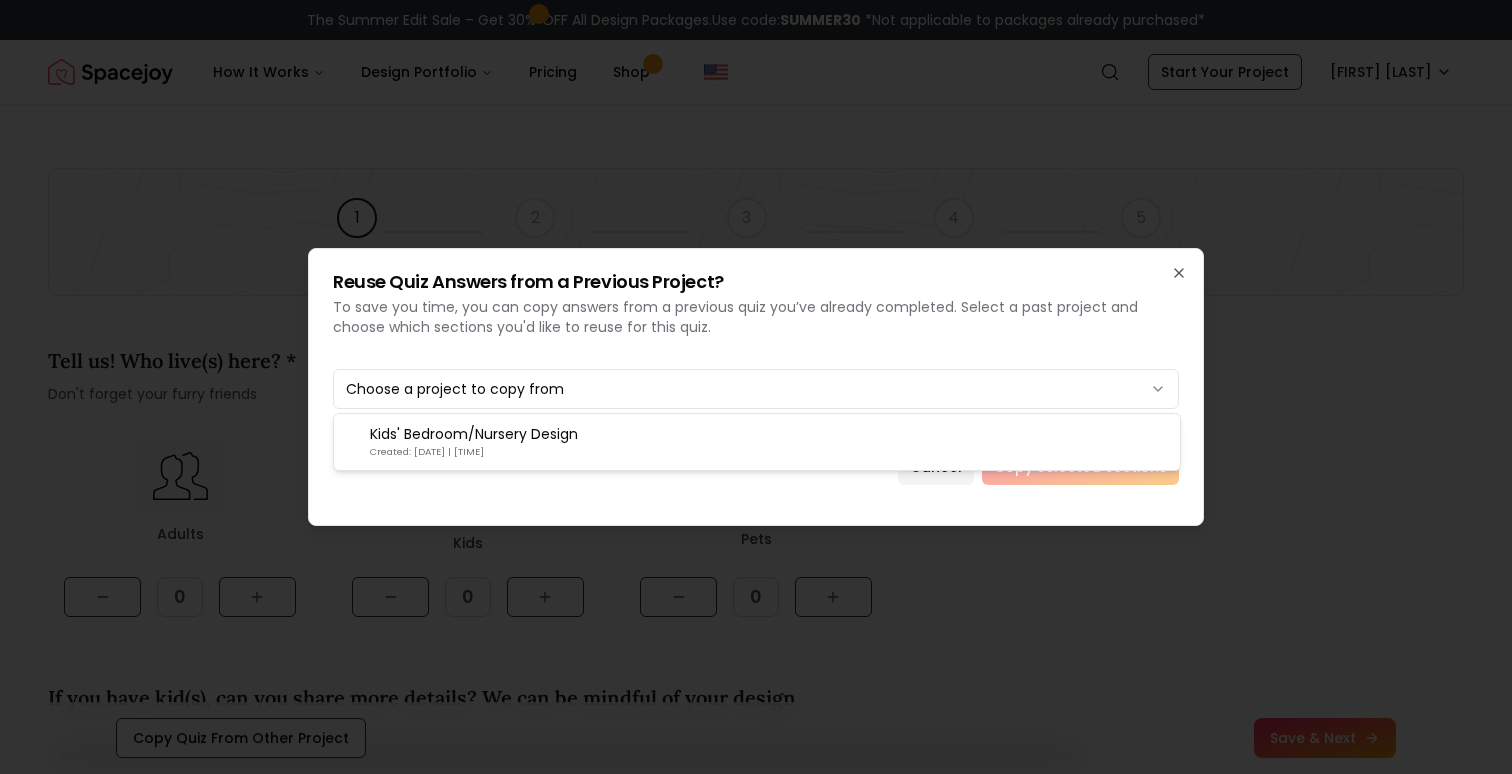 click on "The Summer Edit Sale – Get 30% OFF All Design Packages.  Use code:  SUMMER30   *Not applicable to packages already purchased* Spacejoy Search SU How It Works   Design Portfolio   Pricing Shop Search Start Your Project   [FIRST] [LAST] 1 Usage 2 Style and Color 3 Existing Products 4 Room Images 5 Personalize Tell us! Who live(s) here? * Don't forget your furry friends Adults 0 Kids 0 Pets 0 If you have kid(s), can you share more details? We can be mindful of your design  If you have pet(s), can you share more details? We can be mindful of your design  Tell us about yourself * How will you use this space? * Share your phone number, and your designer may give you a quick call when needed.  Which pieces are you looking for? * Choose as many as you like Key Pieces Sofa, Bed, Dining Table etc Furnishing Rugs, Throws, Curtains, Cushions, etc Decor Vases, Sculptures, Figurines, Mirrors, etc Lighting Wall Mount, Floor Lamps, Table Lamps etc Art Wall Art, Frames, etc Plants Pots, Planters, Plant Stands, Plants, etc faqs" at bounding box center [756, 2431] 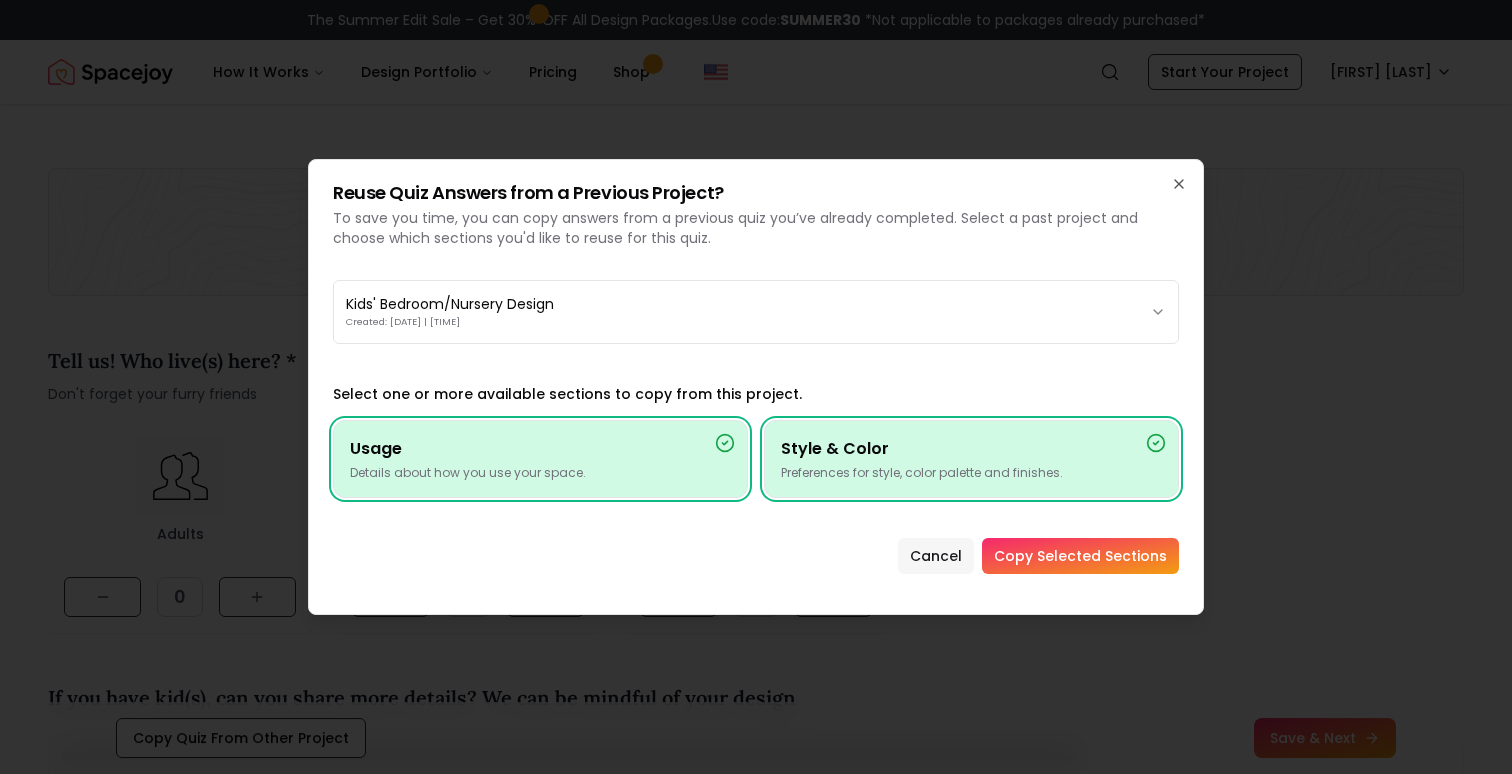 click on "Cancel" at bounding box center (936, 556) 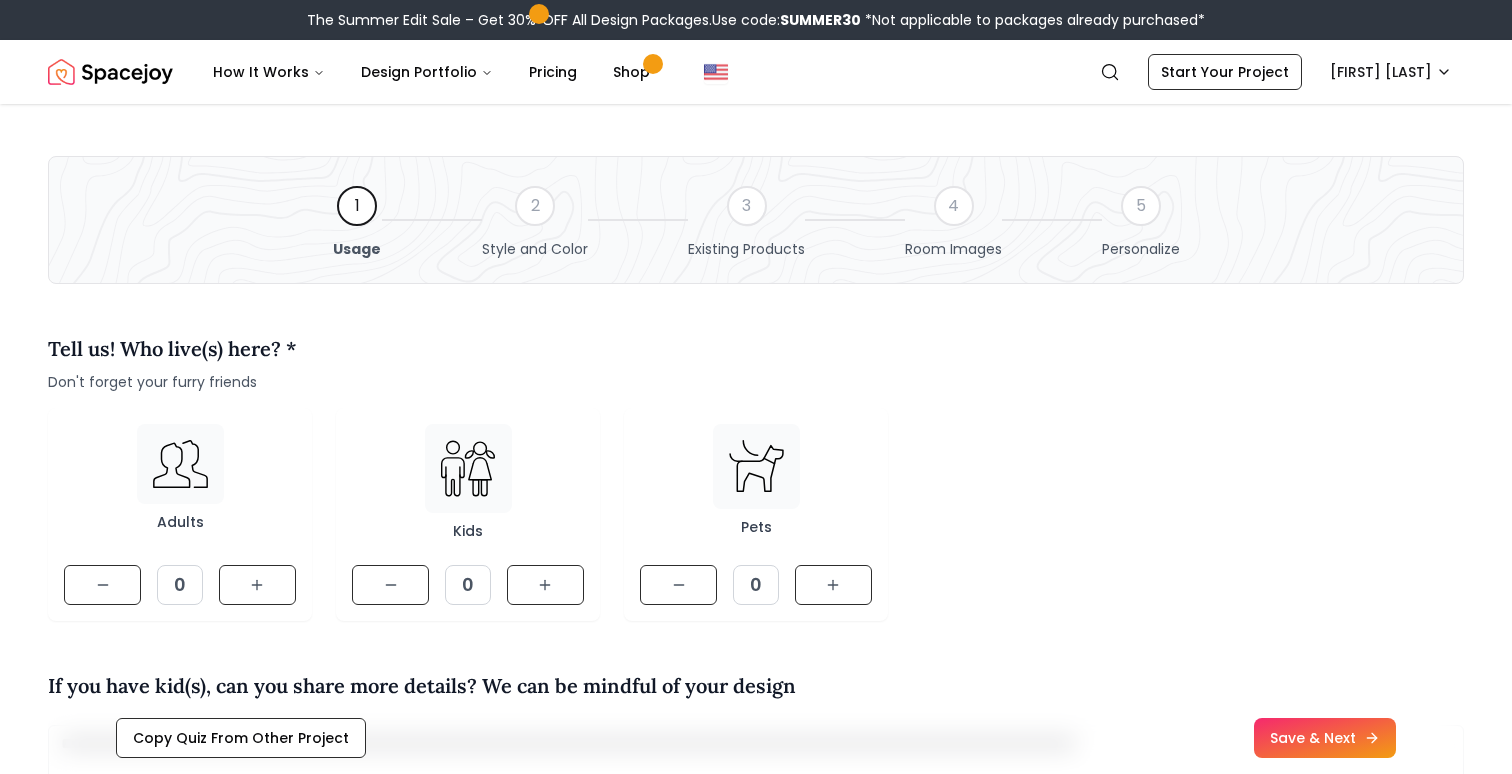 scroll, scrollTop: 0, scrollLeft: 0, axis: both 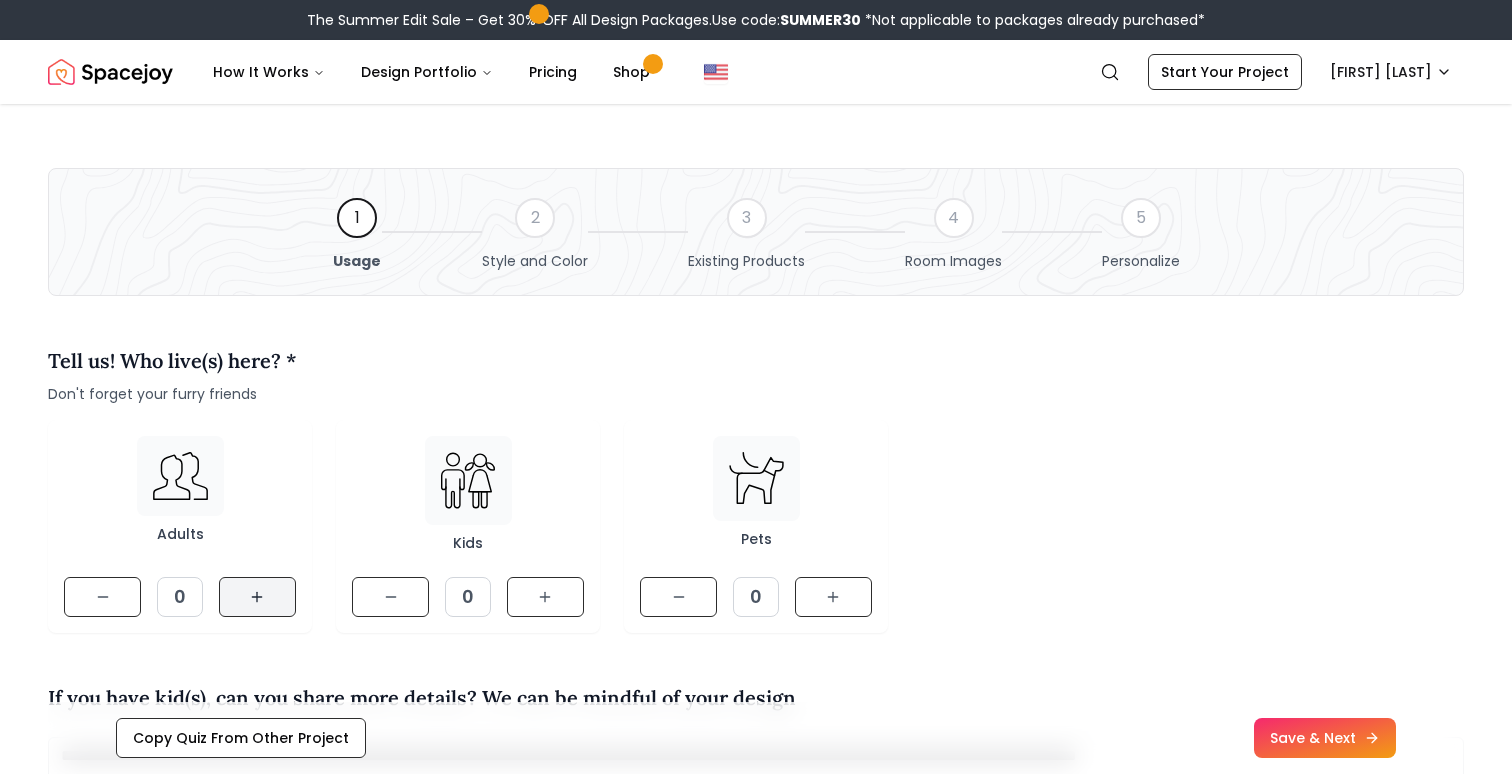 click at bounding box center (257, 597) 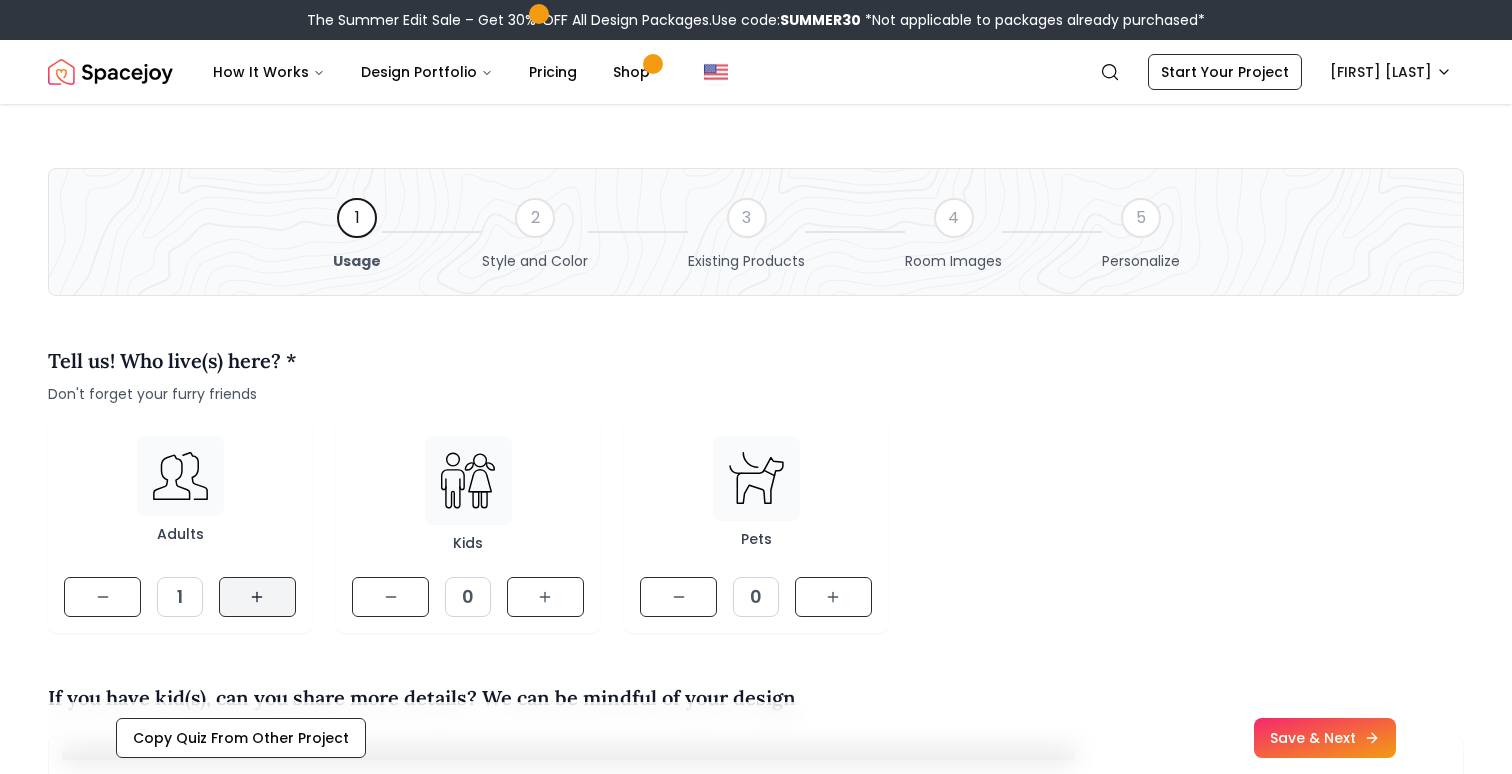 click at bounding box center [257, 597] 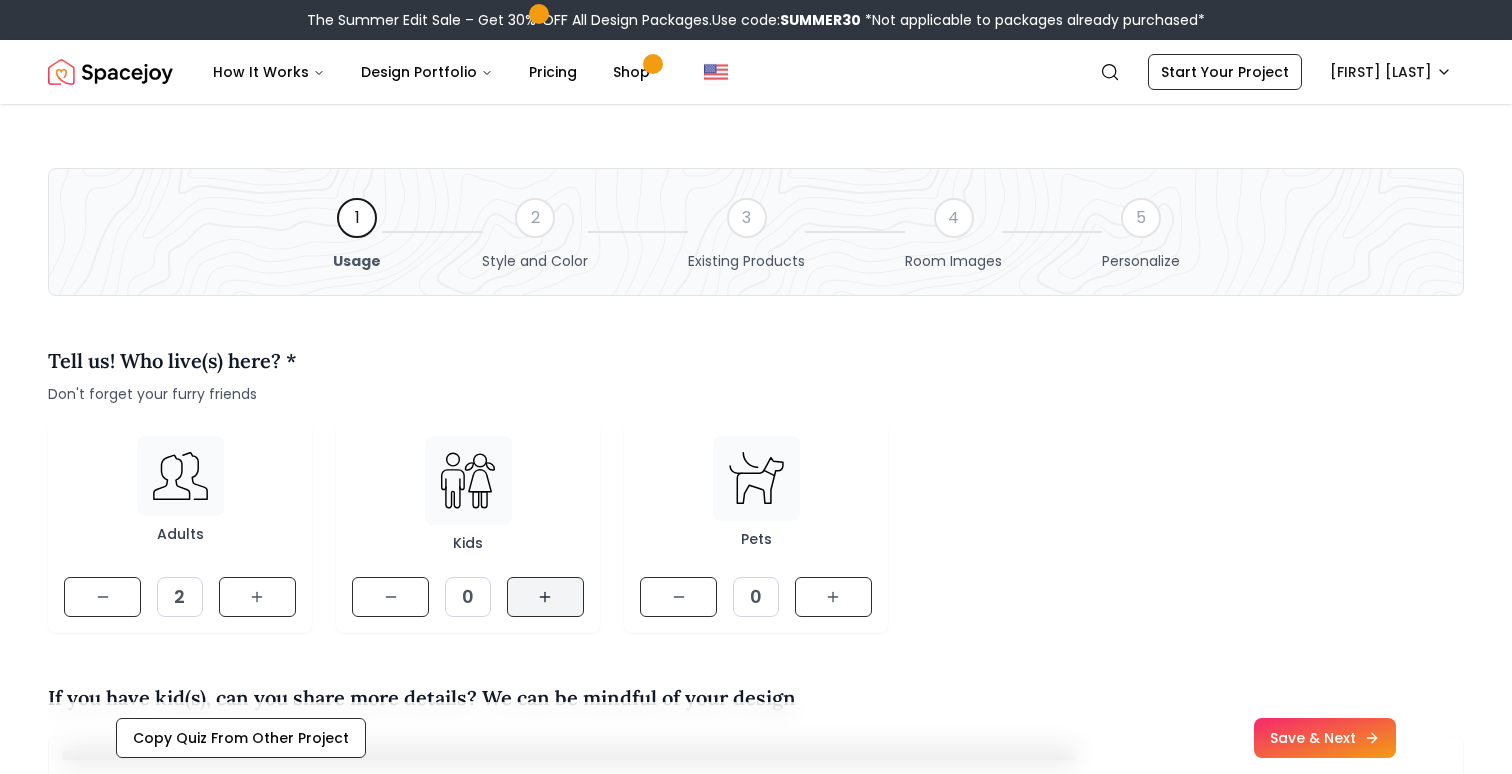 click at bounding box center (545, 597) 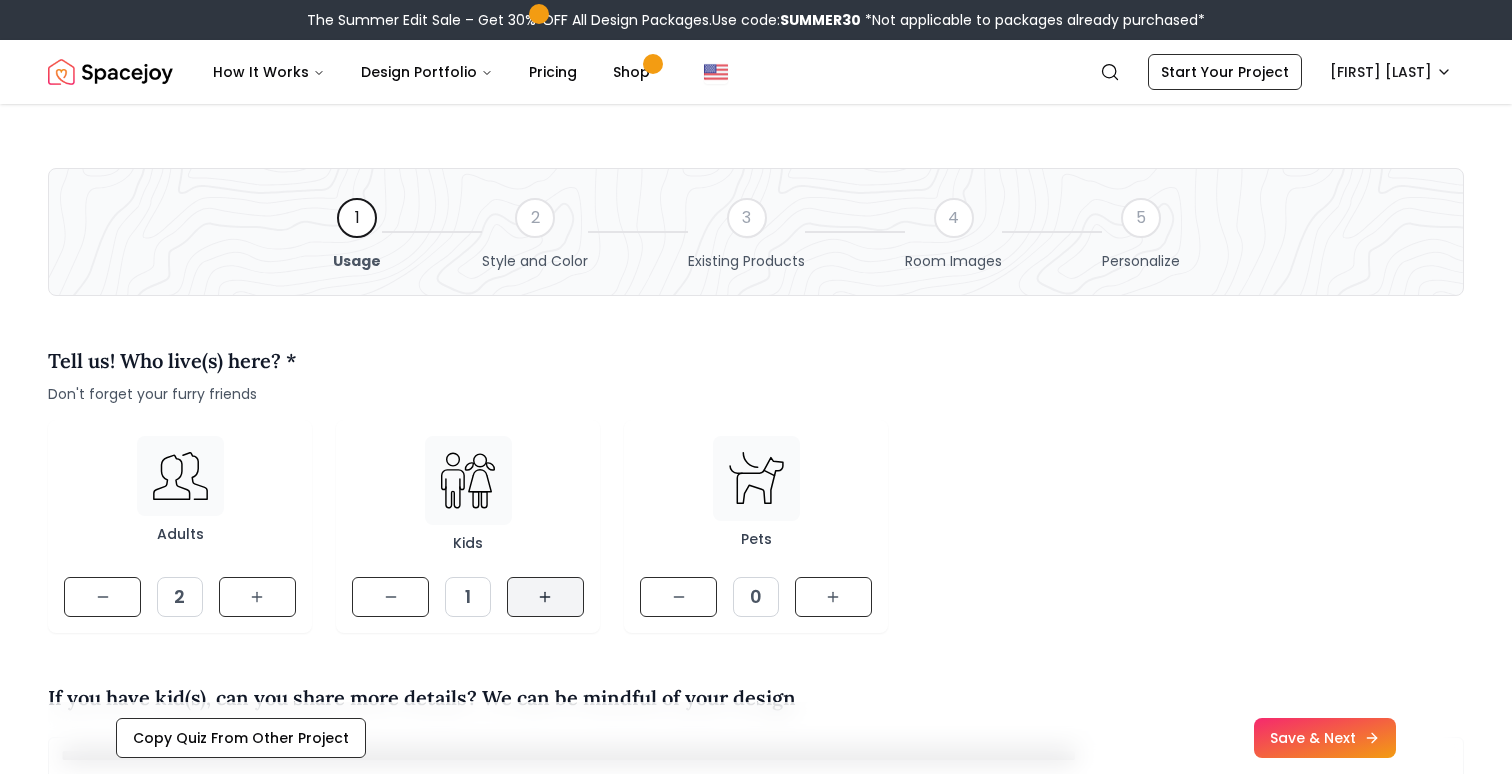 click at bounding box center [545, 597] 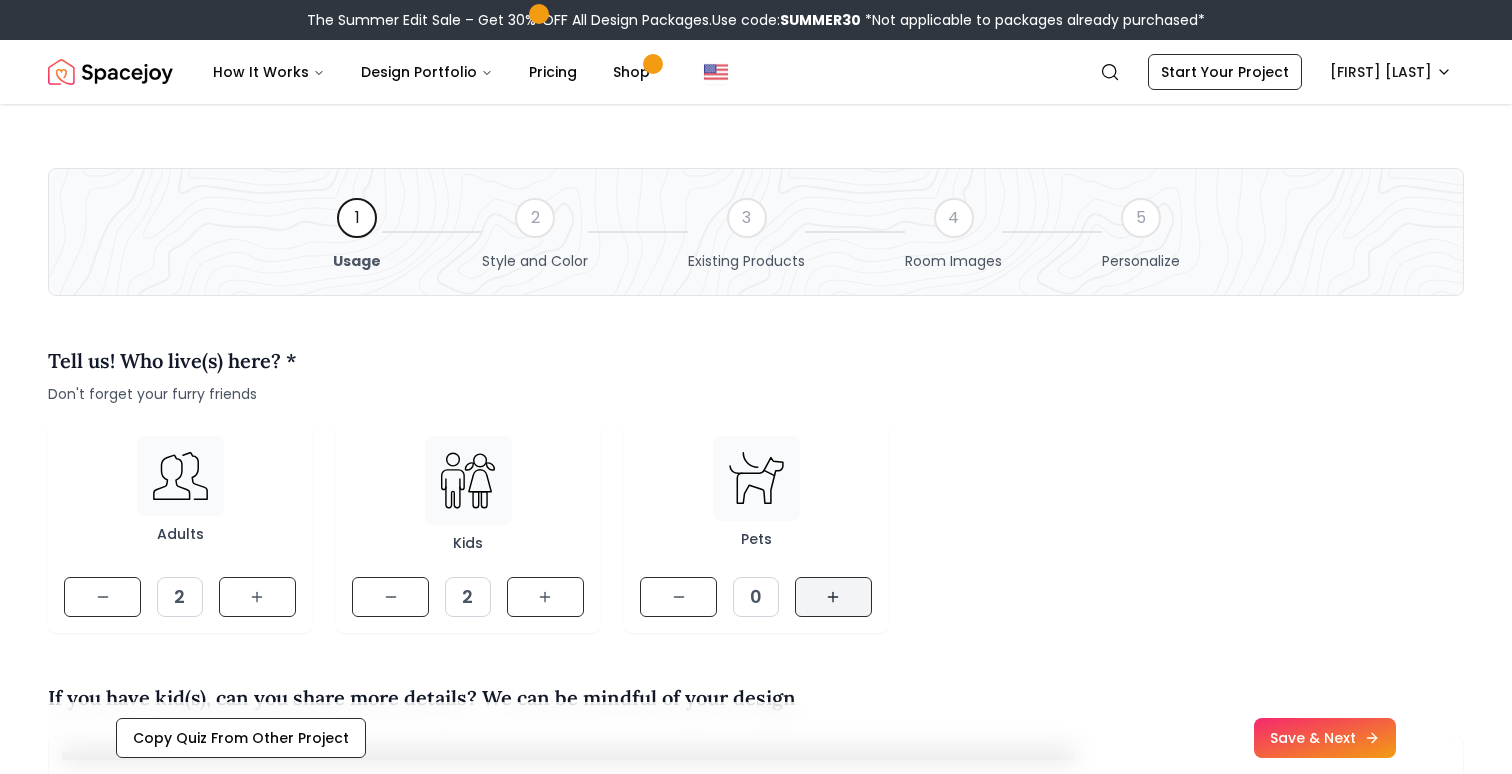 click 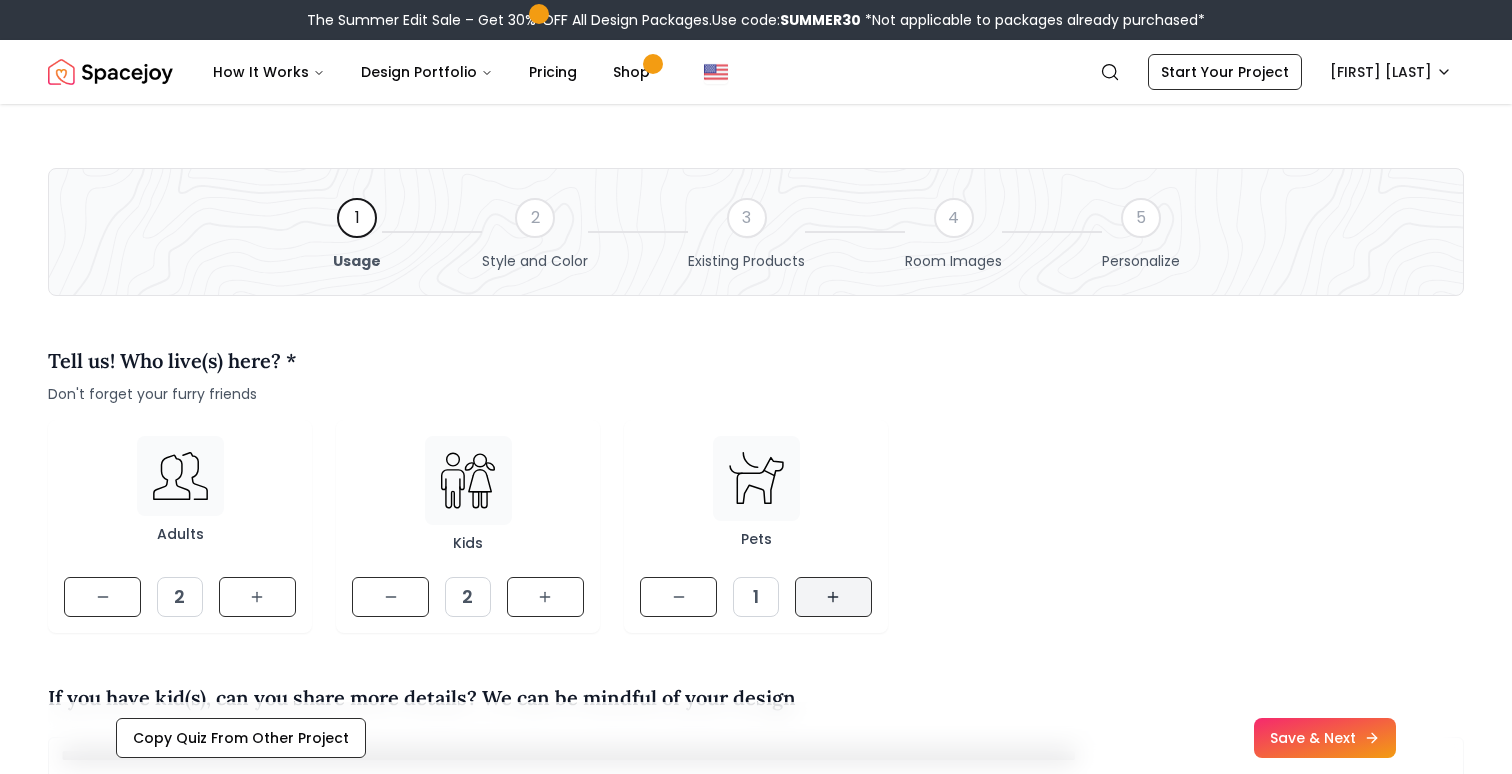 click 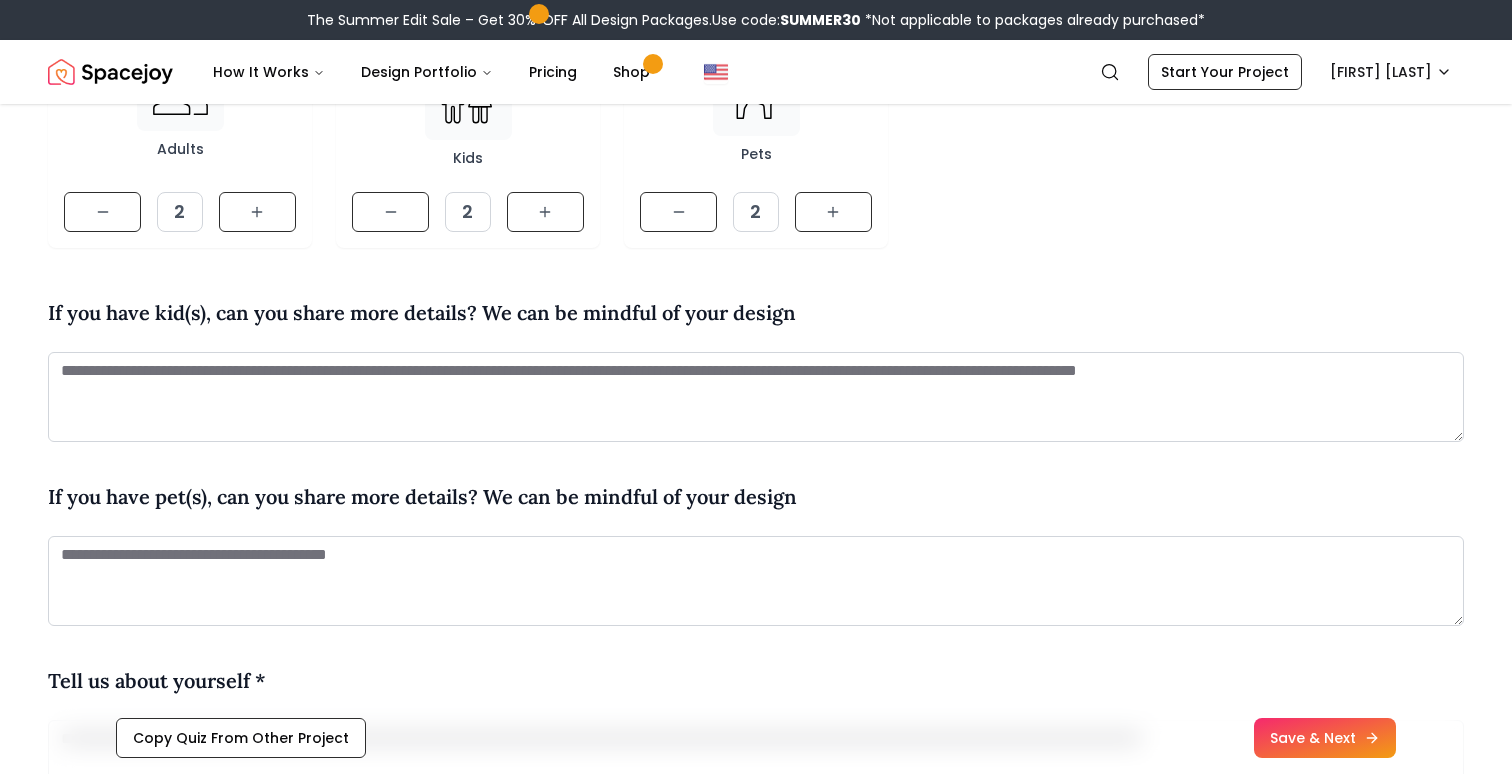 scroll, scrollTop: 397, scrollLeft: 0, axis: vertical 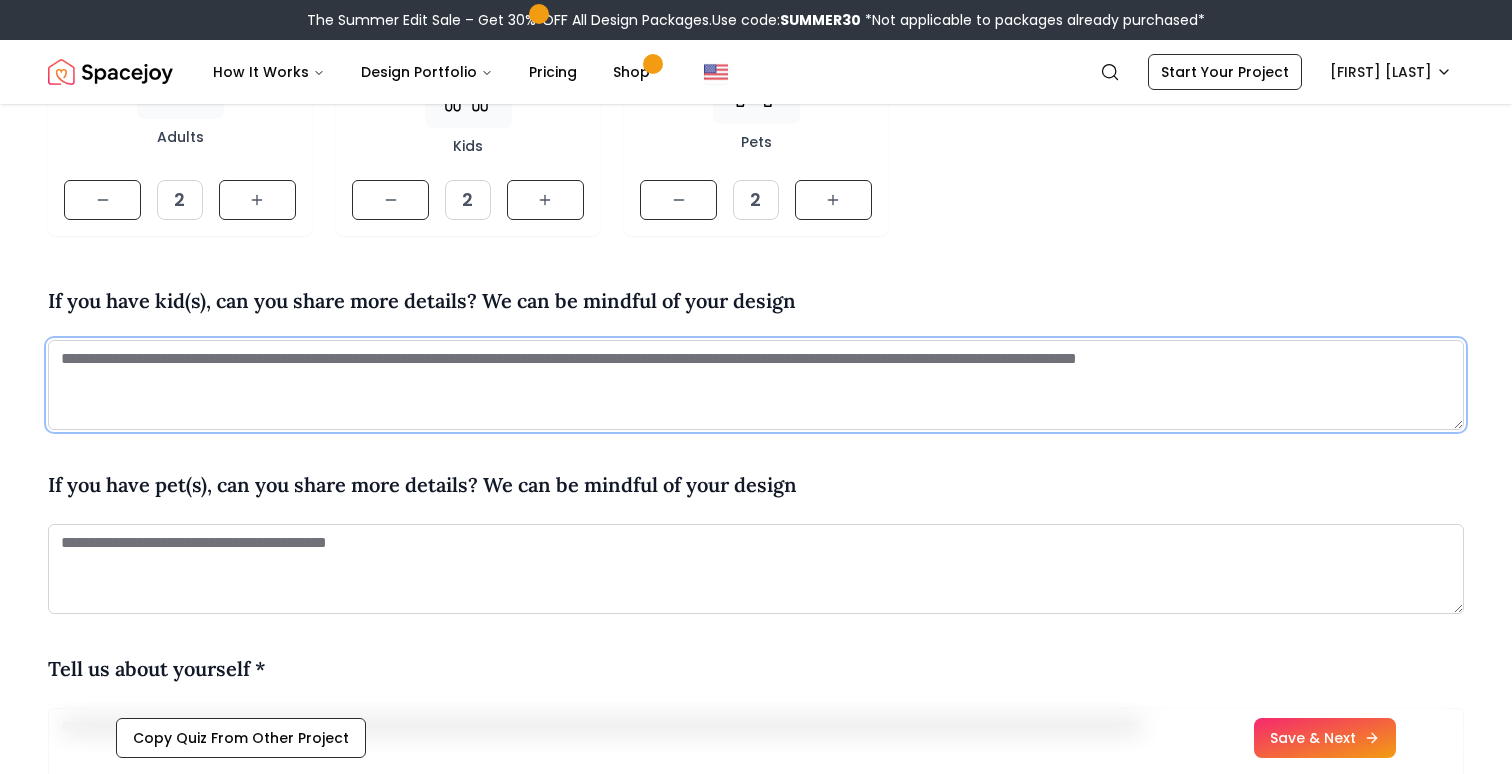 click at bounding box center (756, 385) 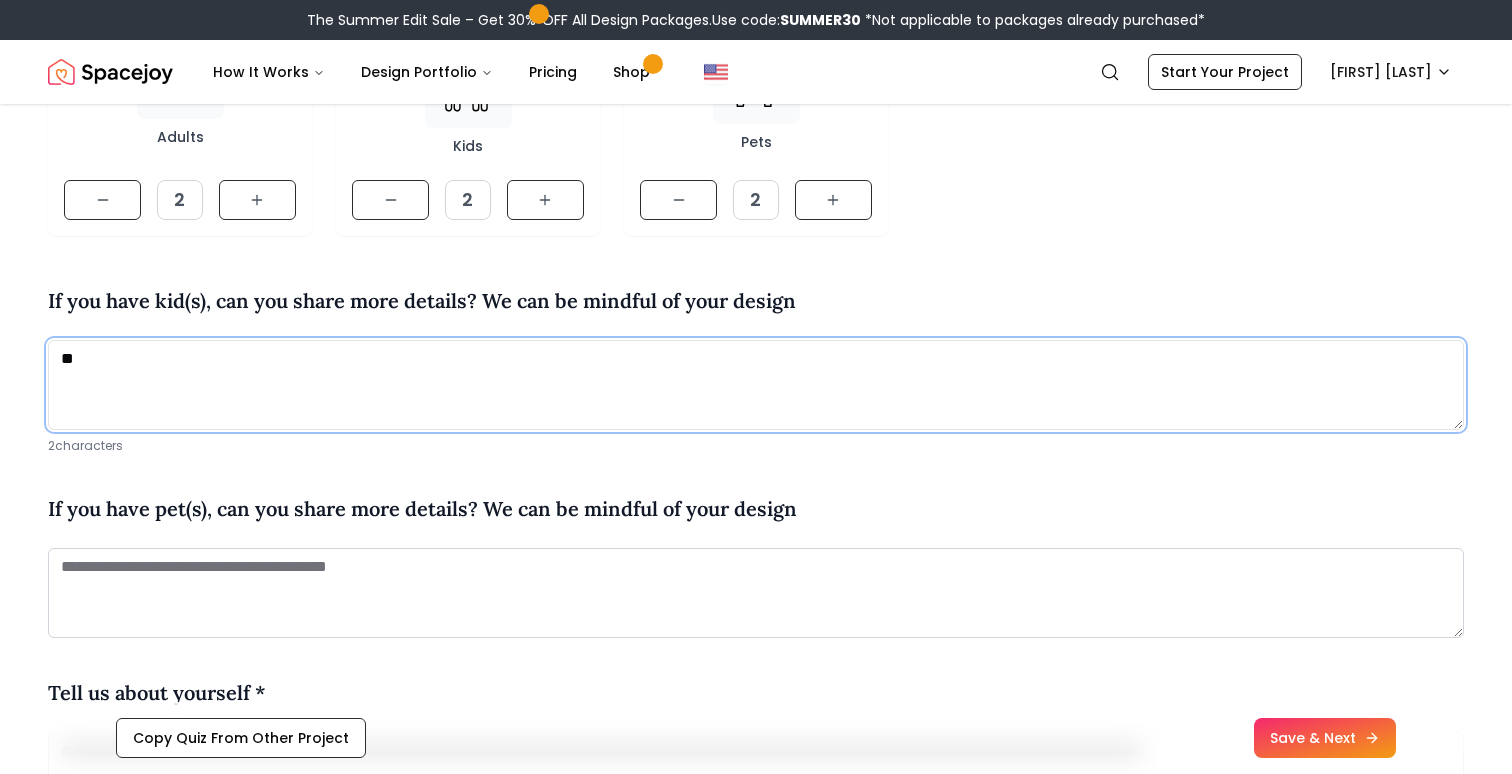 type on "*" 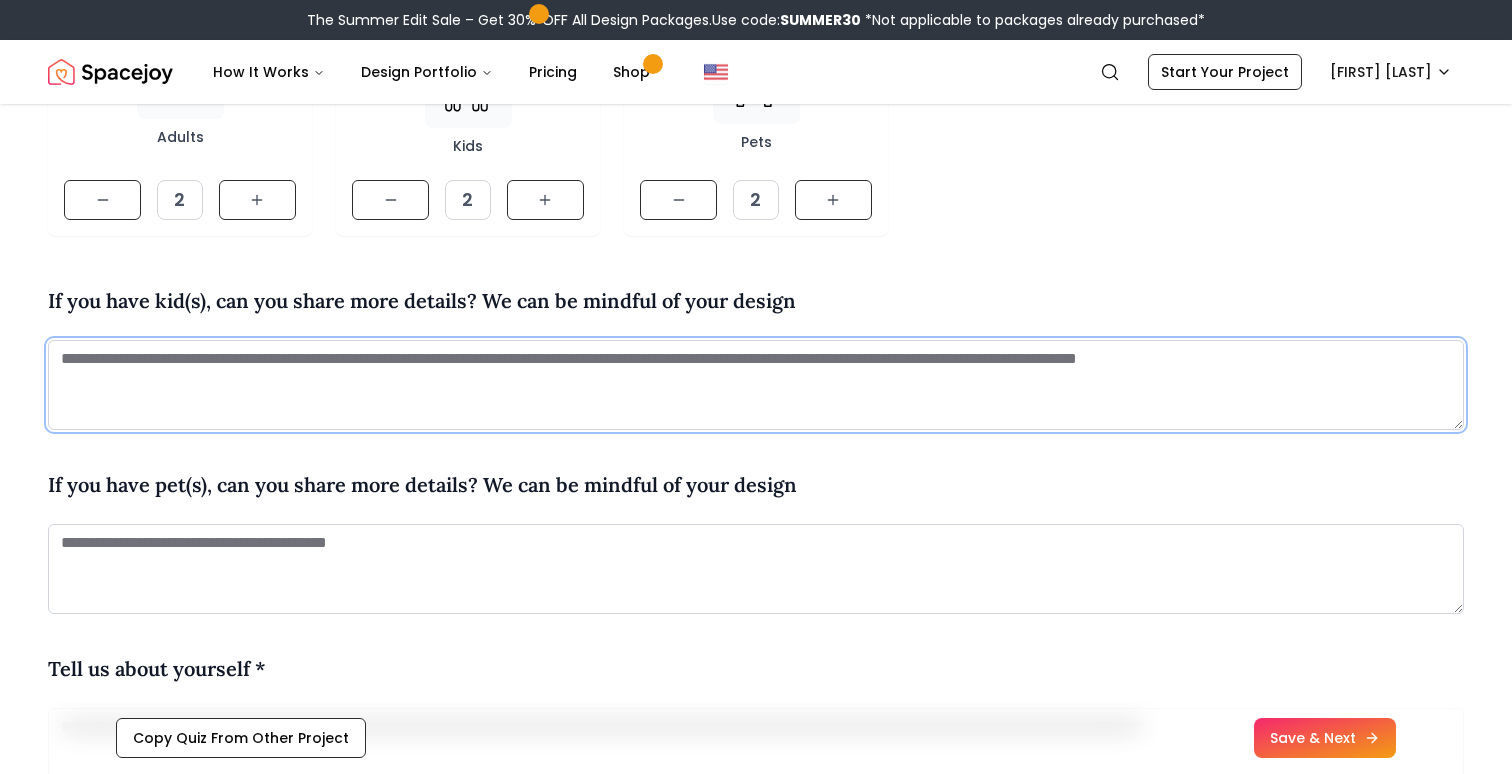 click at bounding box center [756, 385] 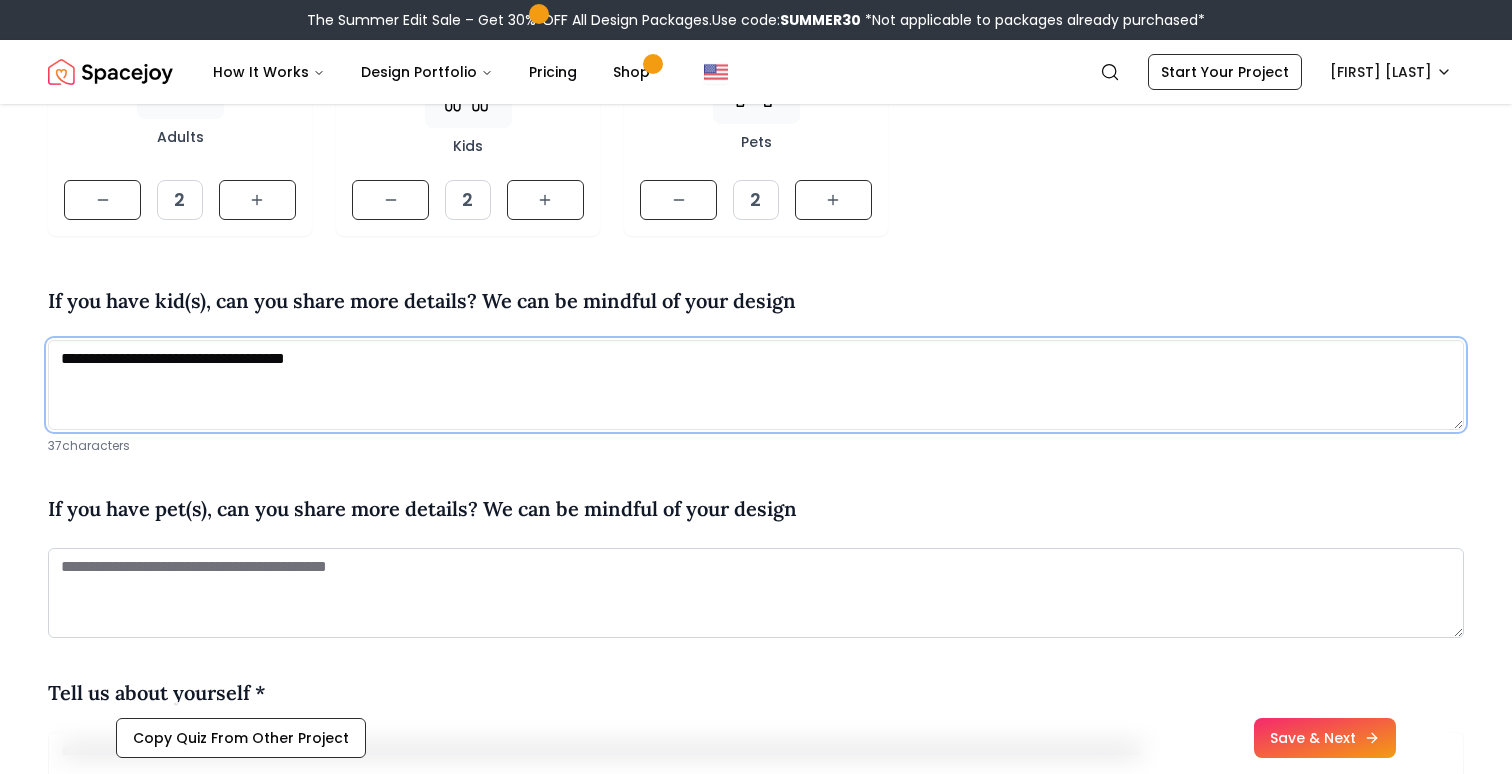 click on "**********" at bounding box center (756, 385) 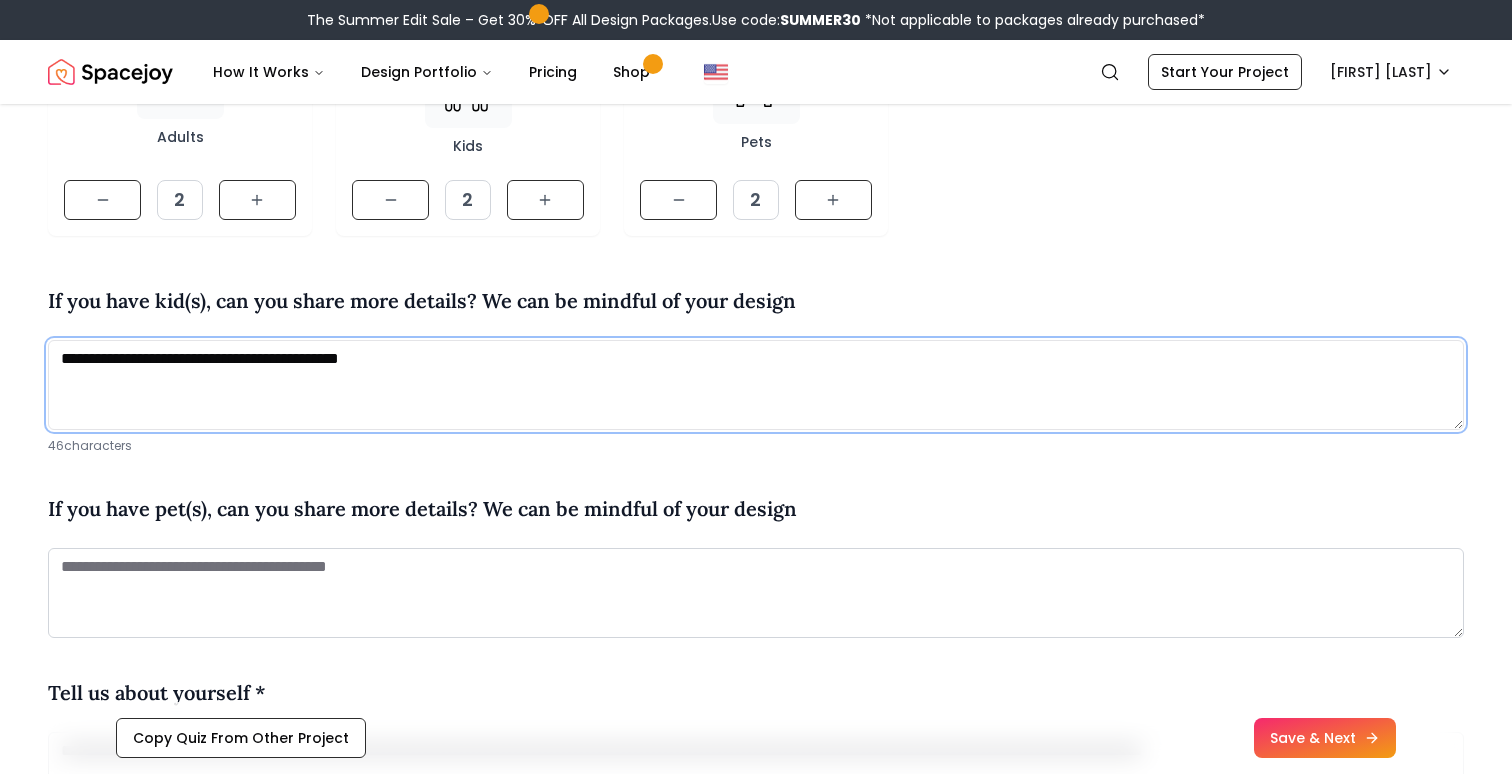 click on "**********" at bounding box center (756, 385) 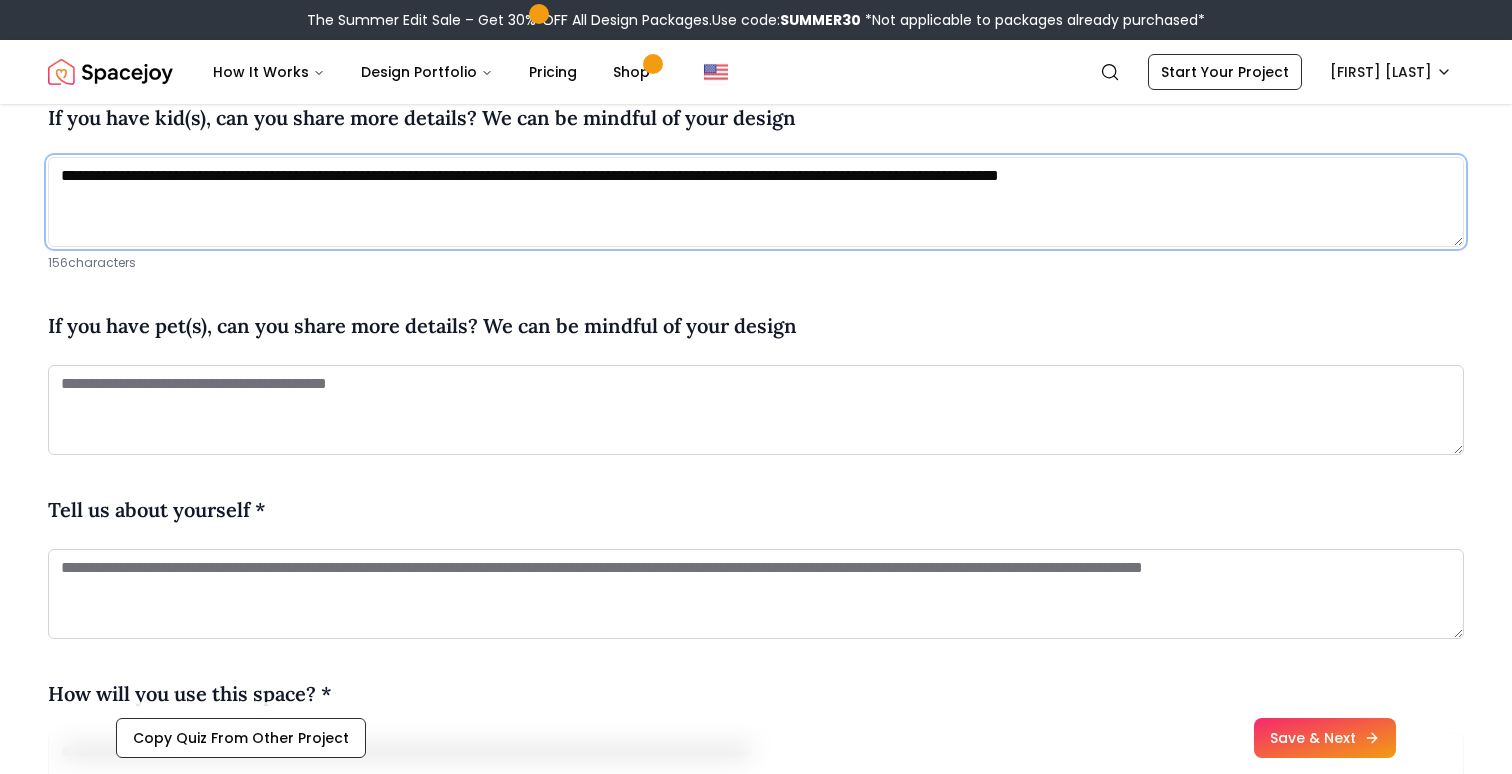 scroll, scrollTop: 597, scrollLeft: 0, axis: vertical 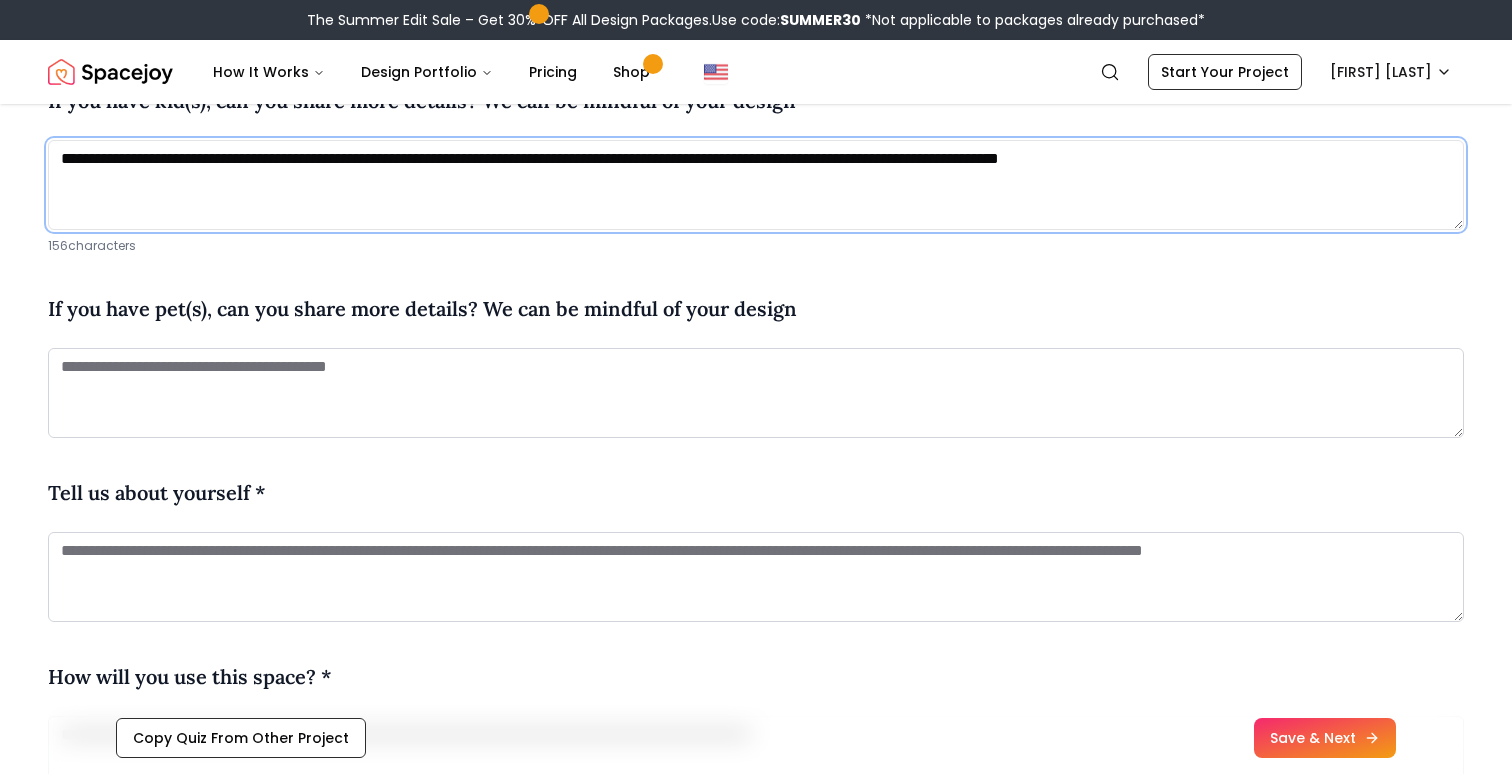 type on "**********" 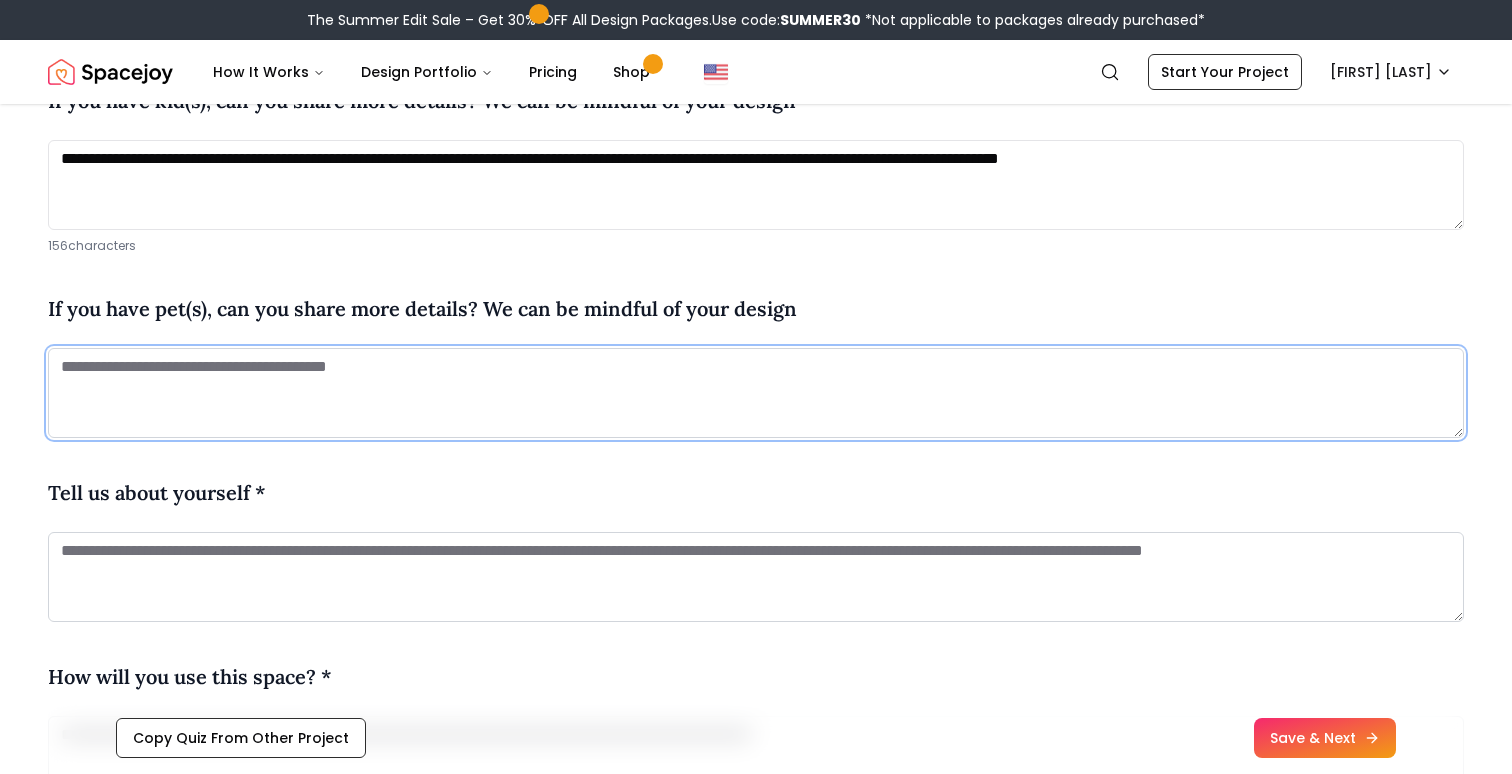 click at bounding box center [756, 393] 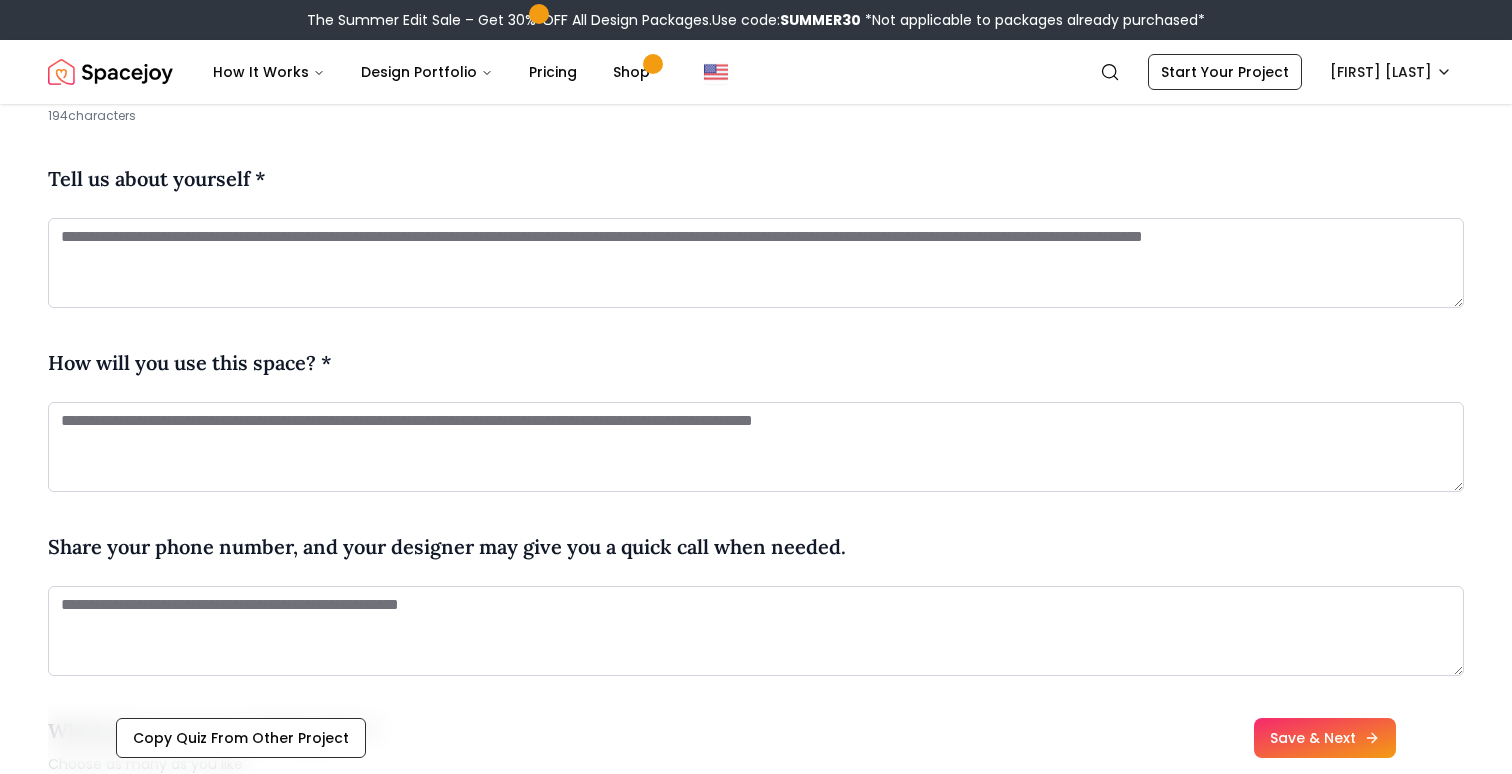 scroll, scrollTop: 936, scrollLeft: 0, axis: vertical 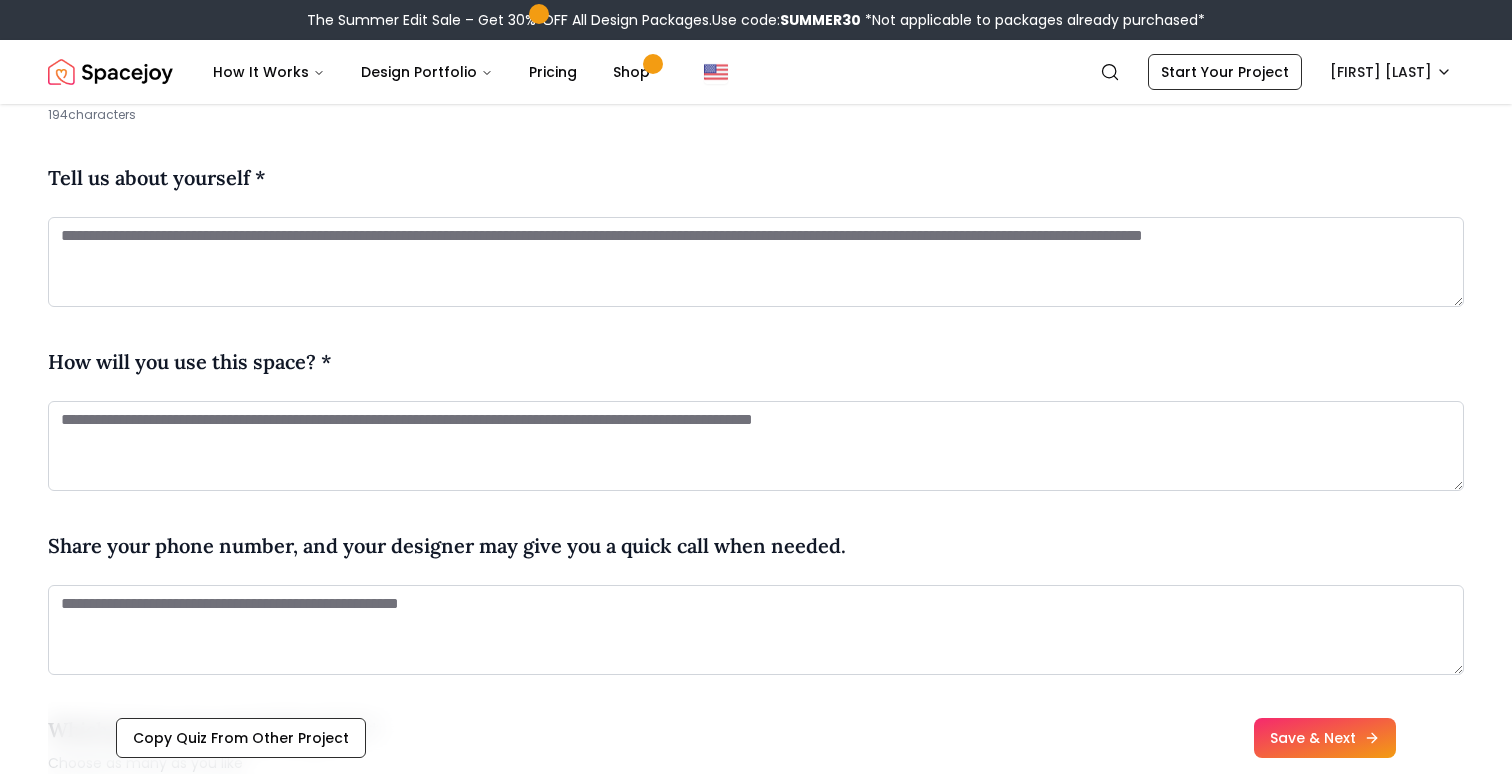 type on "**********" 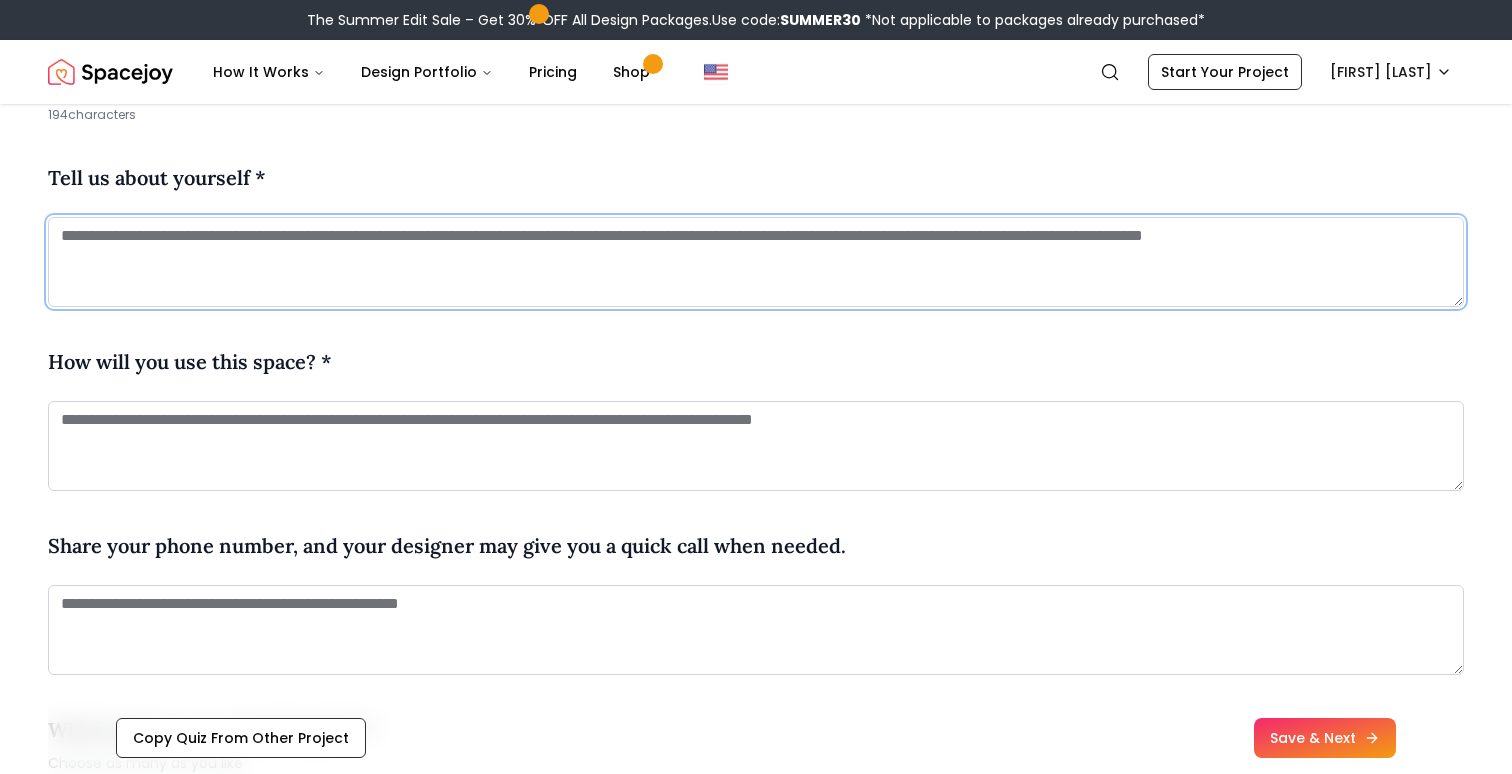 click at bounding box center (756, 262) 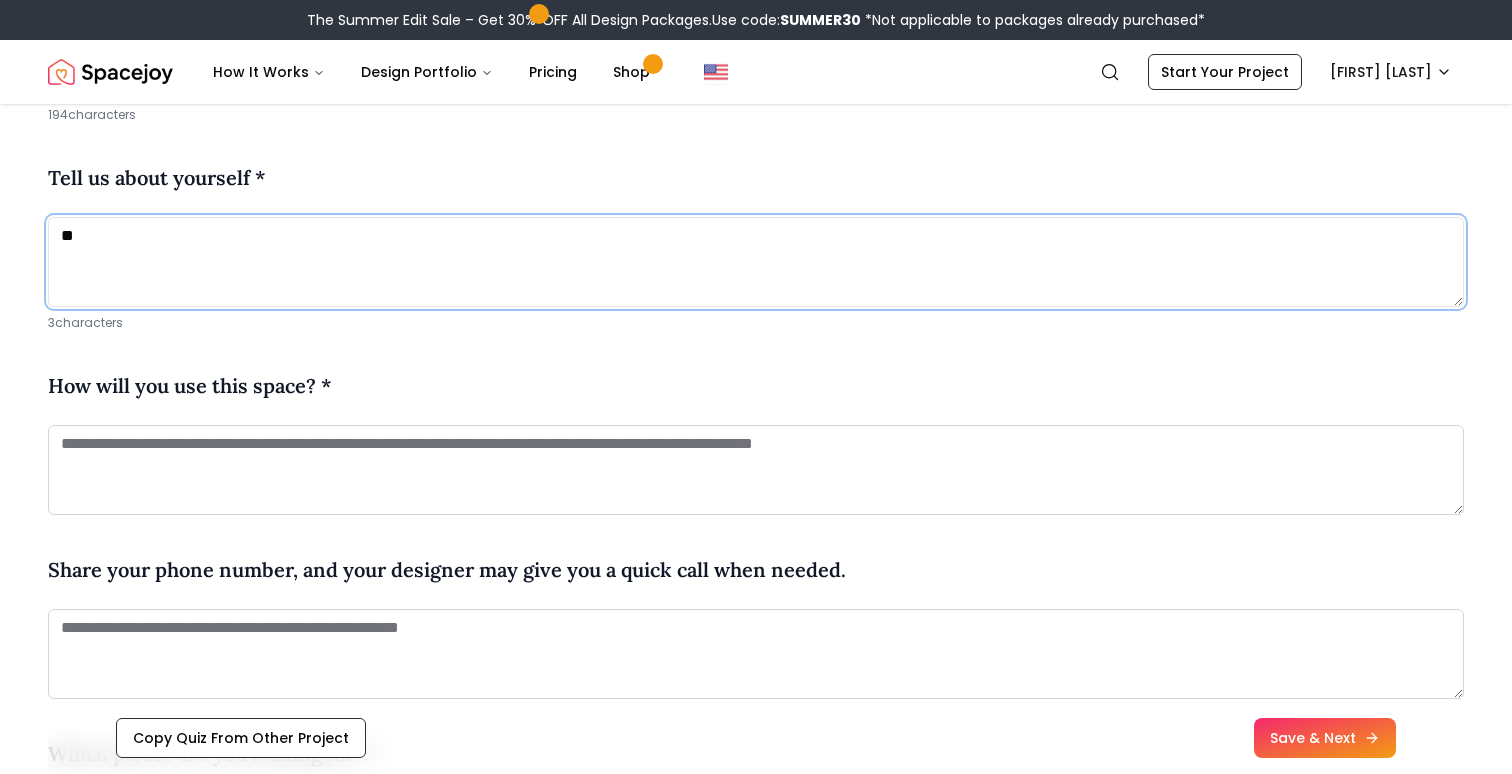 type on "*" 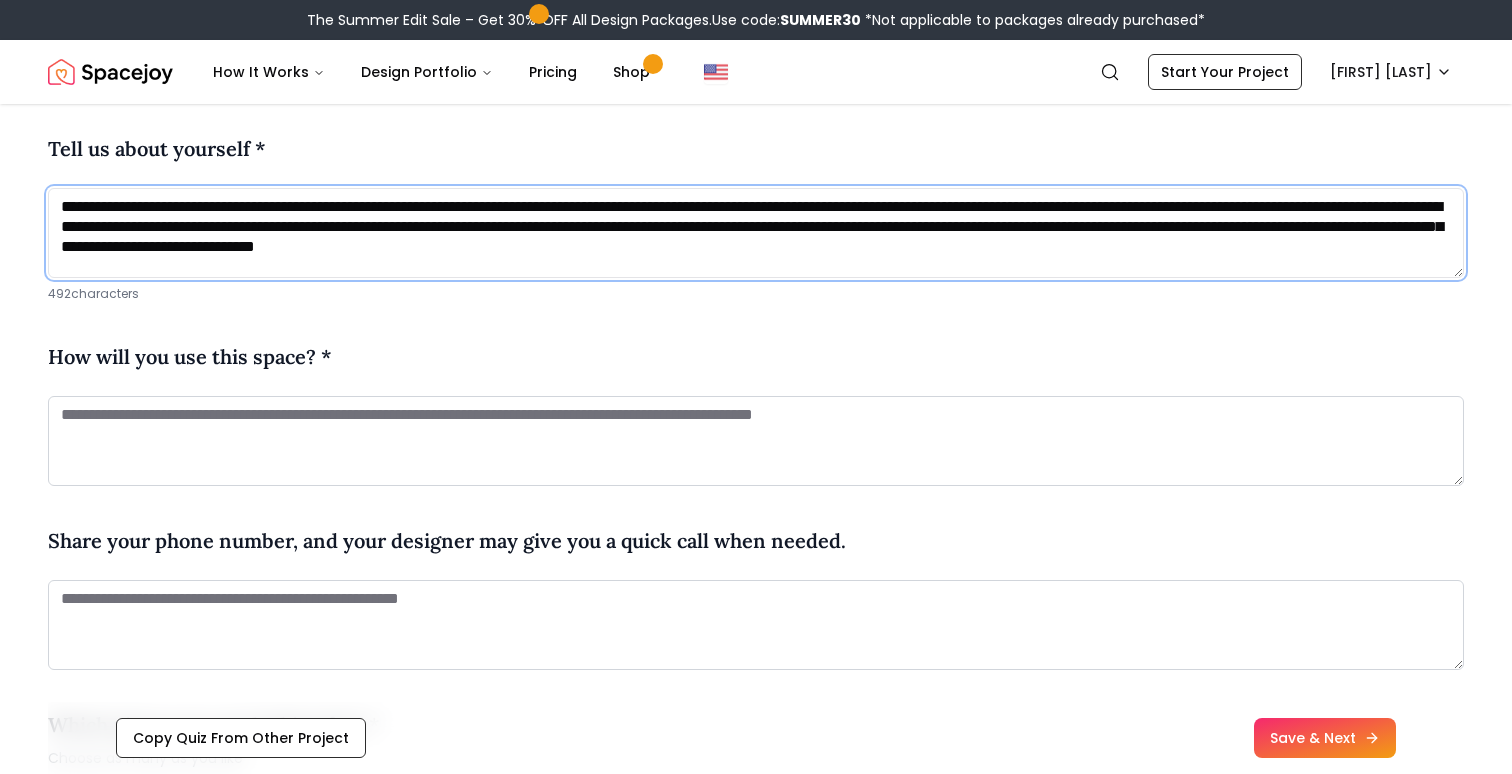 scroll, scrollTop: 953, scrollLeft: 0, axis: vertical 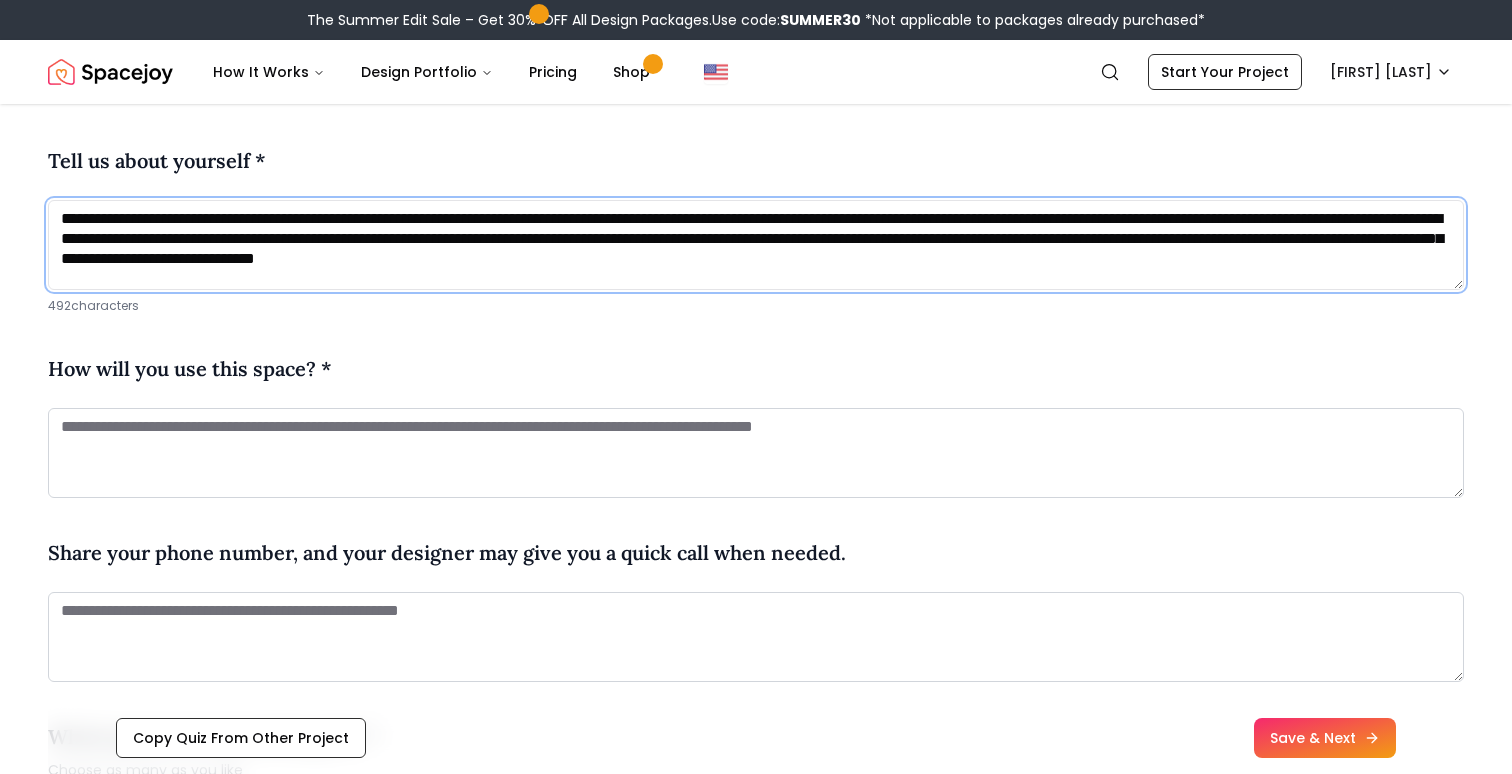 drag, startPoint x: 541, startPoint y: 234, endPoint x: 596, endPoint y: 225, distance: 55.7315 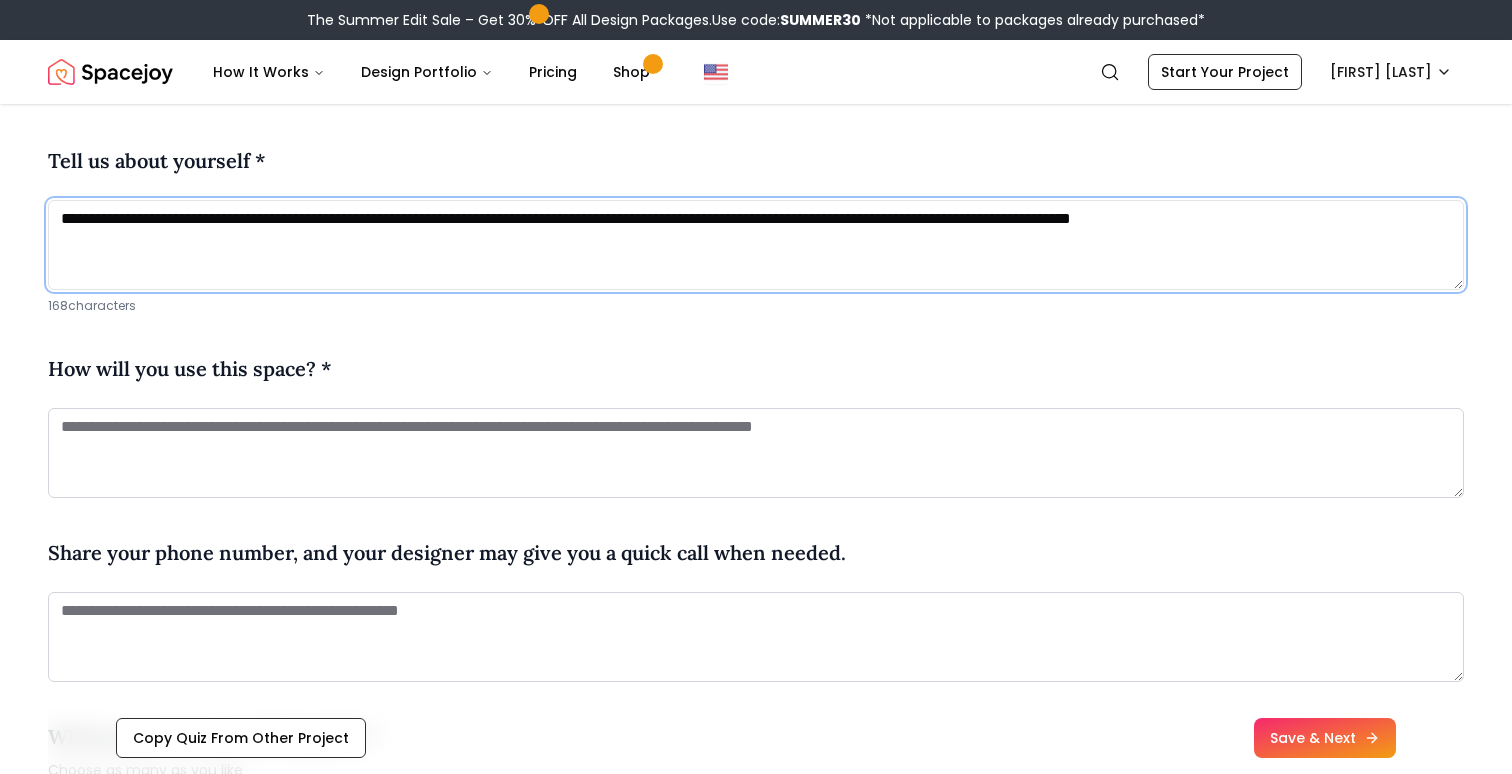 type on "**********" 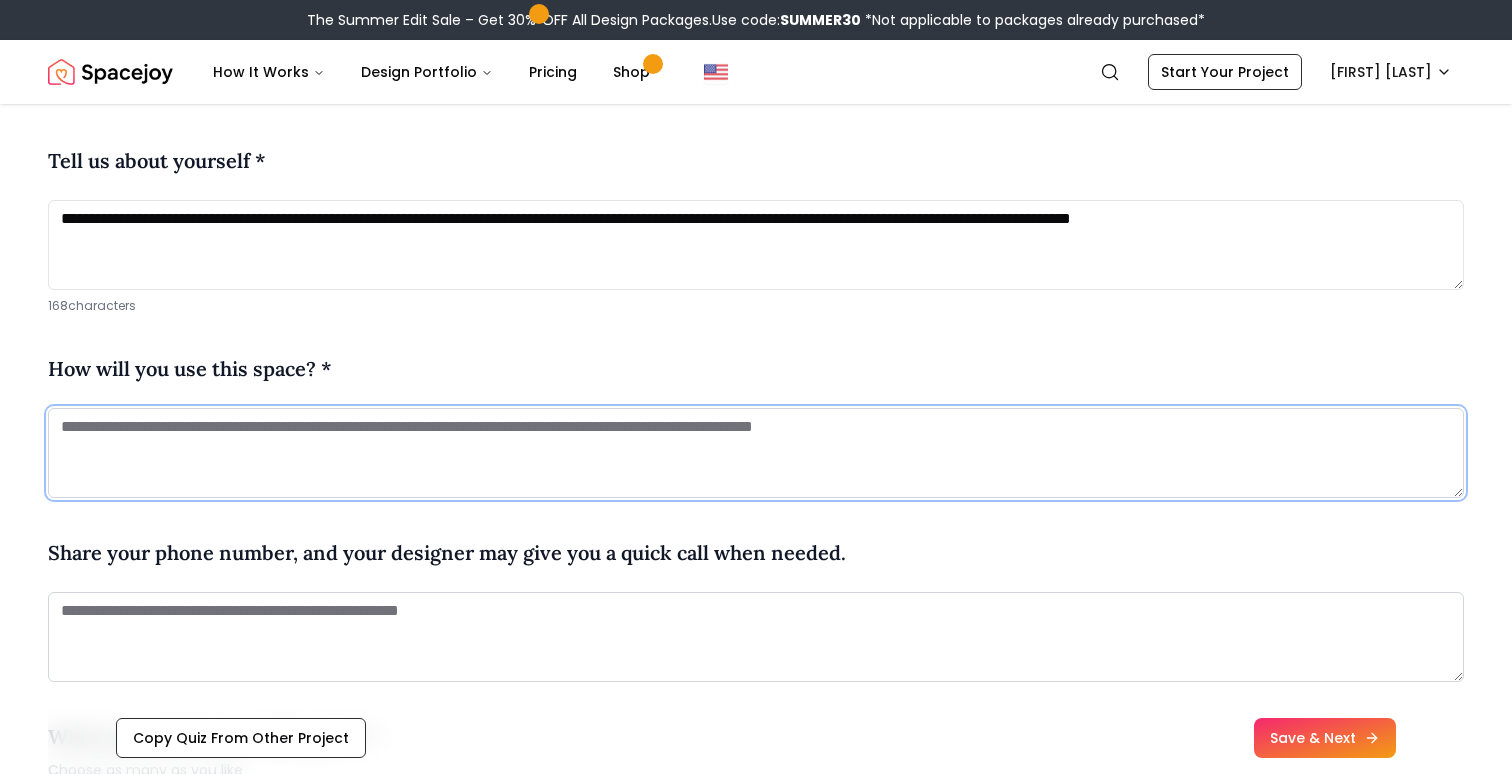 paste on "**********" 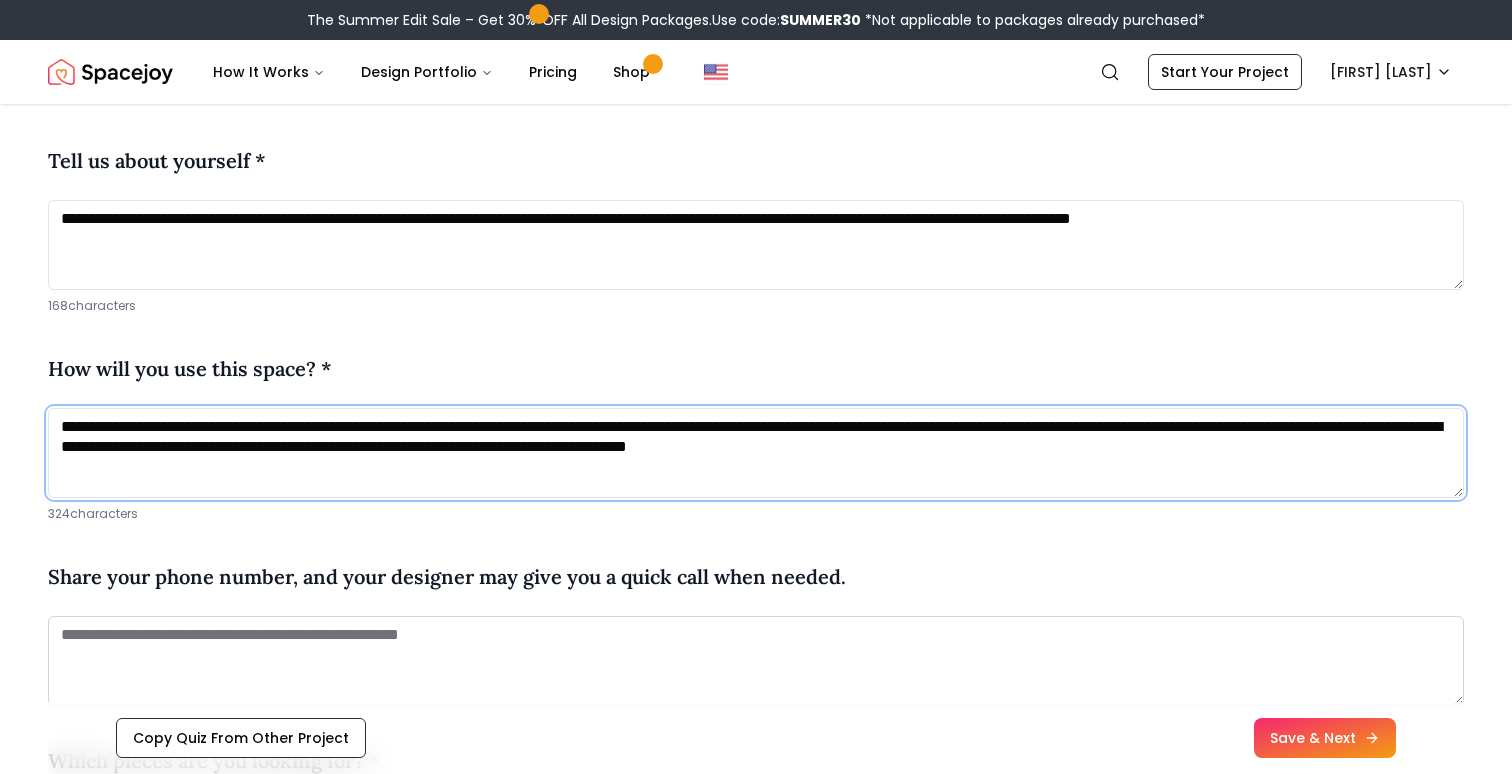 click on "**********" at bounding box center [756, 453] 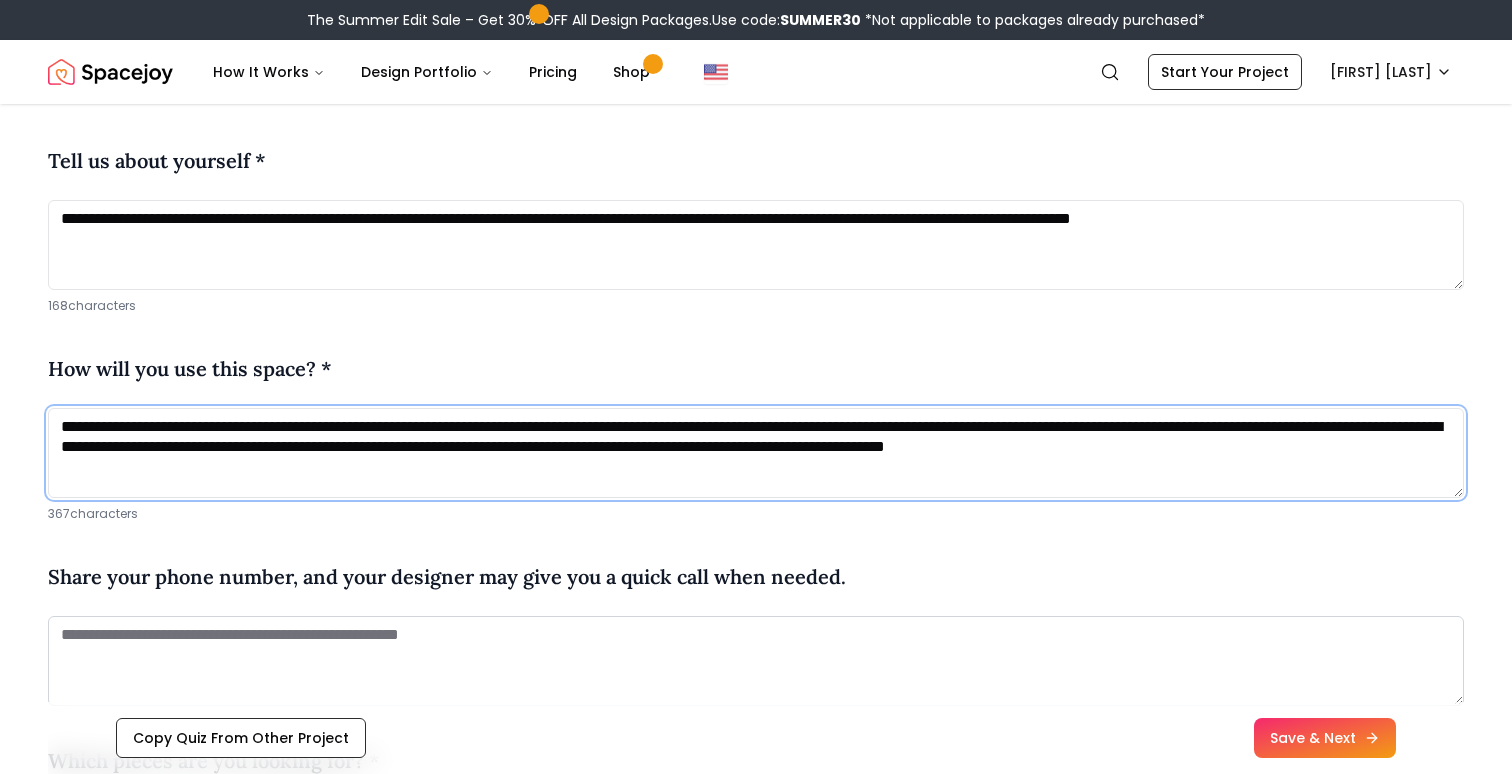 type on "**********" 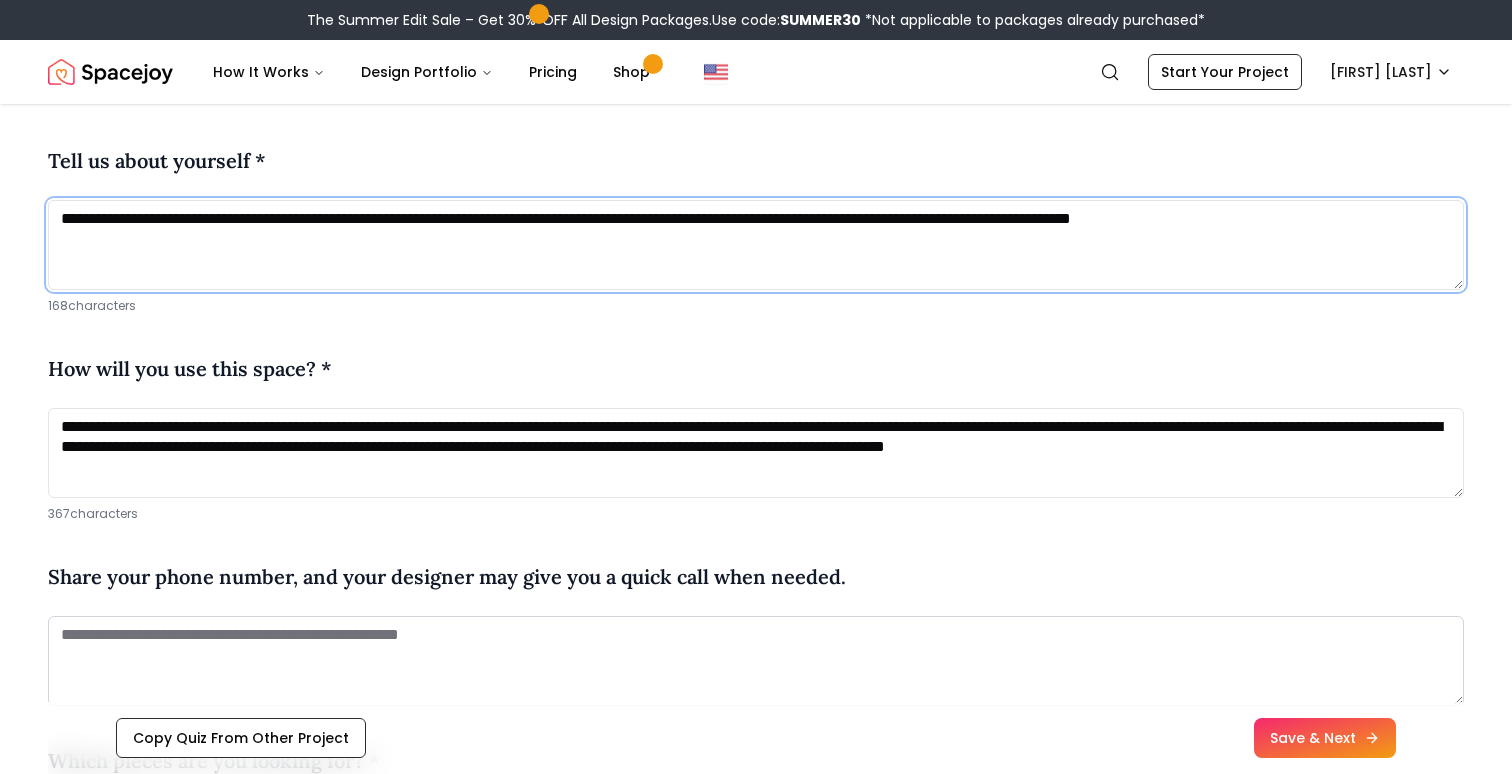 click on "**********" at bounding box center [756, 245] 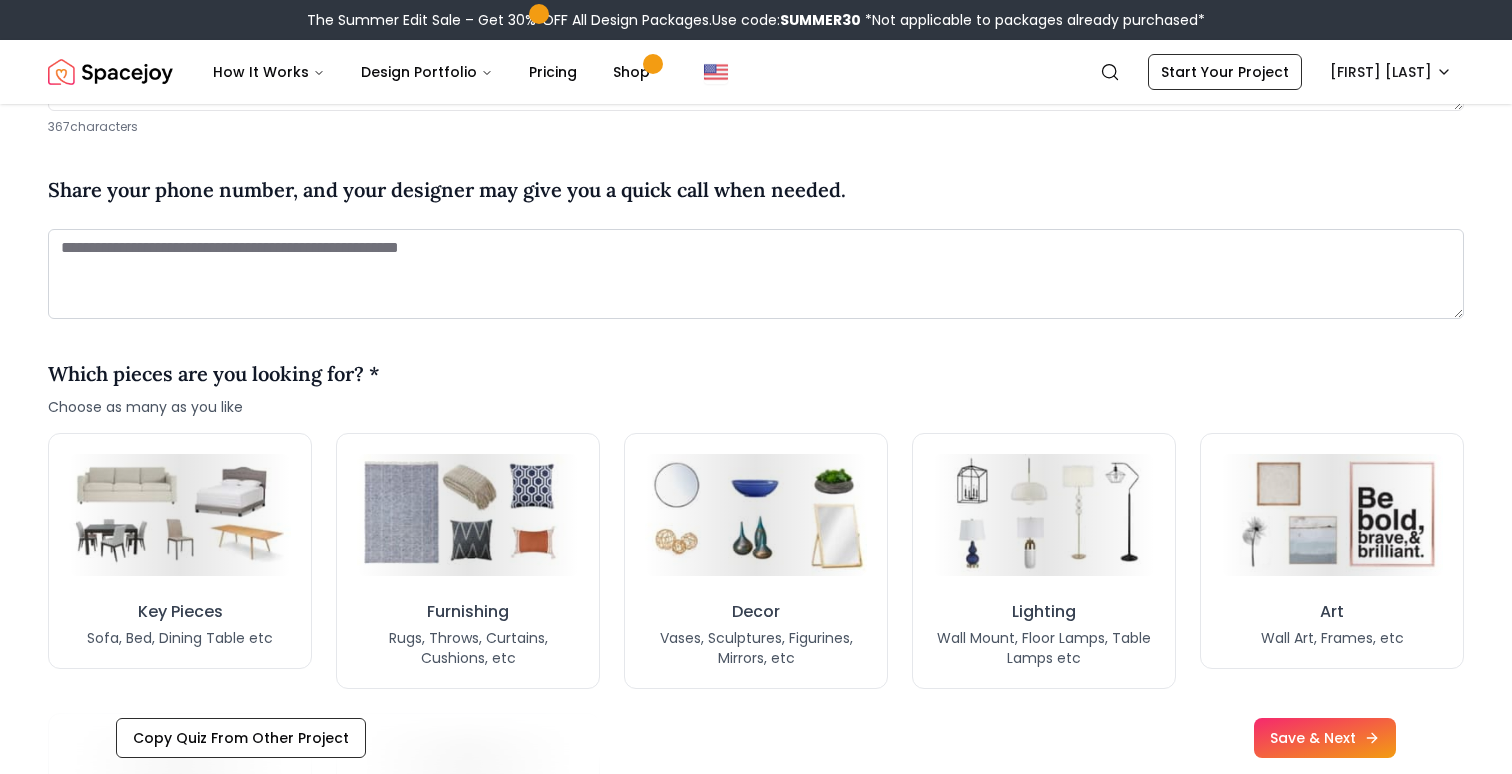 scroll, scrollTop: 1358, scrollLeft: 0, axis: vertical 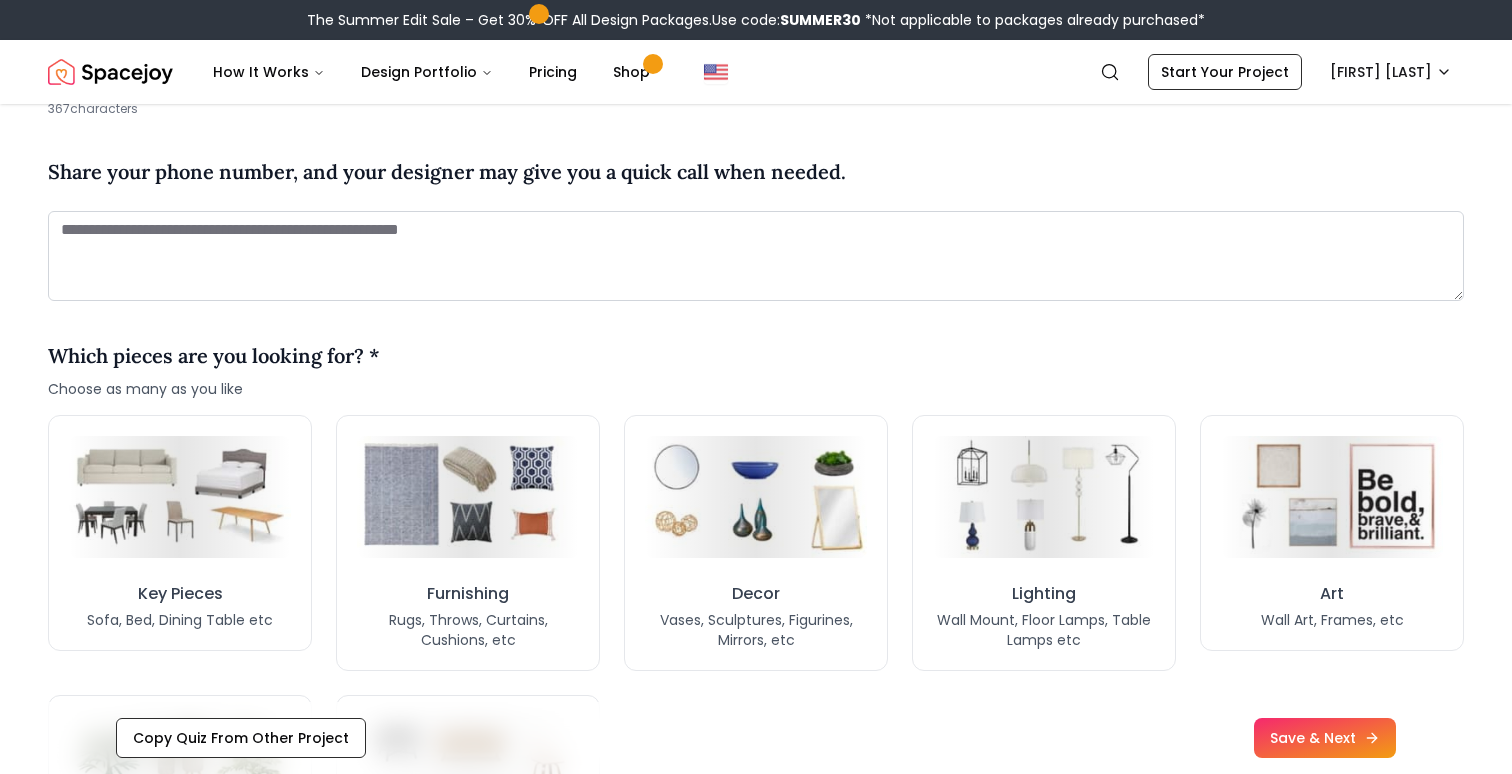 type on "**********" 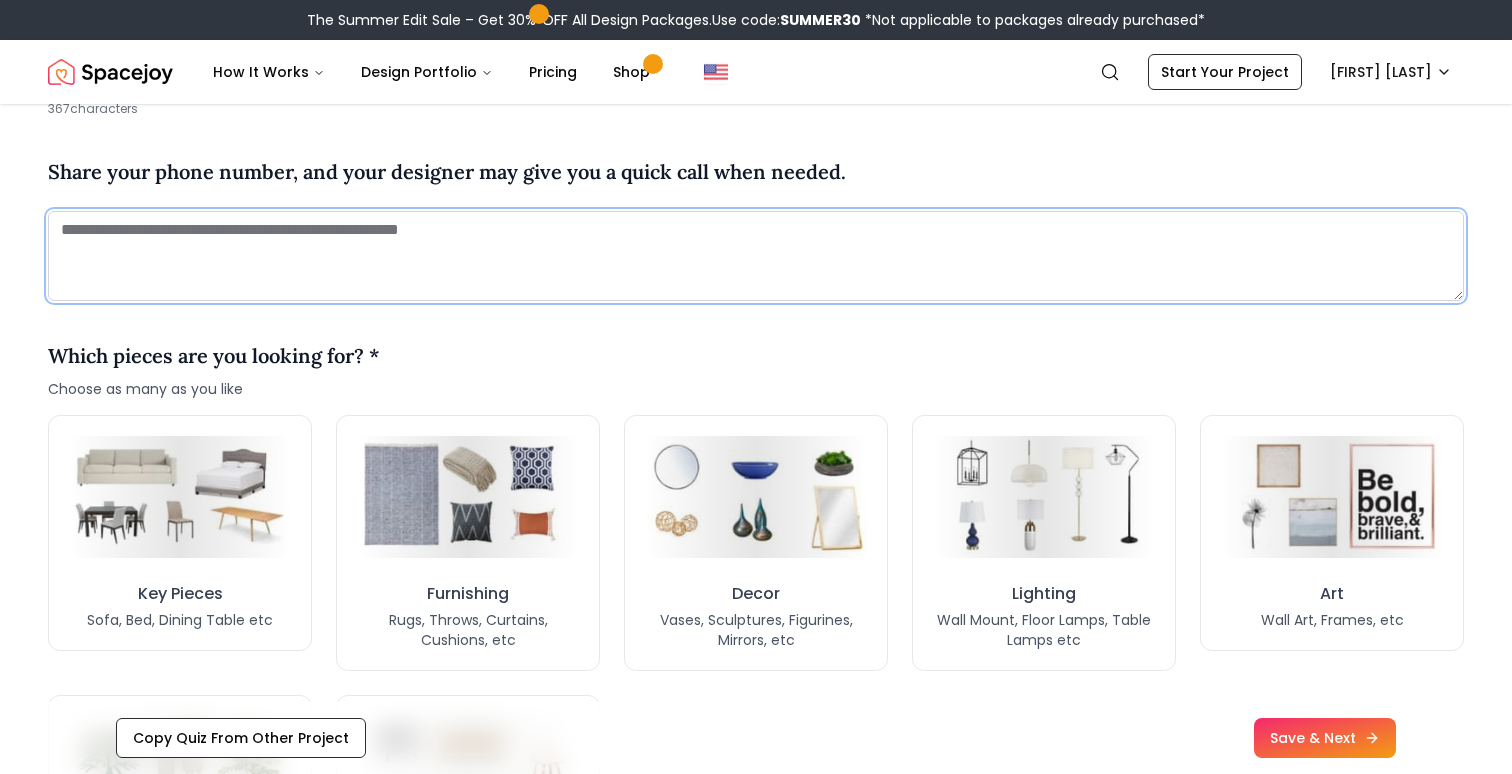 click at bounding box center (756, 256) 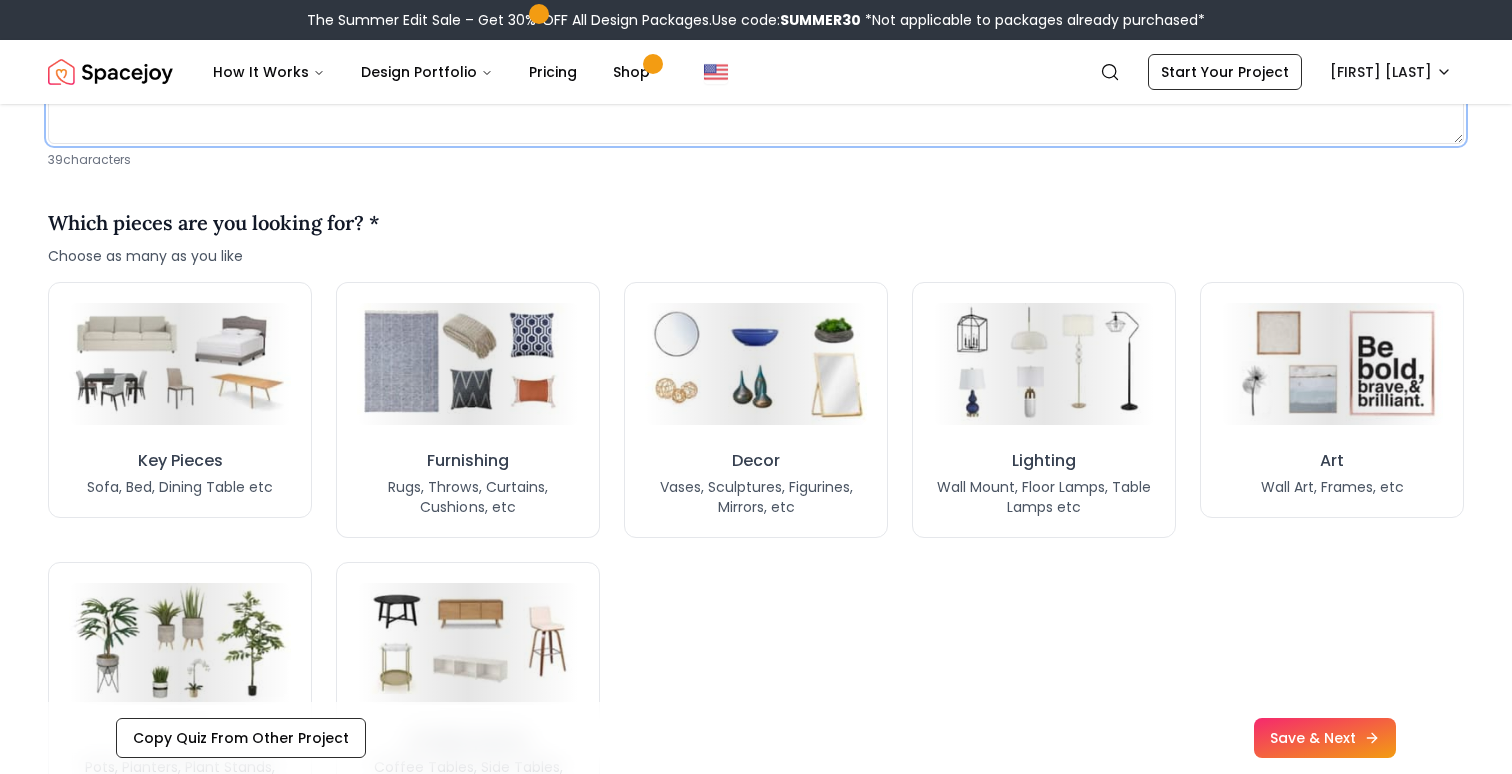 scroll, scrollTop: 1516, scrollLeft: 0, axis: vertical 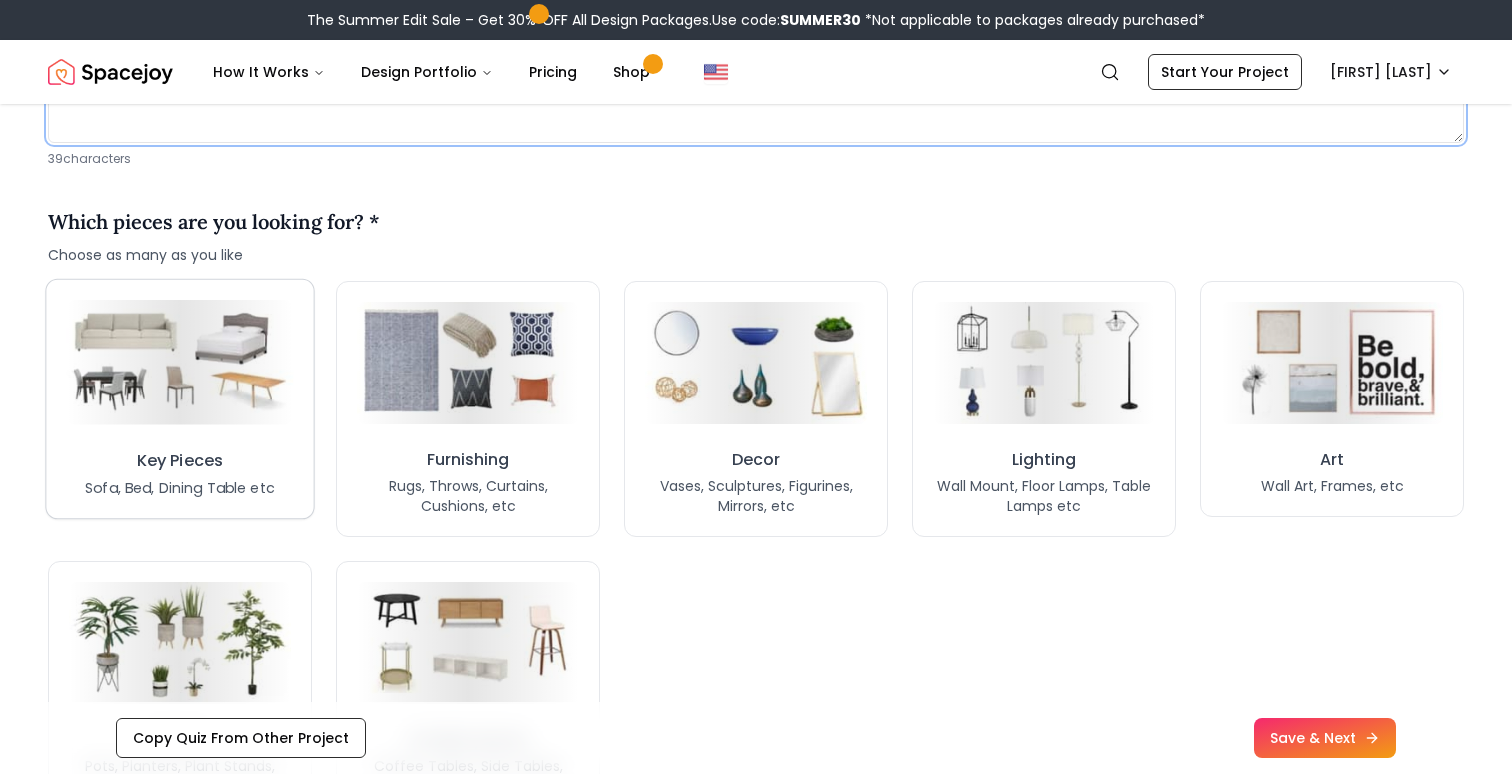 type on "**********" 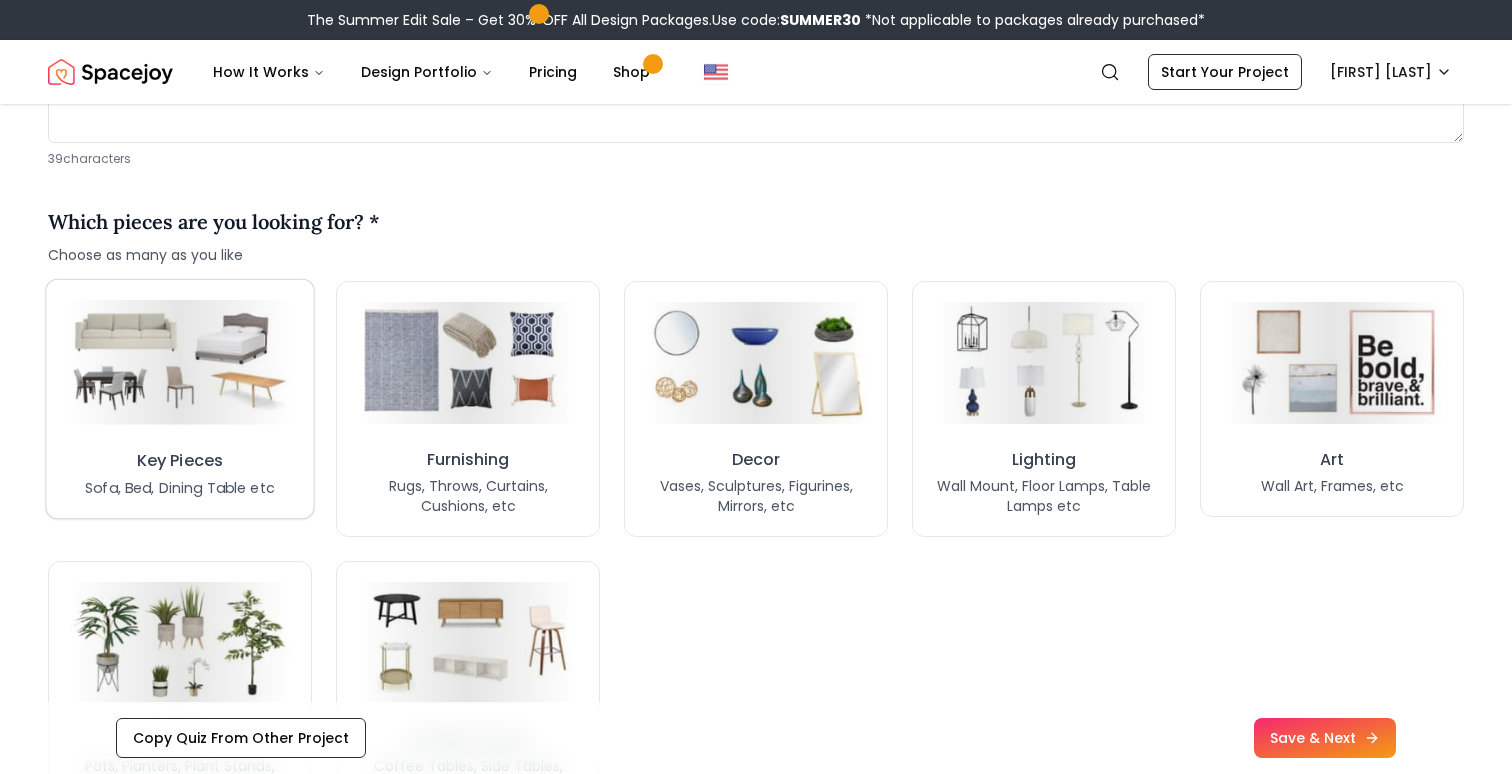 click on "Key Pieces Sofa, Bed, Dining Table etc" at bounding box center [180, 473] 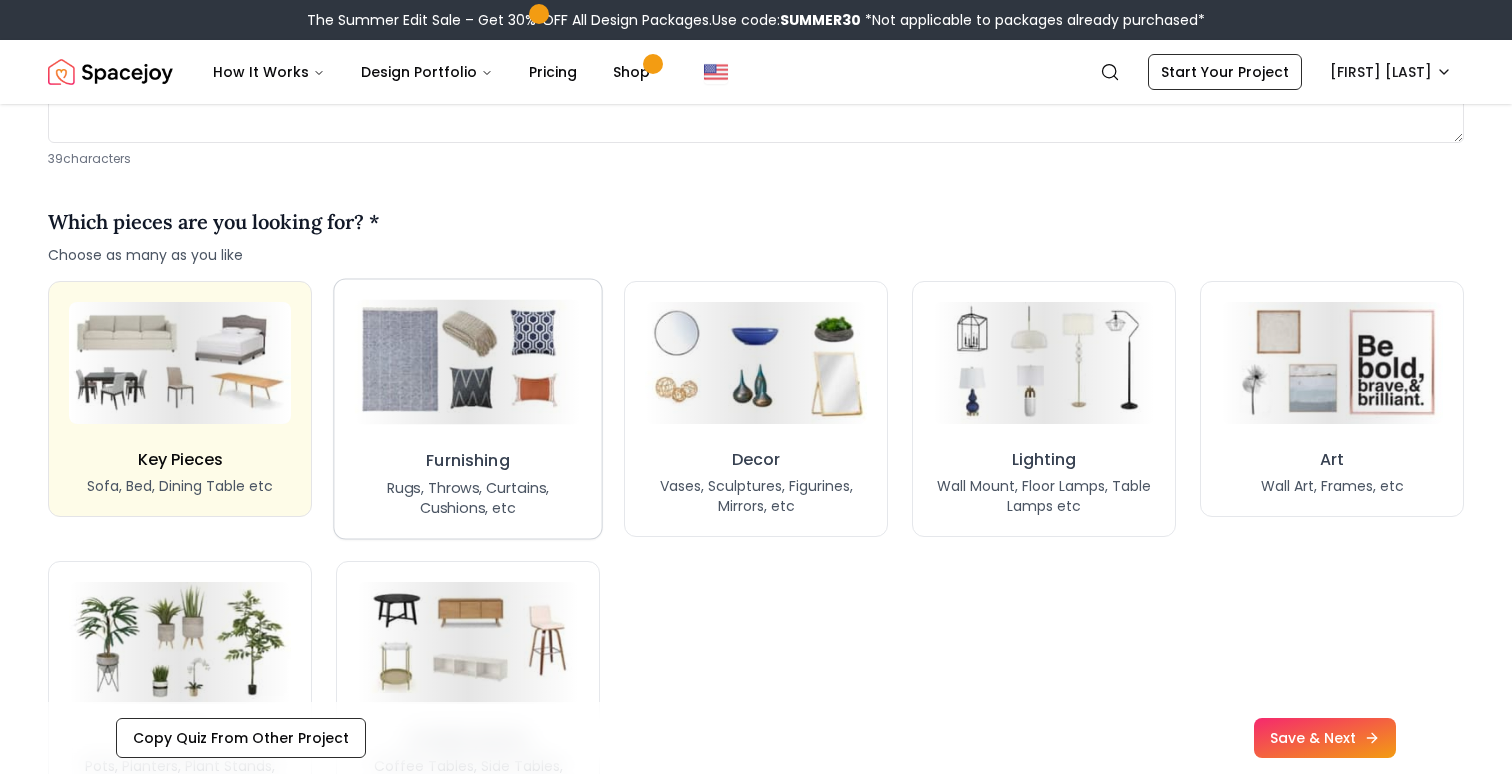 click on "Furnishing Rugs, Throws, Curtains, Cushions, etc" at bounding box center [468, 483] 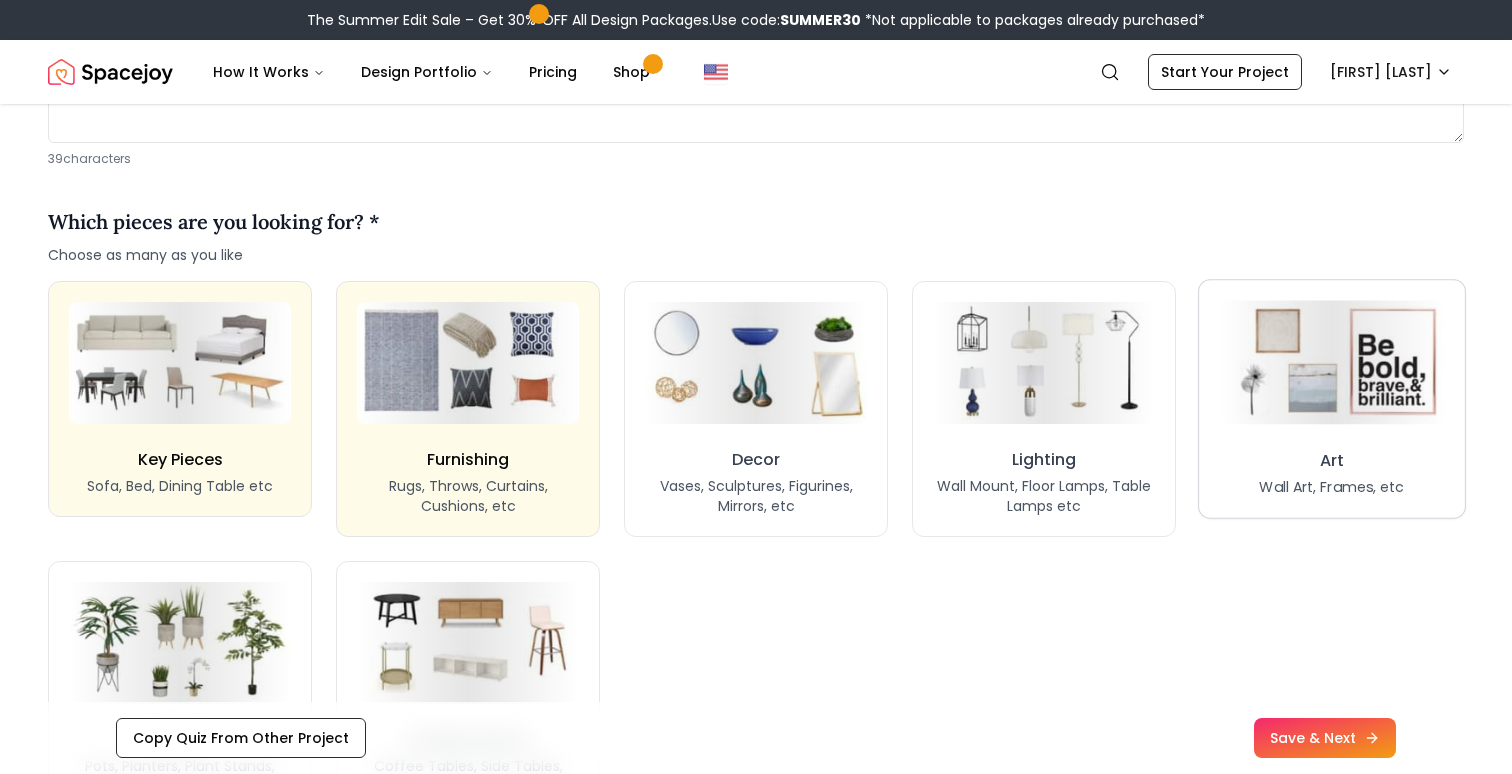 click on "Art Wall Art, Frames, etc" at bounding box center [1332, 399] 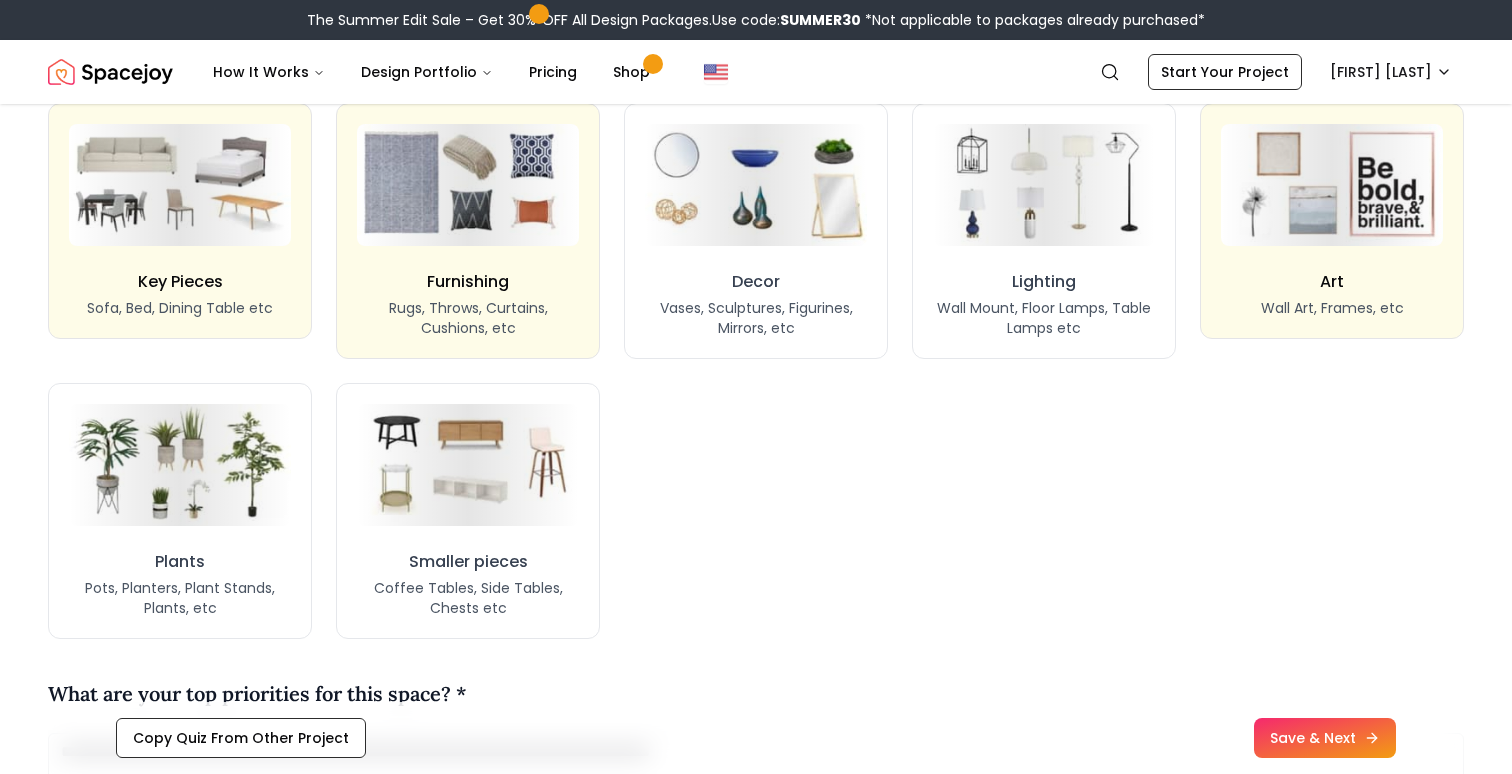 scroll, scrollTop: 1695, scrollLeft: 0, axis: vertical 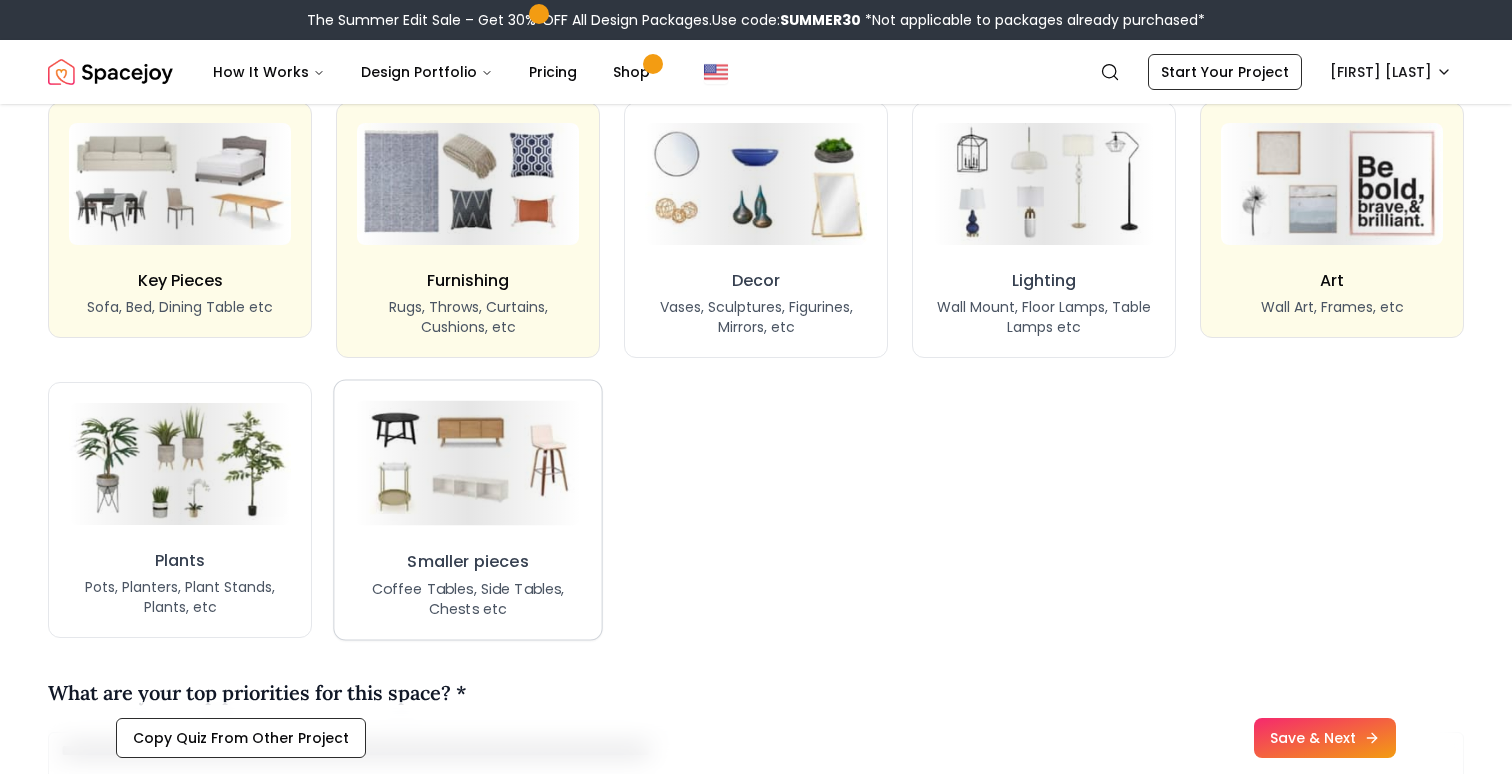 click on "Coffee Tables, Side Tables, Chests etc" at bounding box center (468, 599) 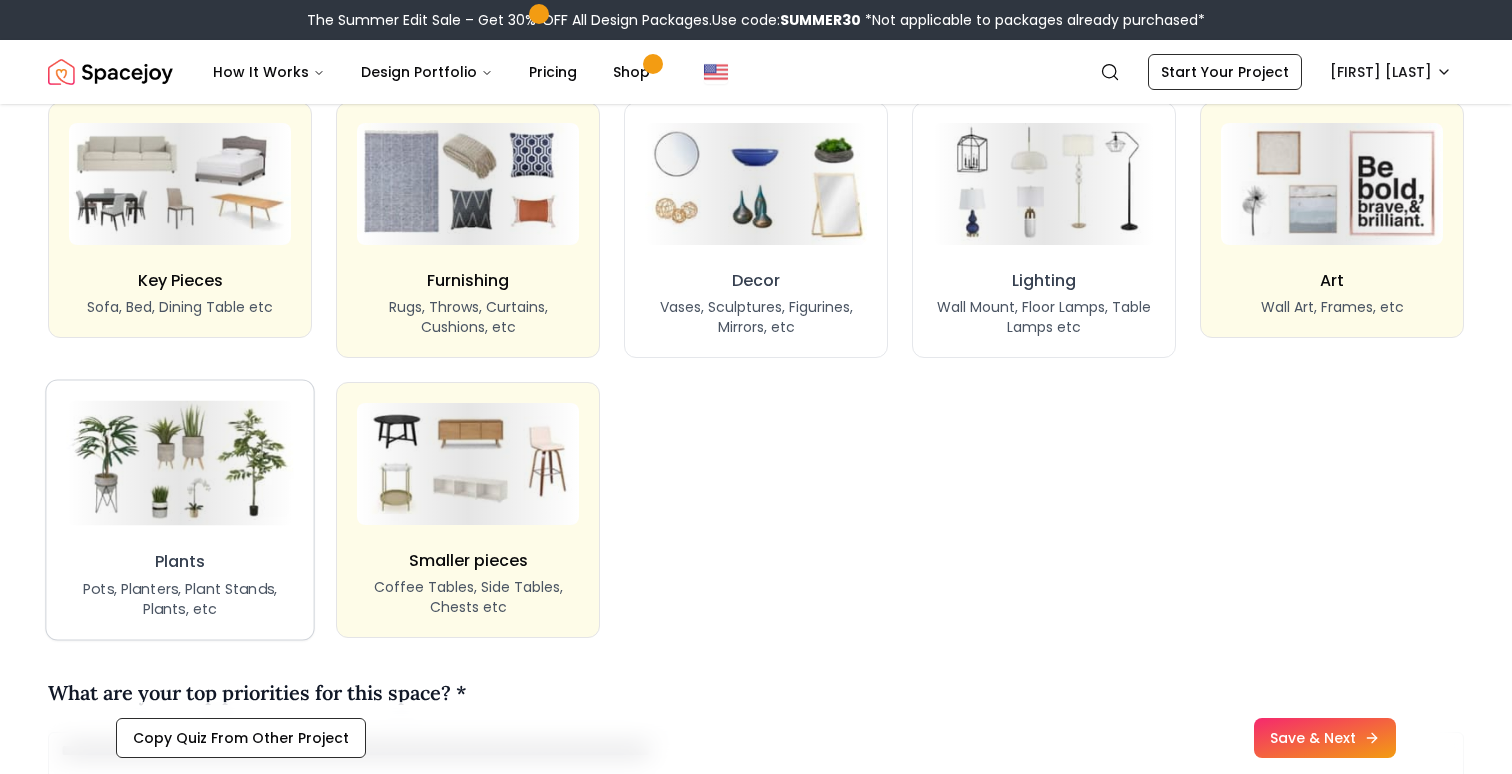click on "Plants Pots, Planters, Plant Stands, Plants, etc" at bounding box center [180, 584] 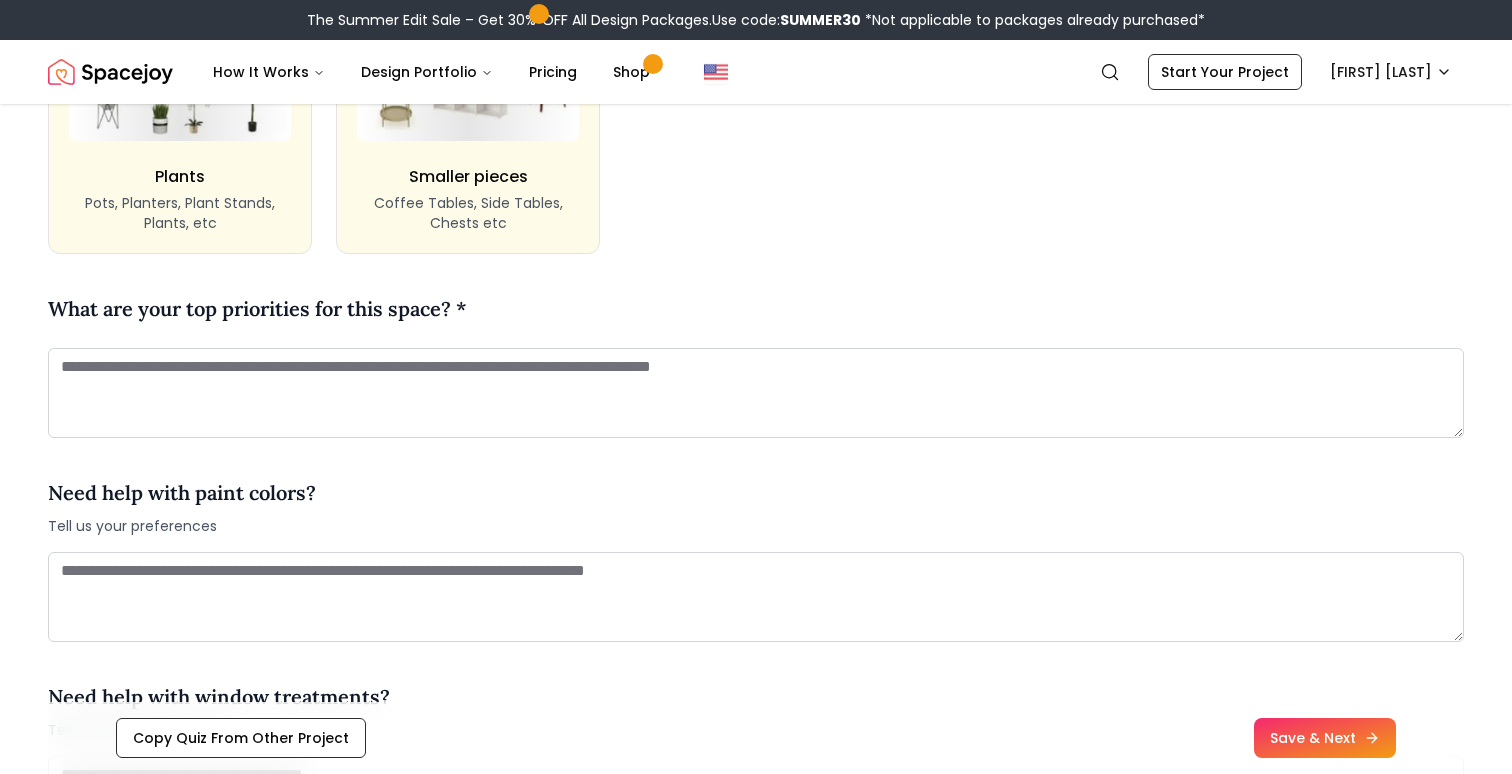 scroll, scrollTop: 2173, scrollLeft: 0, axis: vertical 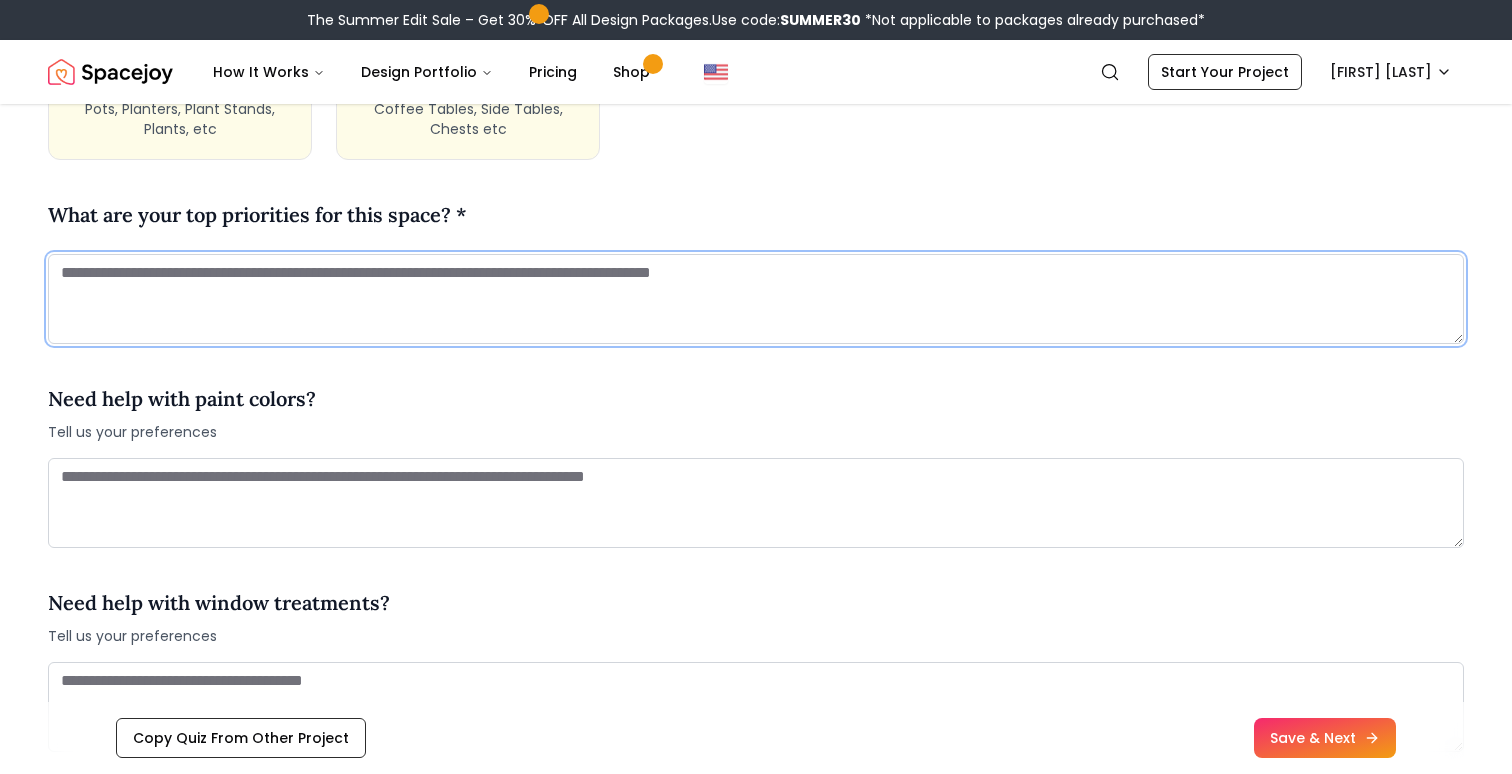 click at bounding box center [756, 299] 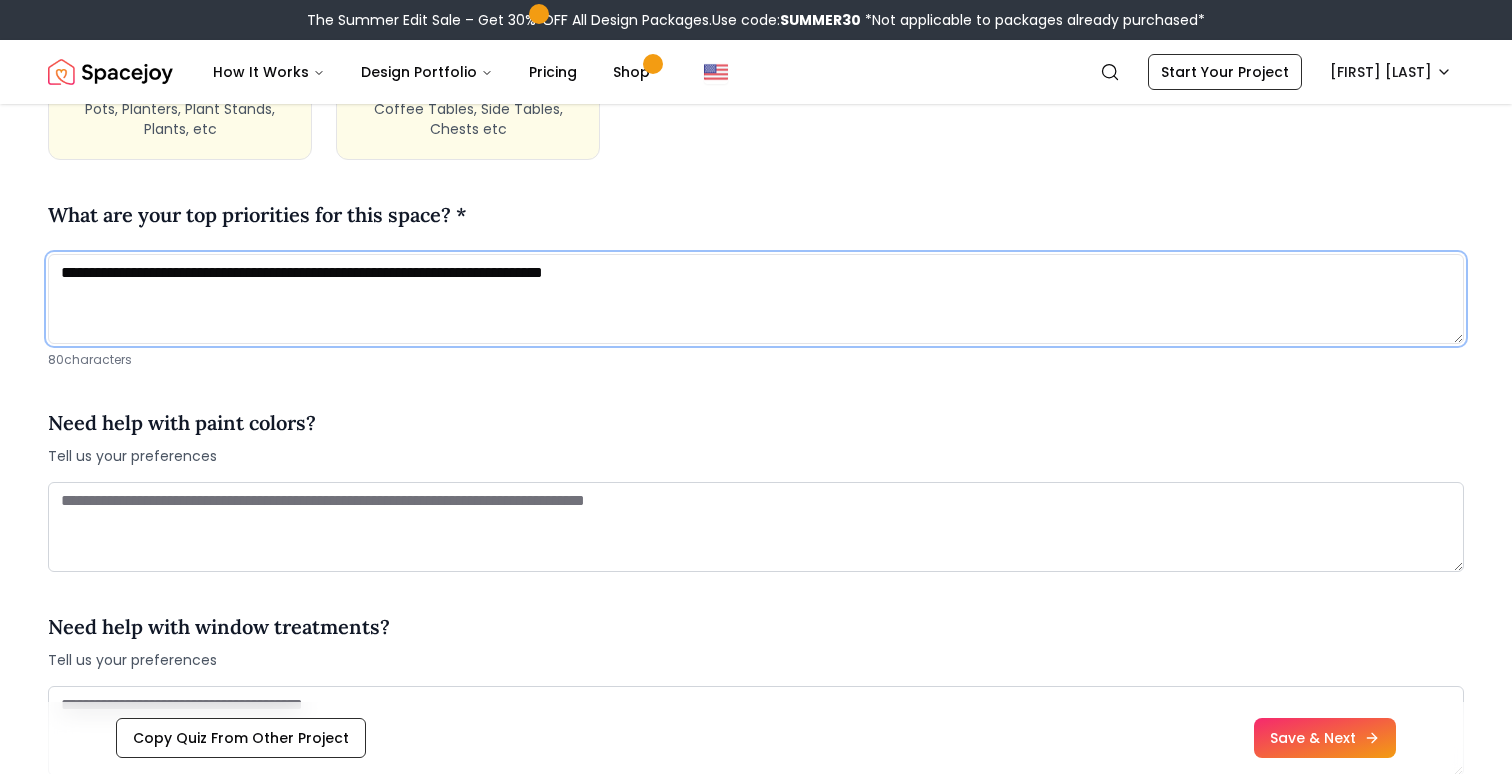 type on "**********" 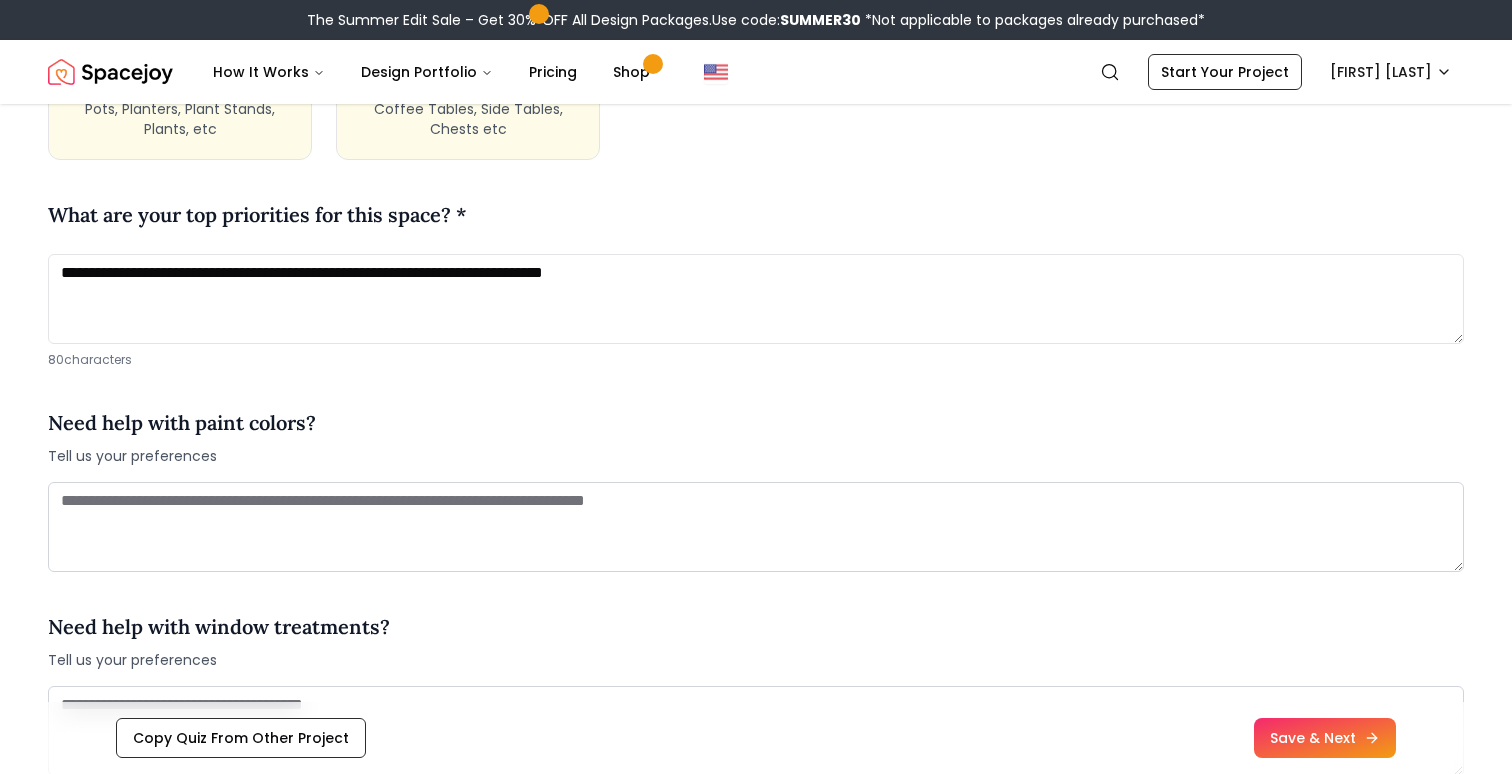 click on "80  characters" at bounding box center [756, 360] 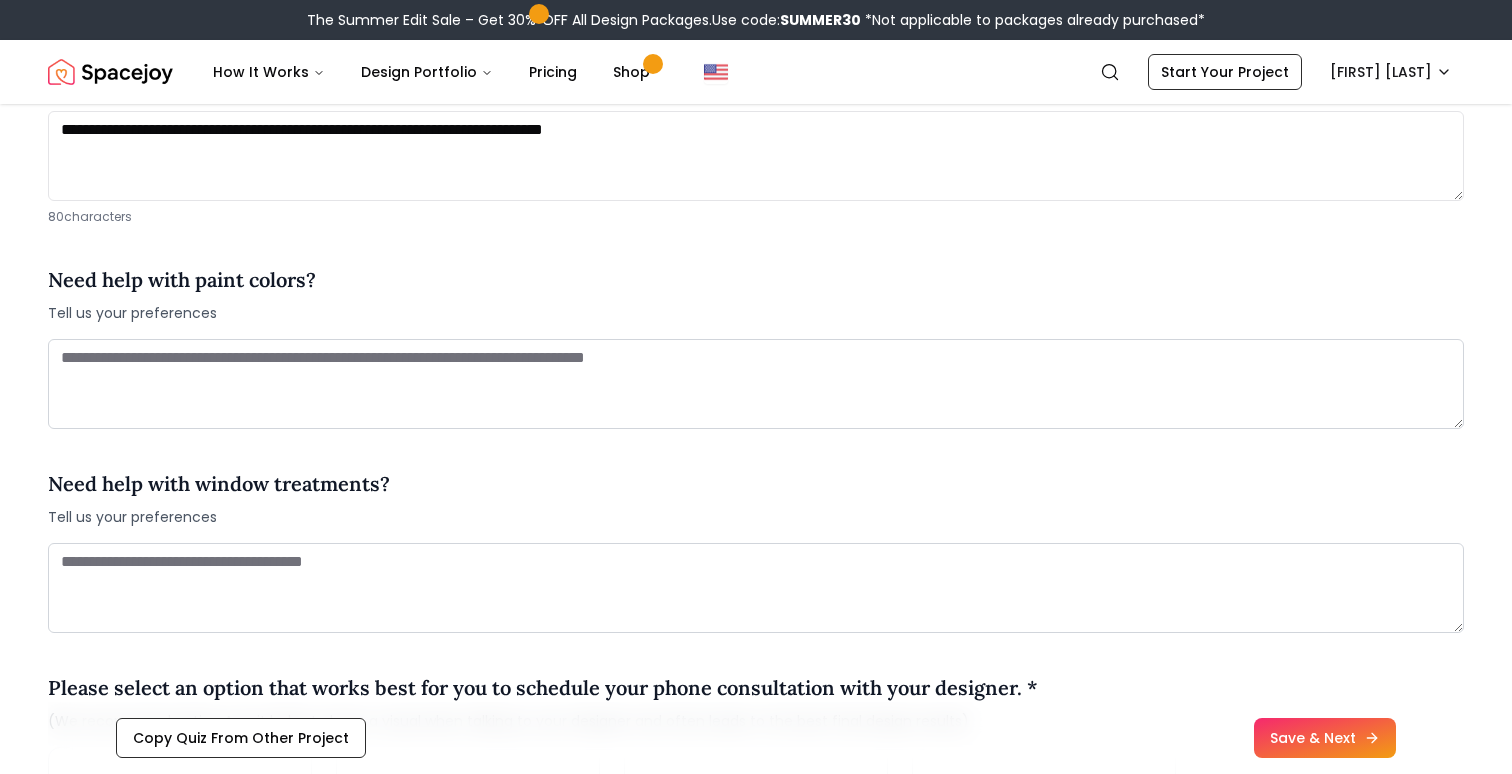scroll, scrollTop: 2349, scrollLeft: 0, axis: vertical 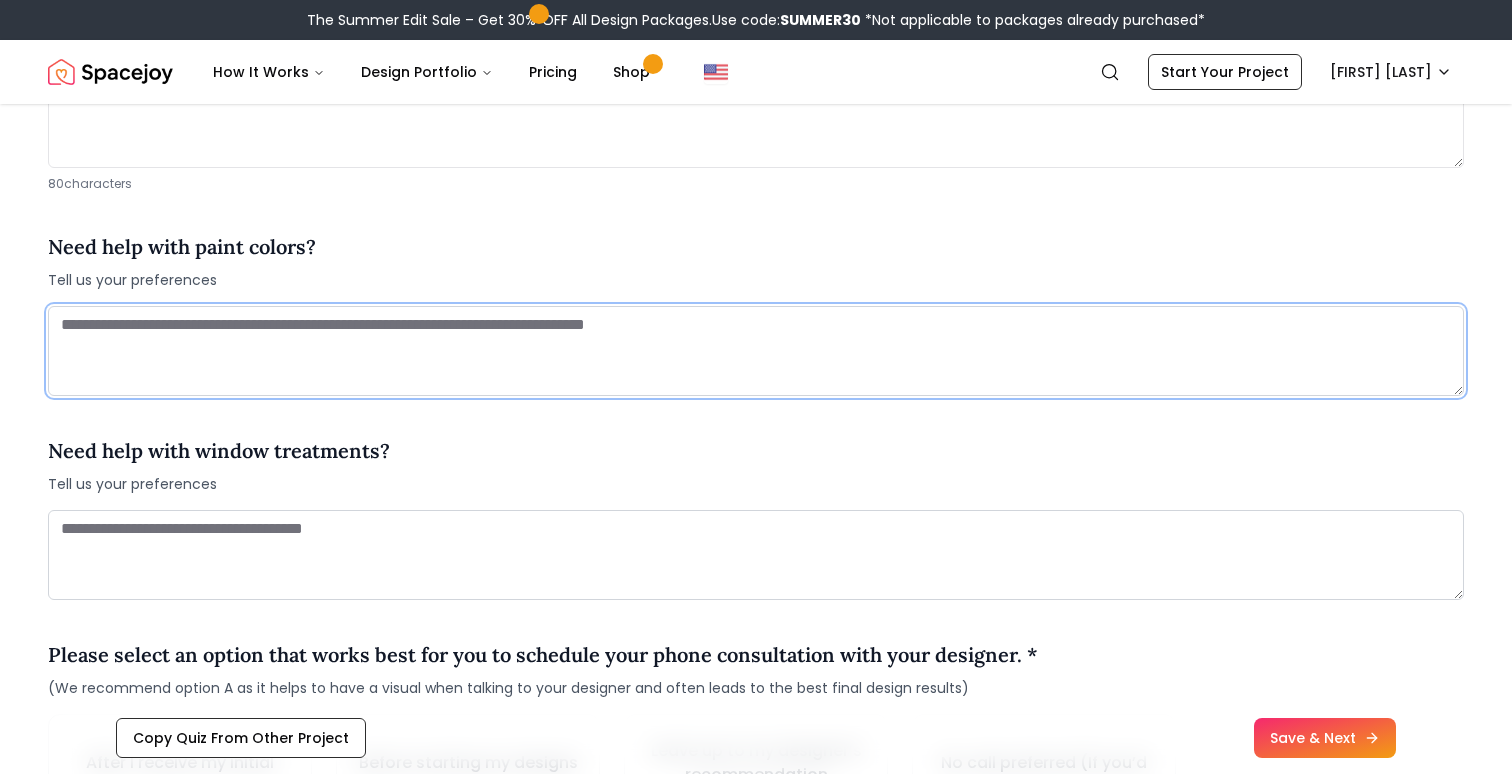 click at bounding box center (756, 351) 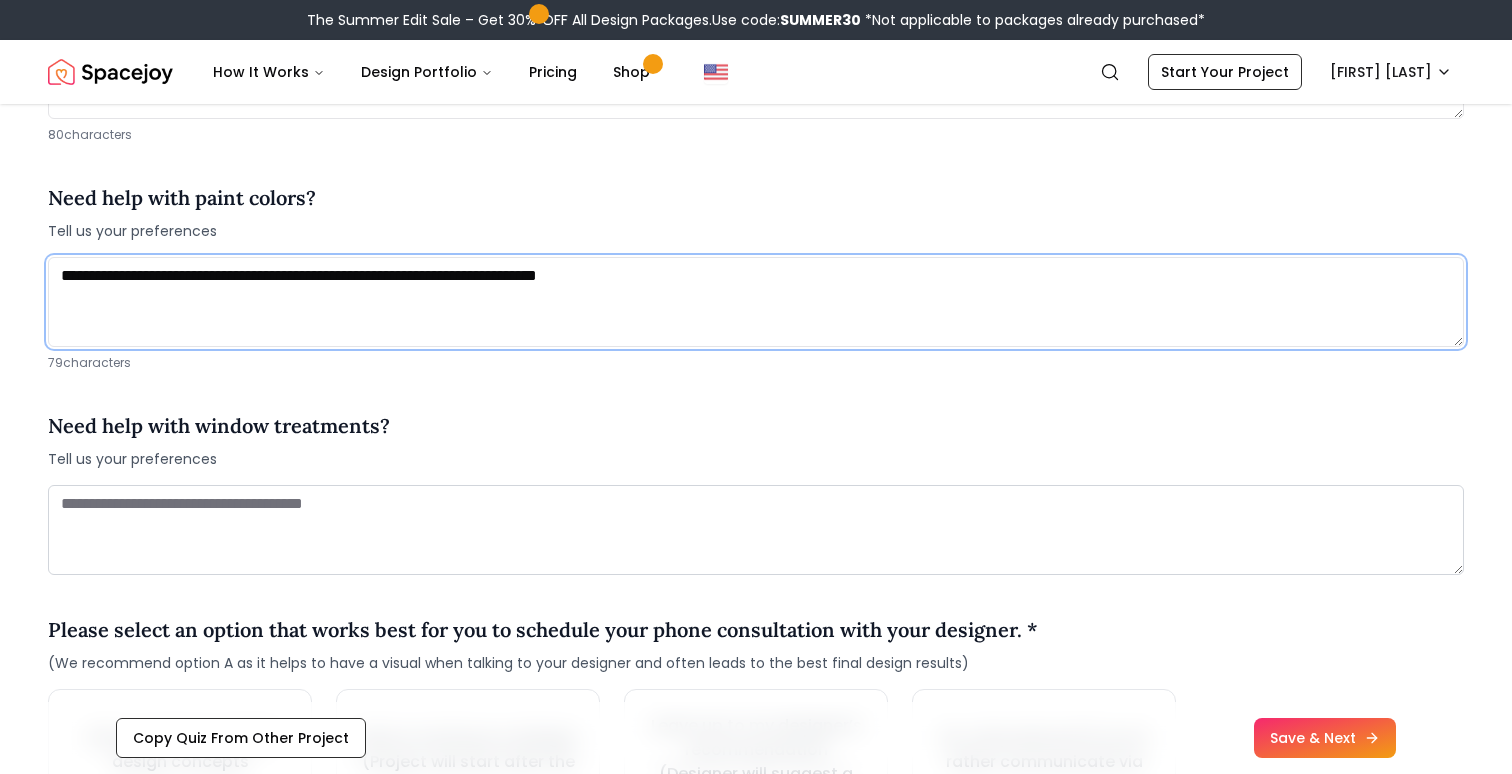 scroll, scrollTop: 2429, scrollLeft: 0, axis: vertical 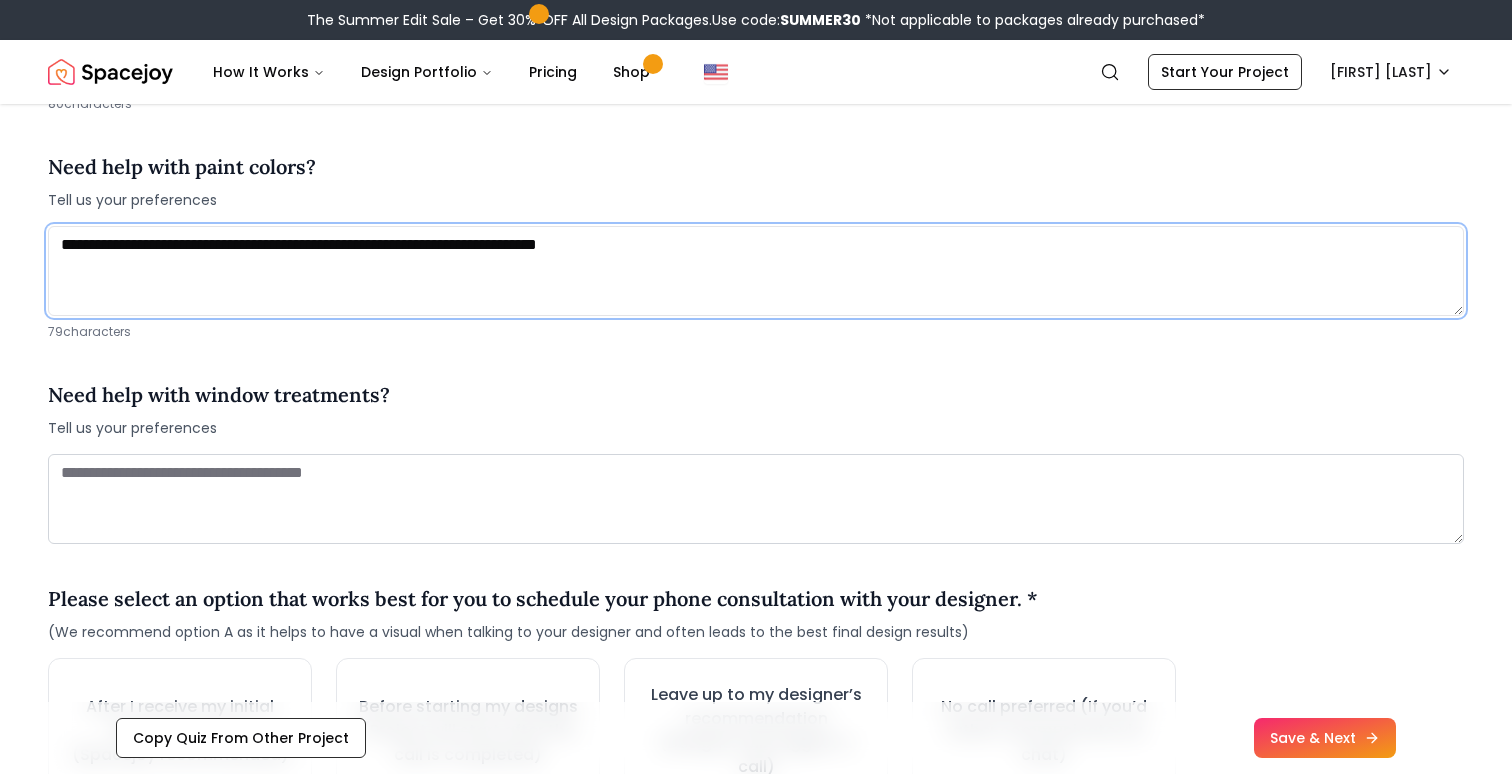 type on "**********" 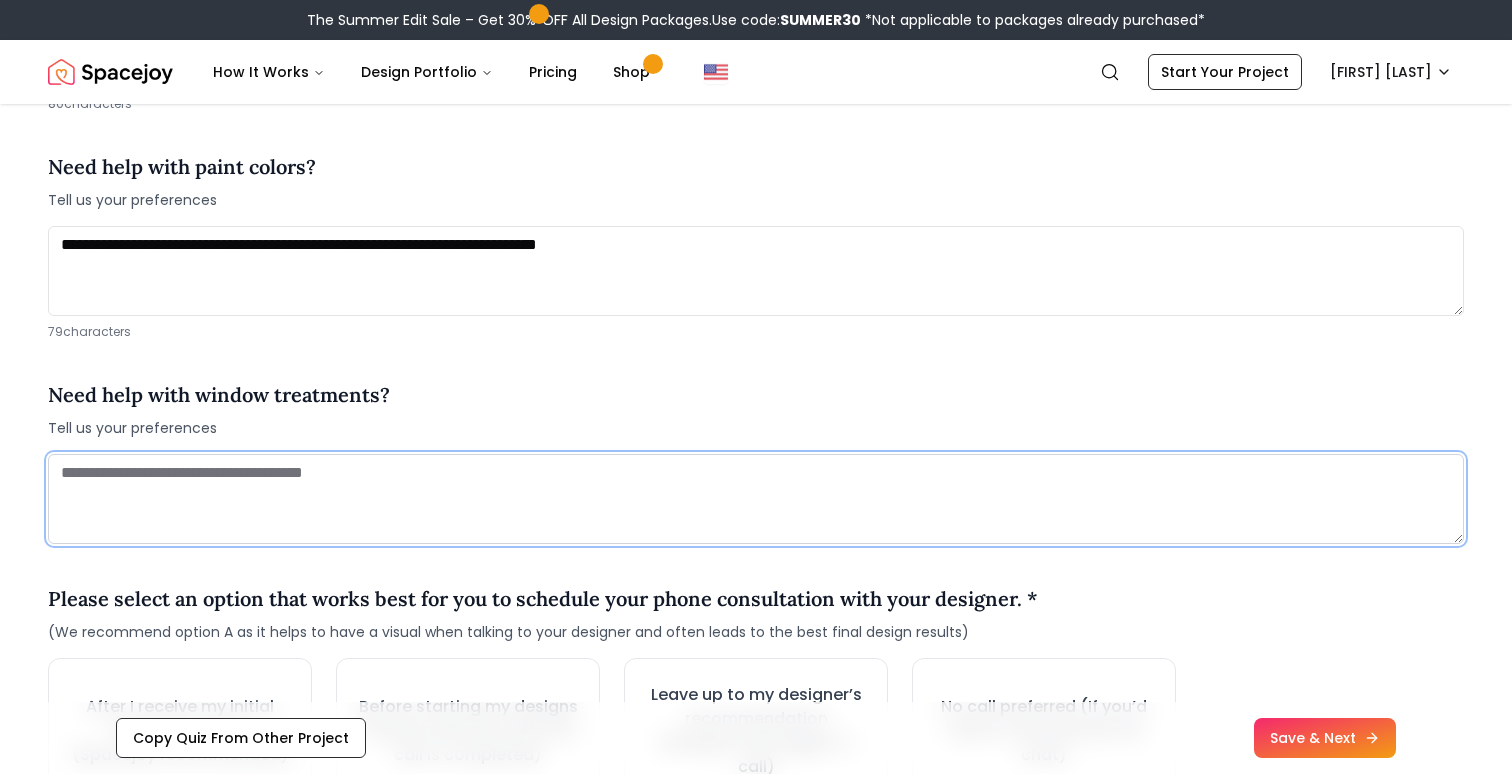 click at bounding box center [756, 499] 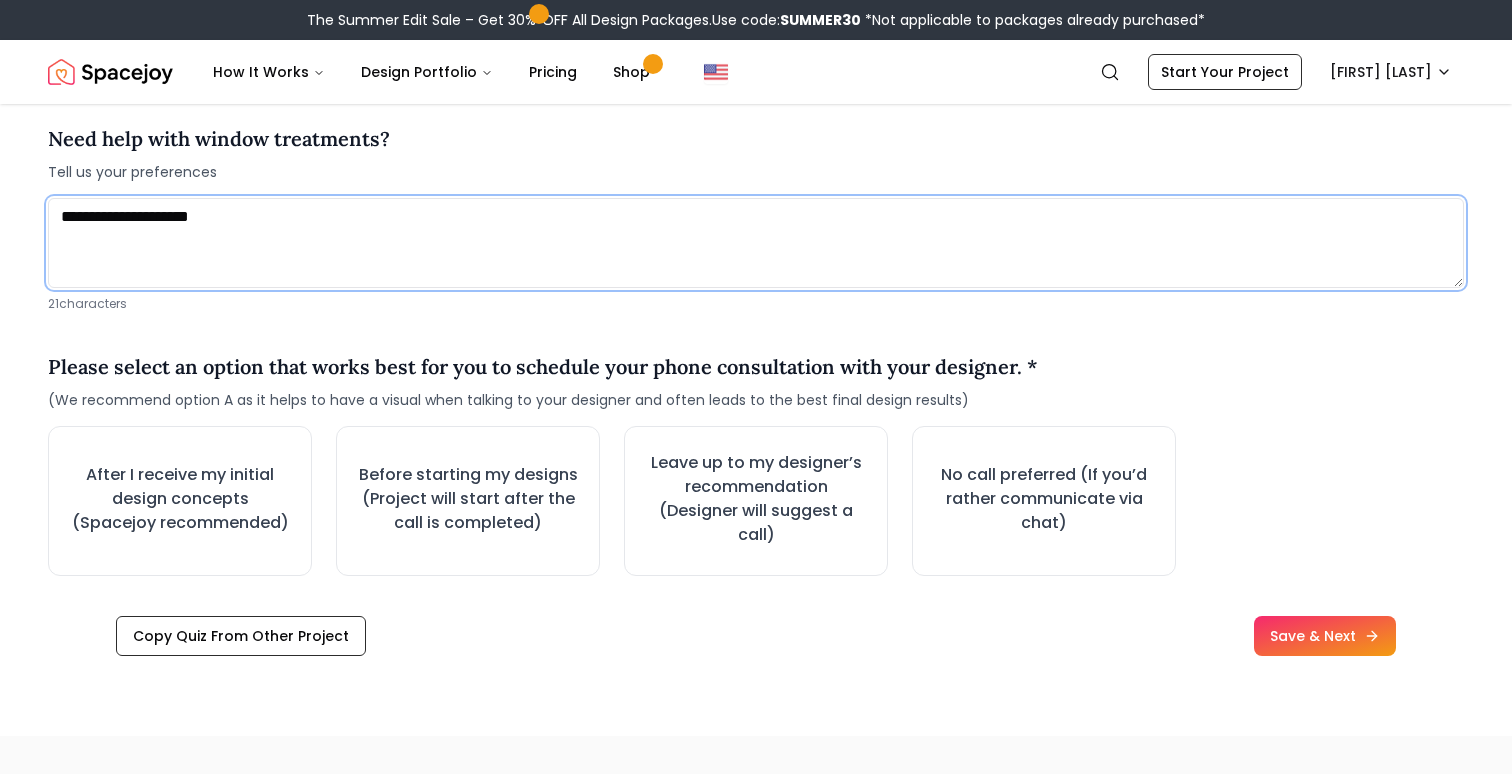 scroll, scrollTop: 2682, scrollLeft: 0, axis: vertical 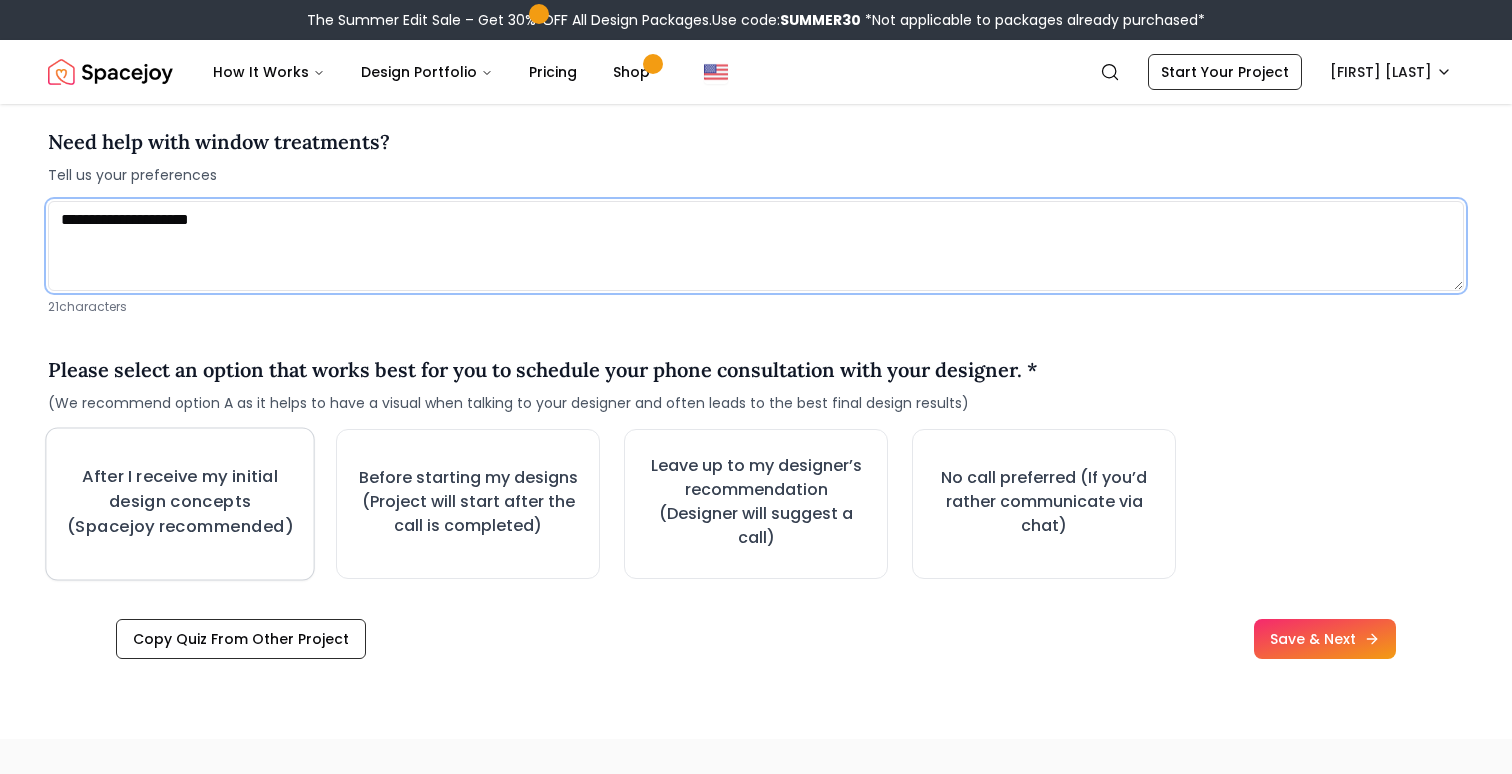 type on "**********" 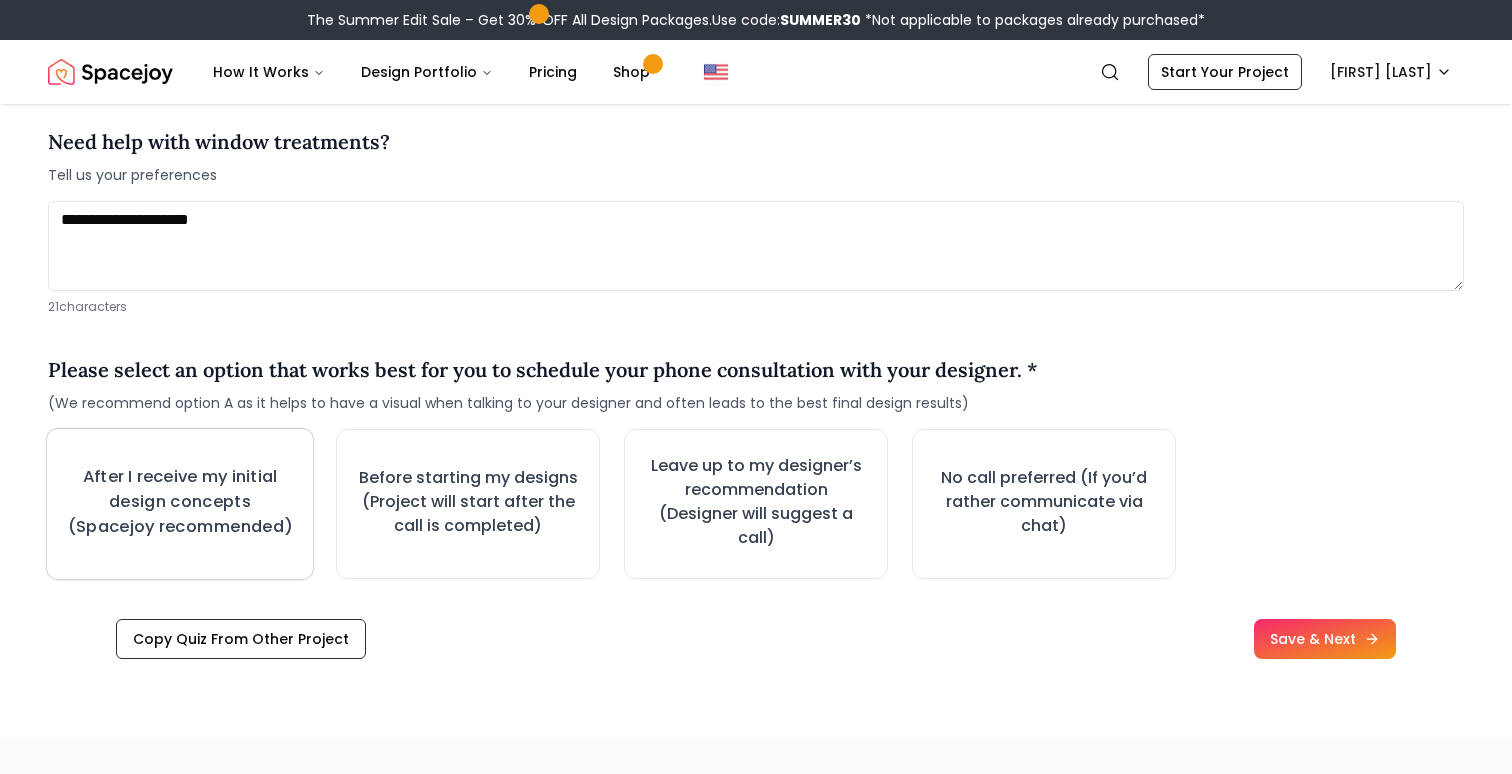 click on "After I receive my initial design concepts (Spacejoy recommended)" at bounding box center (180, 502) 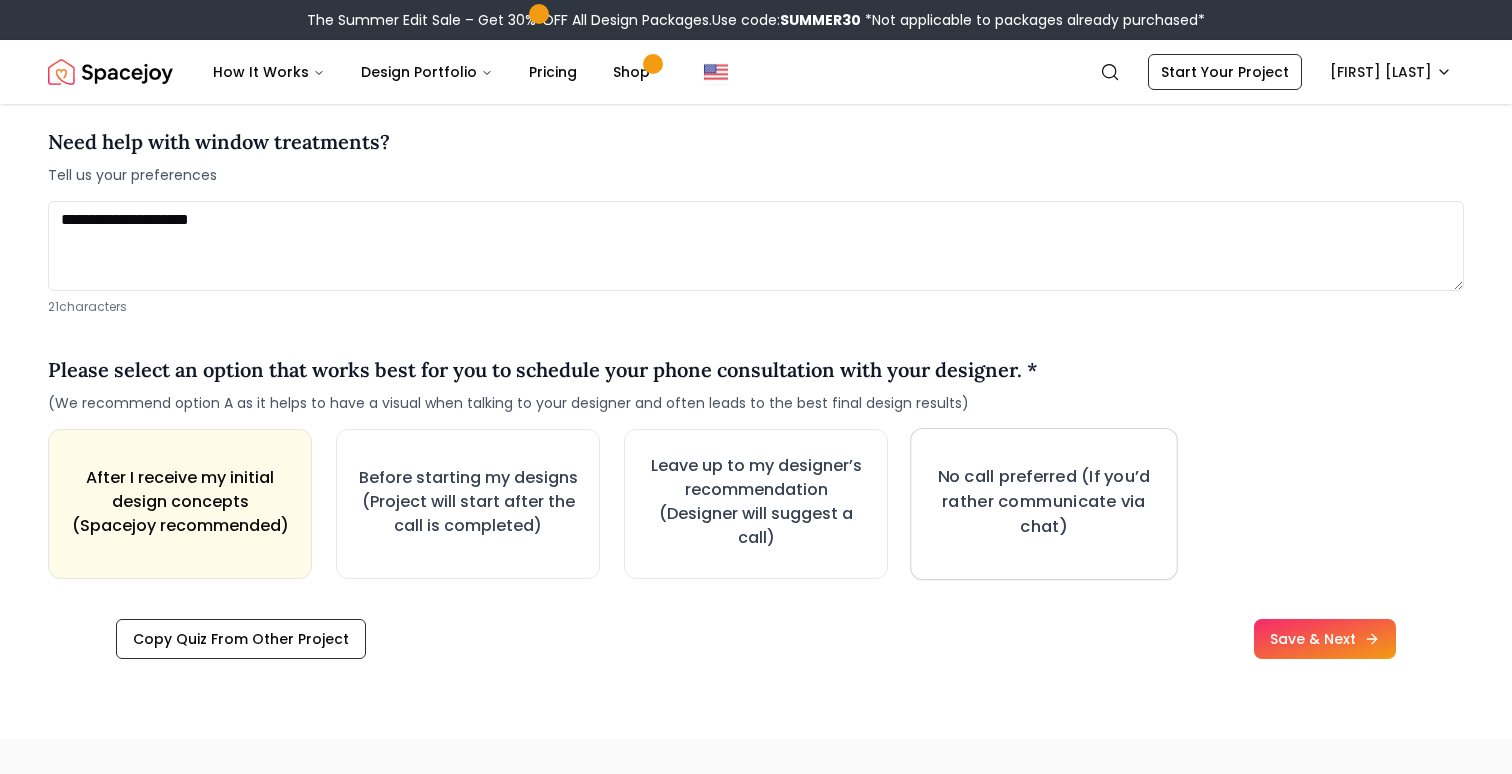 click on "No call preferred (If you’d rather communicate via chat)" at bounding box center (1043, 502) 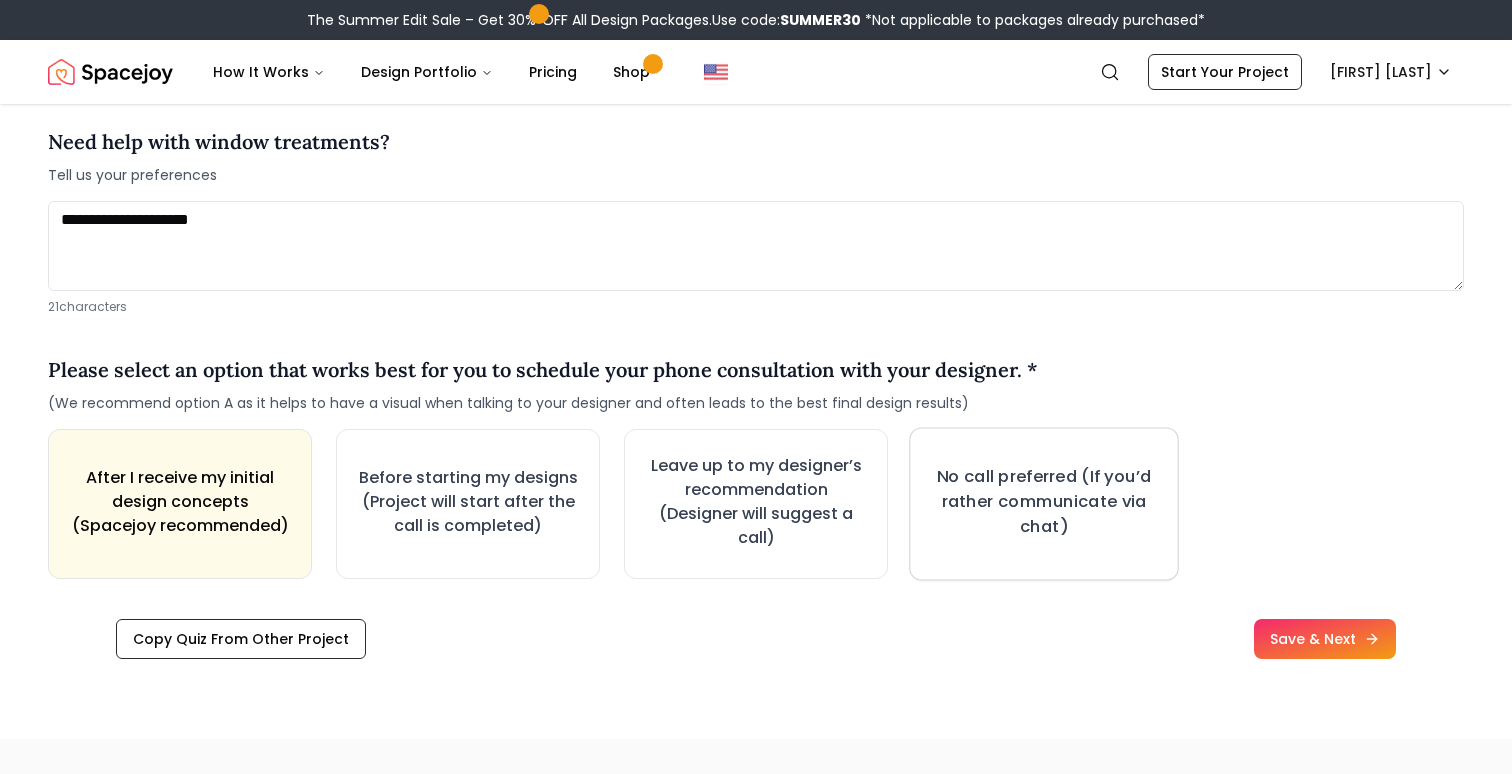 click on "No call preferred (If you’d rather communicate via chat)" at bounding box center (1044, 502) 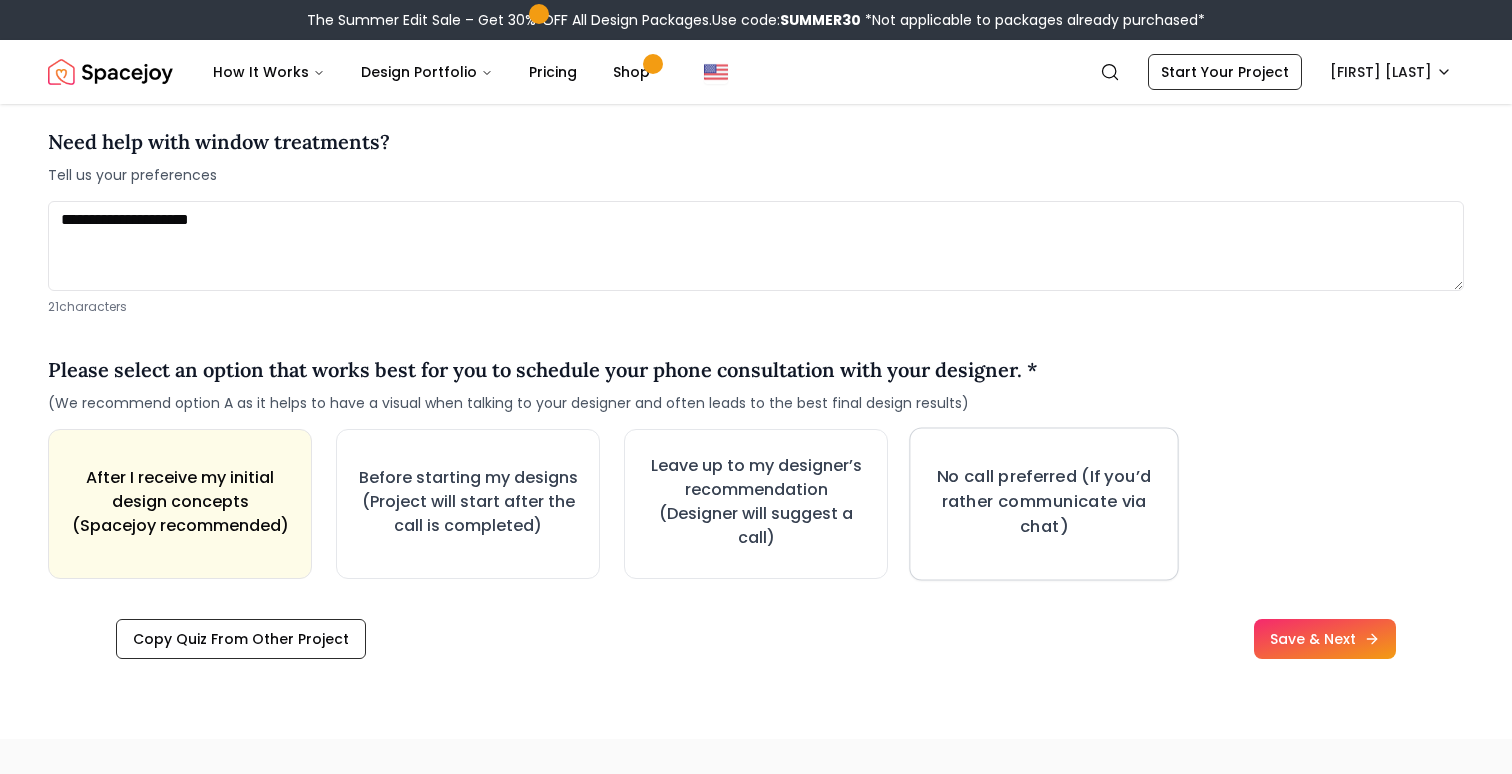 click on "No call preferred (If you’d rather communicate via chat)" at bounding box center (1044, 502) 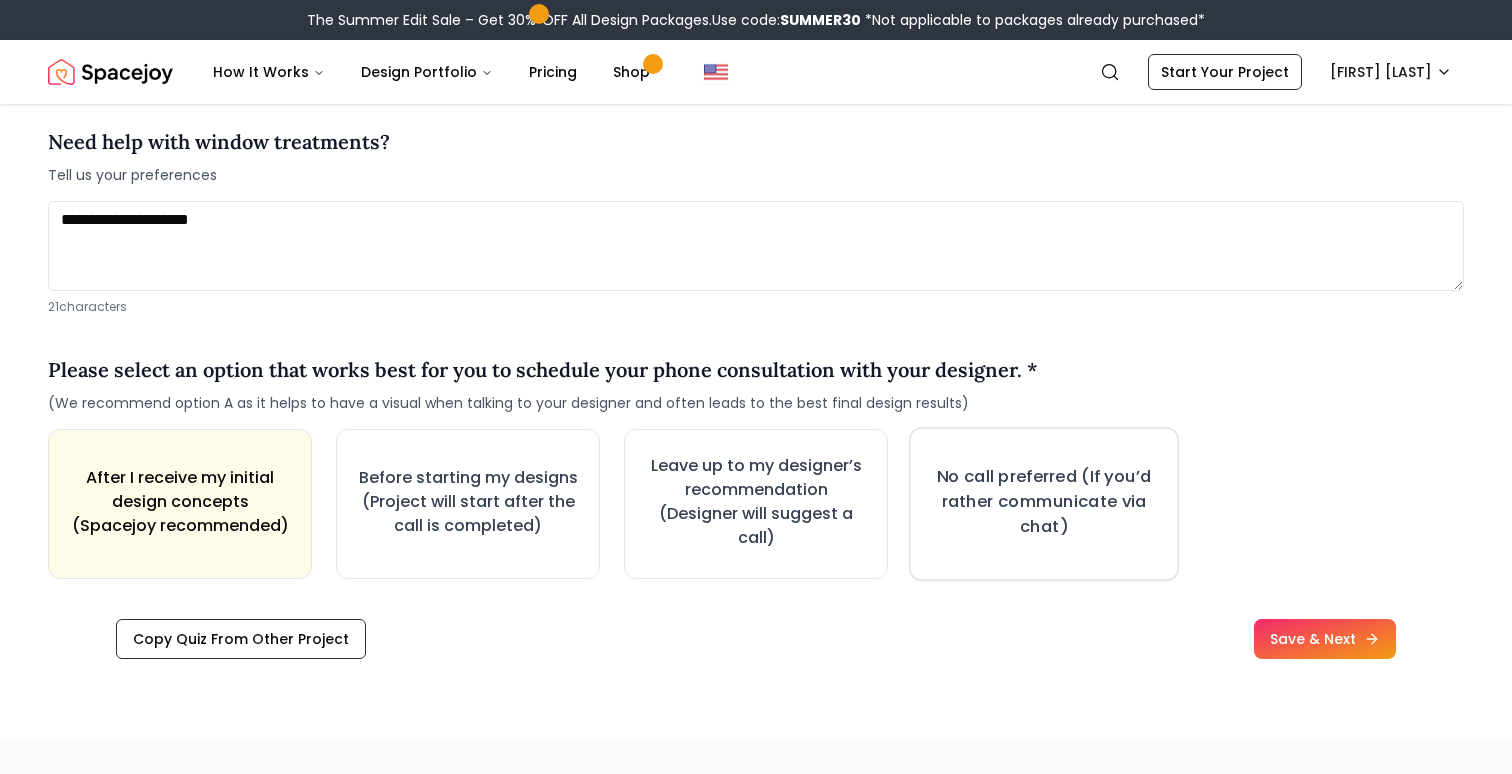 click on "No call preferred (If you’d rather communicate via chat)" at bounding box center [1044, 502] 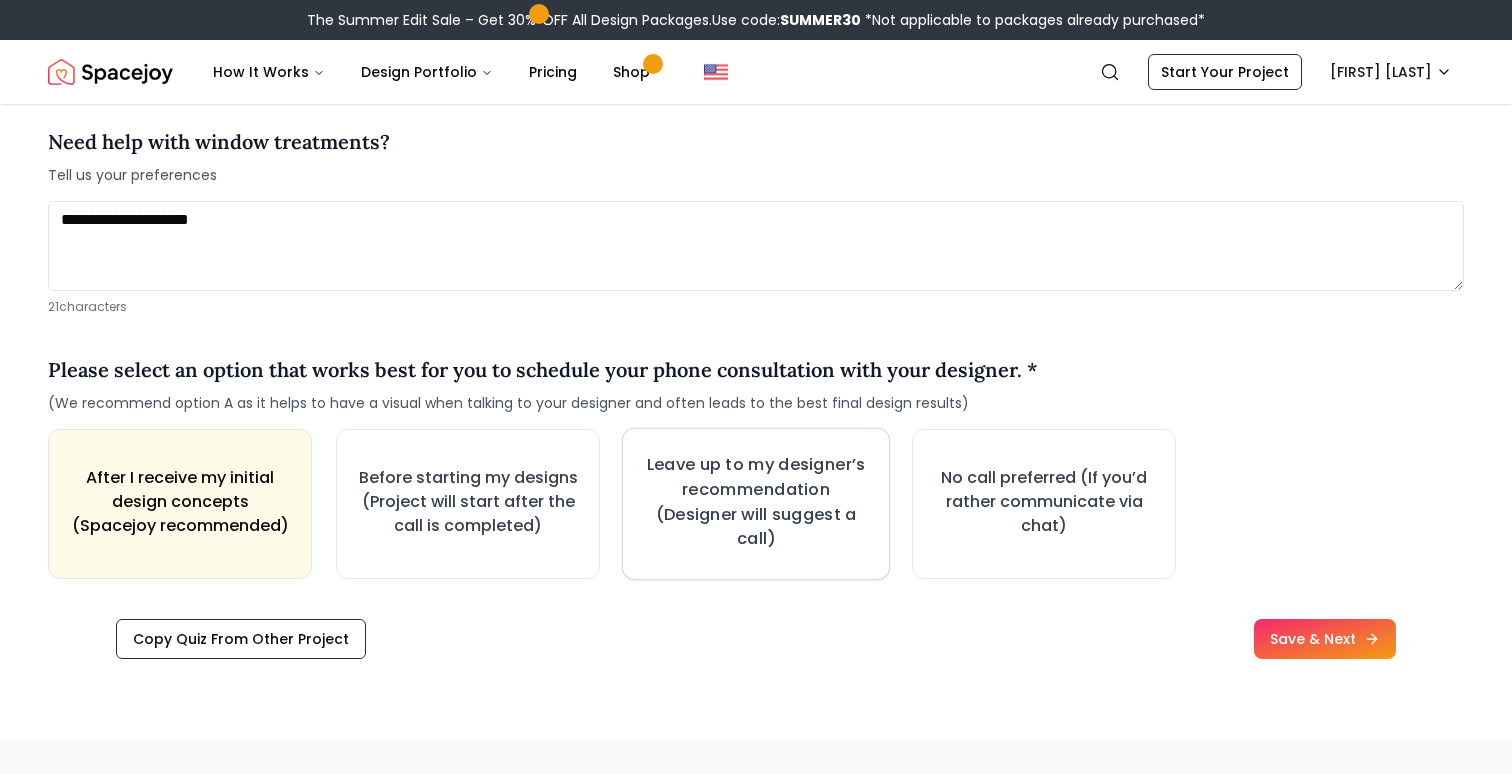 click on "Leave up to my designer’s recommendation (Designer will suggest a call)" at bounding box center (756, 502) 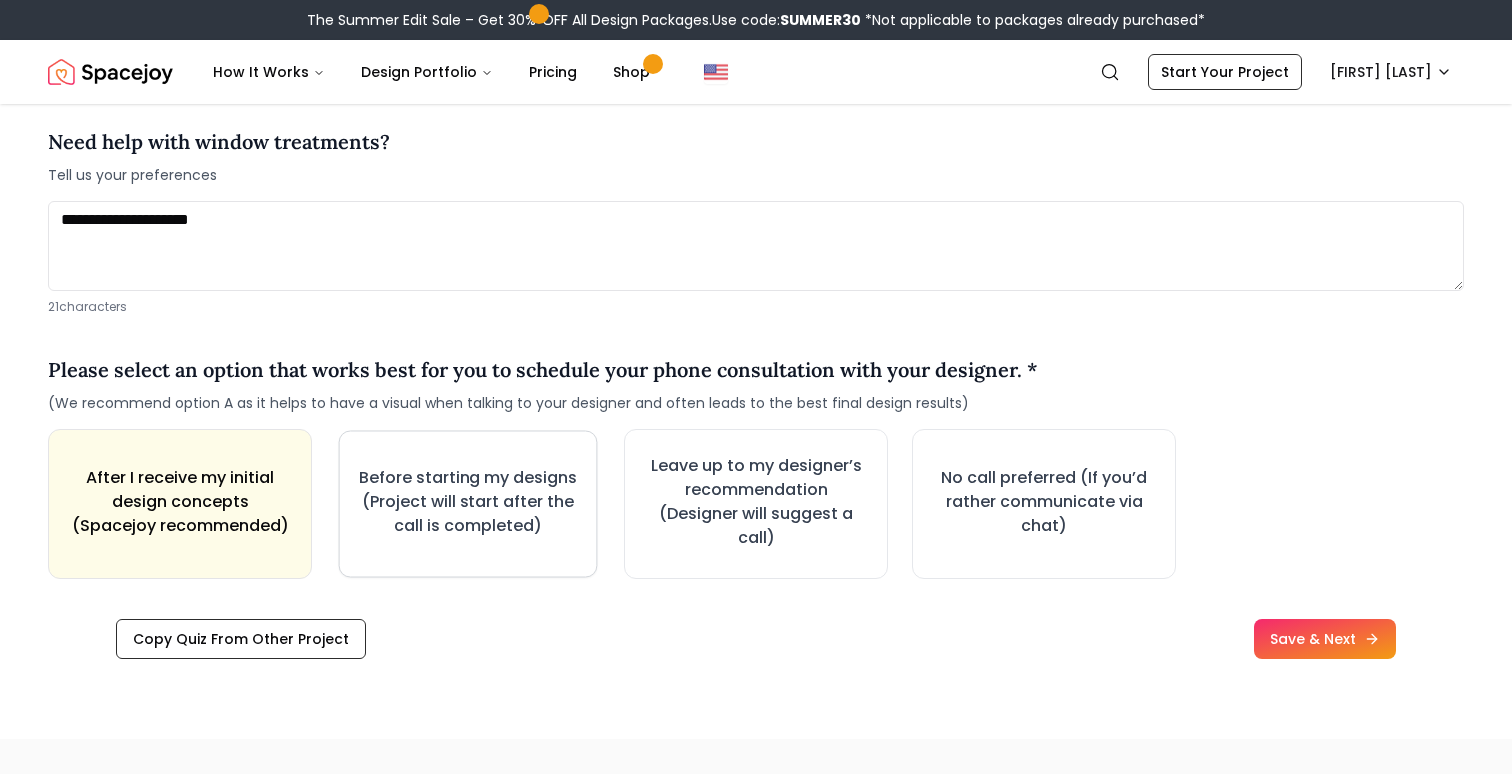 click on "Before starting my designs (Project will start after the call is completed)" at bounding box center (468, 503) 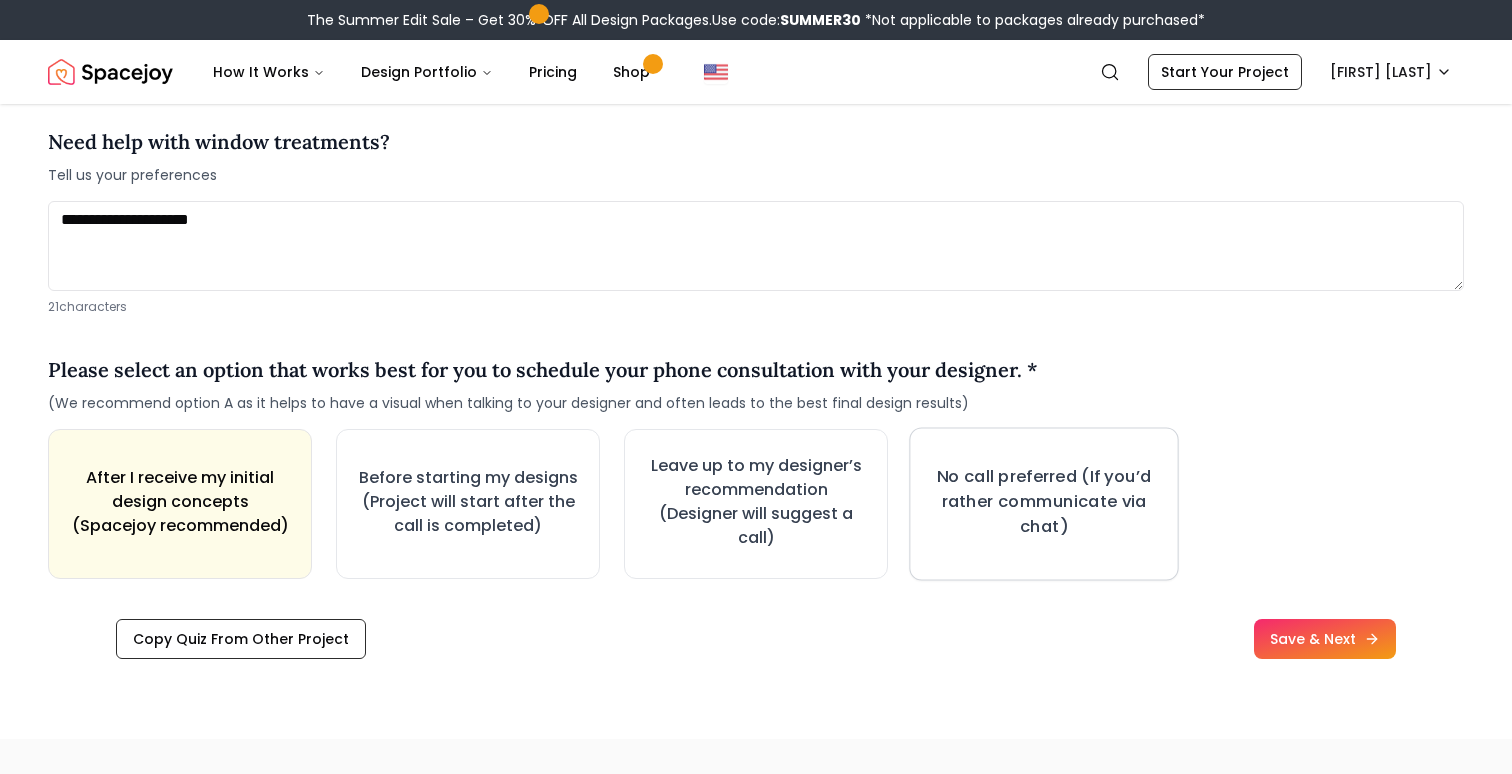 click on "No call preferred (If you’d rather communicate via chat)" at bounding box center [1044, 502] 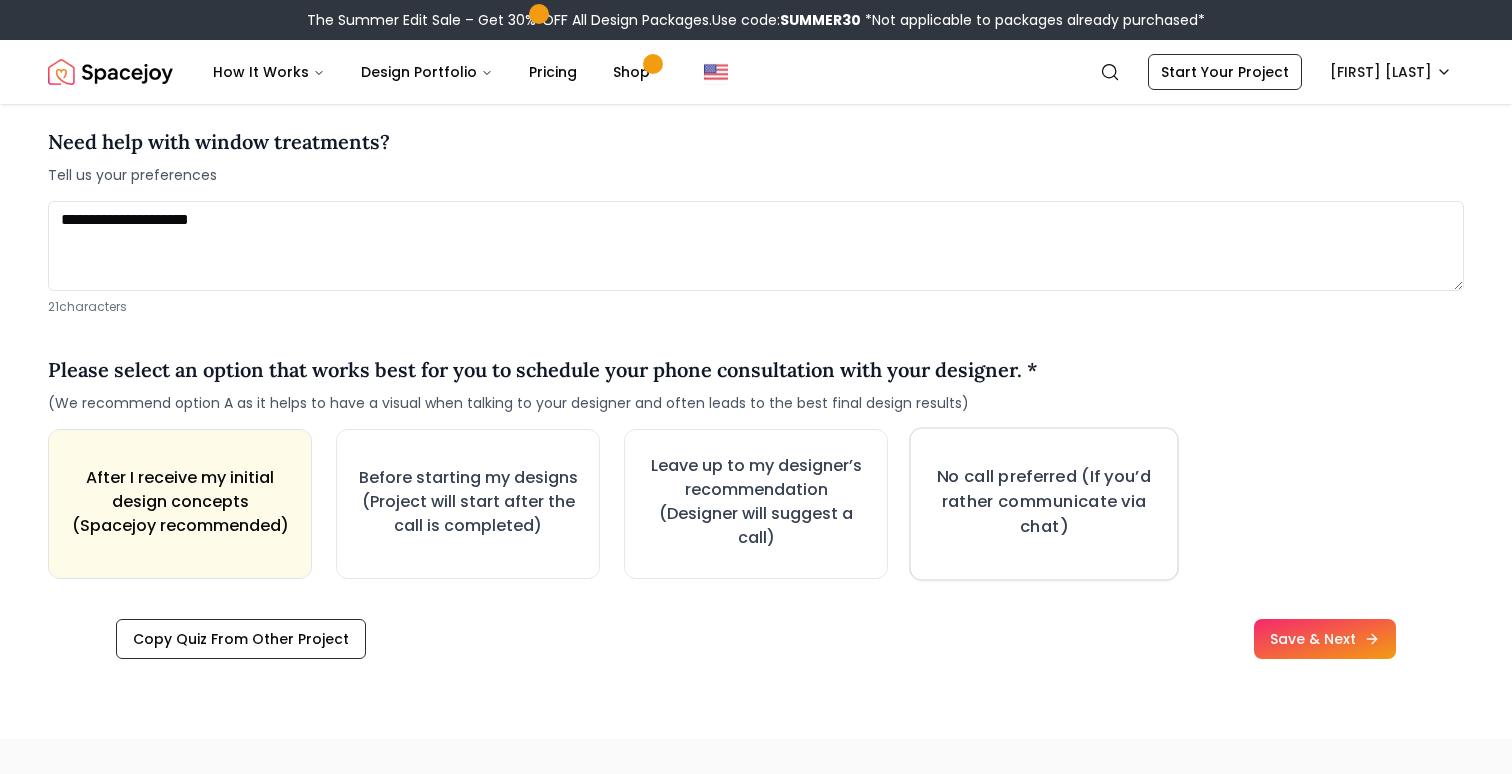 click on "No call preferred (If you’d rather communicate via chat)" at bounding box center (1044, 502) 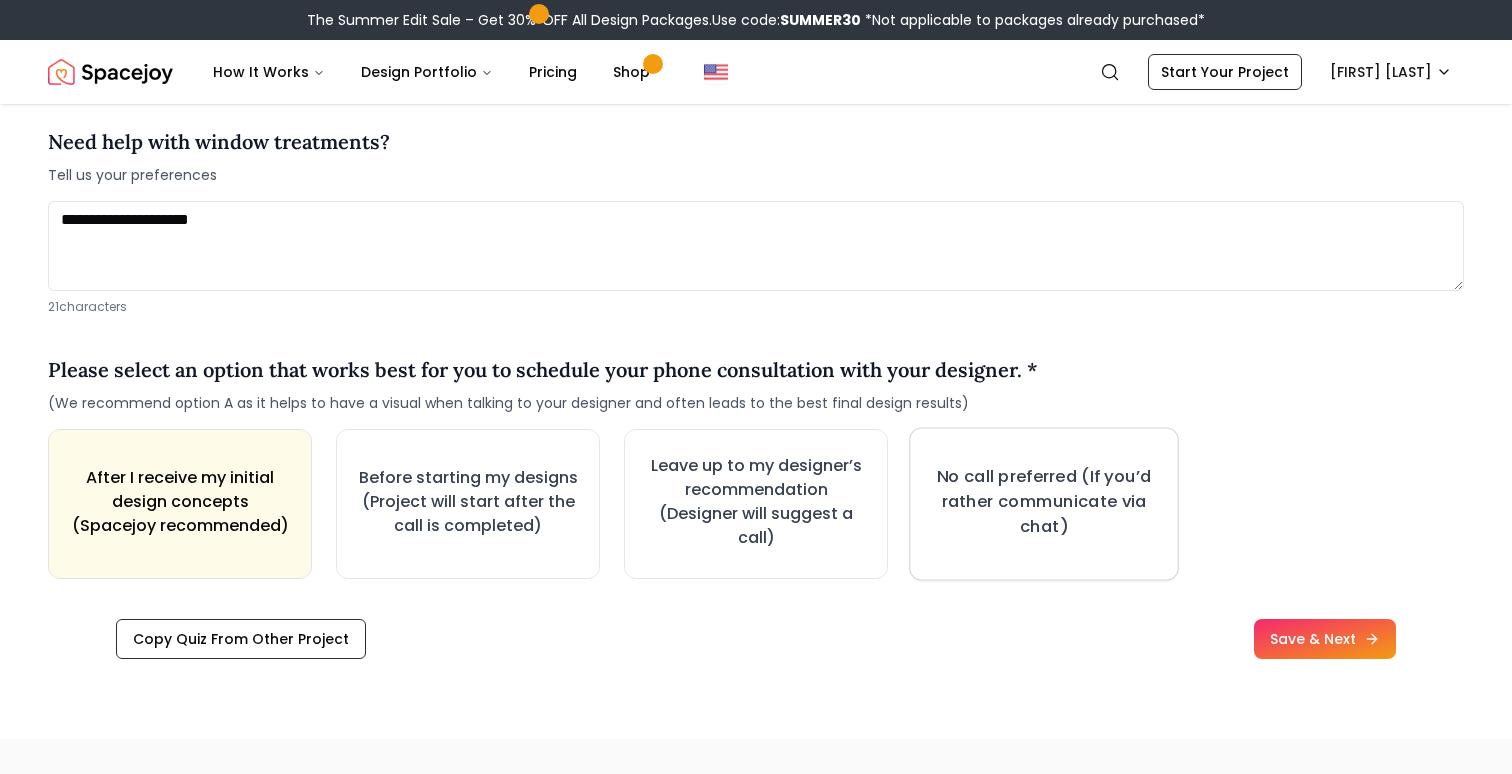 click on "No call preferred (If you’d rather communicate via chat)" at bounding box center [1044, 502] 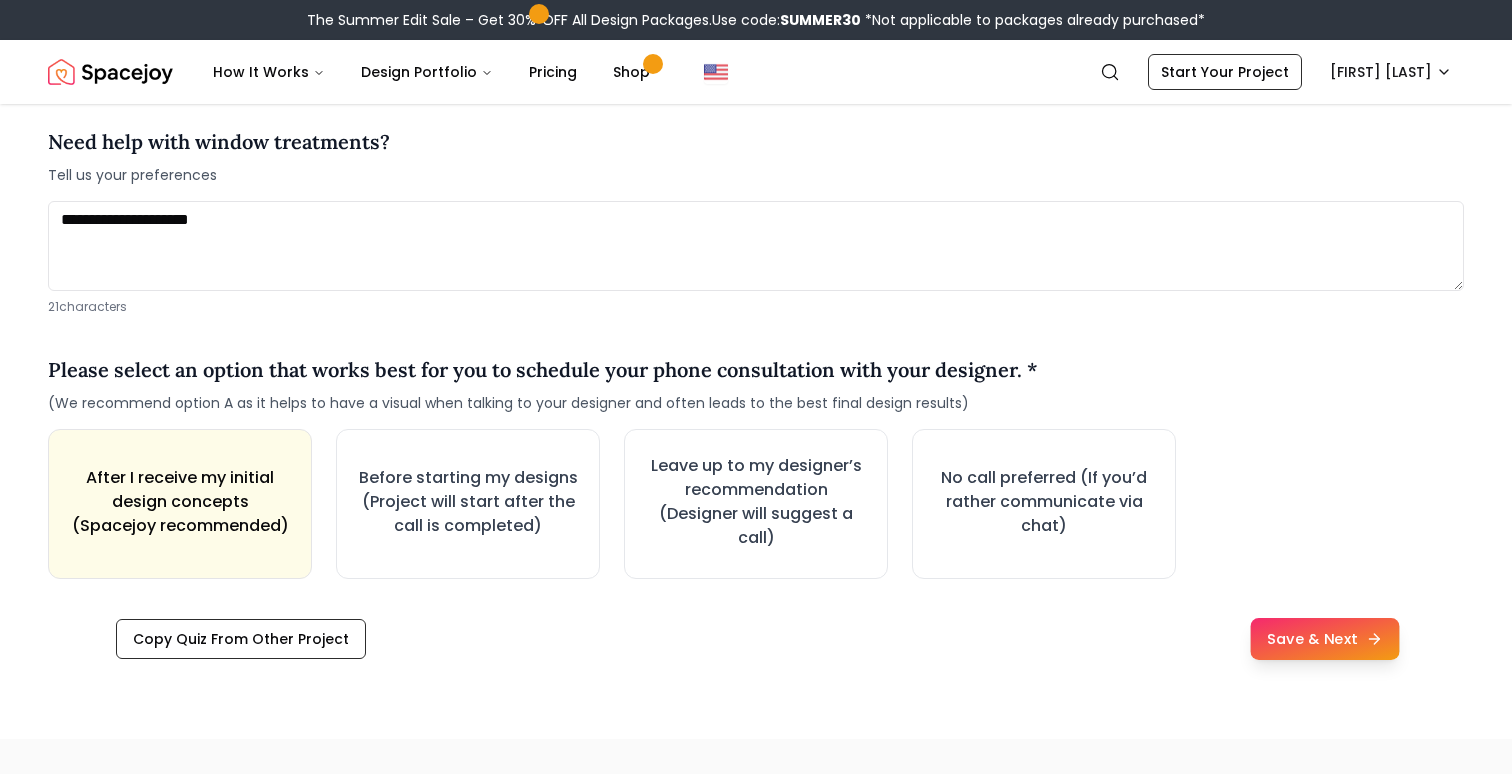 click on "Save & Next" at bounding box center (1324, 639) 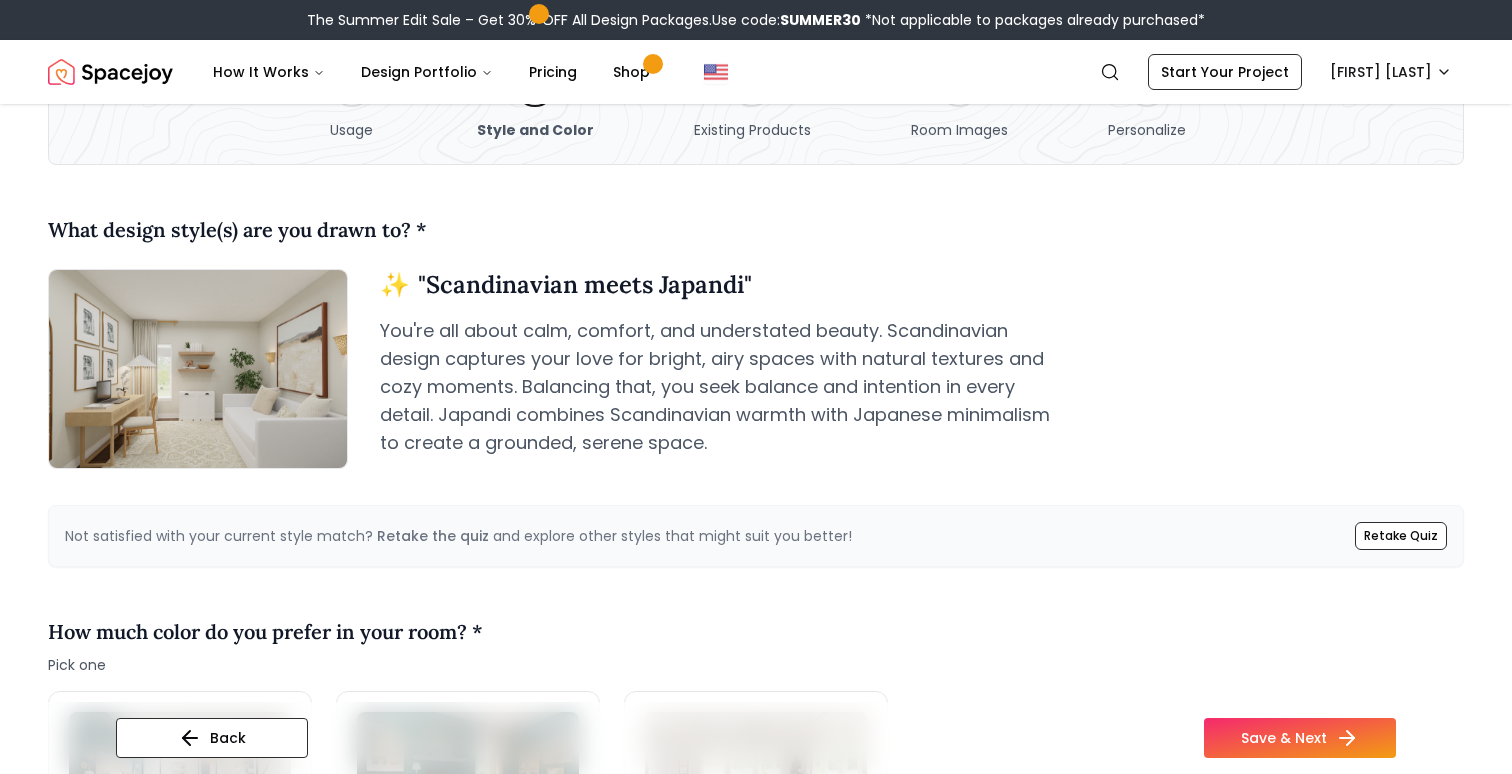 scroll, scrollTop: 113, scrollLeft: 0, axis: vertical 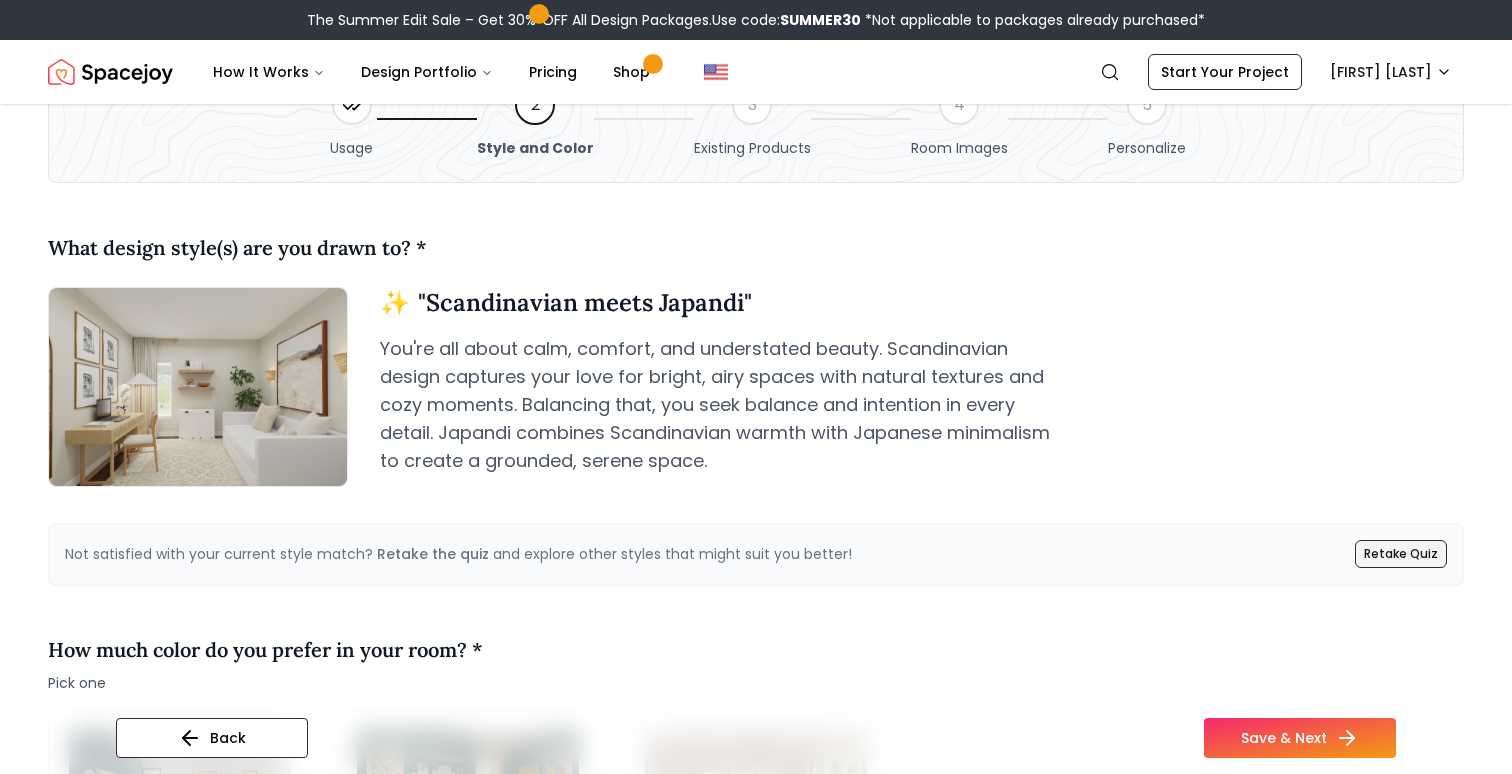 click on "Retake Quiz" at bounding box center [1401, 554] 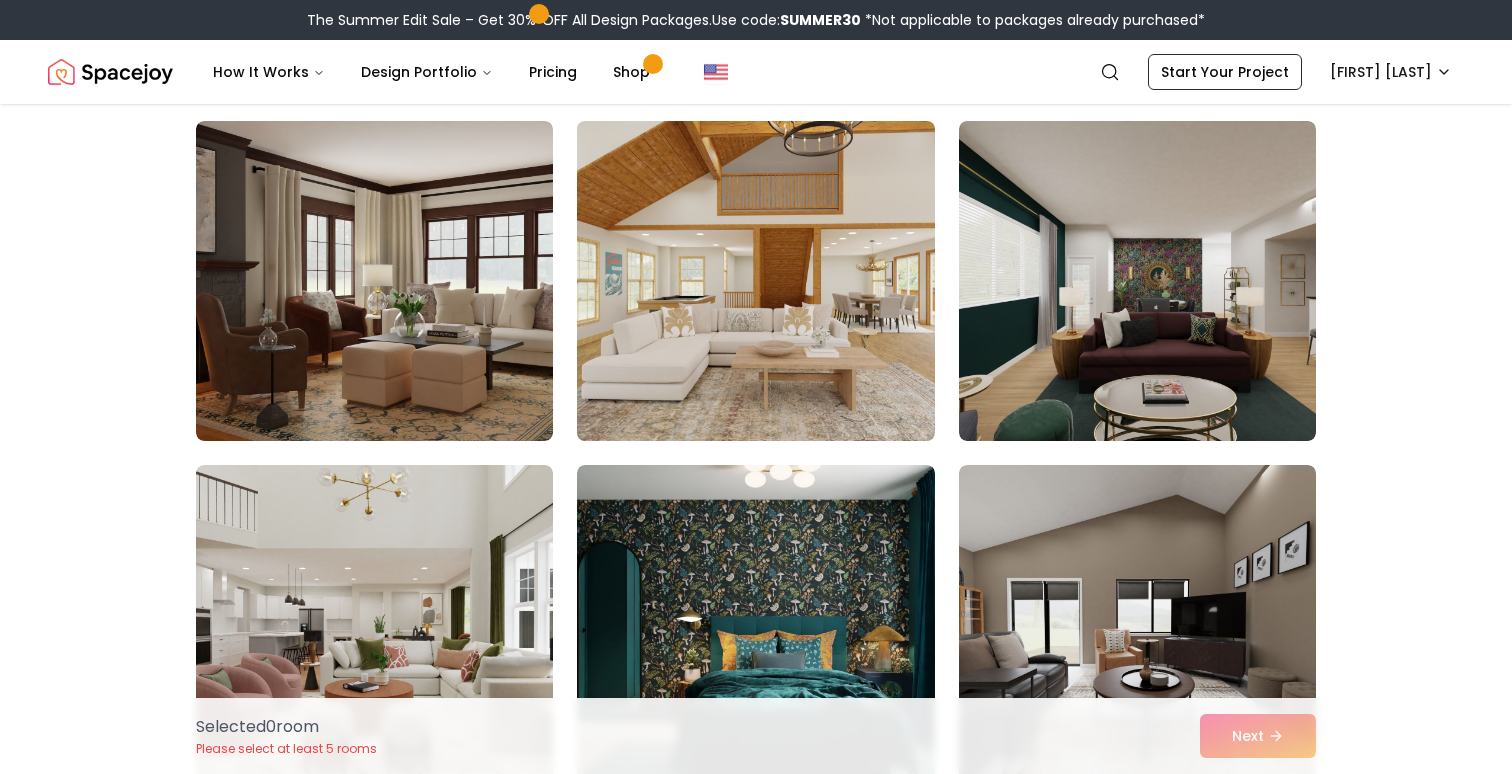 scroll, scrollTop: 2217, scrollLeft: 0, axis: vertical 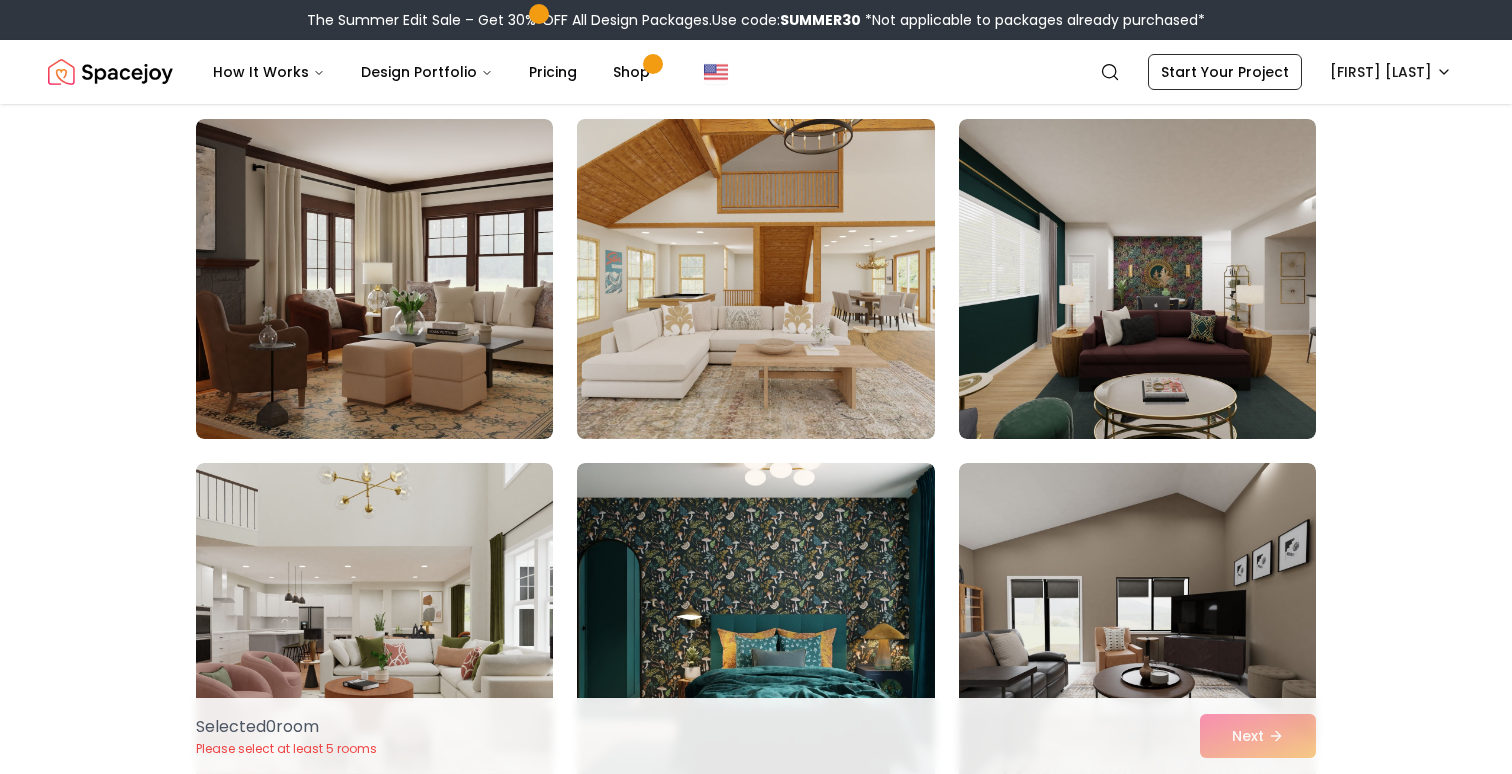 click at bounding box center [755, 279] 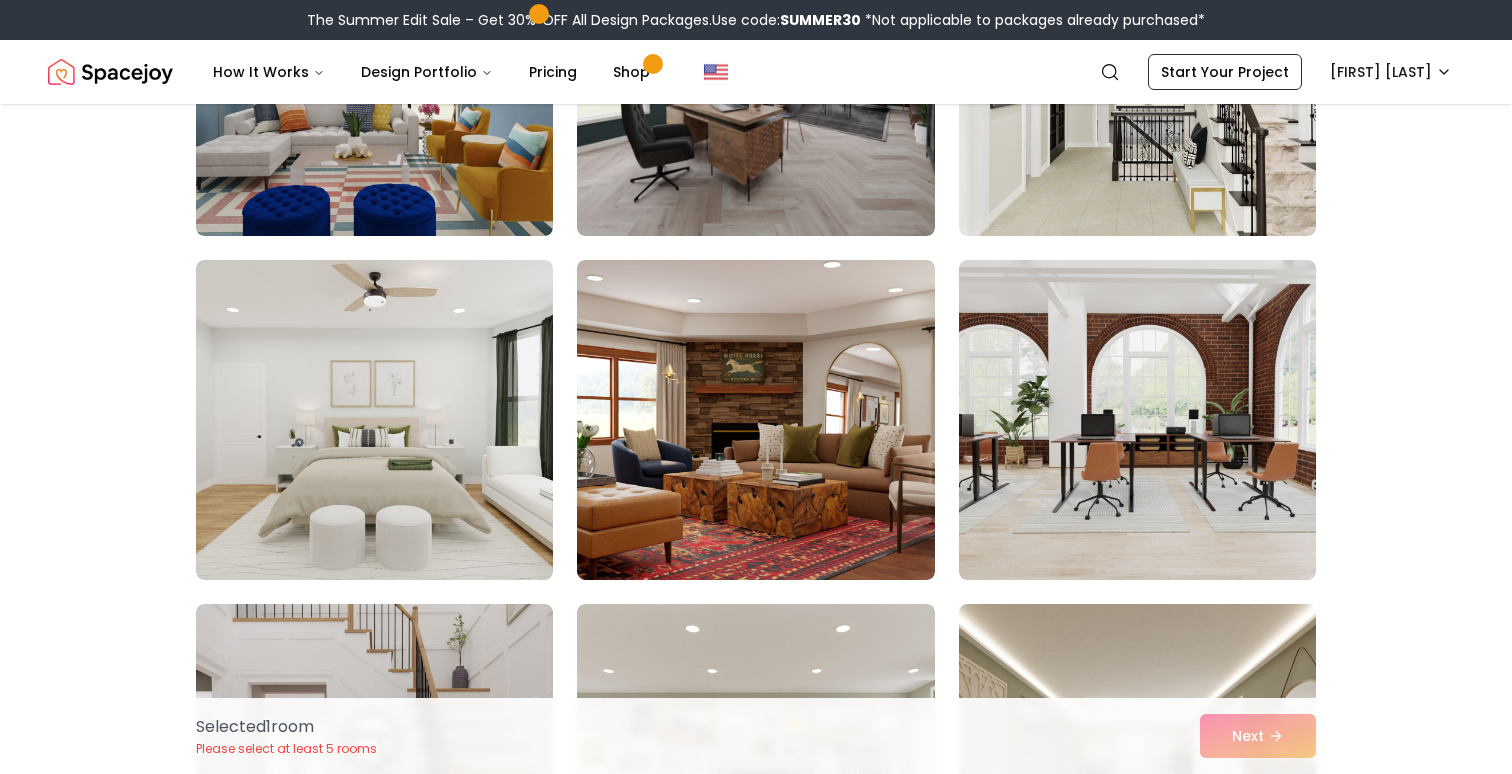 scroll, scrollTop: 1391, scrollLeft: 0, axis: vertical 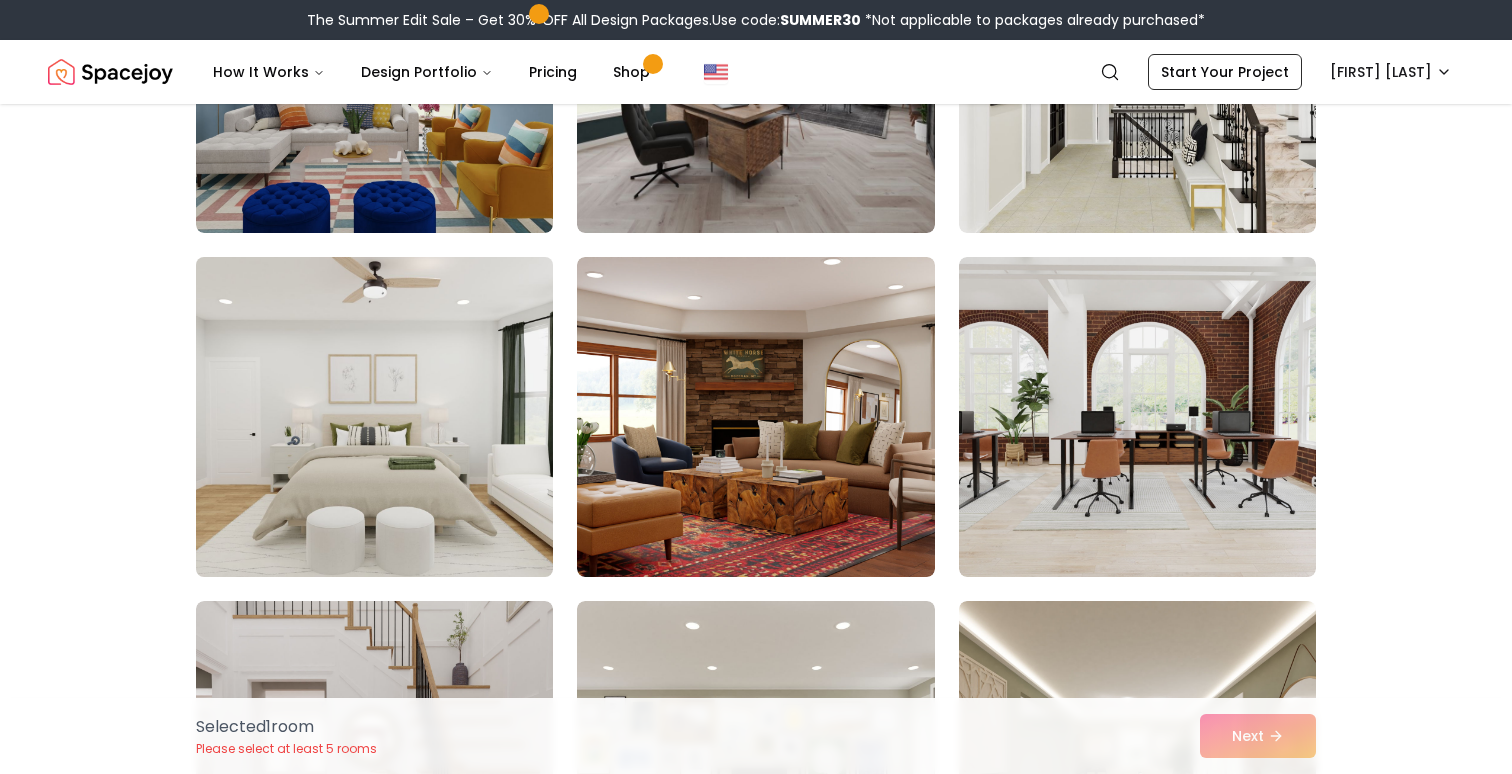 click at bounding box center [374, 417] 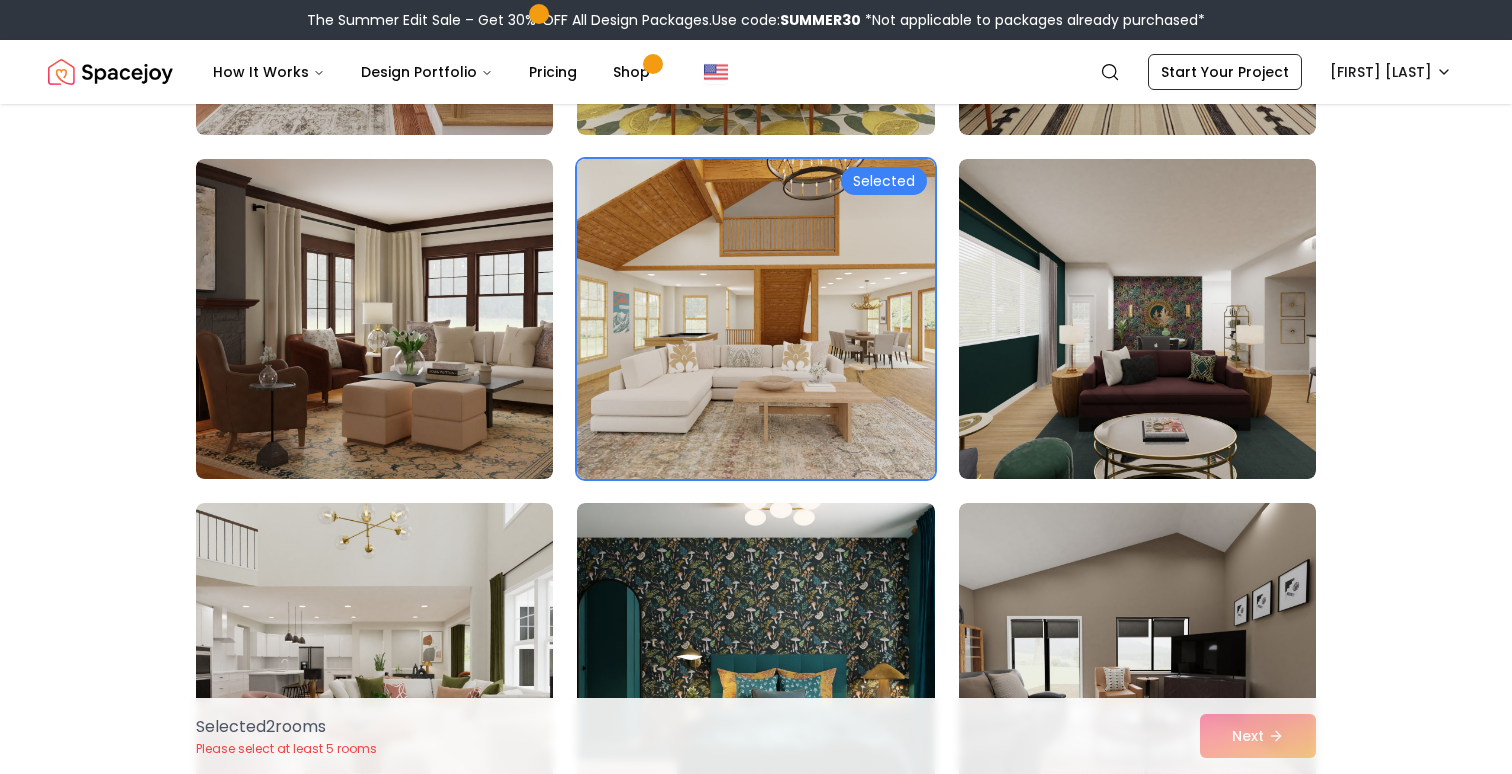 scroll, scrollTop: 2151, scrollLeft: 0, axis: vertical 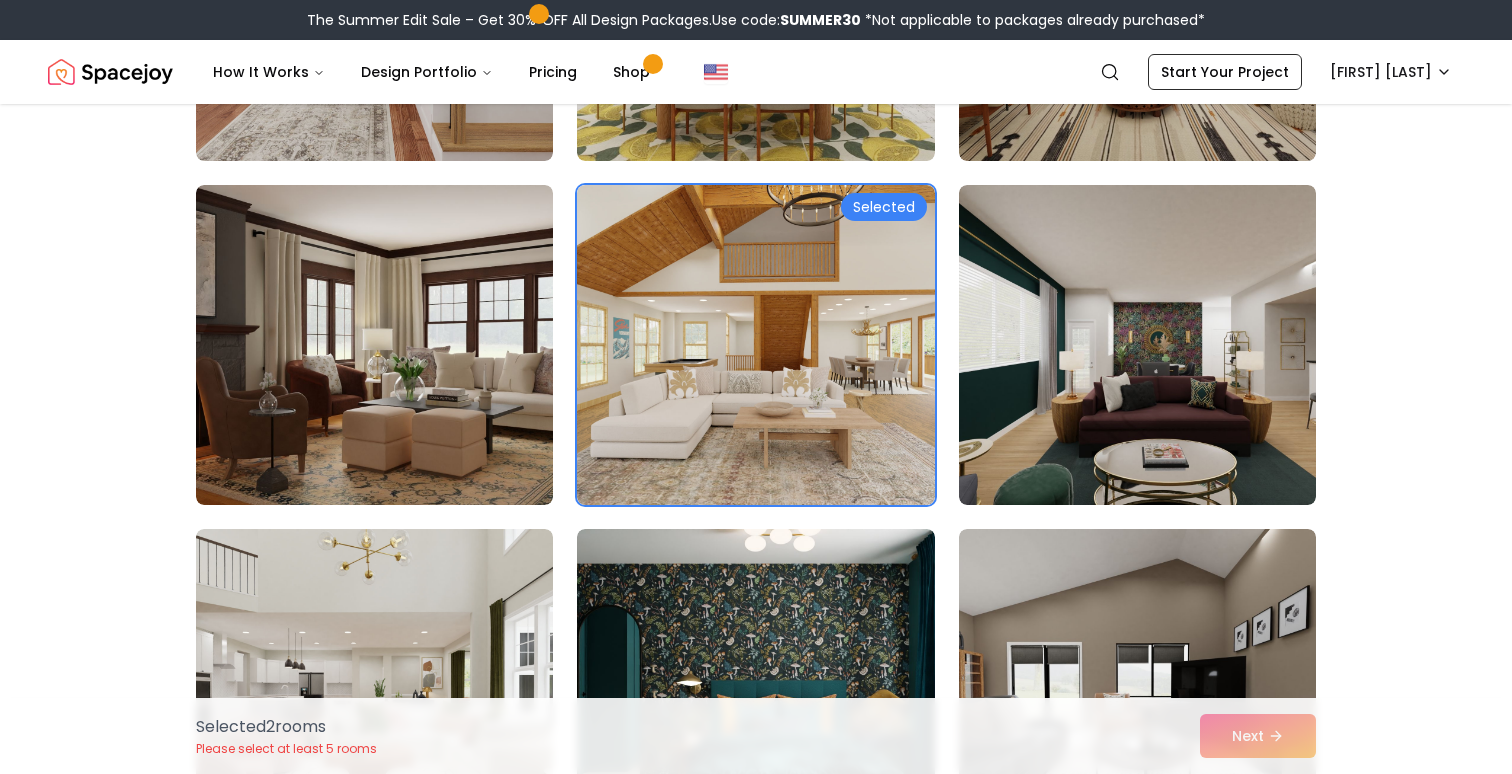 click at bounding box center (755, 345) 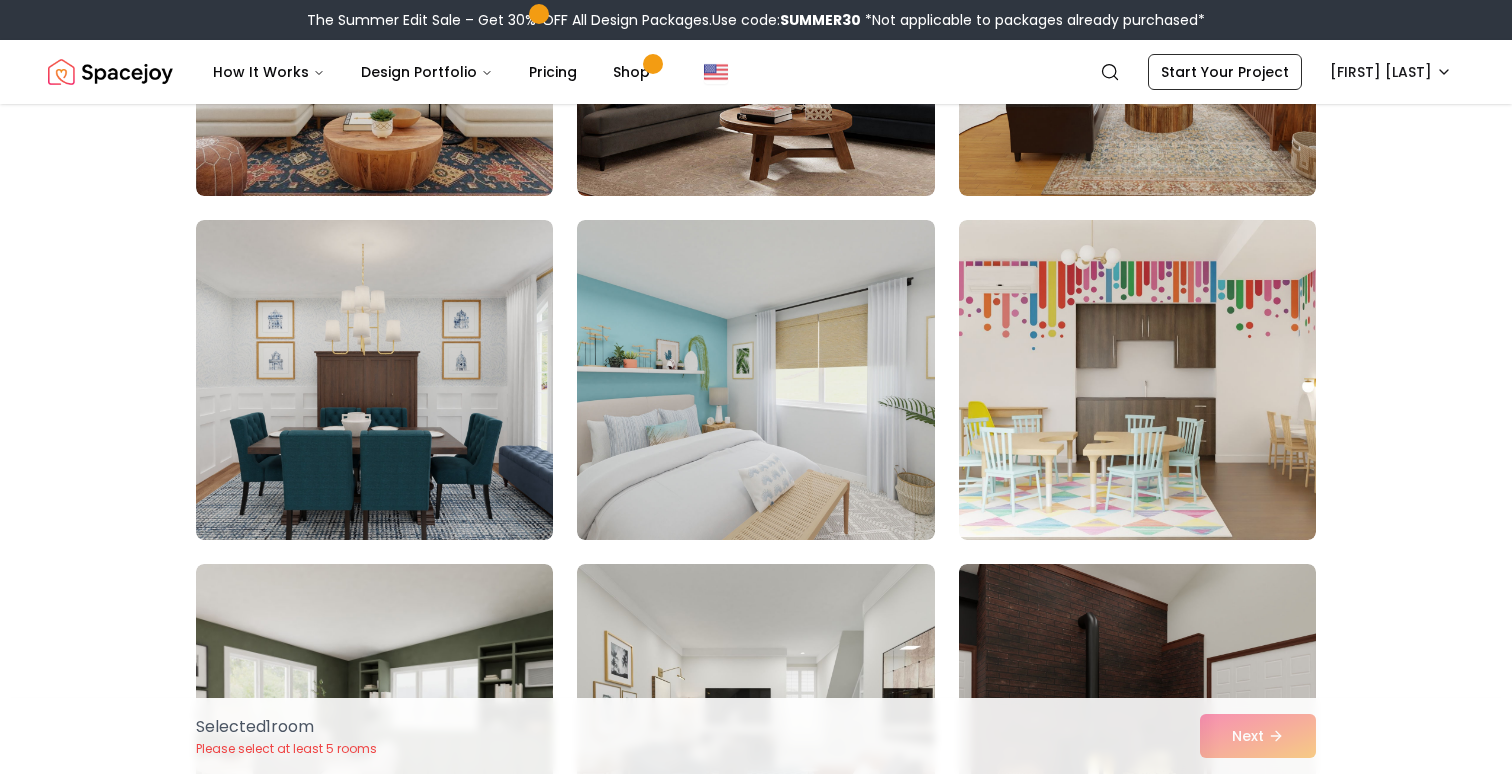 scroll, scrollTop: 4182, scrollLeft: 0, axis: vertical 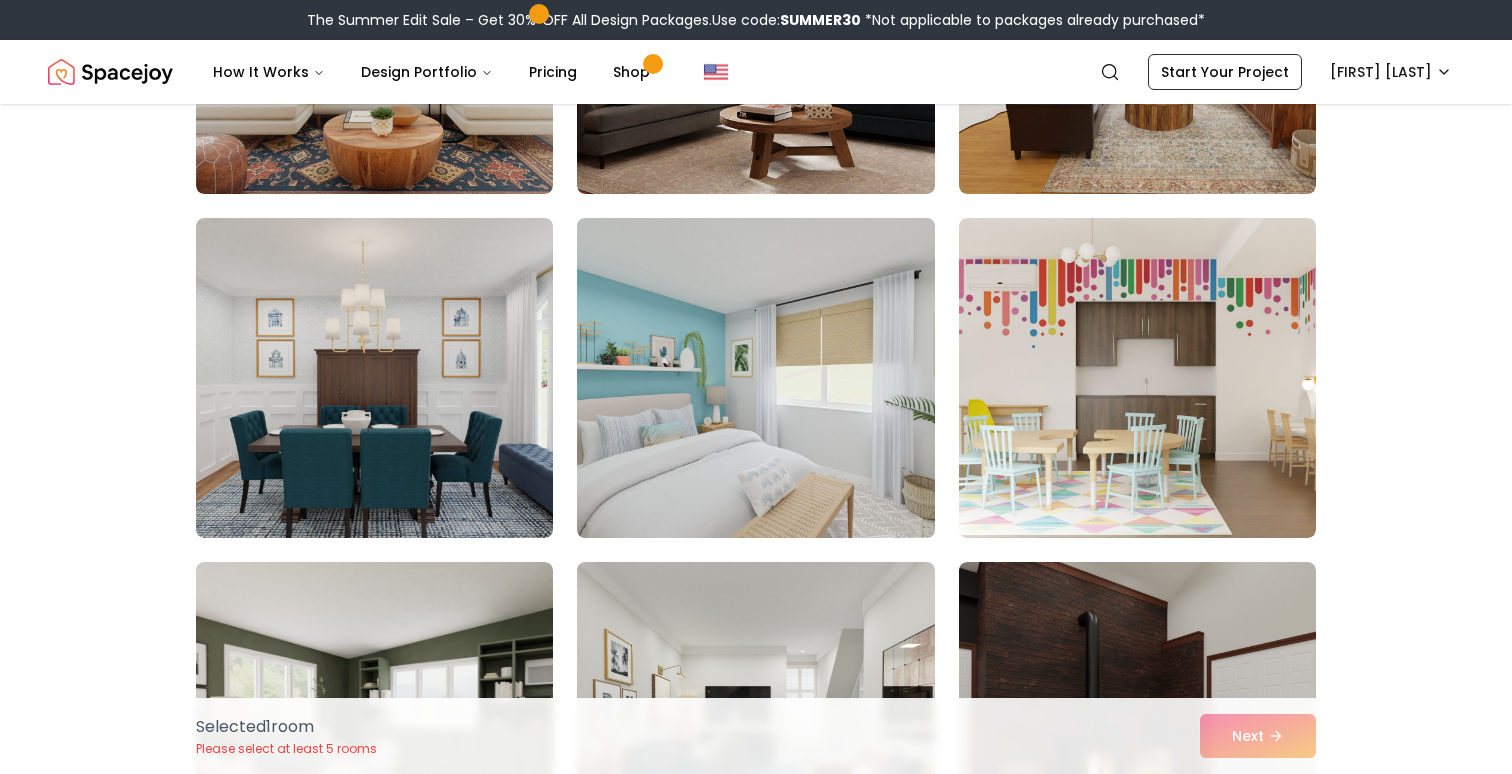 click at bounding box center [755, 378] 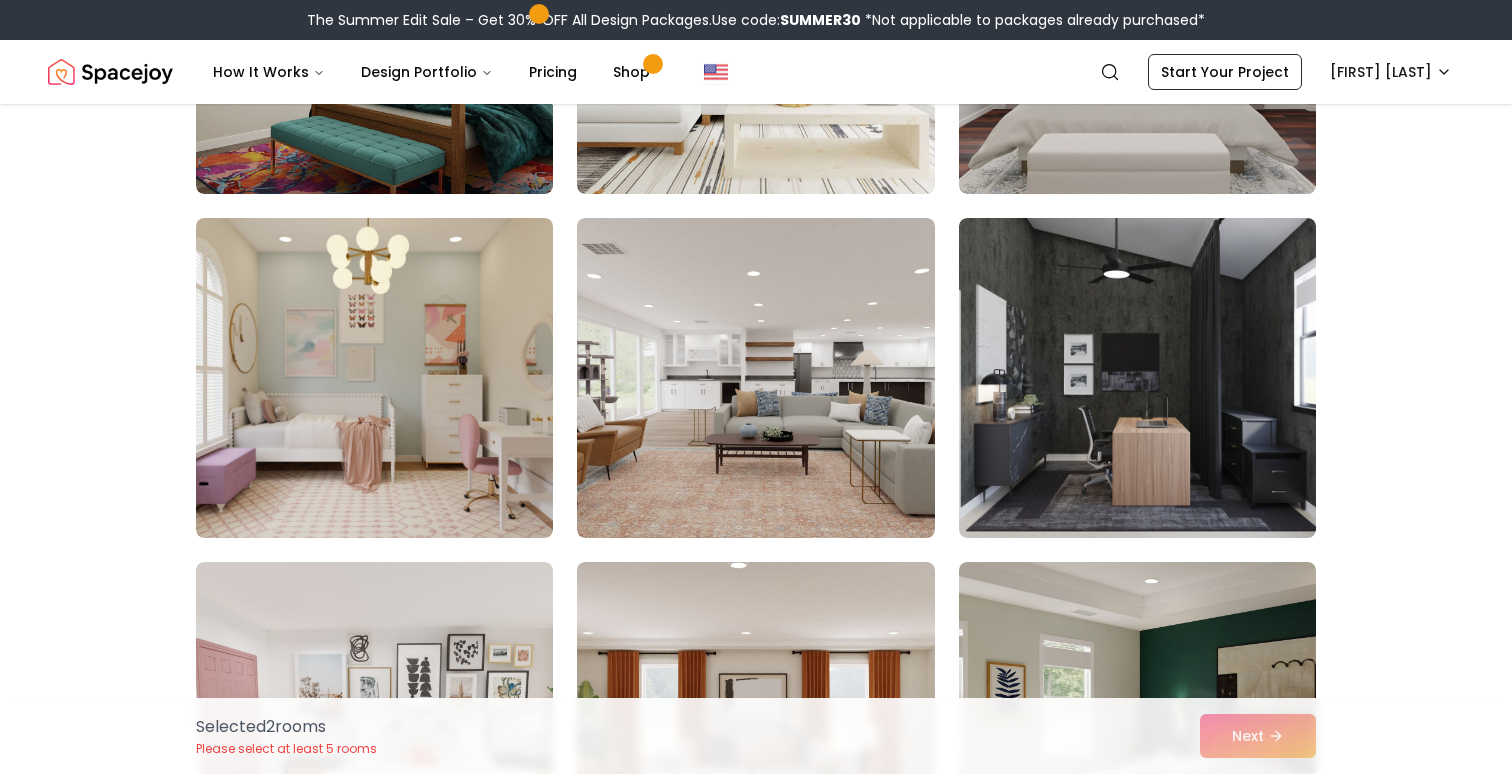 scroll, scrollTop: 6942, scrollLeft: 0, axis: vertical 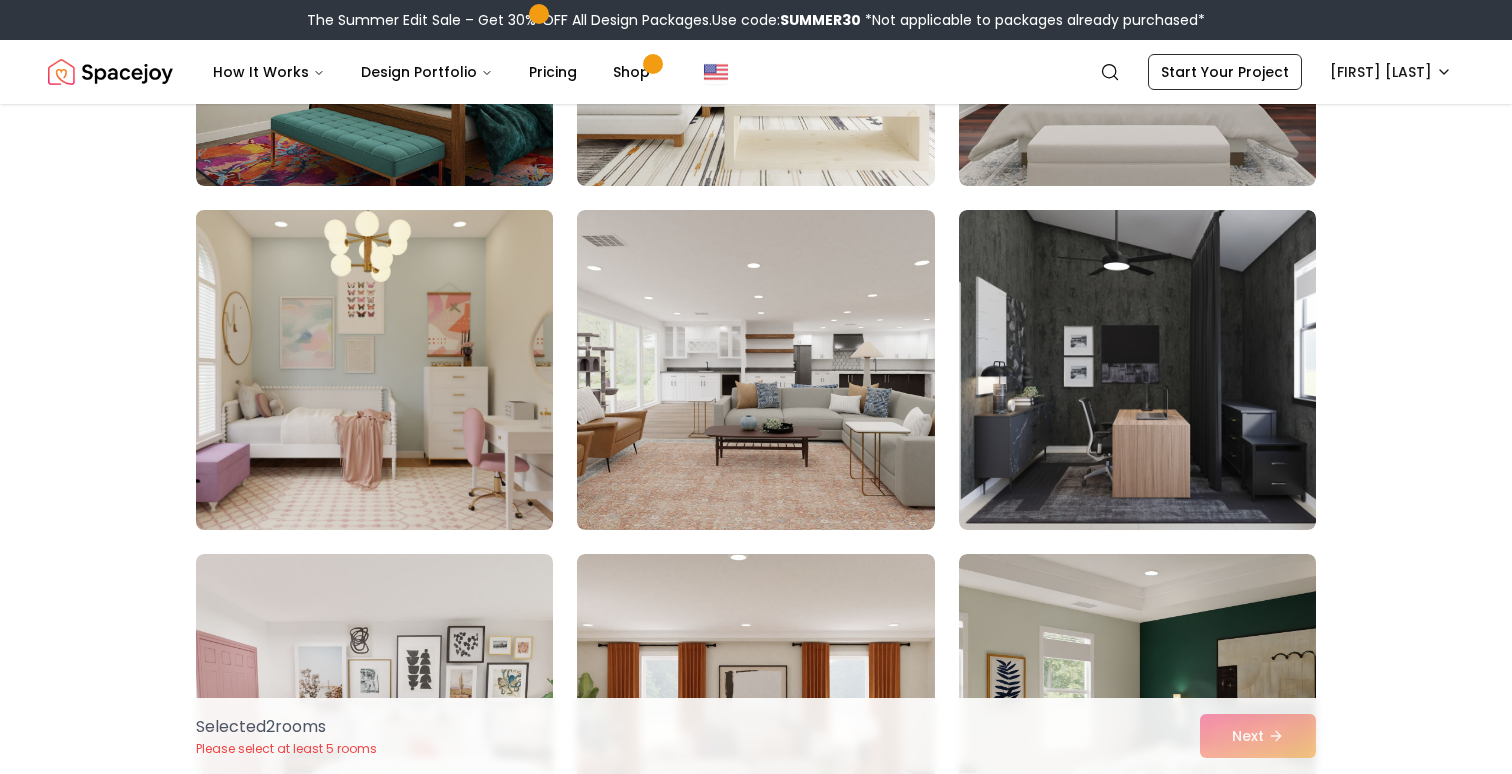 click at bounding box center [374, 370] 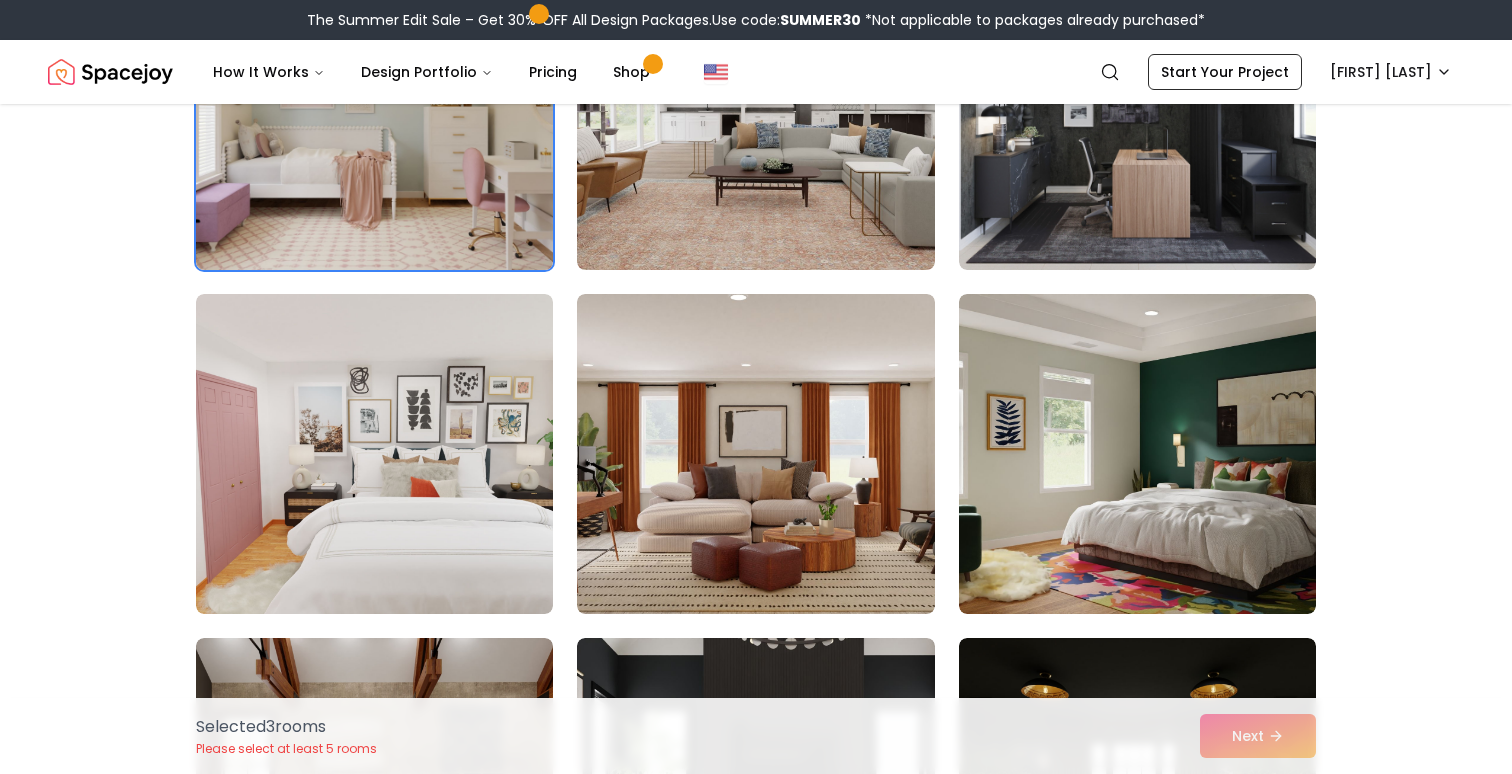 scroll, scrollTop: 7222, scrollLeft: 0, axis: vertical 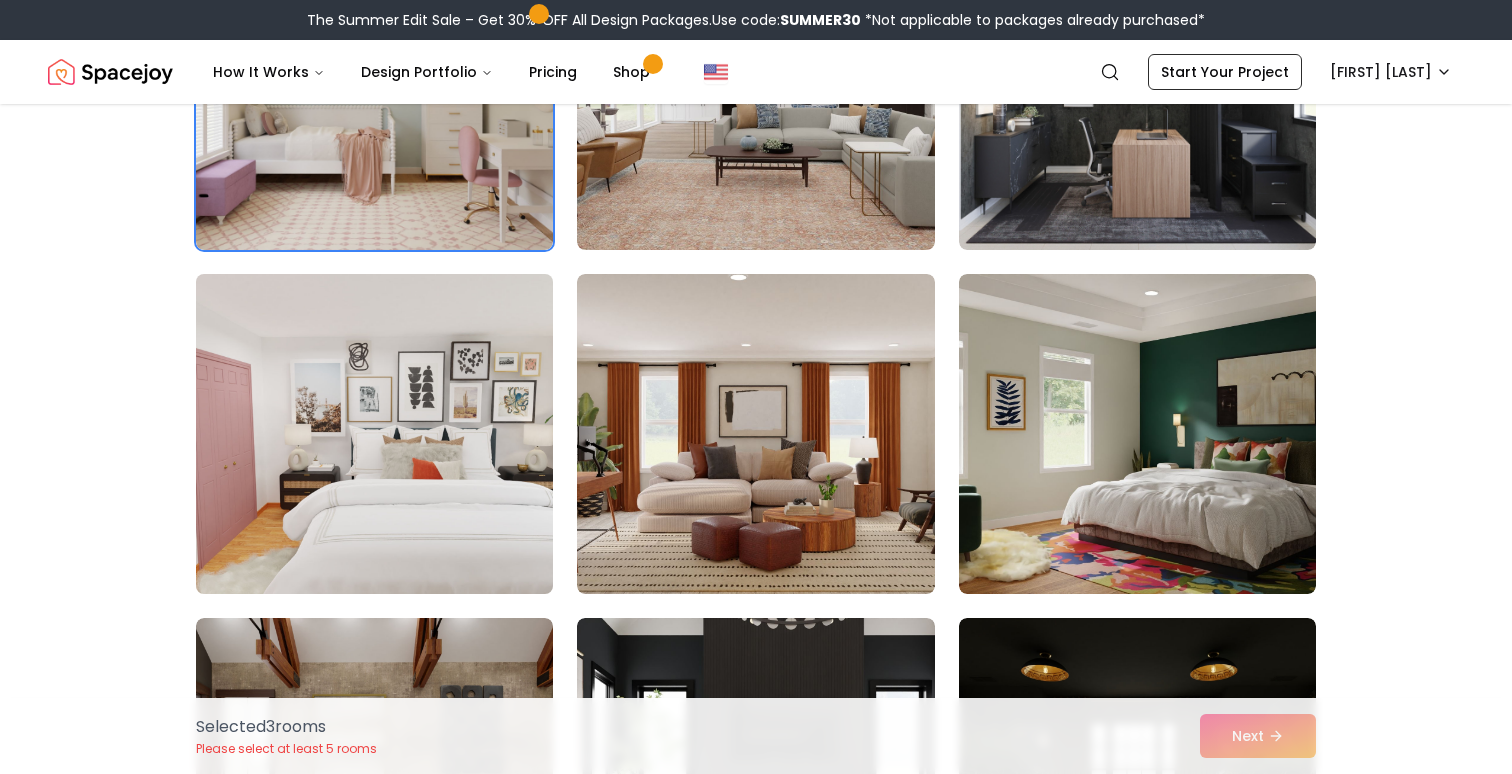 click at bounding box center [374, 434] 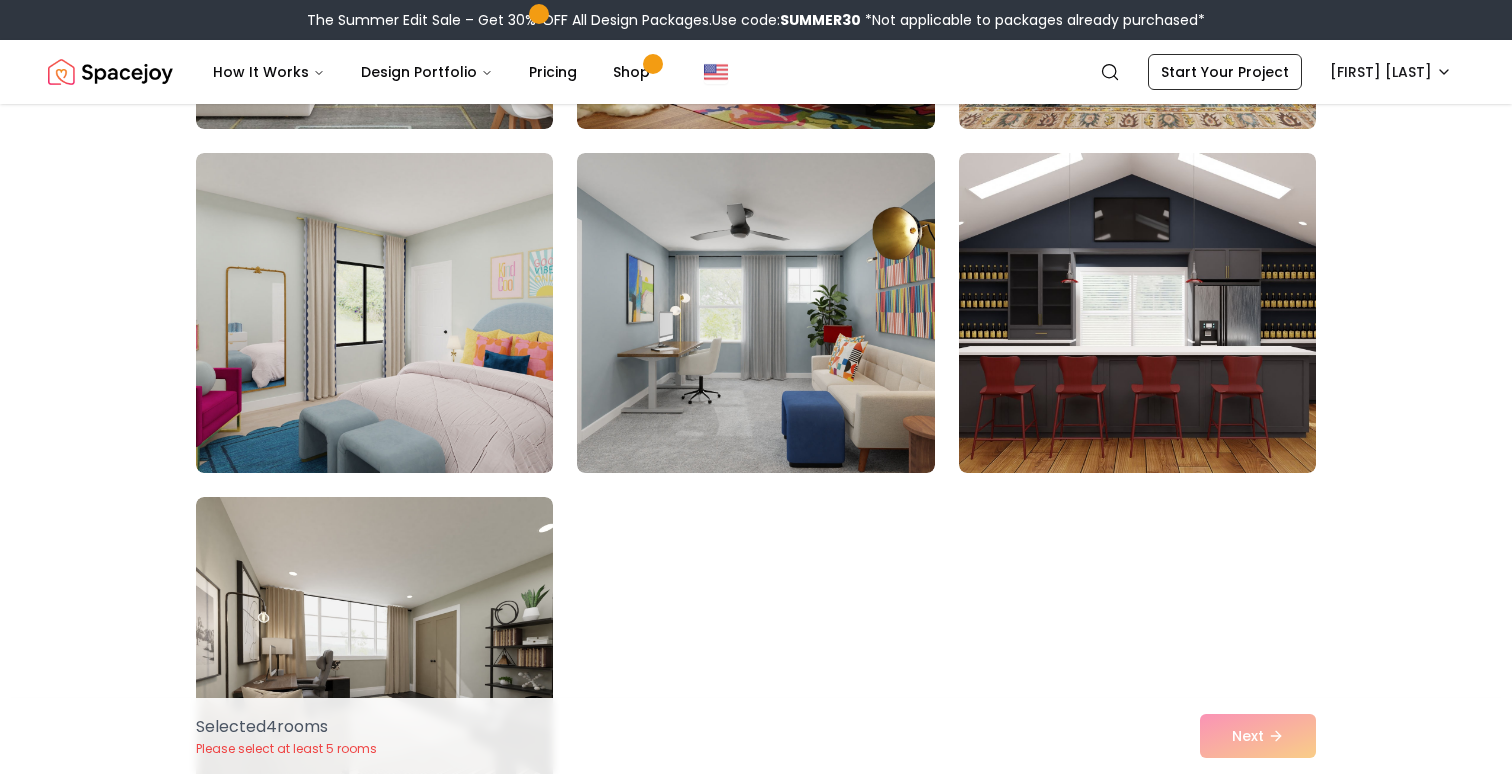 scroll, scrollTop: 11146, scrollLeft: 0, axis: vertical 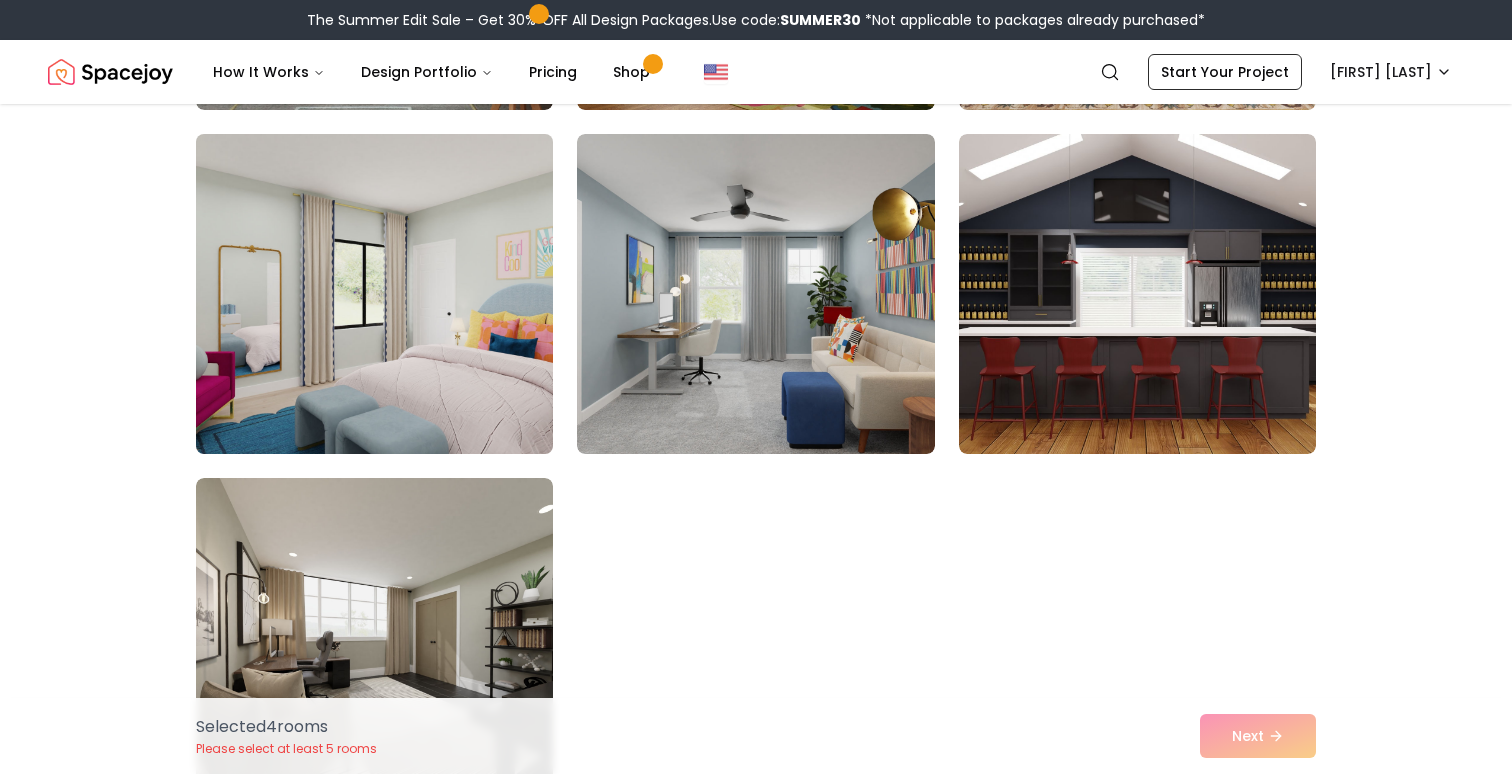 click at bounding box center [374, 294] 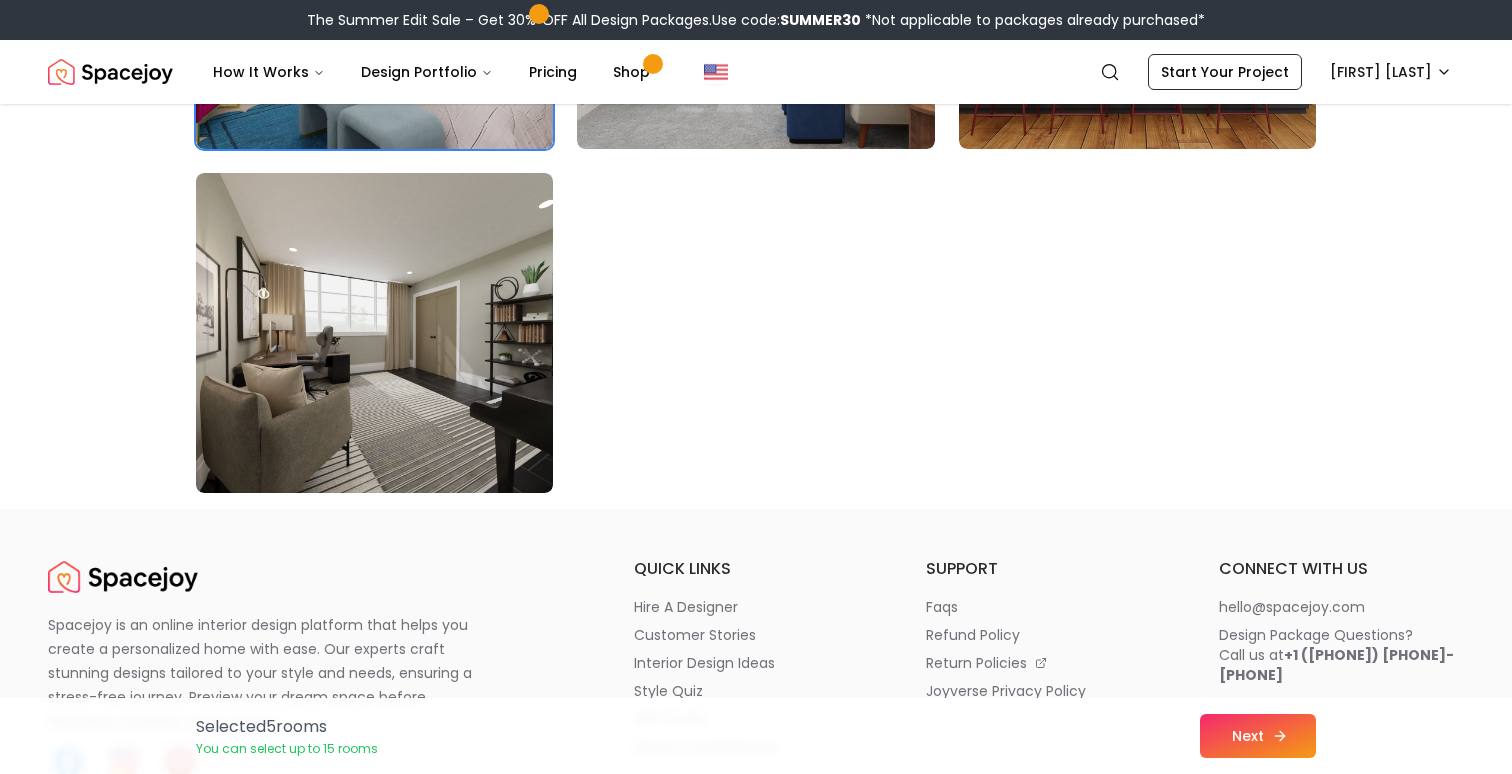 click on "Next" at bounding box center [1258, 736] 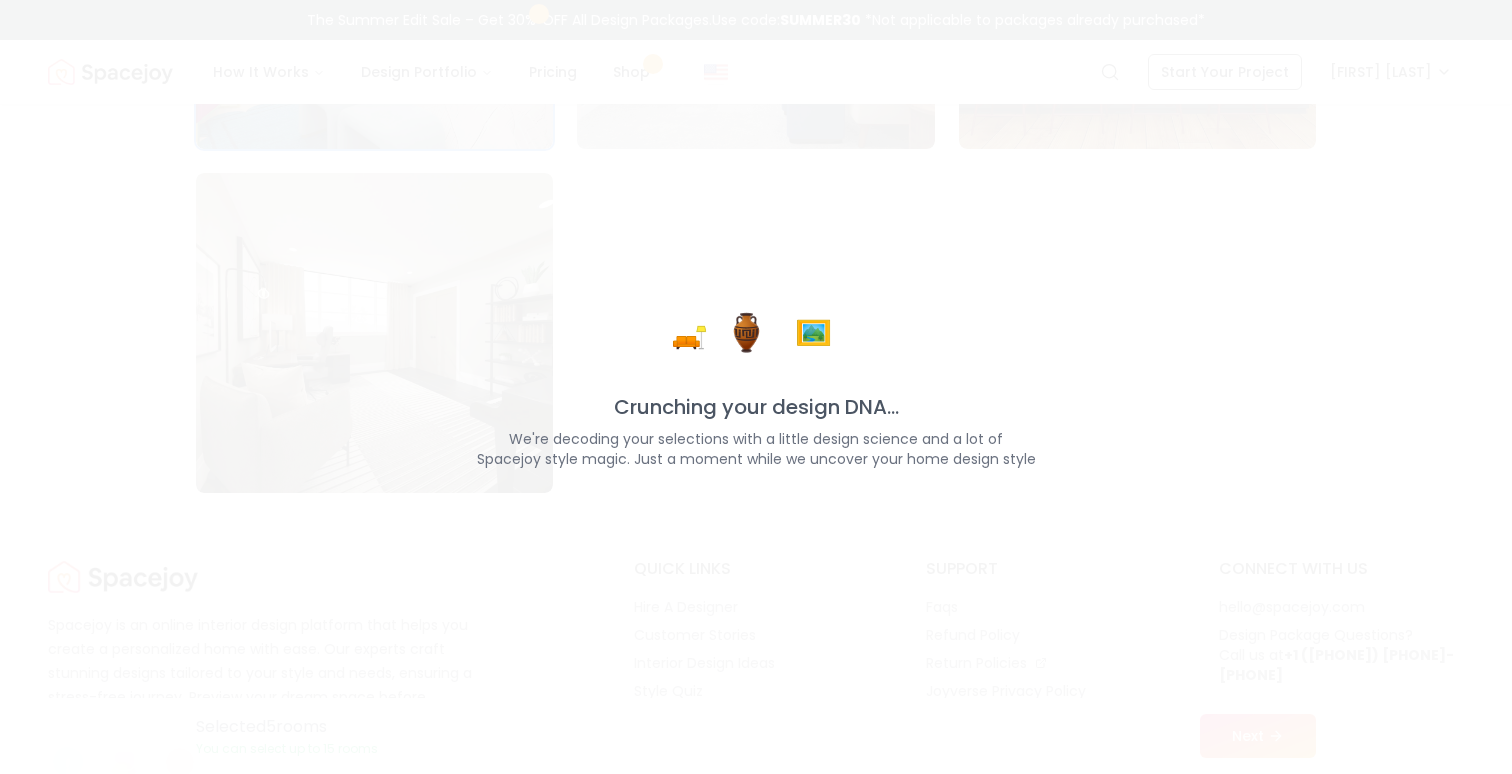 scroll, scrollTop: 11451, scrollLeft: 0, axis: vertical 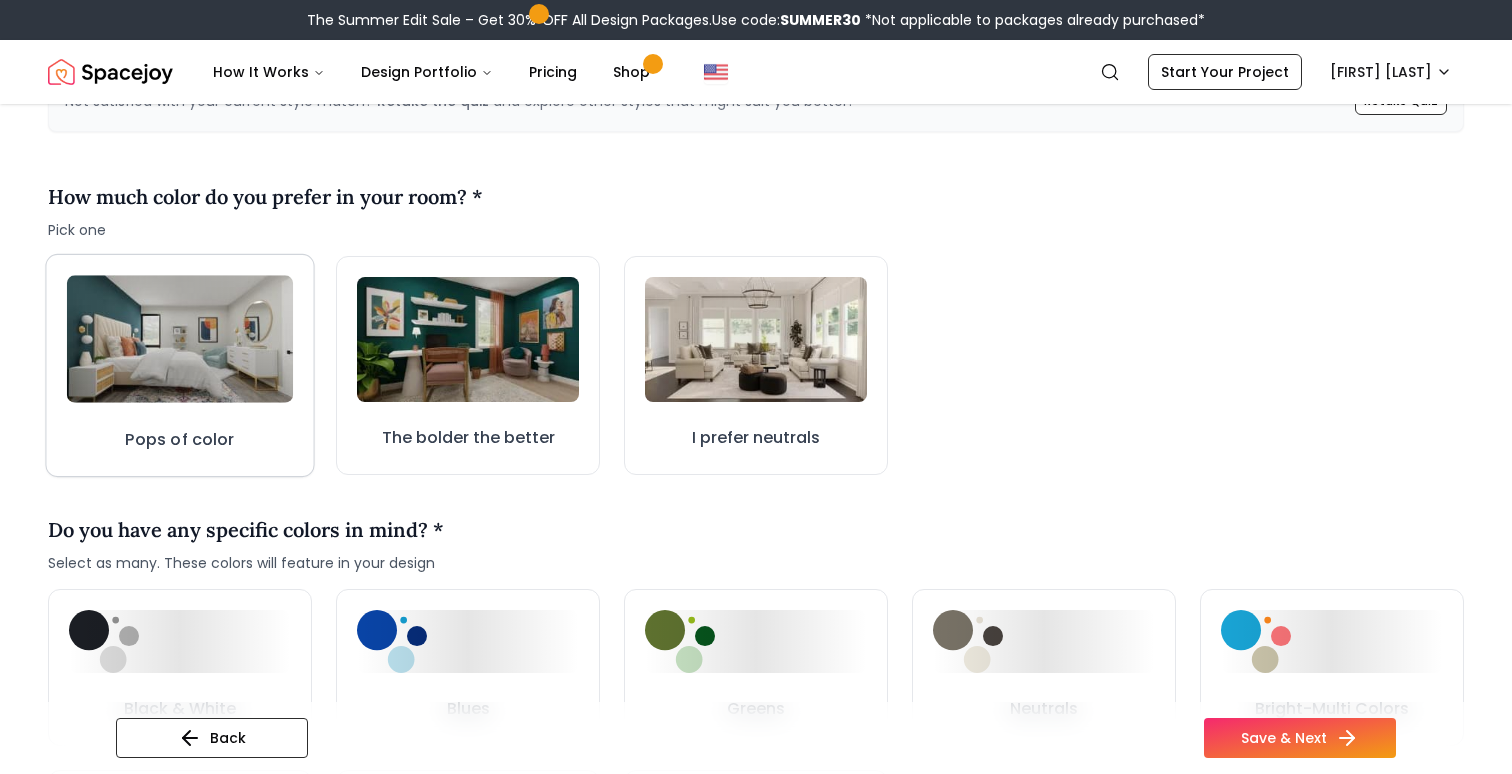 click on "Pops of color" at bounding box center (179, 365) 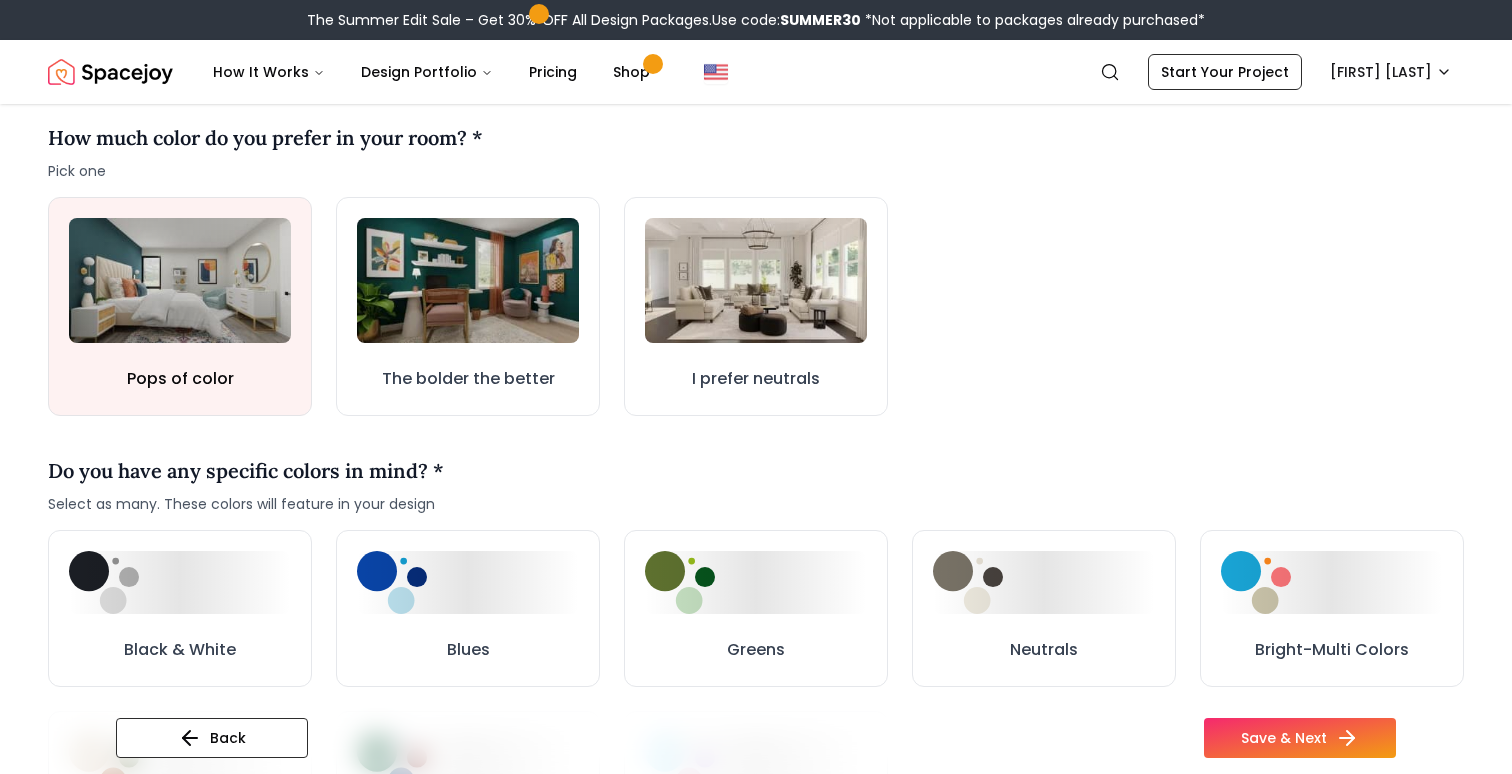 scroll, scrollTop: 610, scrollLeft: 0, axis: vertical 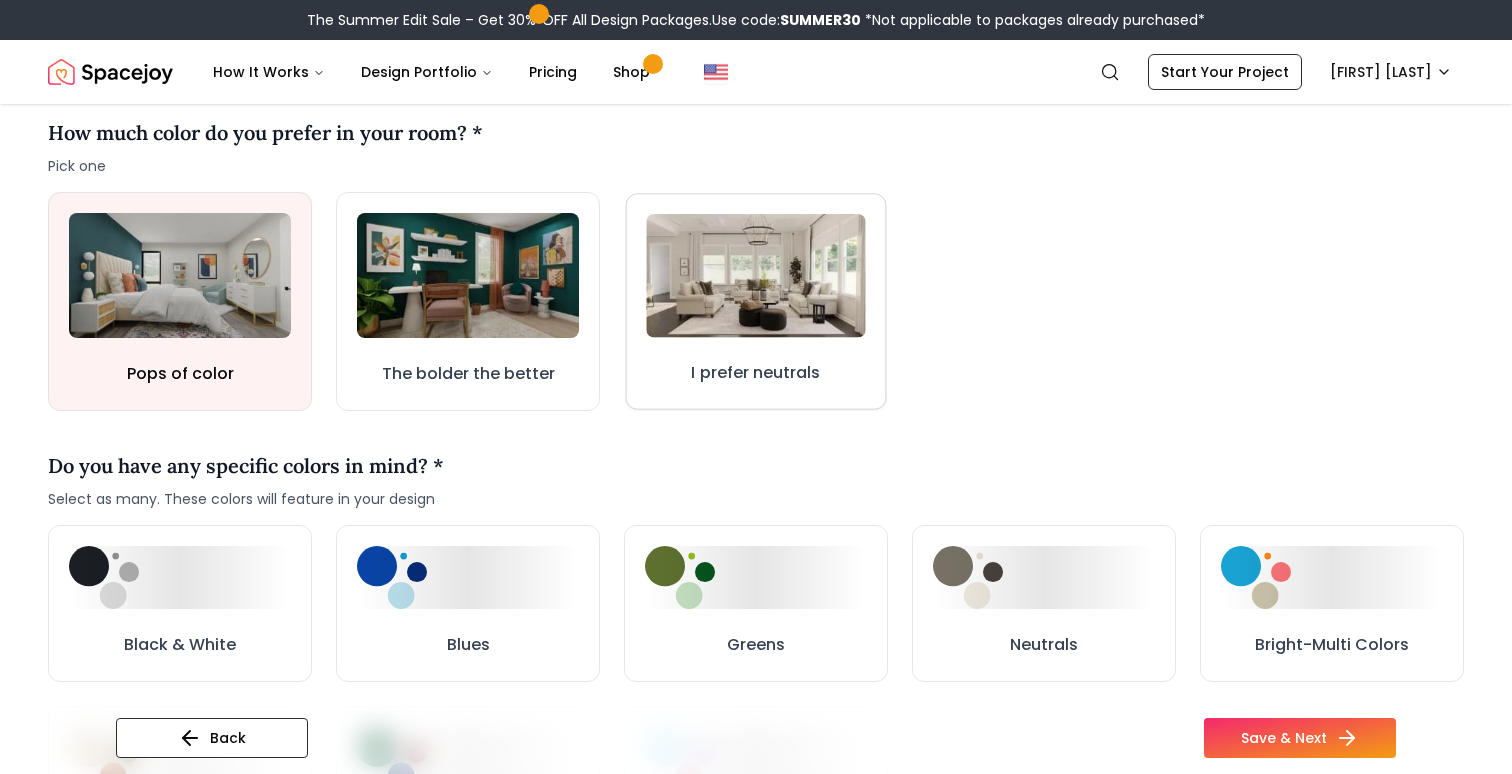 click on "I prefer neutrals" at bounding box center (755, 373) 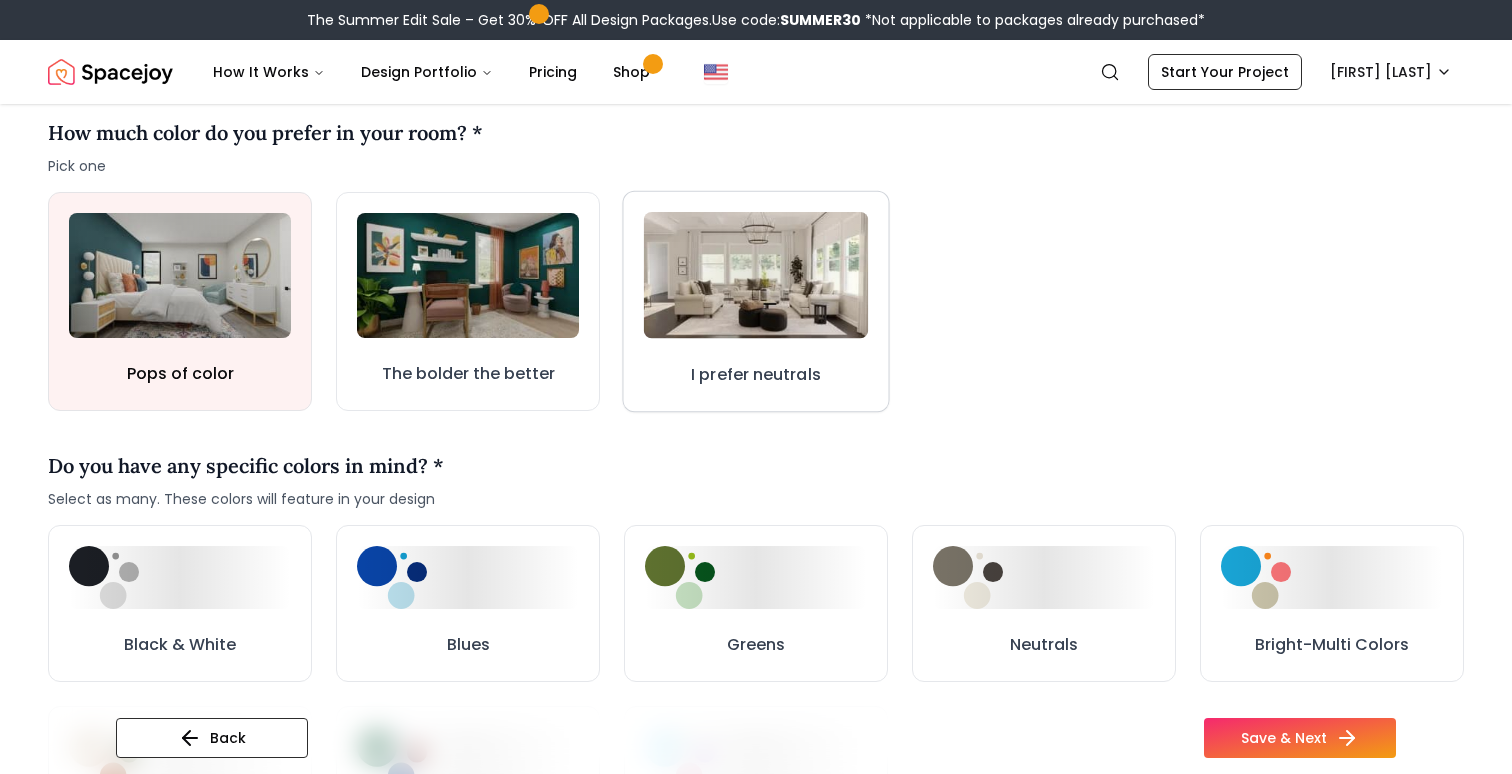 click on "I prefer neutrals" at bounding box center (755, 302) 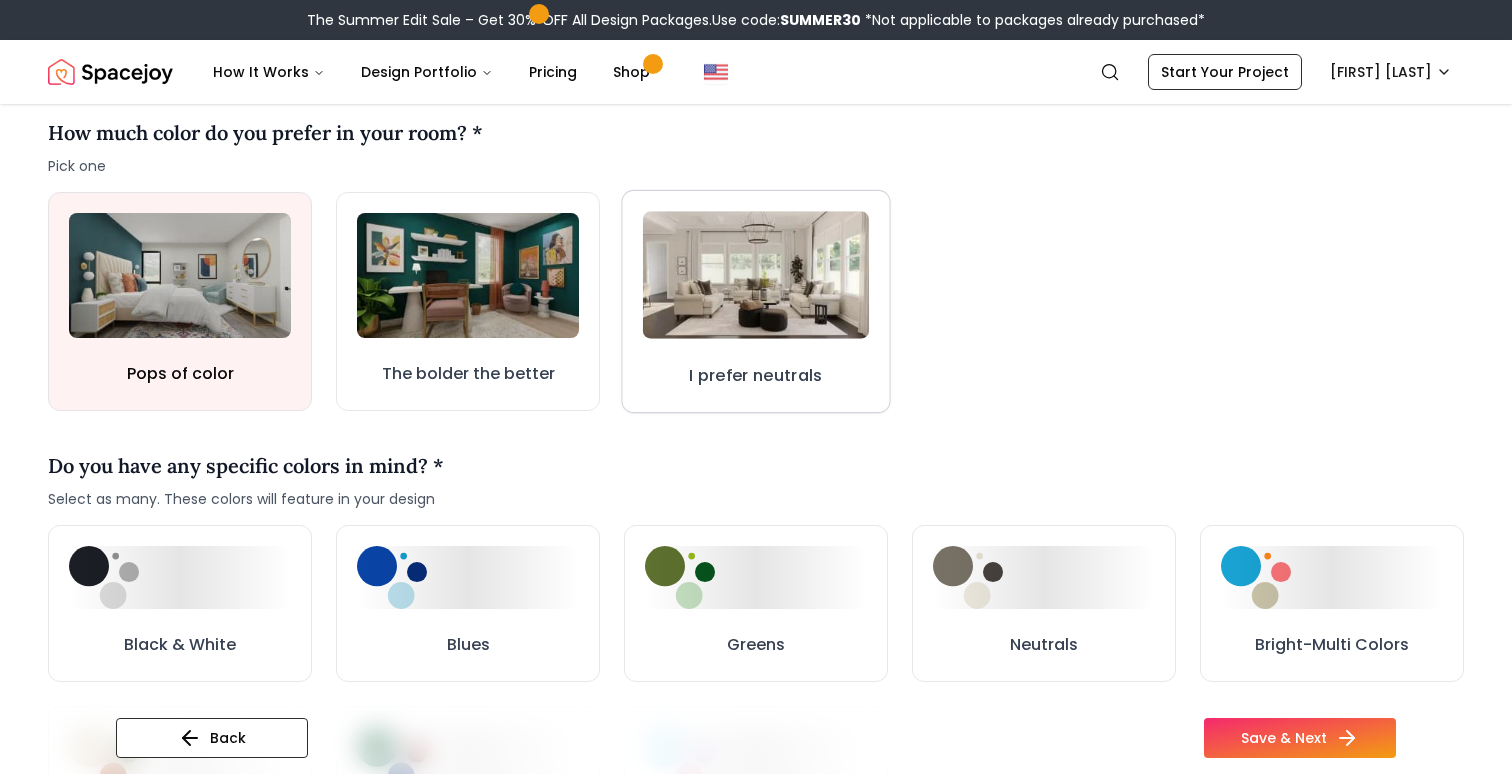 click on "I prefer neutrals" at bounding box center (755, 375) 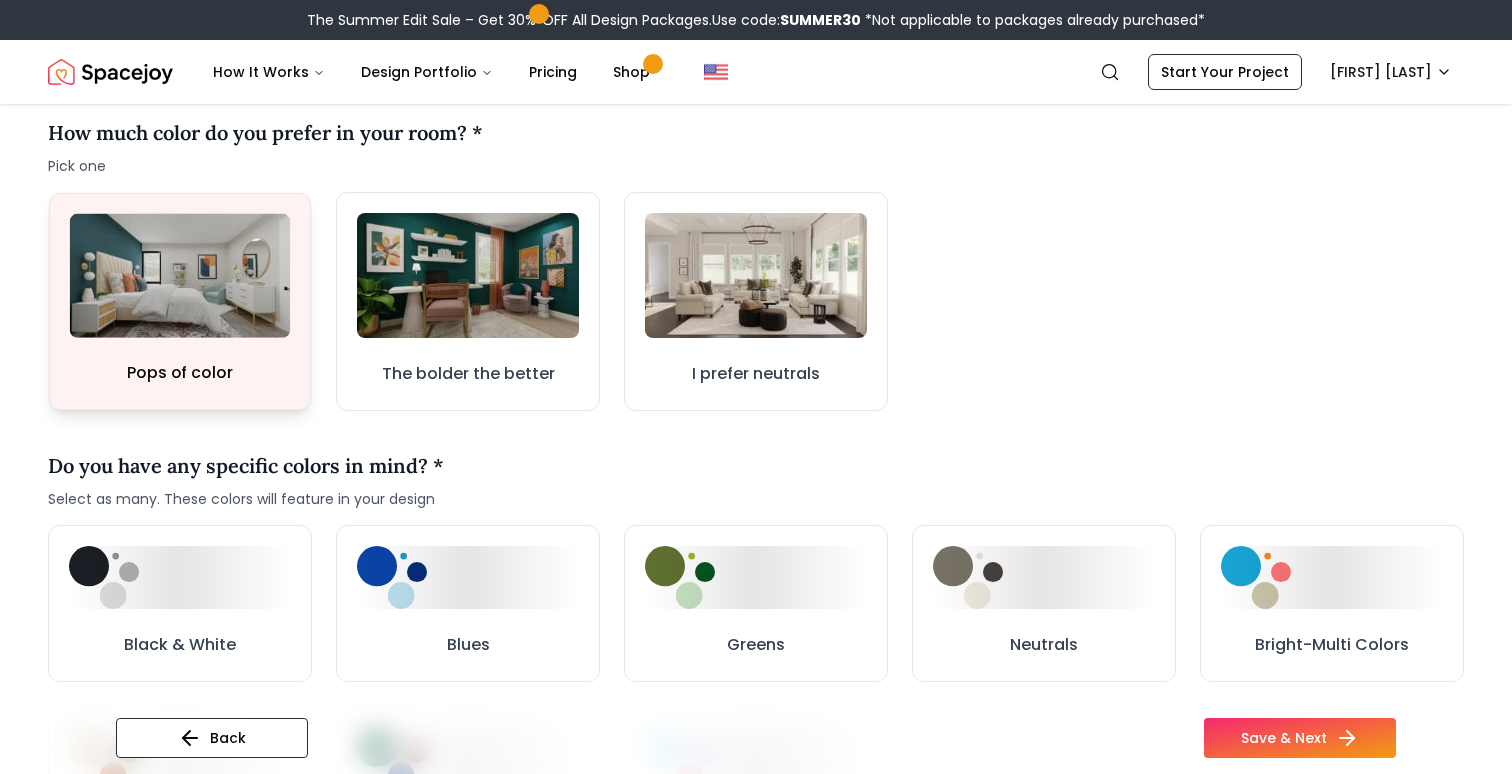 click on "Pops of color" at bounding box center (180, 302) 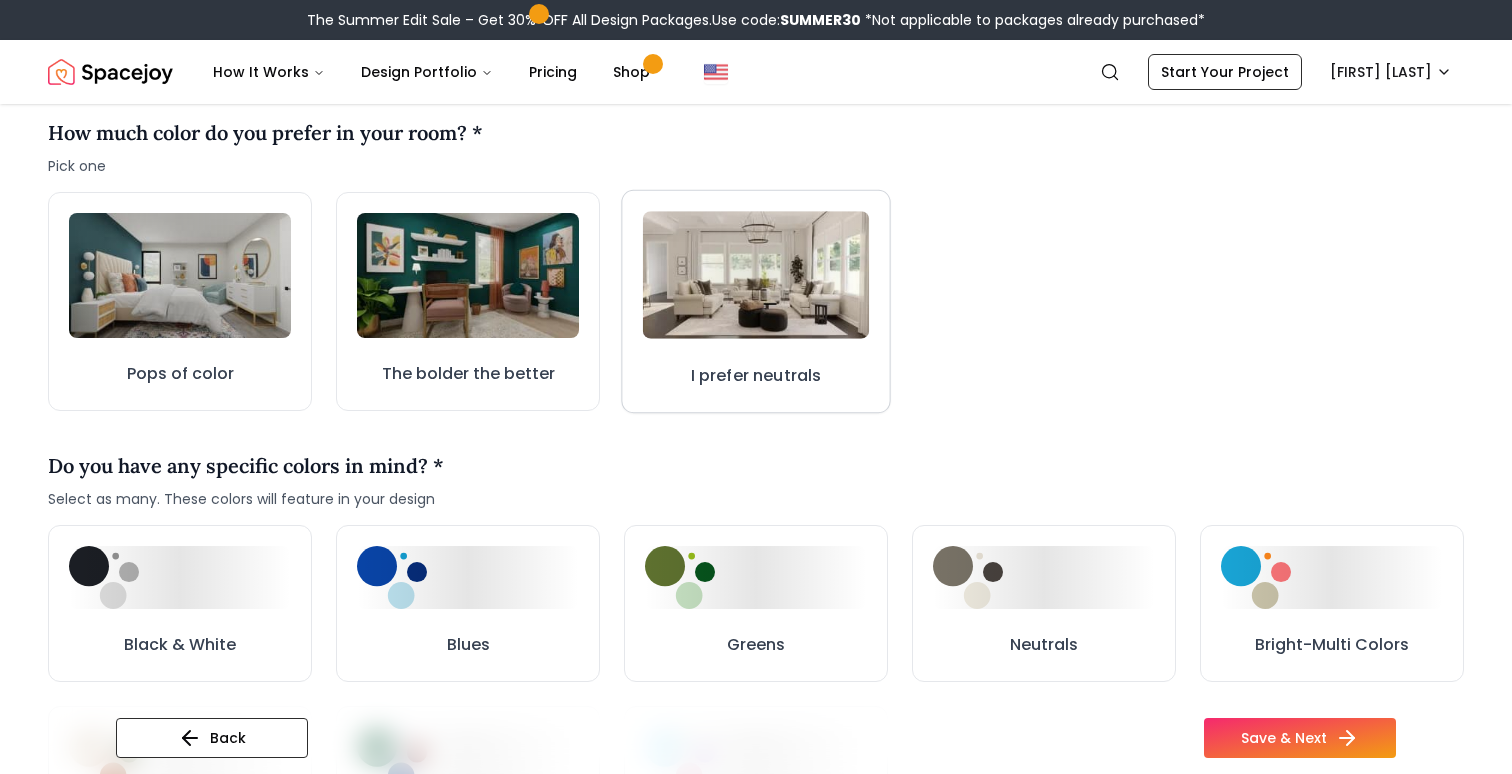 click on "I prefer neutrals" at bounding box center [756, 377] 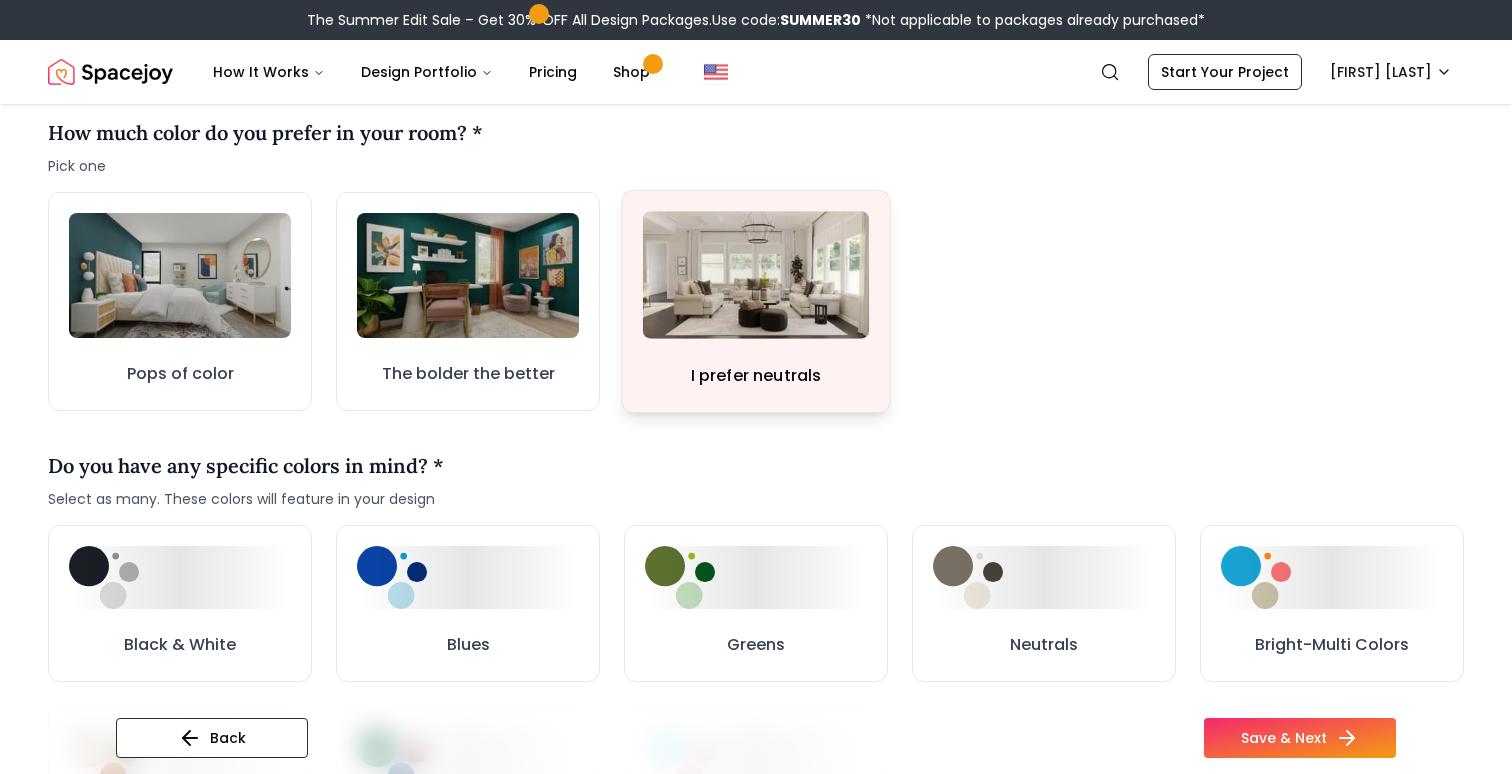 click on "I prefer neutrals" at bounding box center [755, 301] 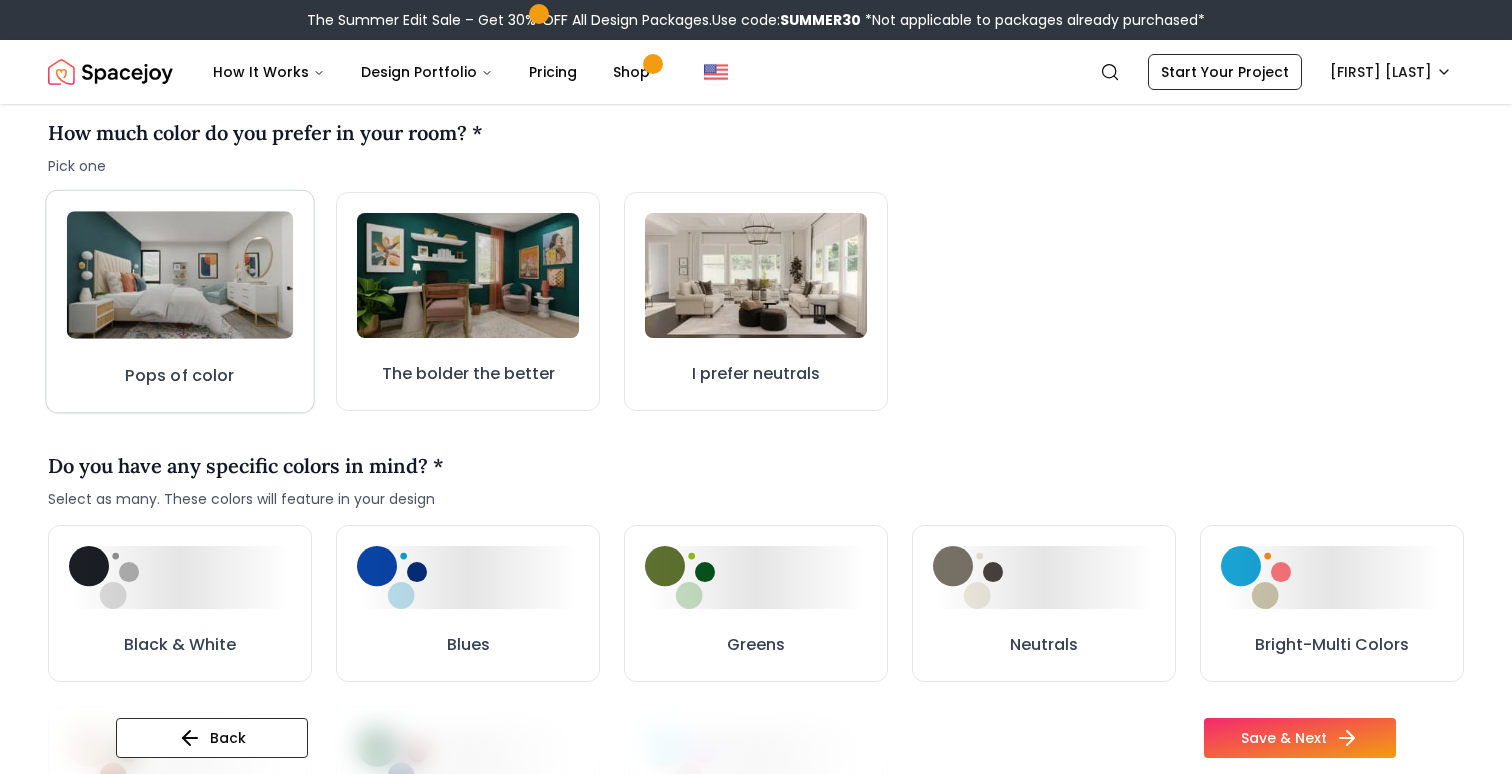 click on "Pops of color" at bounding box center [179, 301] 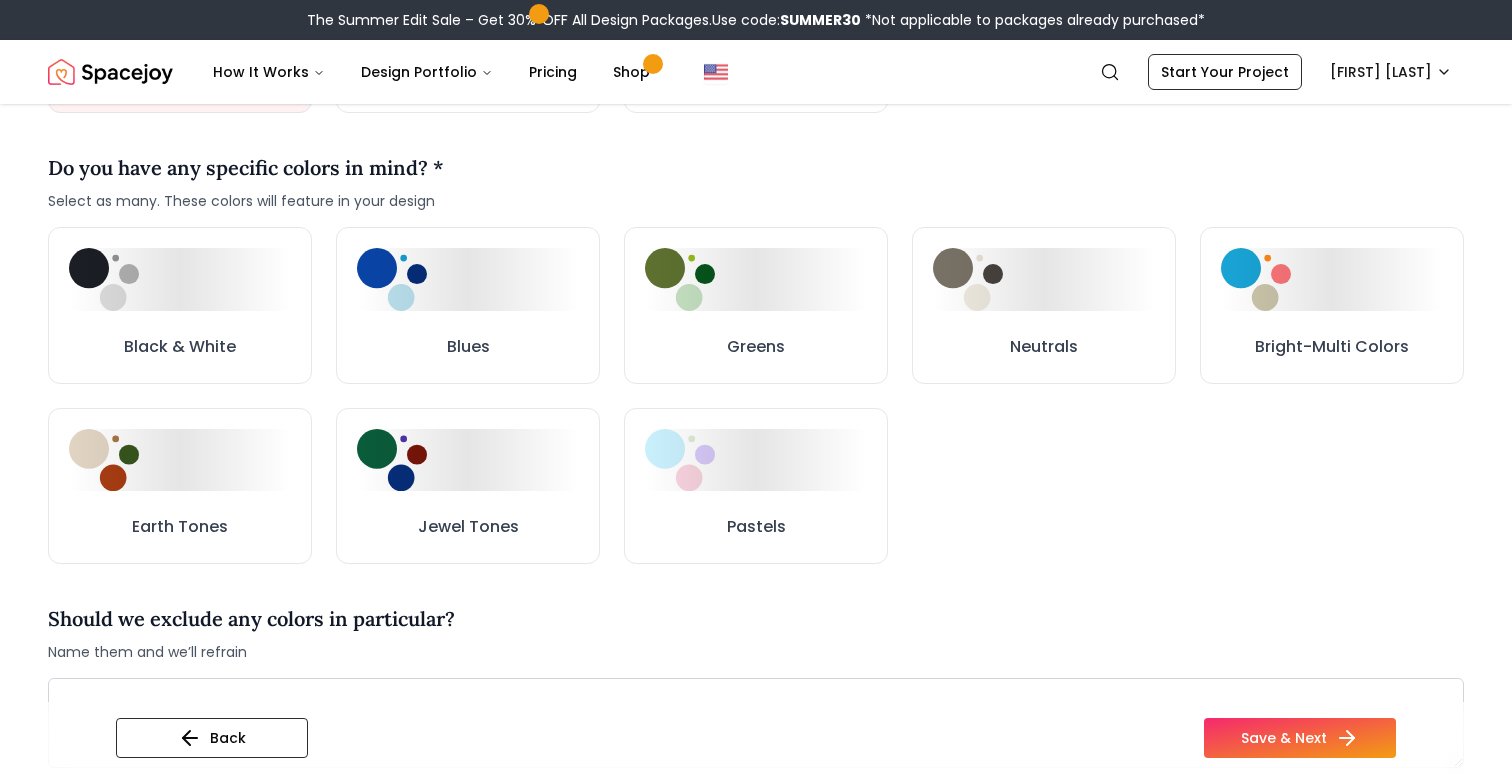 scroll, scrollTop: 935, scrollLeft: 0, axis: vertical 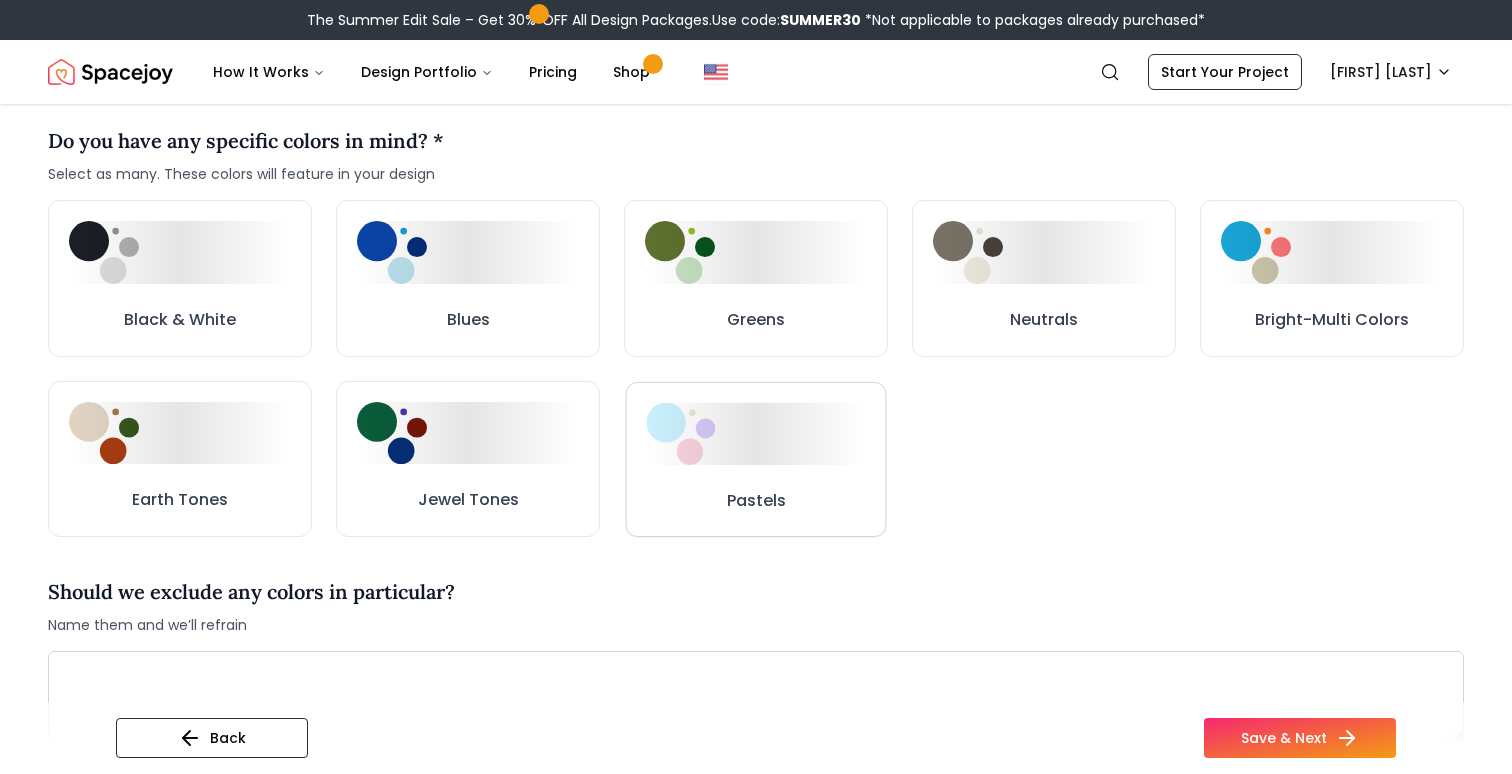 click on "Pastels" at bounding box center [755, 499] 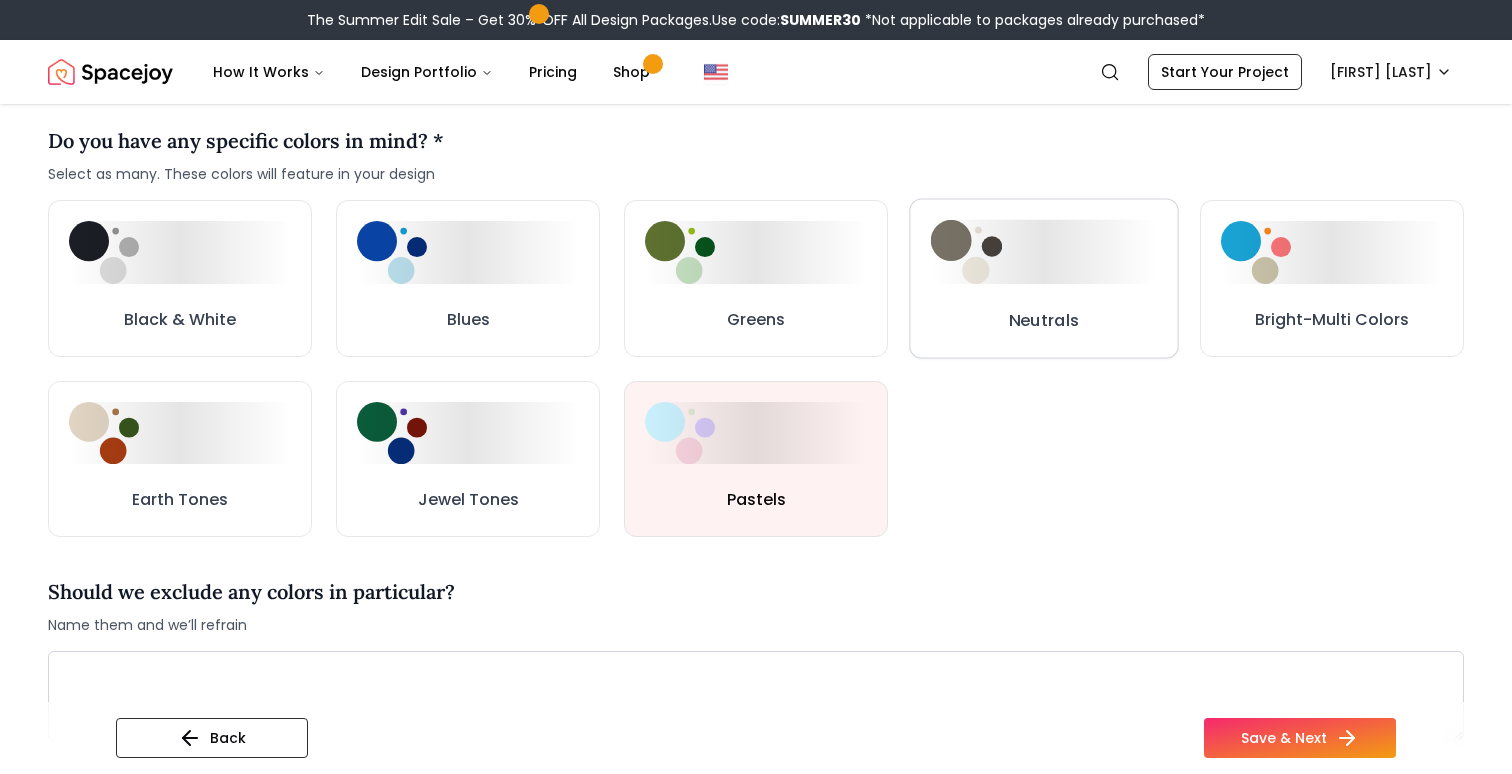 click on "Neutrals" at bounding box center (1044, 320) 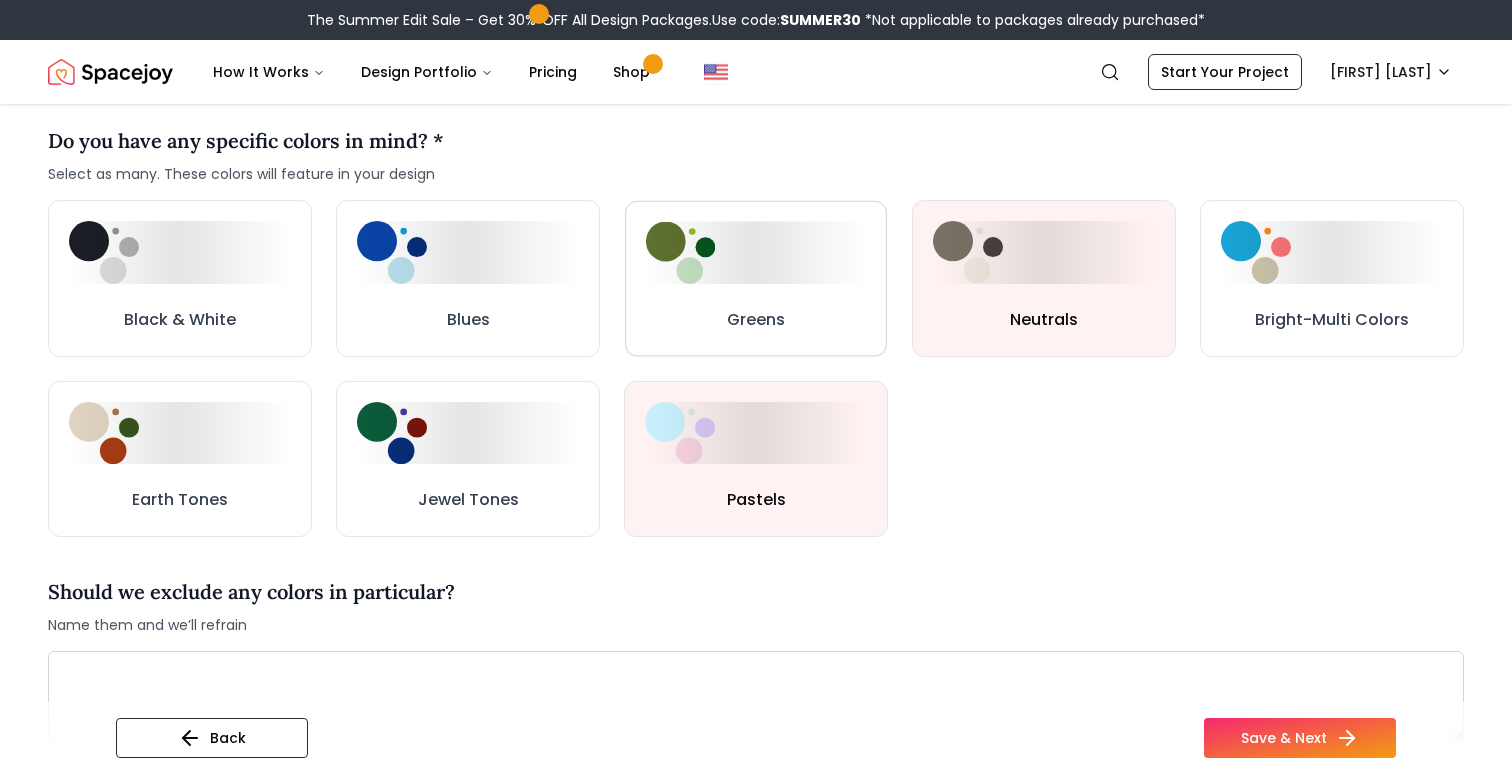 click on "Greens" at bounding box center (756, 319) 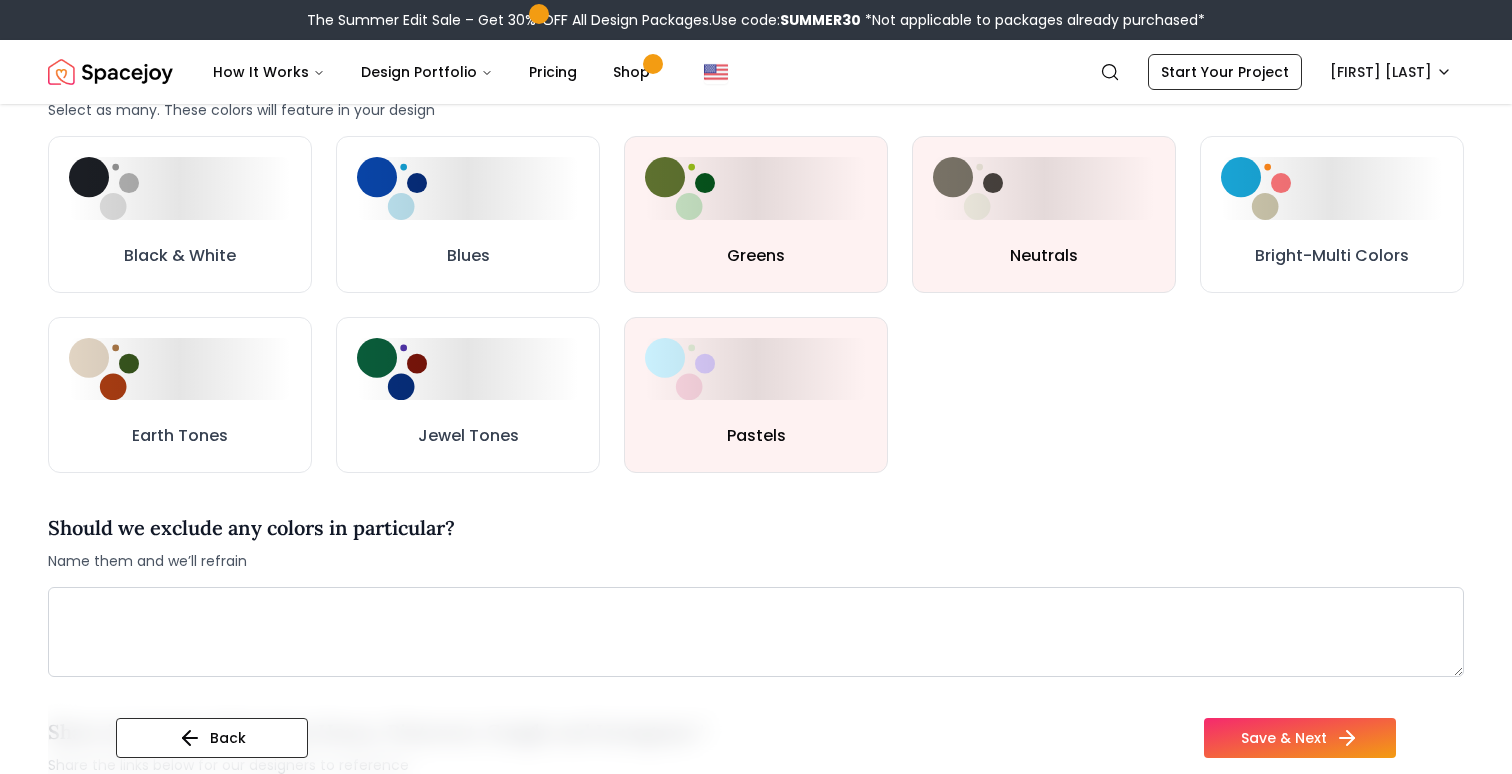 scroll, scrollTop: 998, scrollLeft: 0, axis: vertical 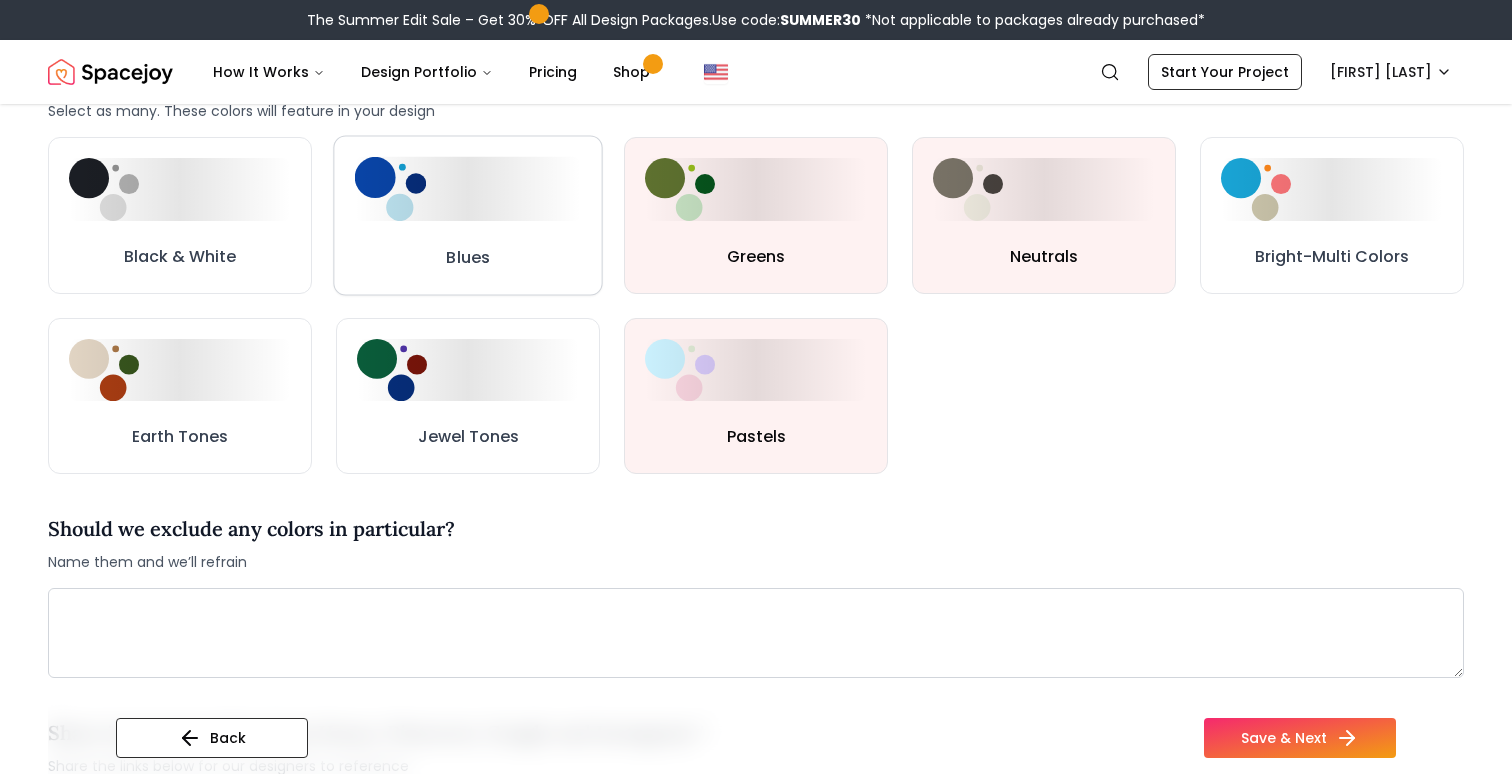 click on "Blues" at bounding box center [467, 215] 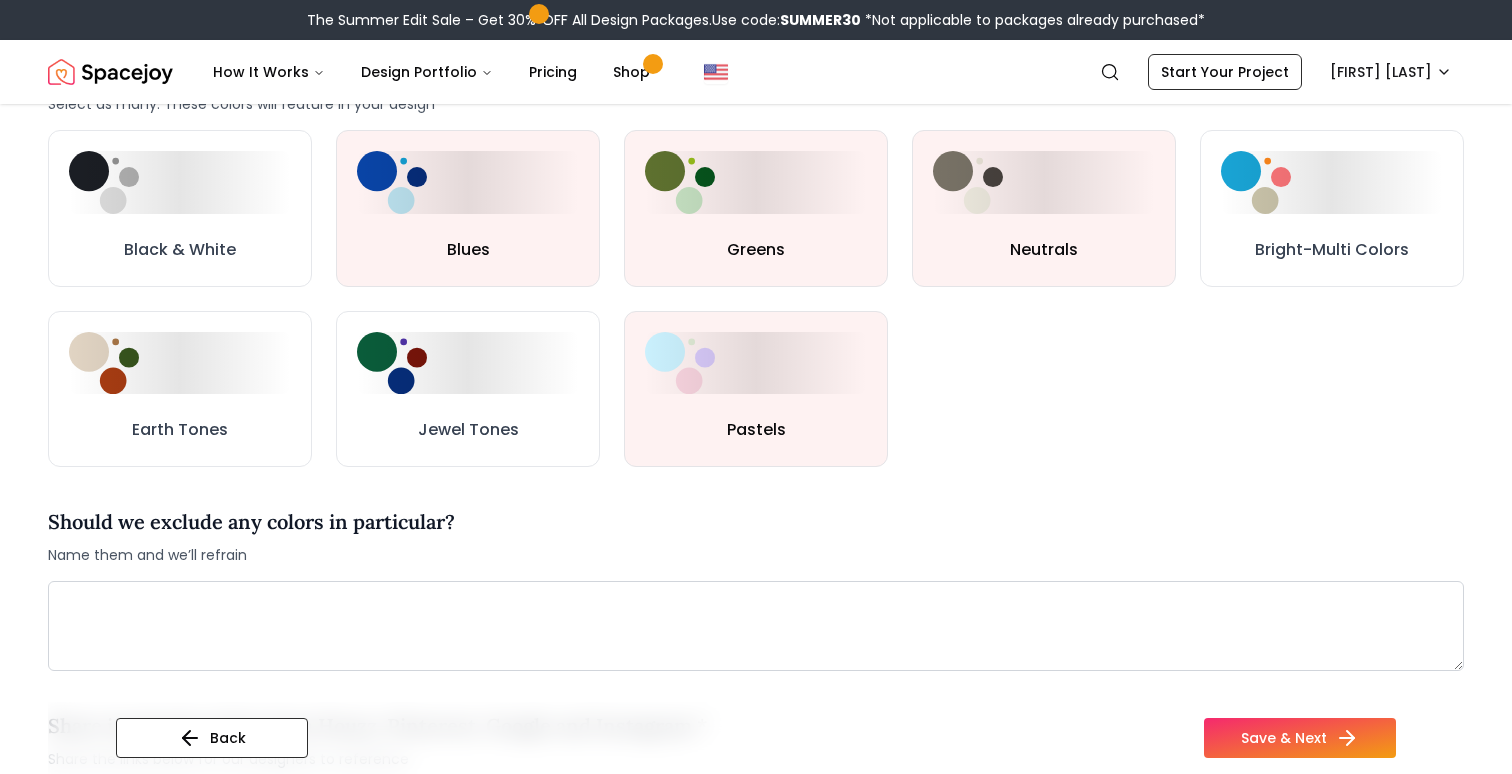 scroll, scrollTop: 947, scrollLeft: 0, axis: vertical 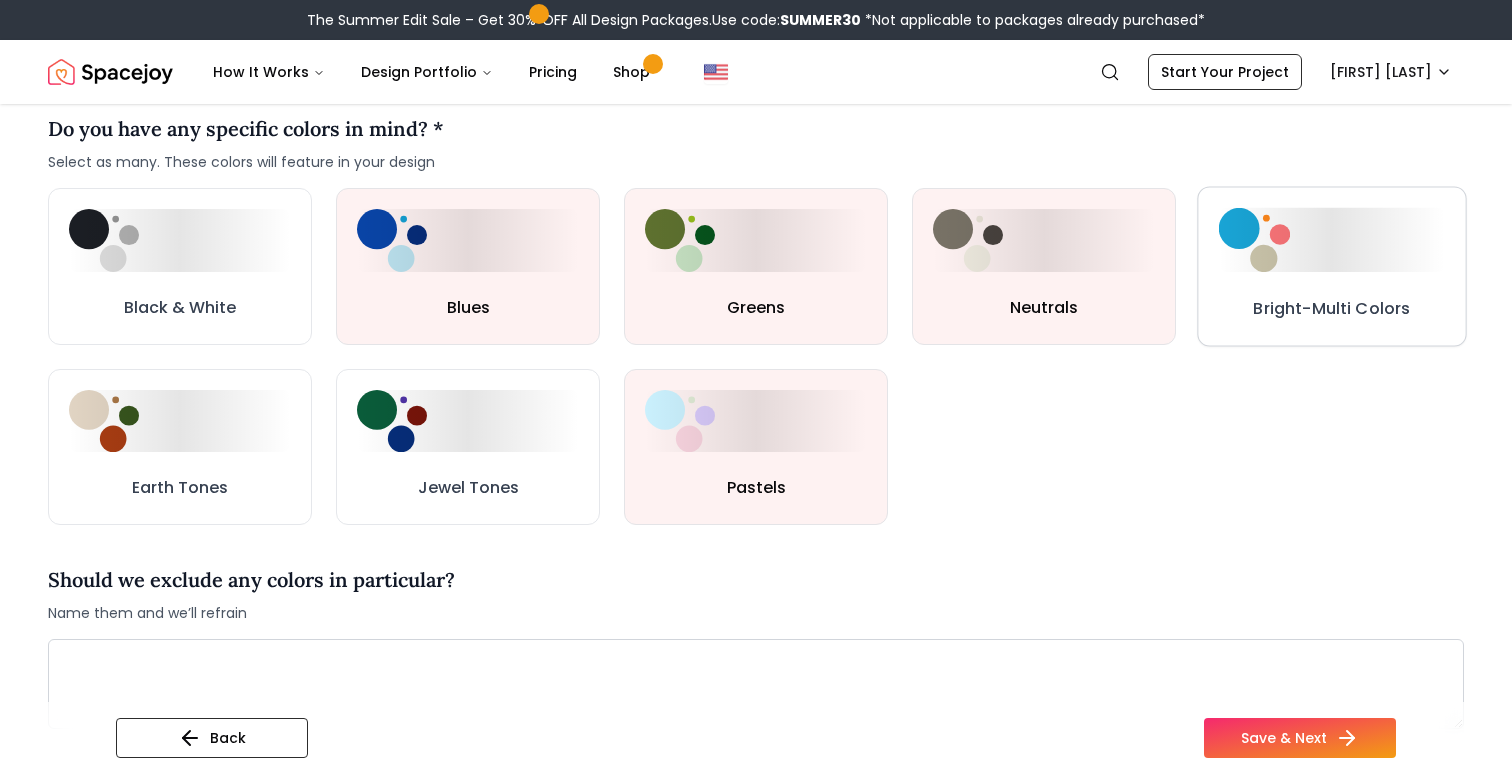 click at bounding box center (1332, 240) 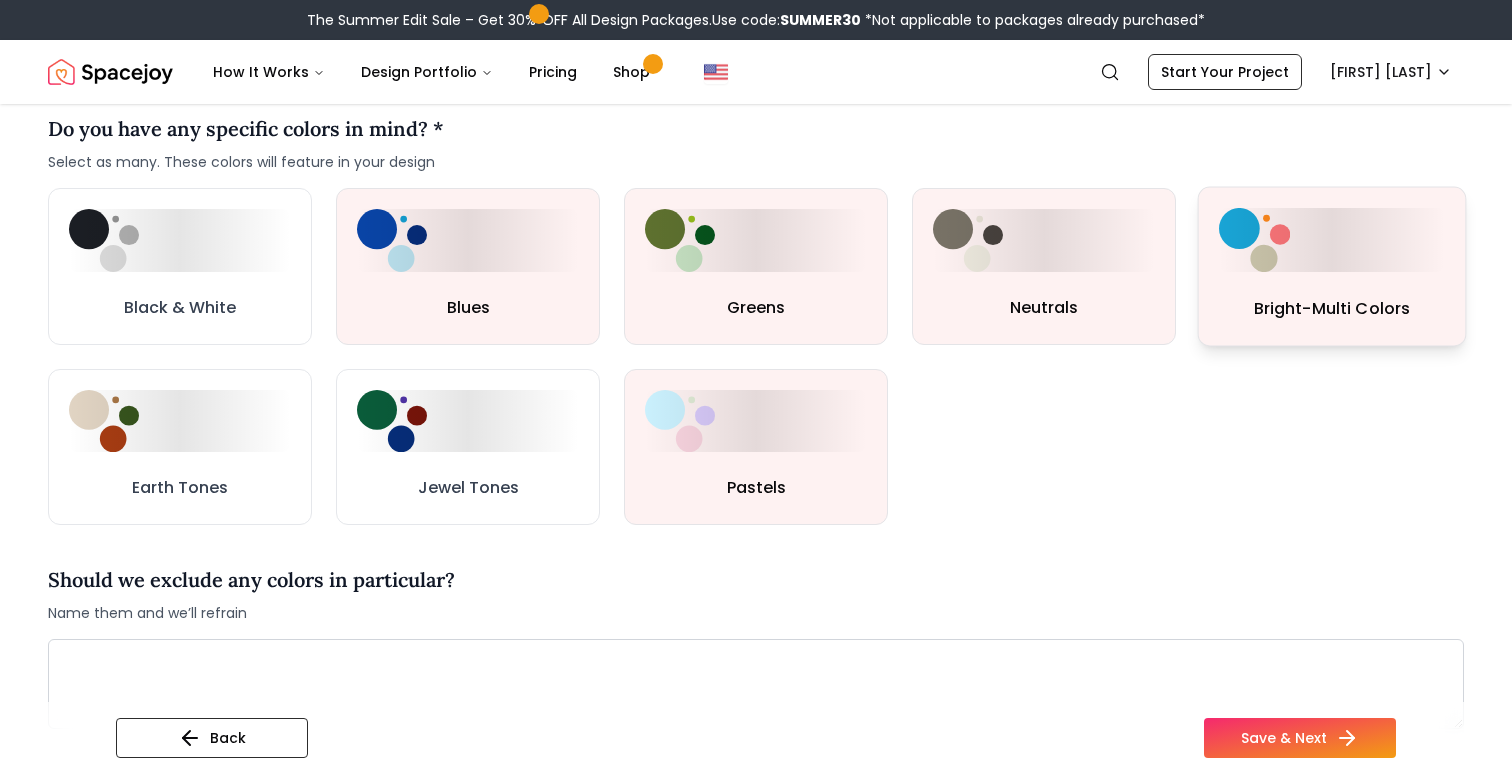 click at bounding box center (1332, 240) 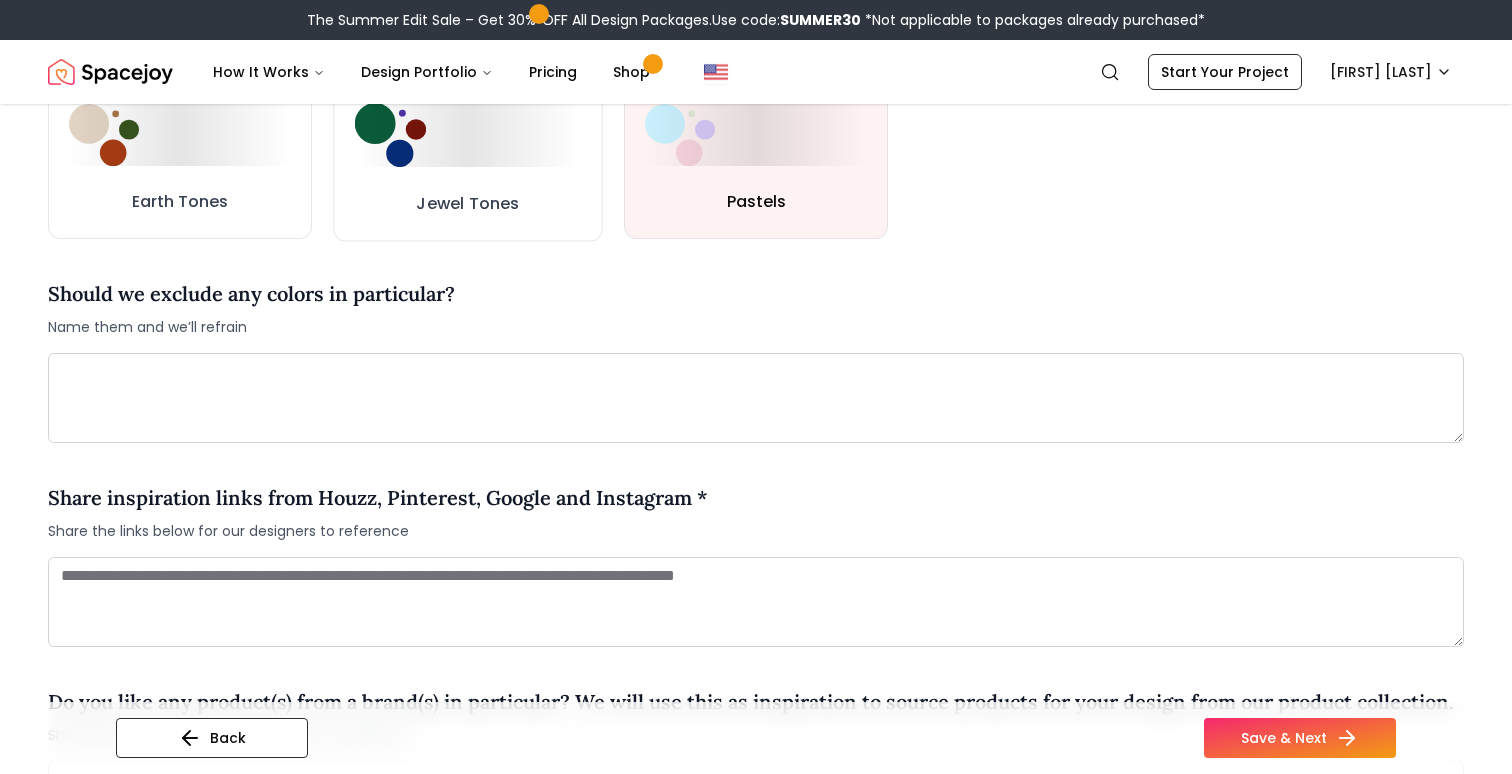 scroll, scrollTop: 1270, scrollLeft: 0, axis: vertical 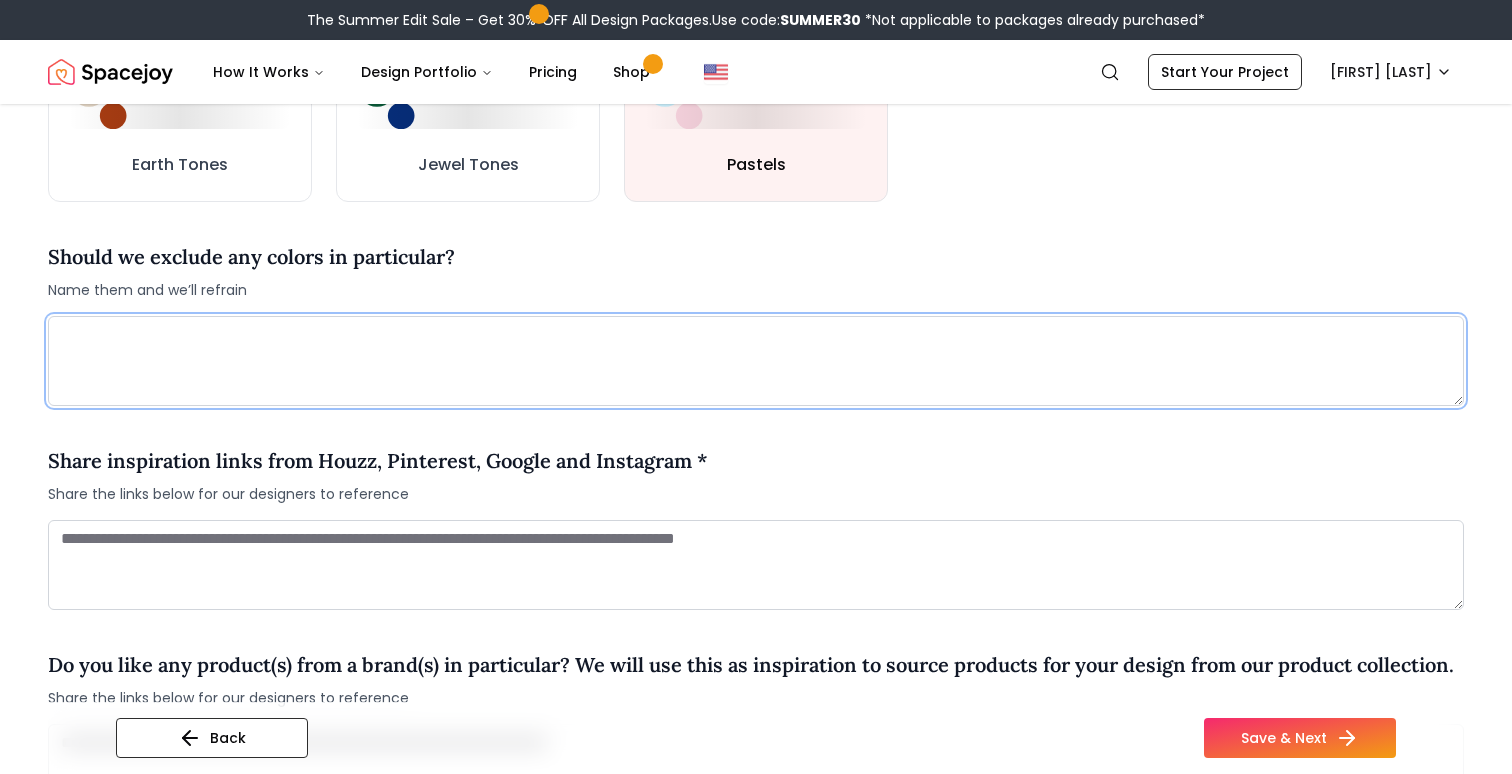click at bounding box center [756, 361] 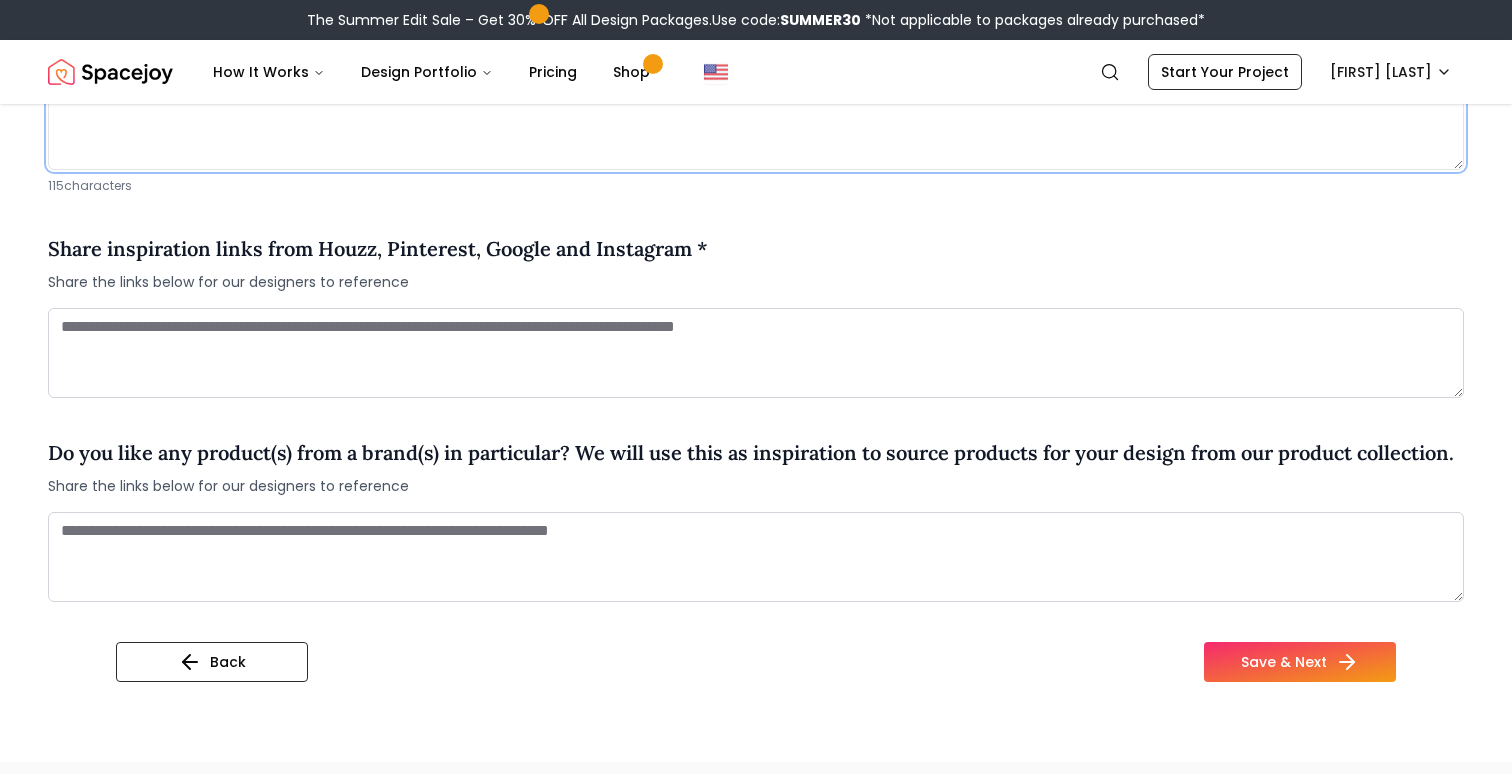 scroll, scrollTop: 1524, scrollLeft: 0, axis: vertical 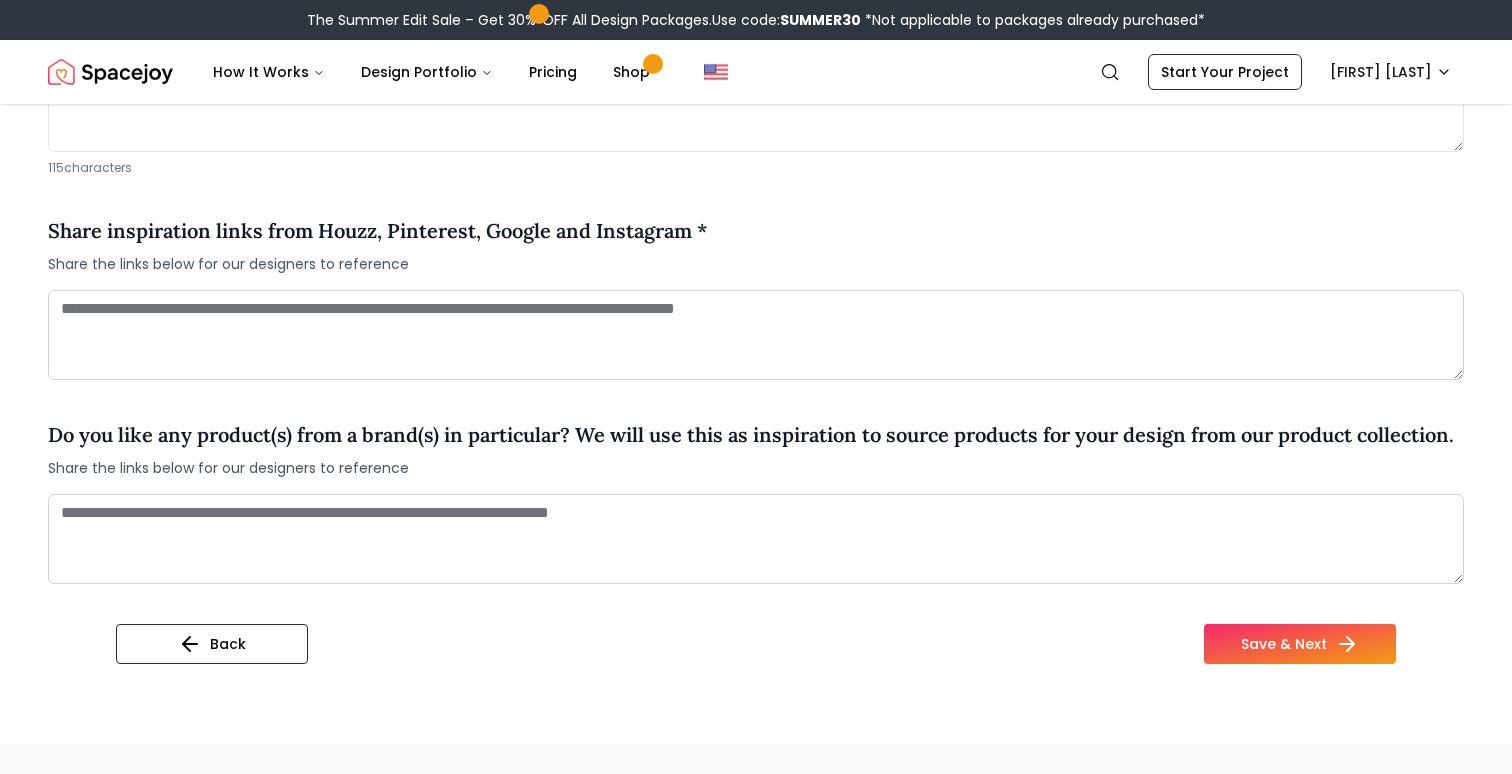 click on "**********" at bounding box center [756, -262] 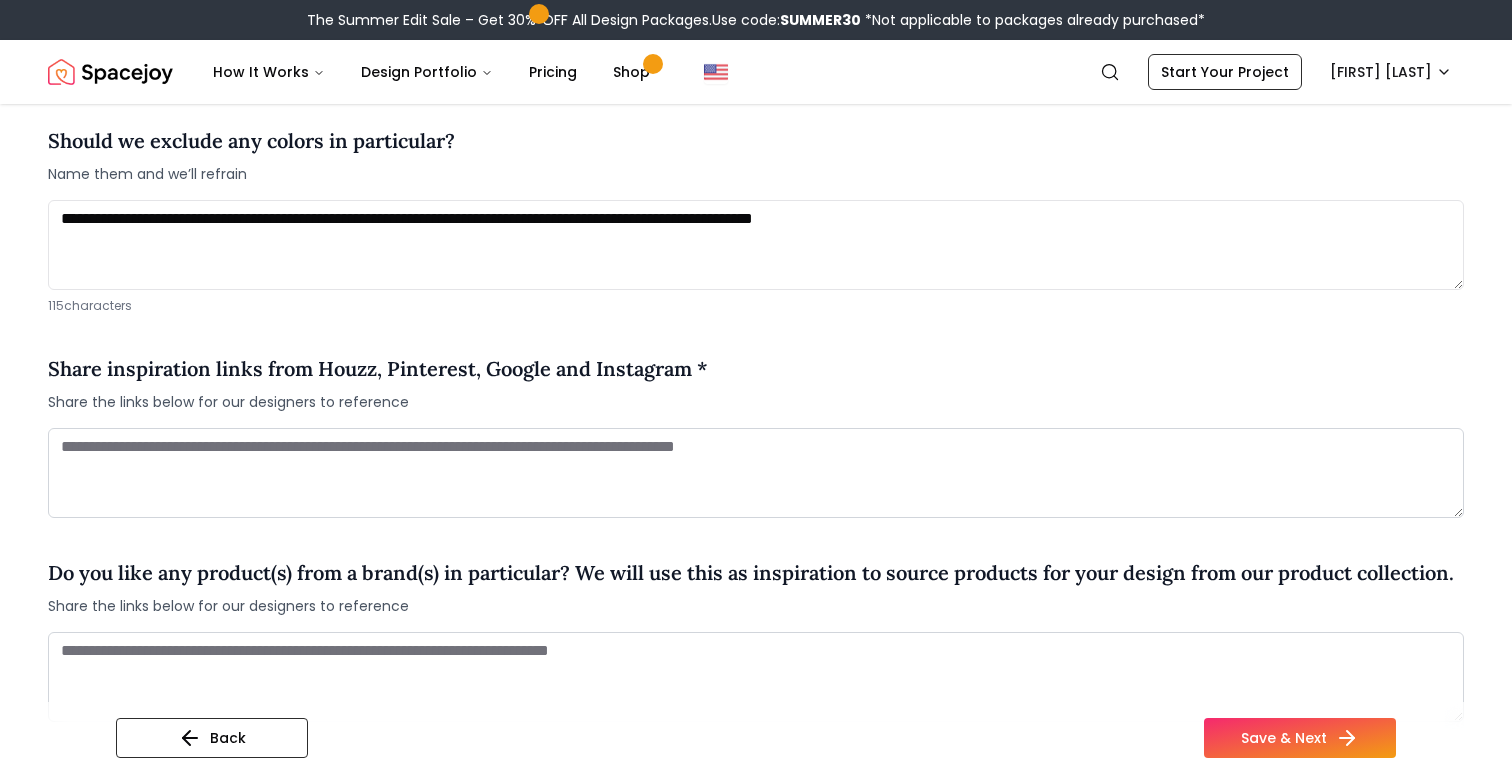 scroll, scrollTop: 1372, scrollLeft: 0, axis: vertical 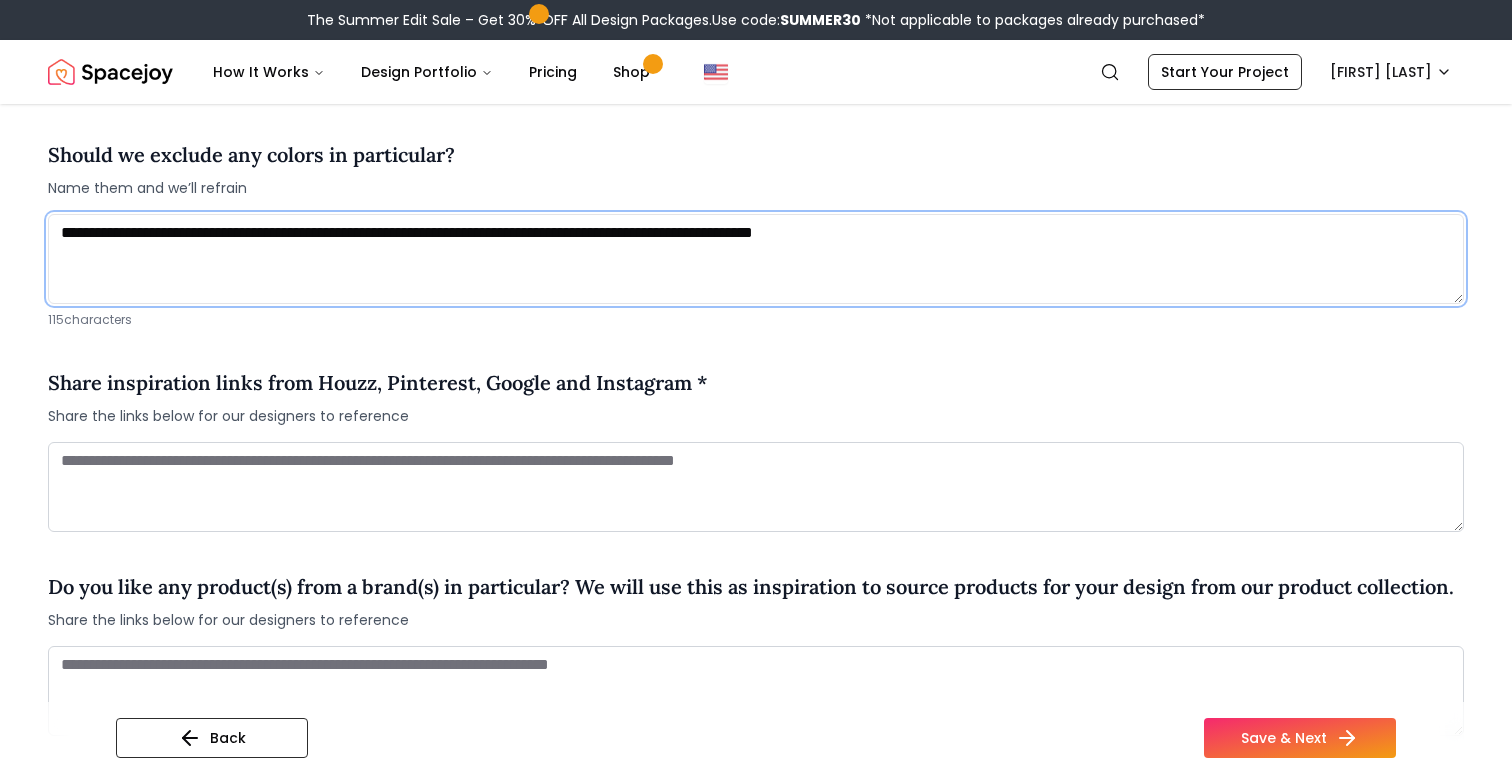 click on "**********" at bounding box center [756, 259] 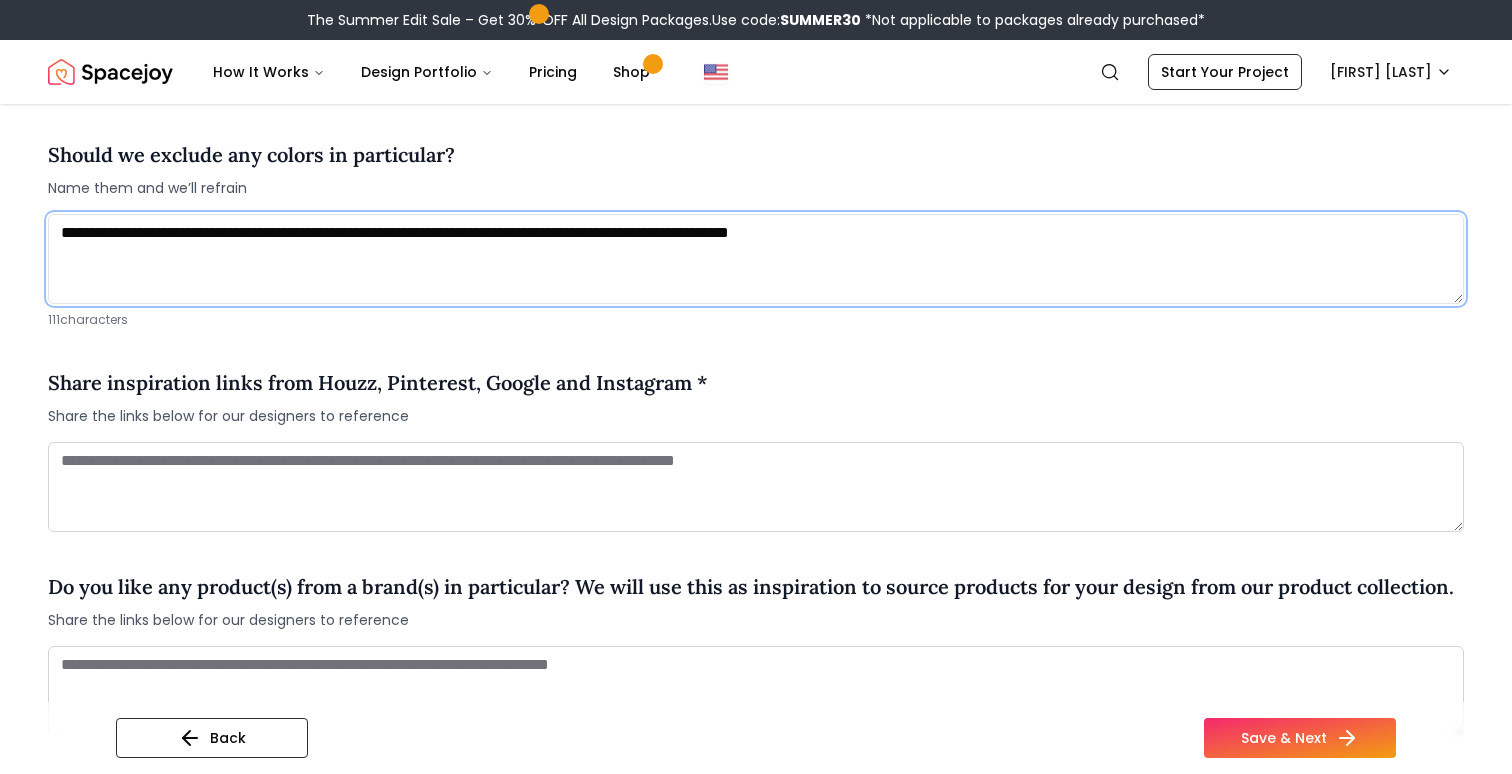click on "**********" at bounding box center (756, 259) 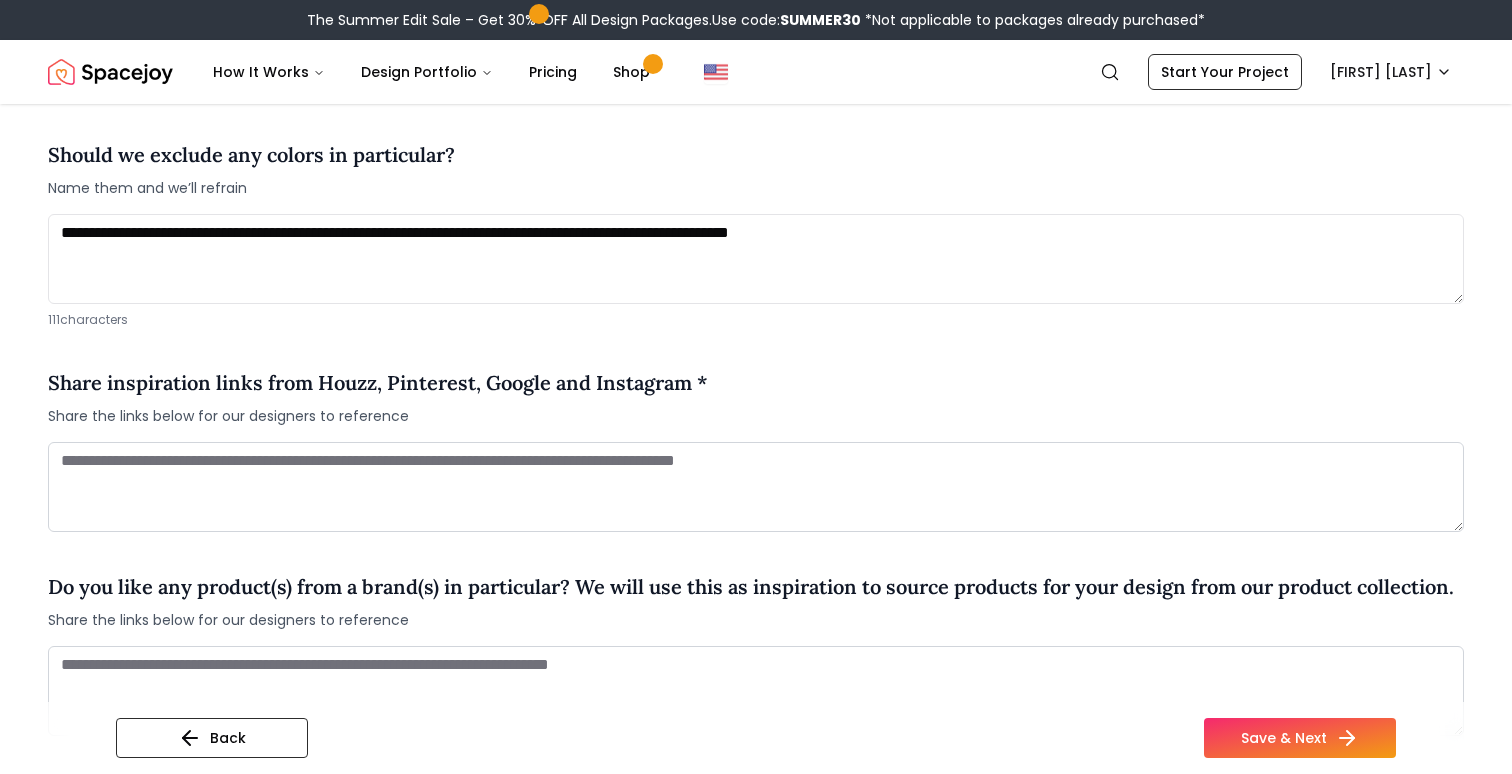 click on "**********" at bounding box center [756, -110] 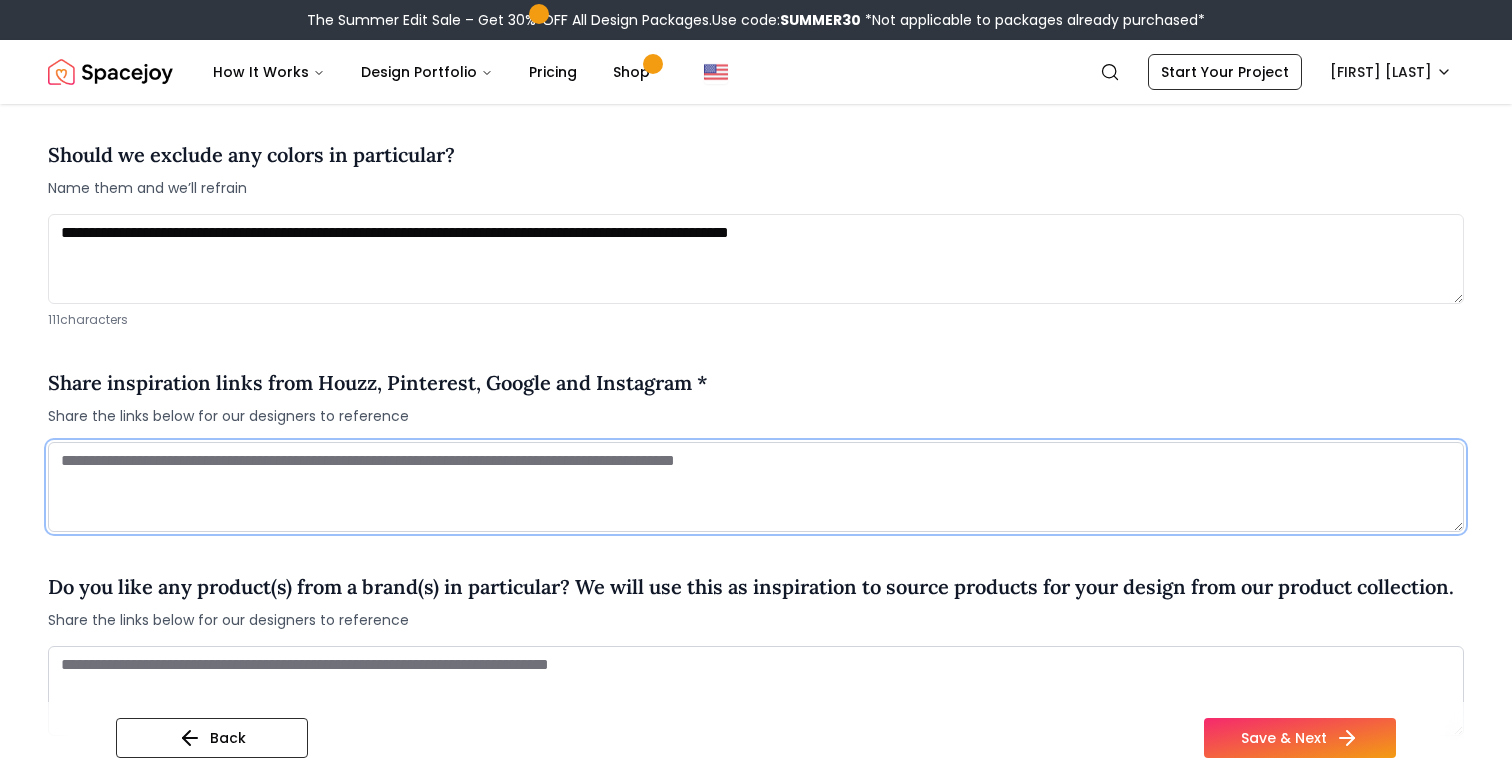 click at bounding box center (756, 487) 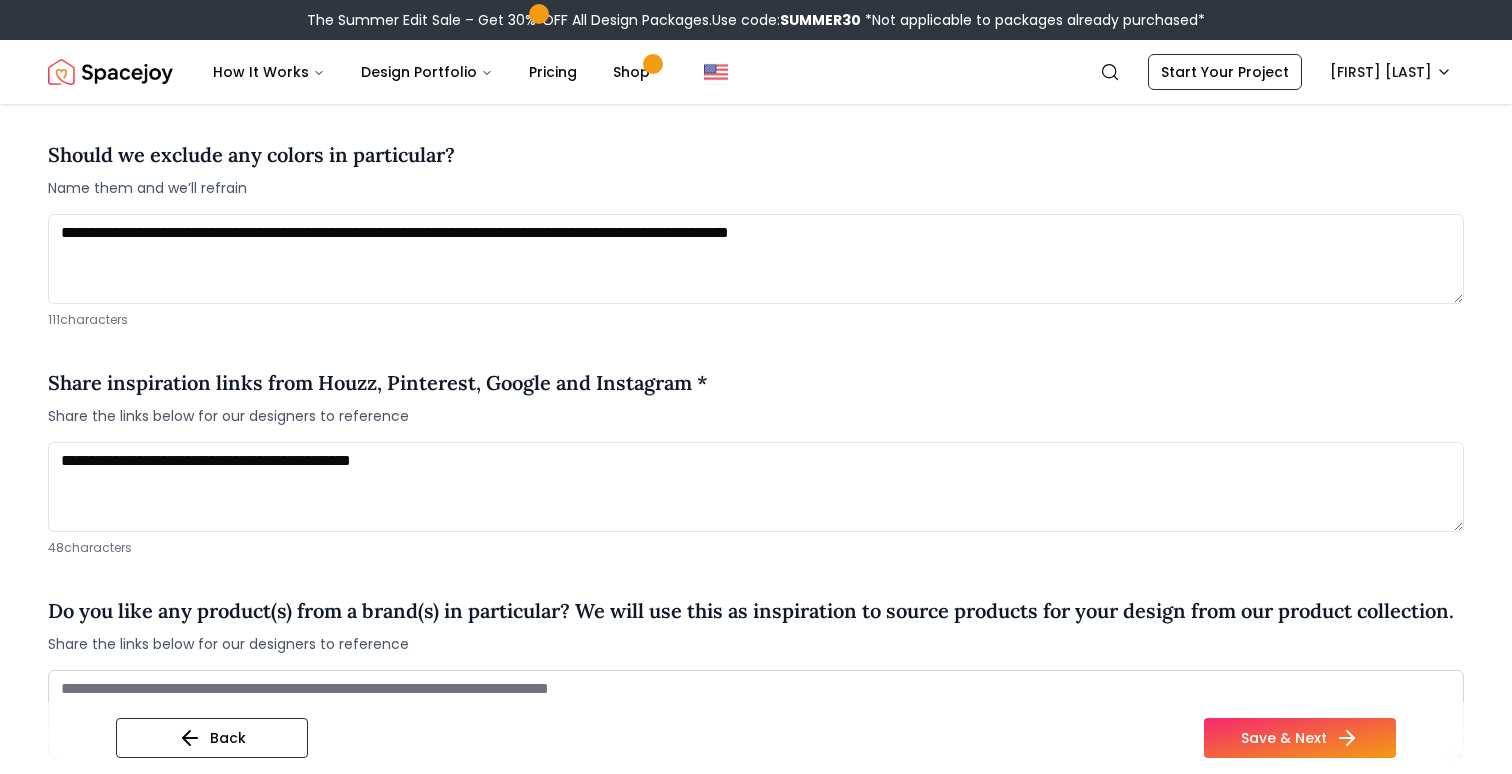 drag, startPoint x: 81, startPoint y: 458, endPoint x: 369, endPoint y: 5, distance: 536.7988 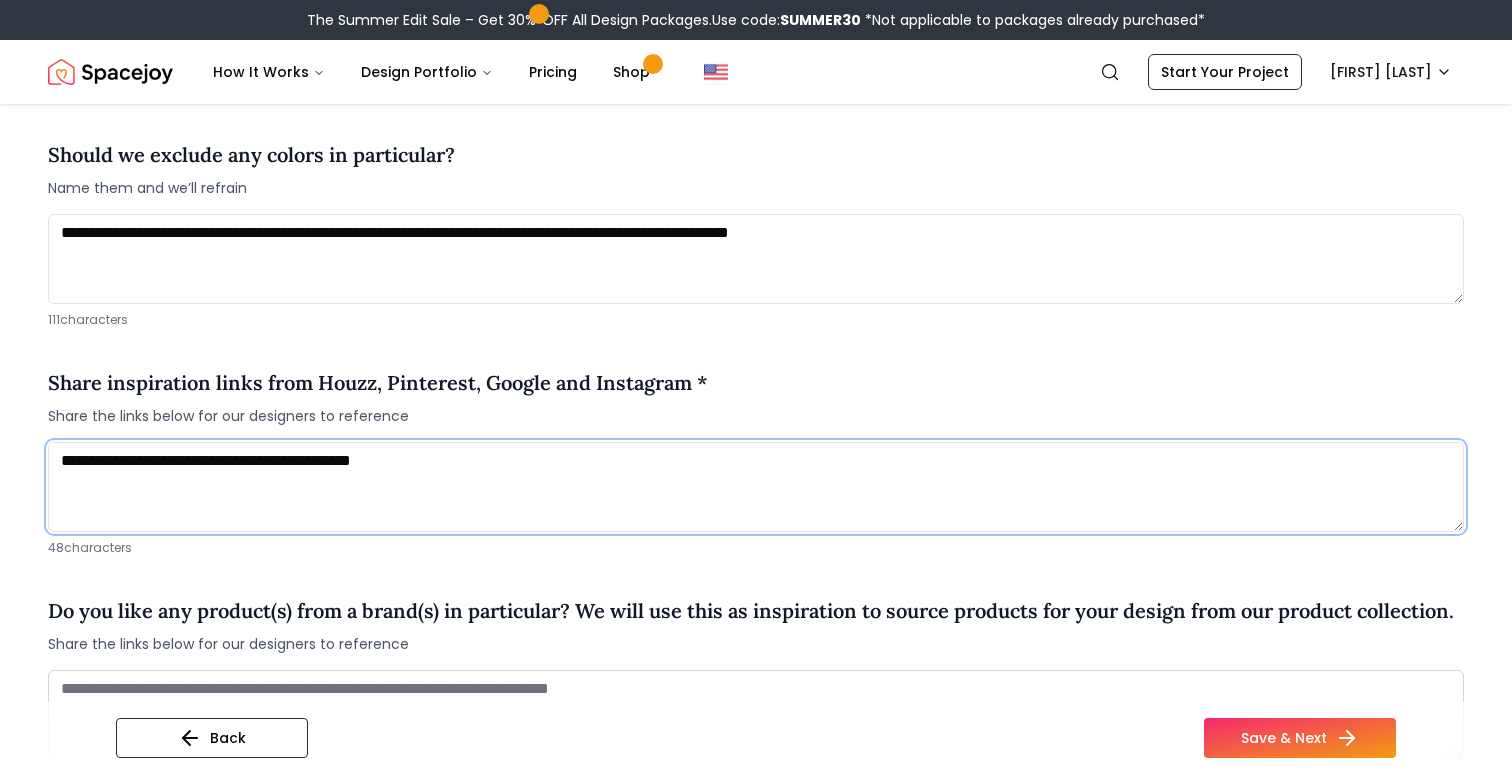 paste on "**********" 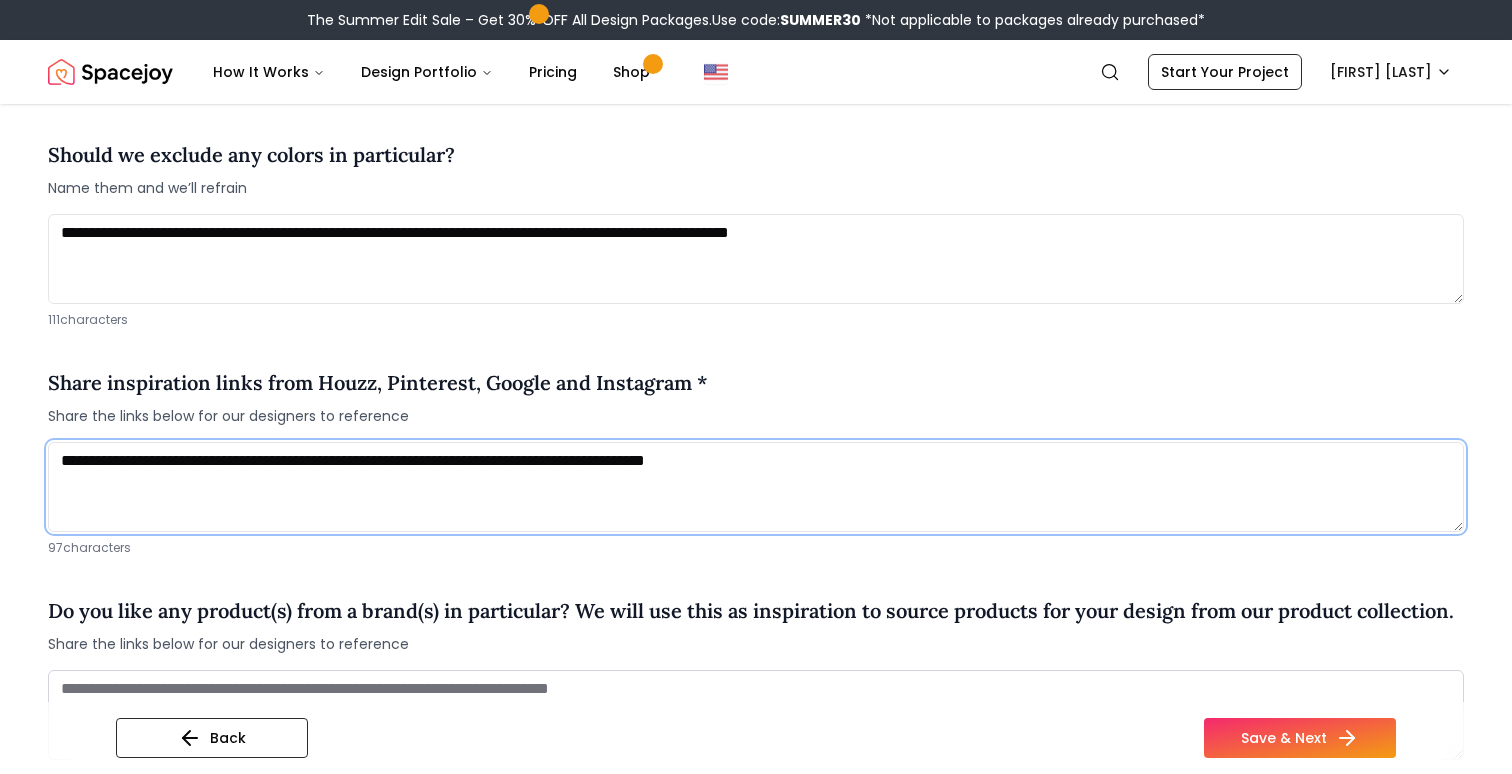 click on "**********" at bounding box center (756, 487) 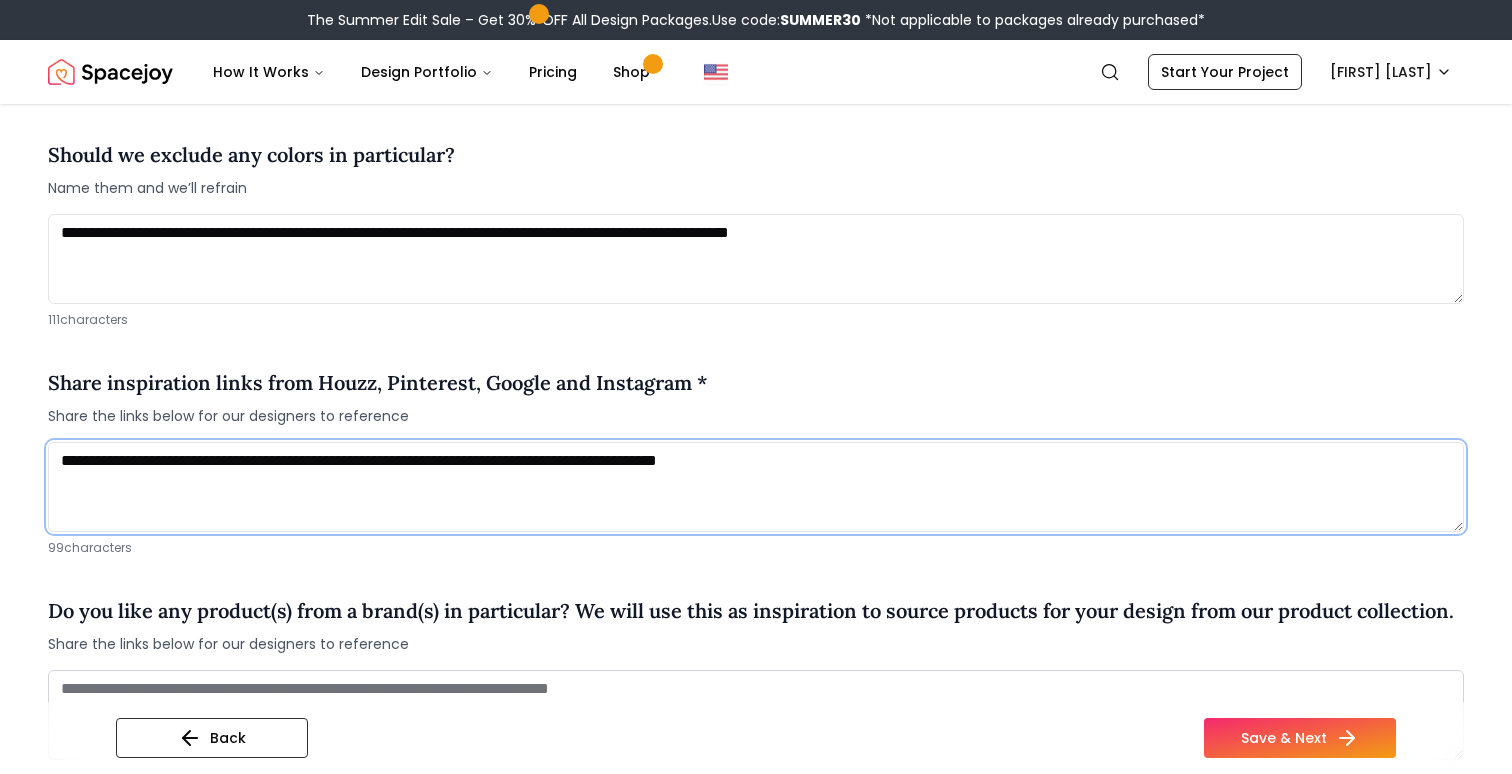 click on "**********" at bounding box center (756, 487) 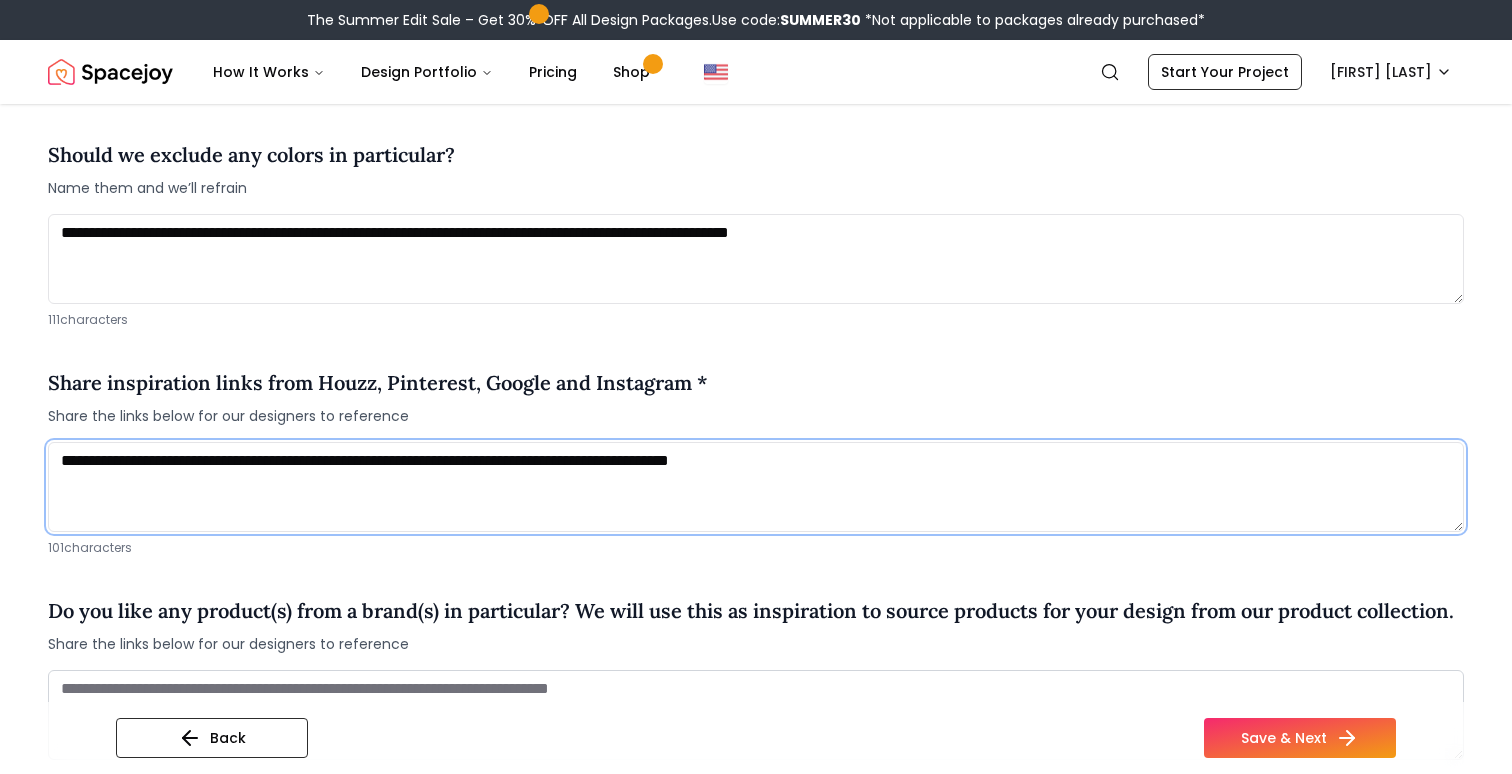 paste on "**********" 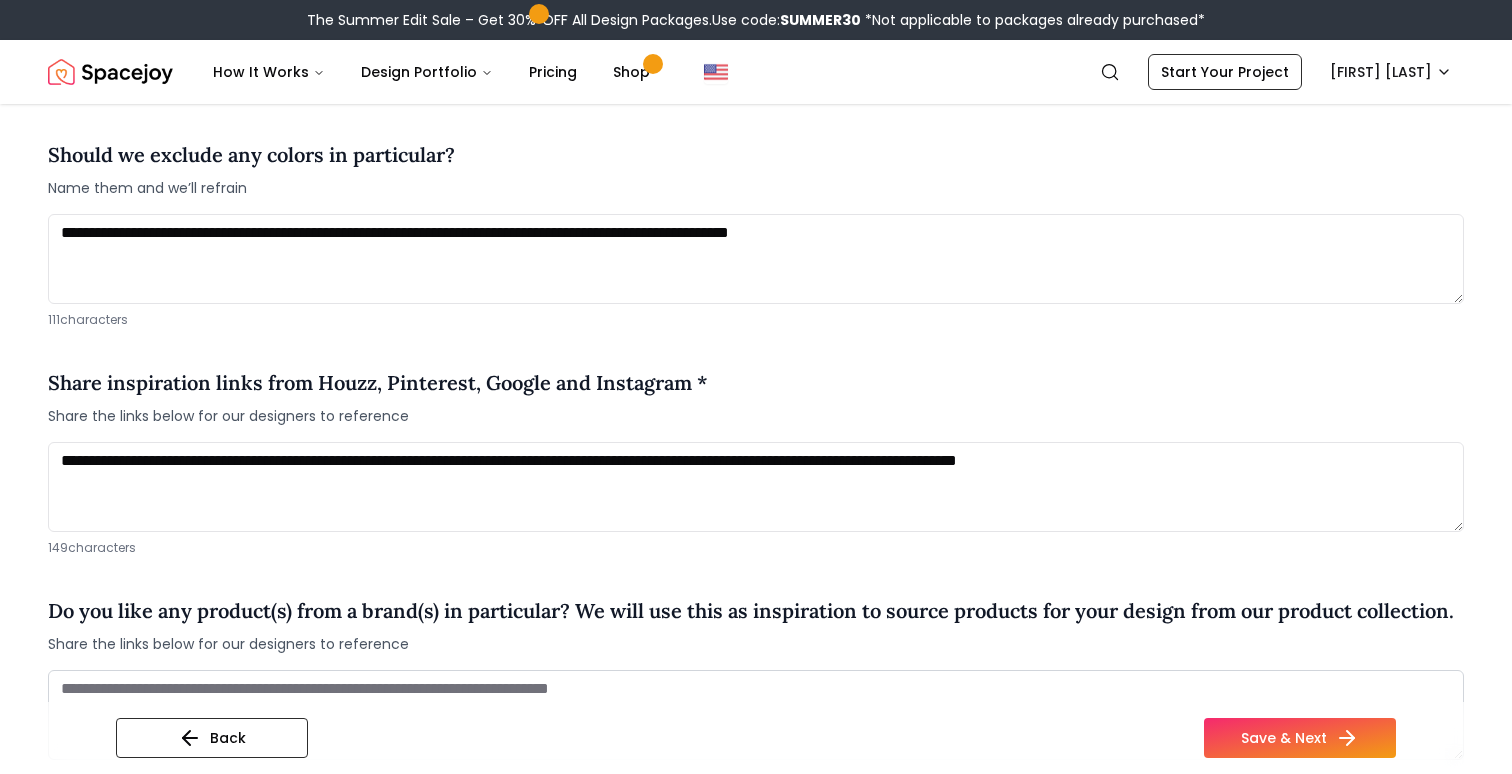 drag, startPoint x: 933, startPoint y: 464, endPoint x: 1146, endPoint y: 11, distance: 500.57767 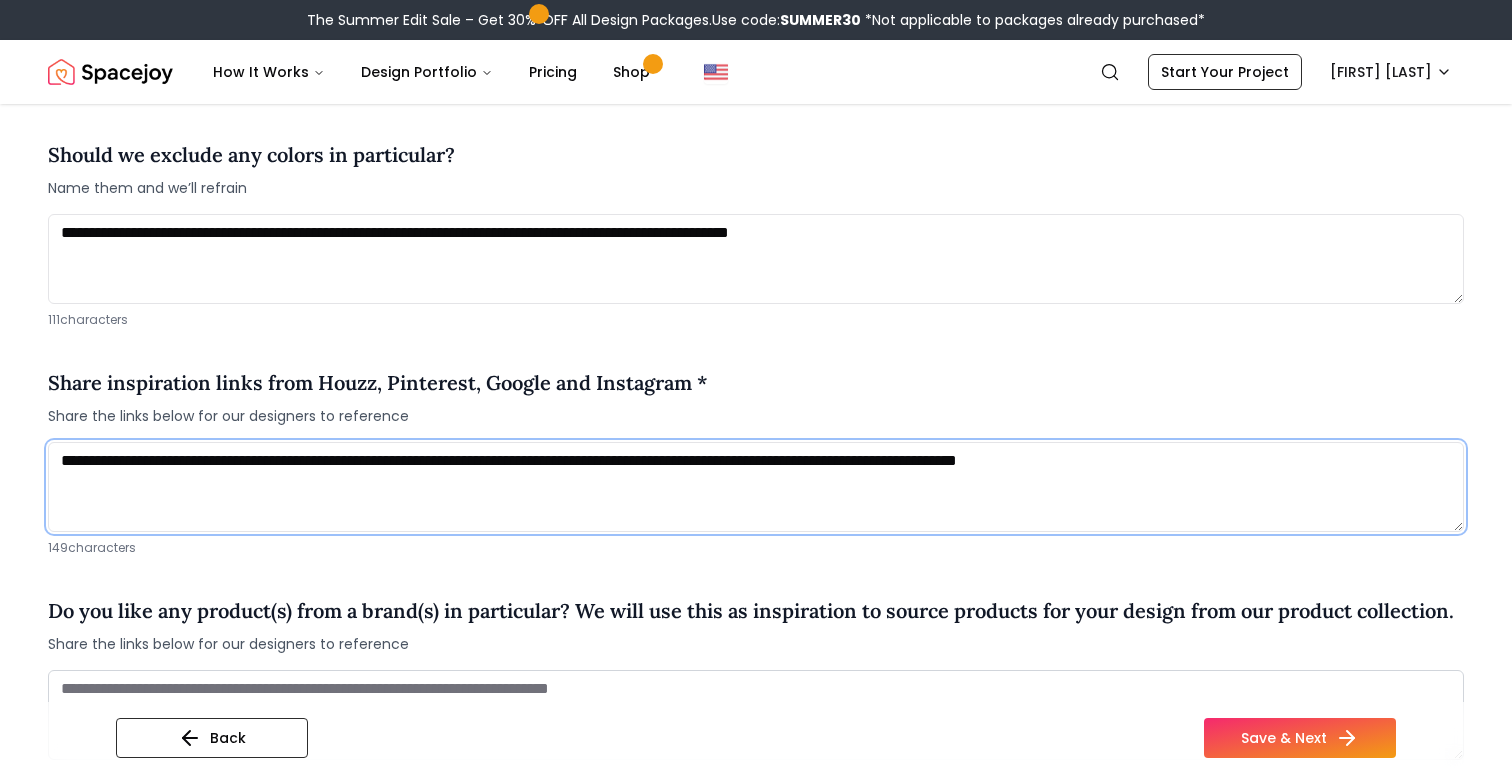 paste on "**********" 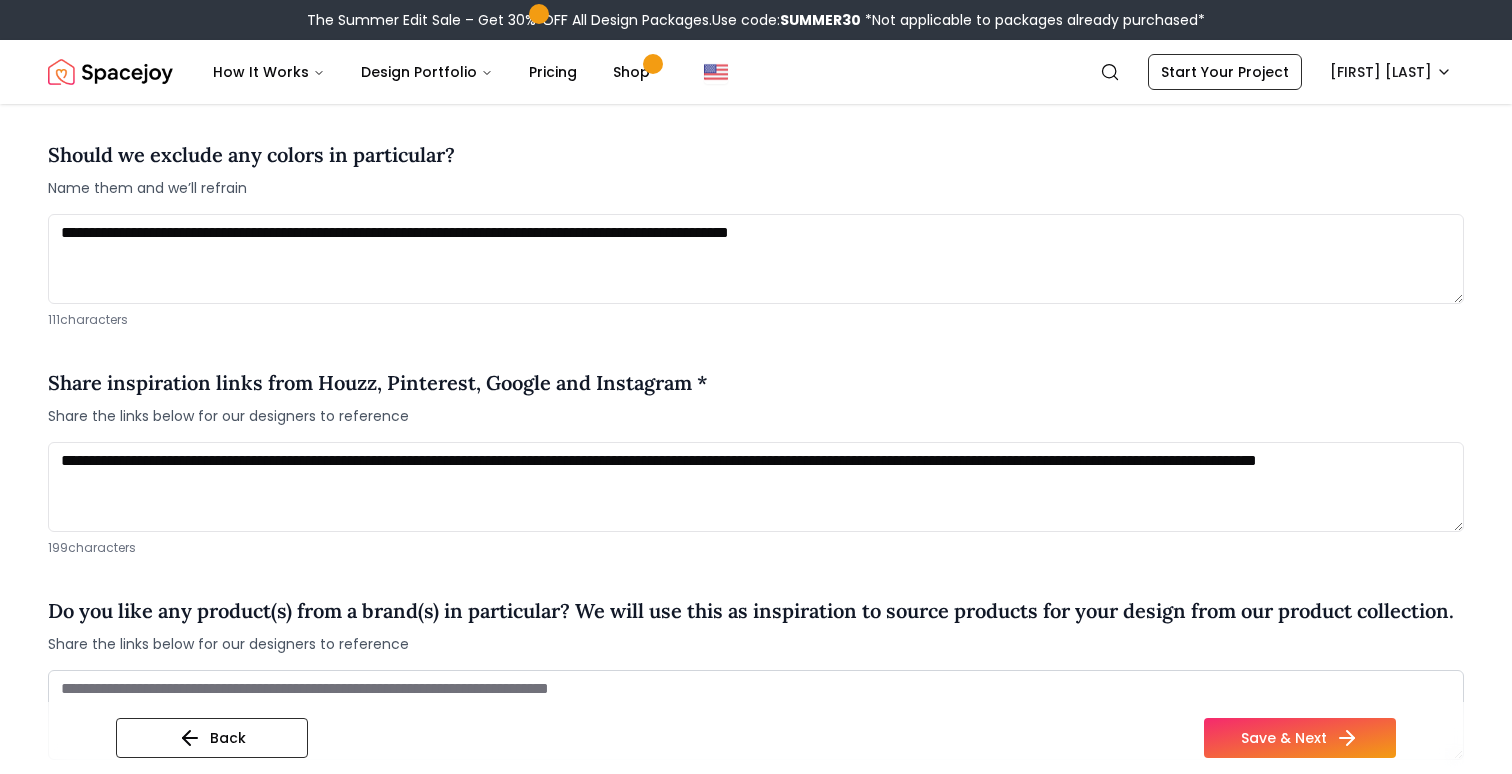 drag, startPoint x: 1349, startPoint y: 462, endPoint x: 1511, endPoint y: 9, distance: 481.0956 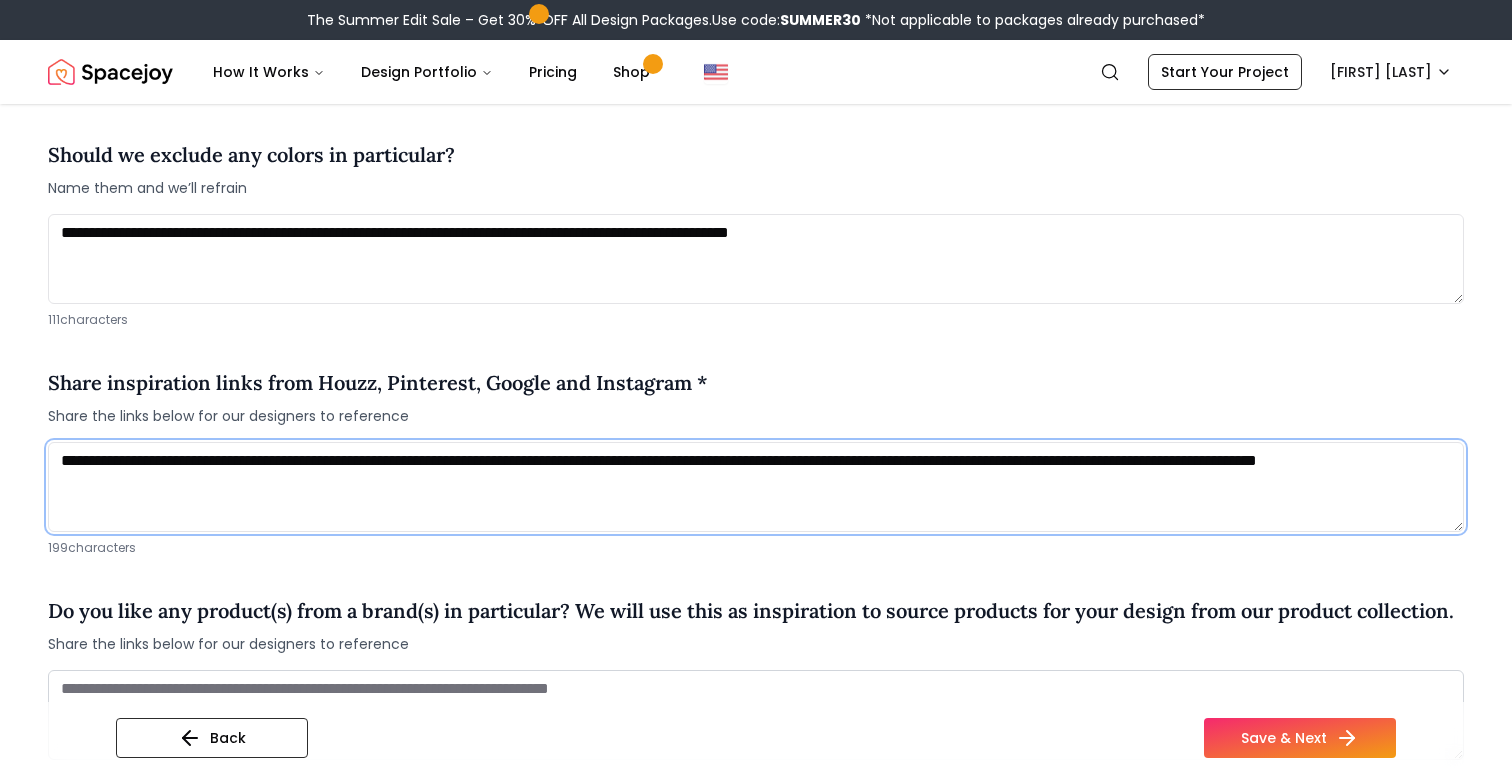 paste on "**********" 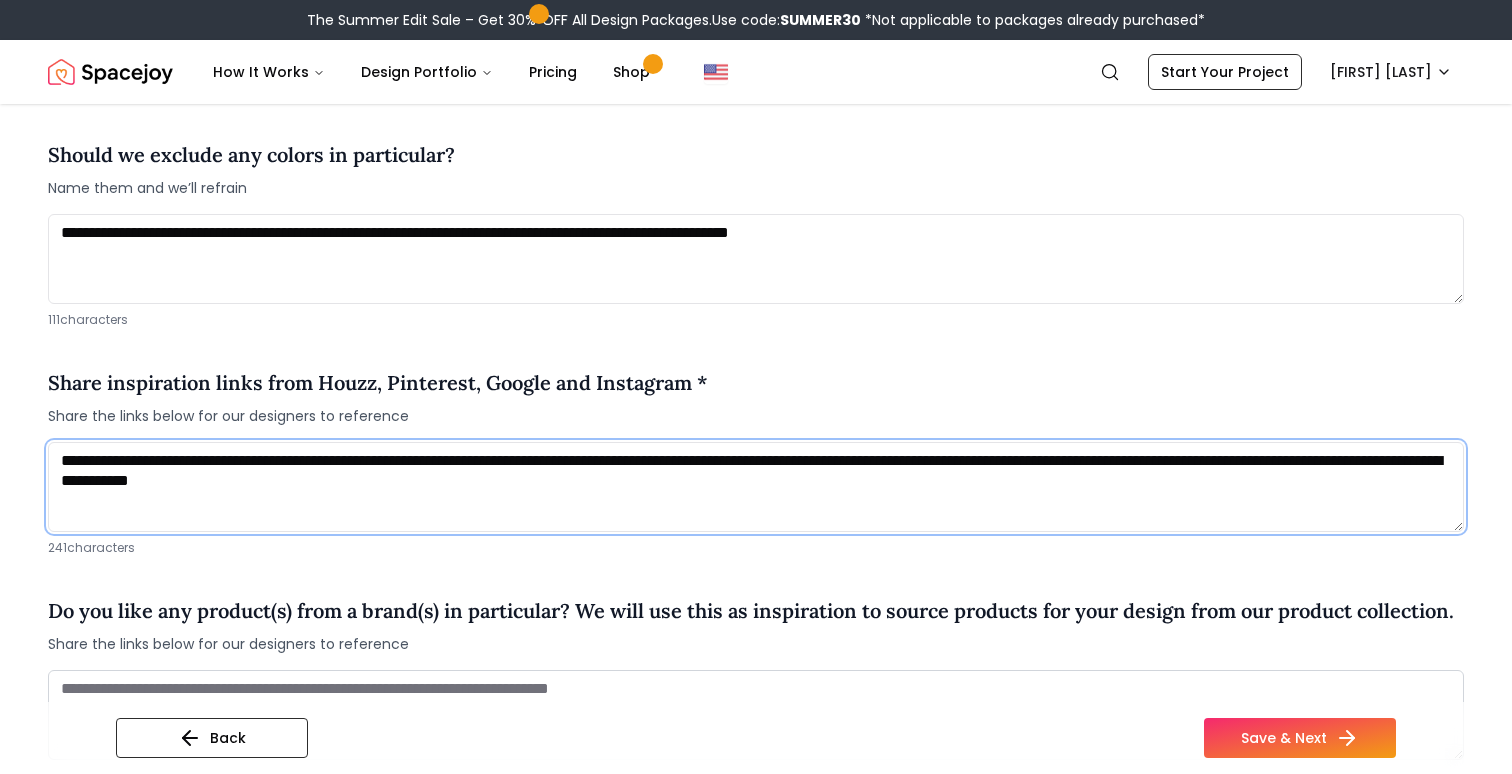 click on "**********" at bounding box center [756, 487] 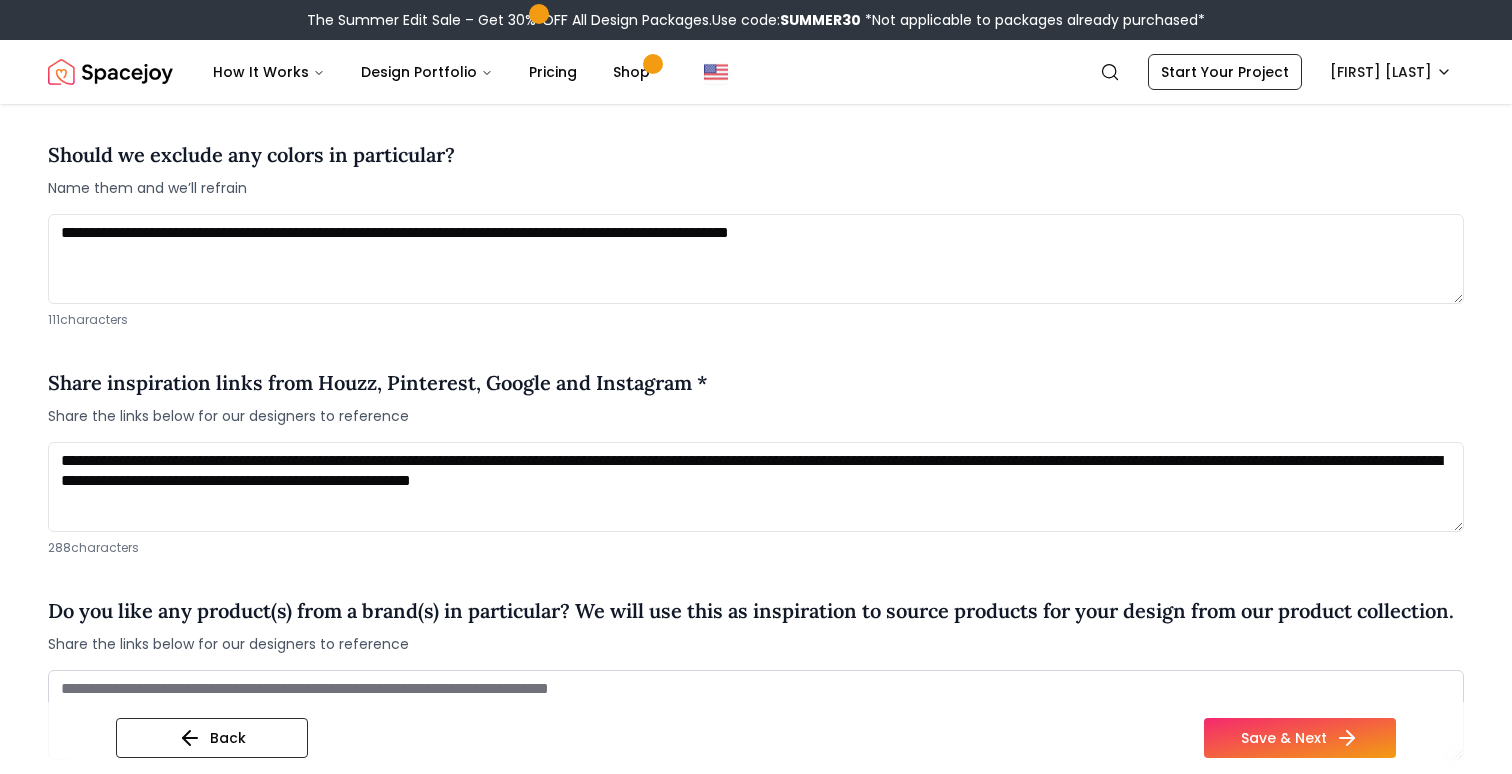 drag, startPoint x: 352, startPoint y: 505, endPoint x: 722, endPoint y: 1, distance: 625.2327 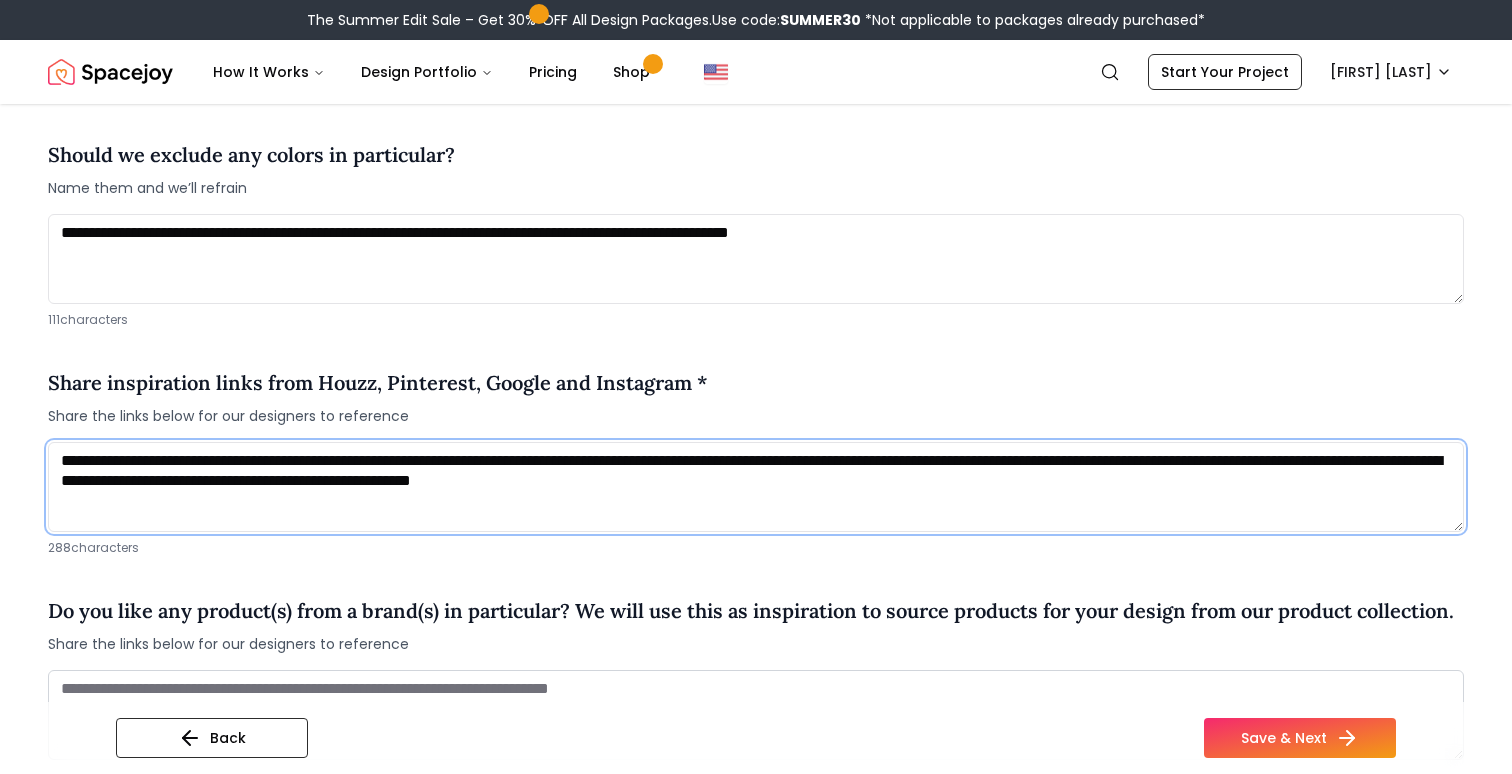 paste on "**********" 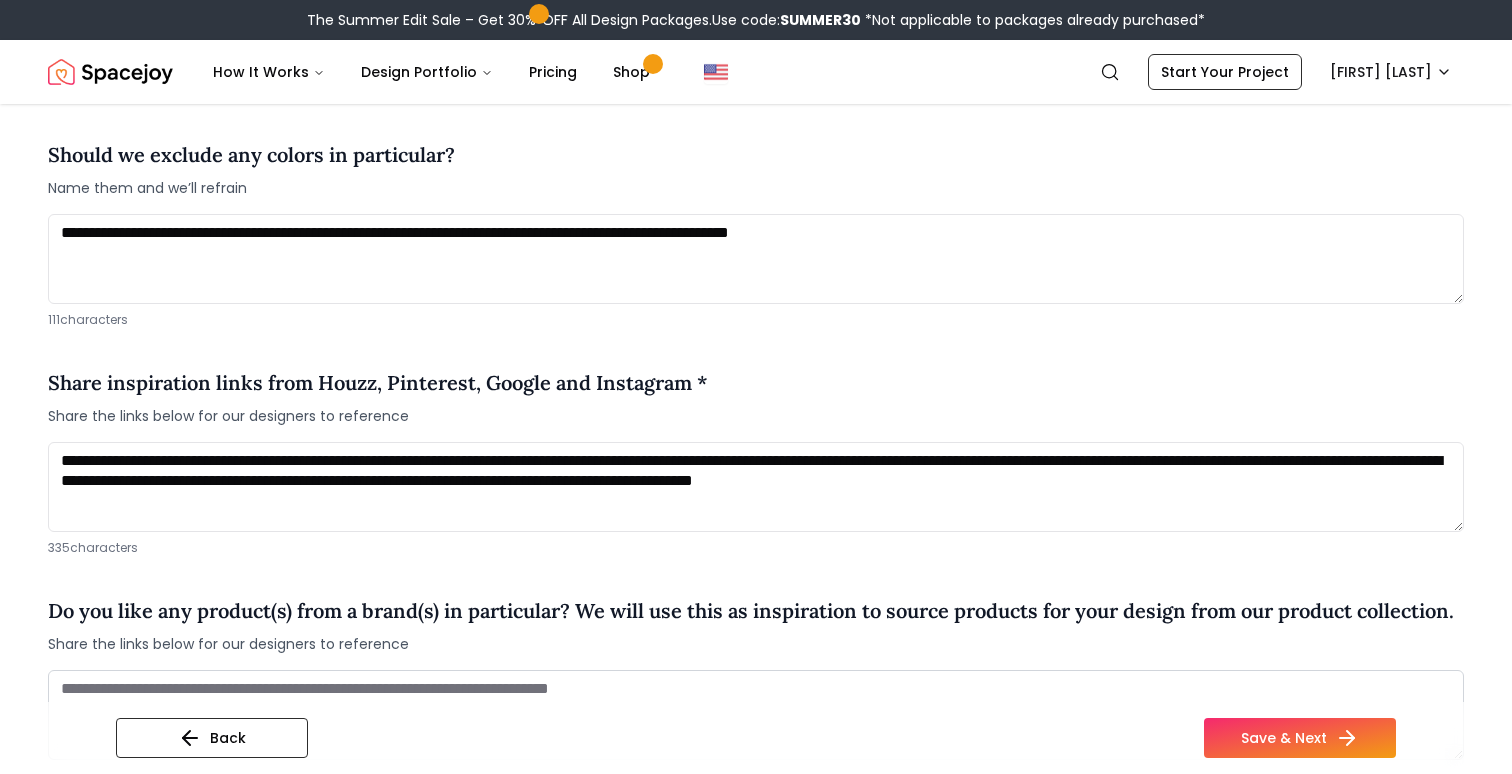 drag, startPoint x: 734, startPoint y: 506, endPoint x: 1423, endPoint y: 3, distance: 853.0709 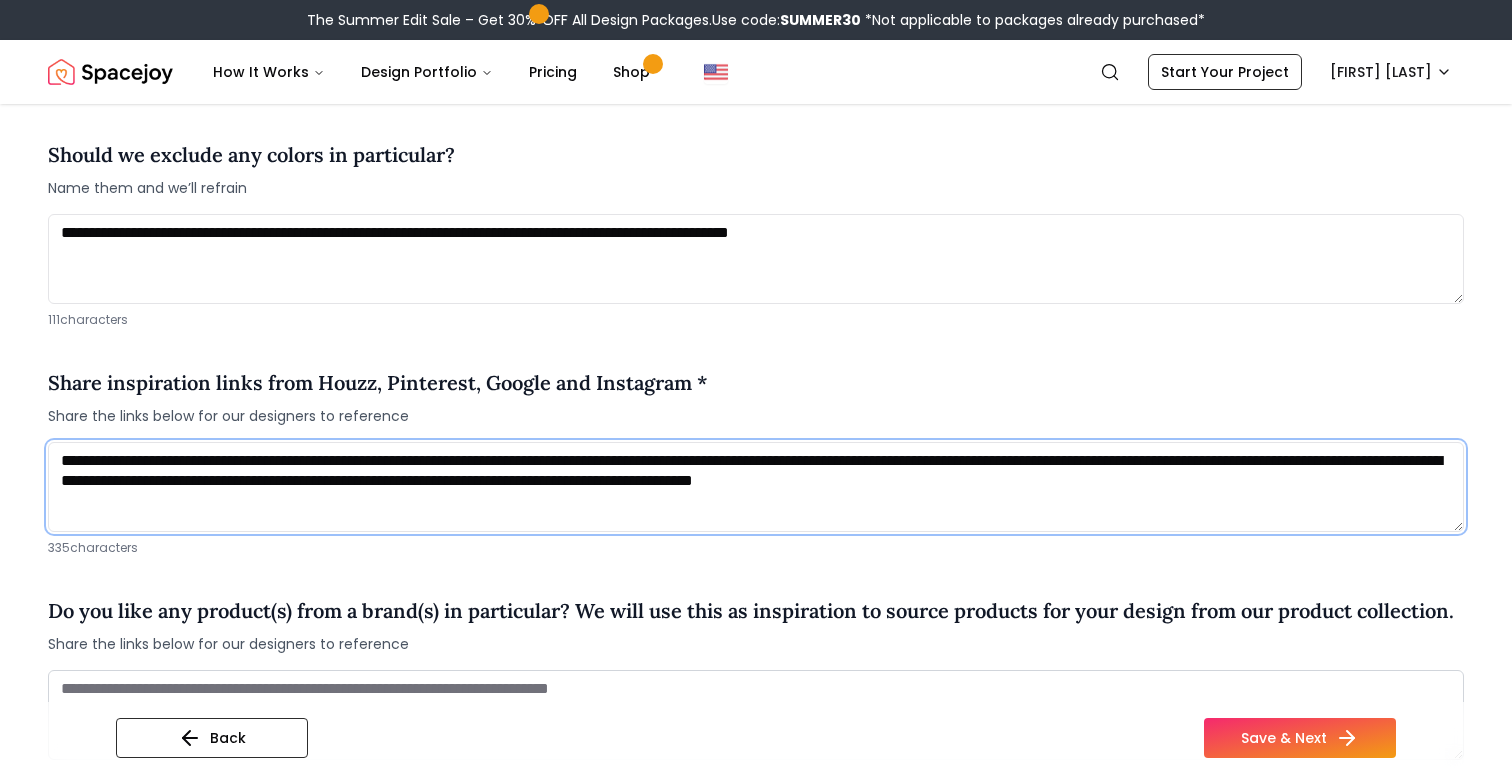 paste on "**********" 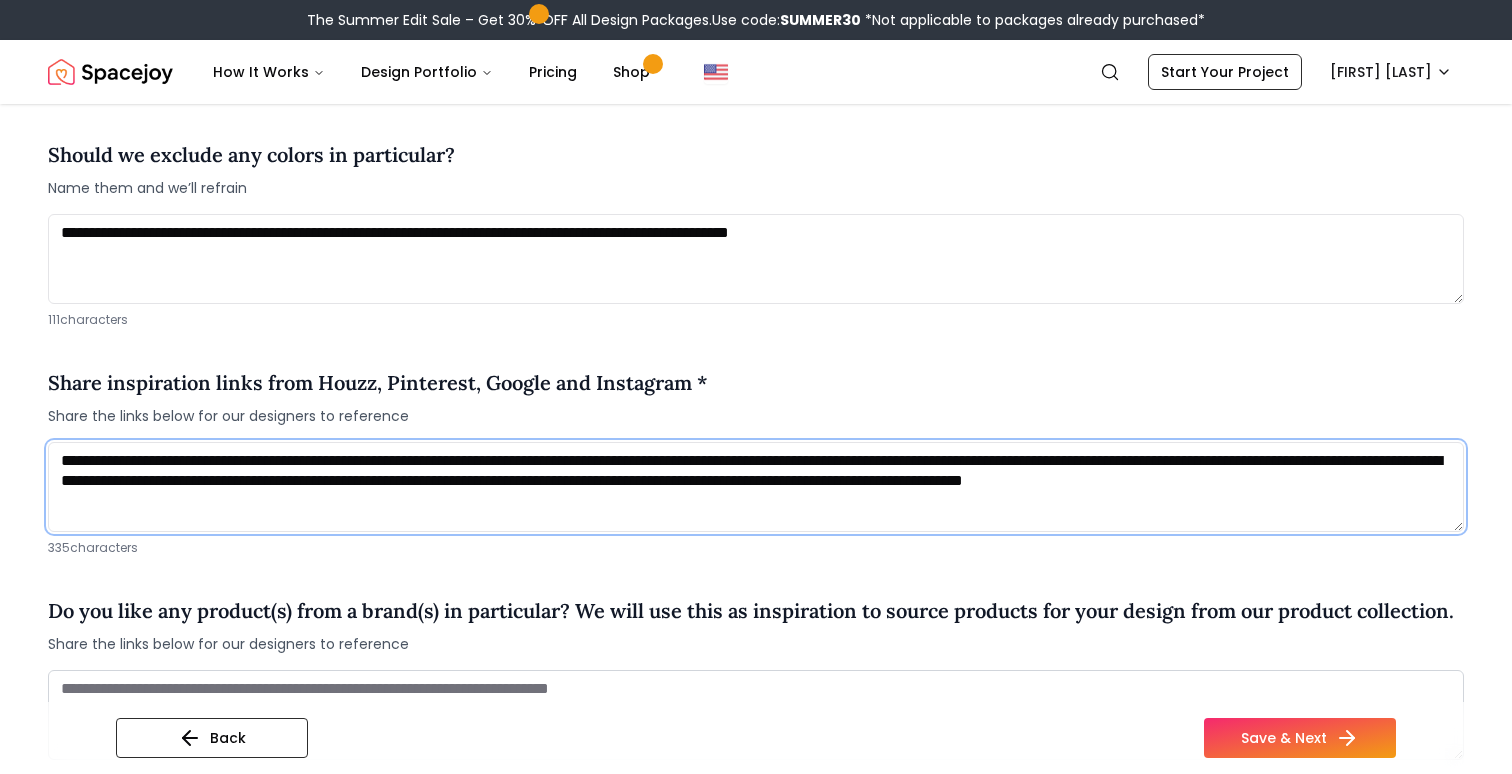 scroll, scrollTop: 1, scrollLeft: 0, axis: vertical 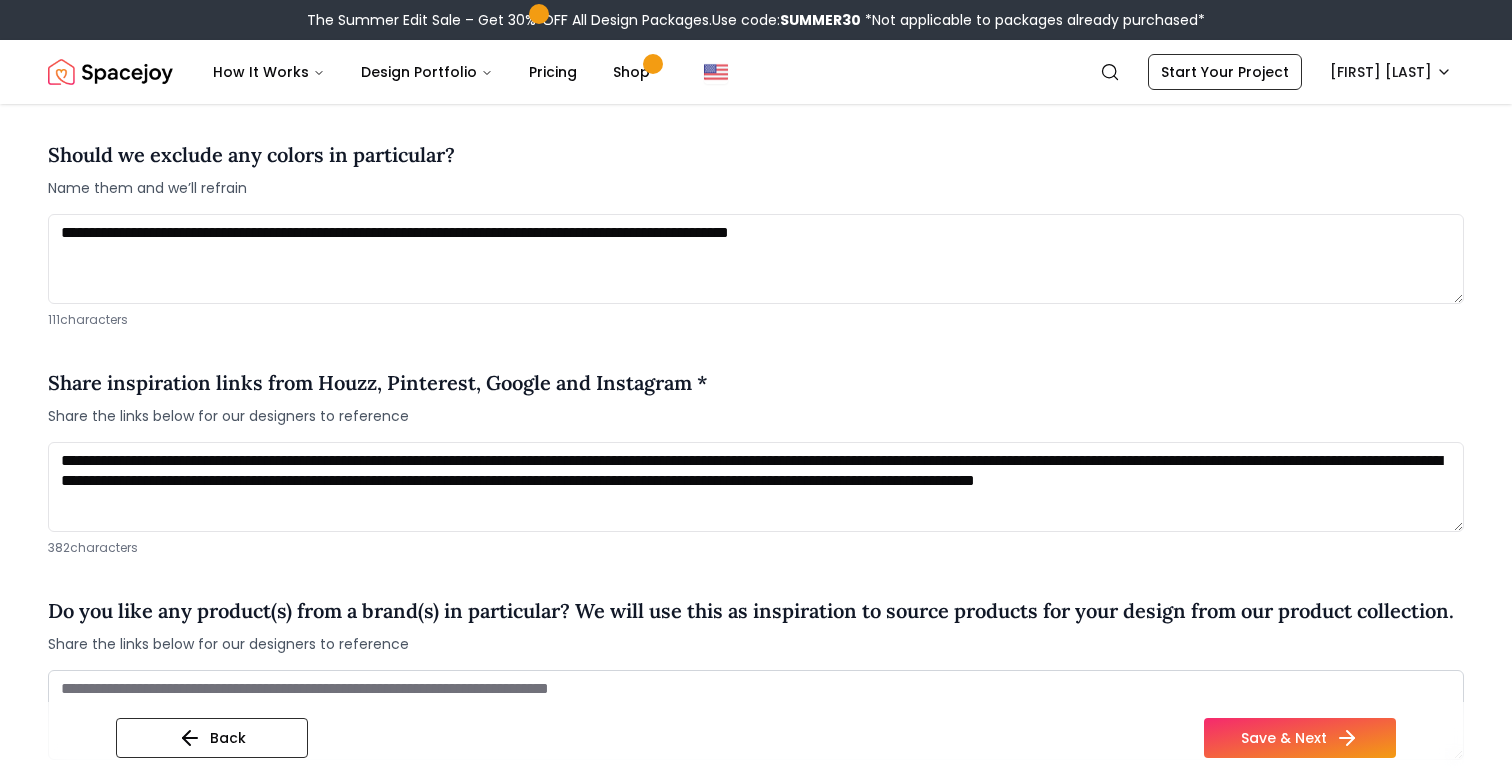 drag, startPoint x: 1159, startPoint y: 509, endPoint x: 1252, endPoint y: 6, distance: 511.52518 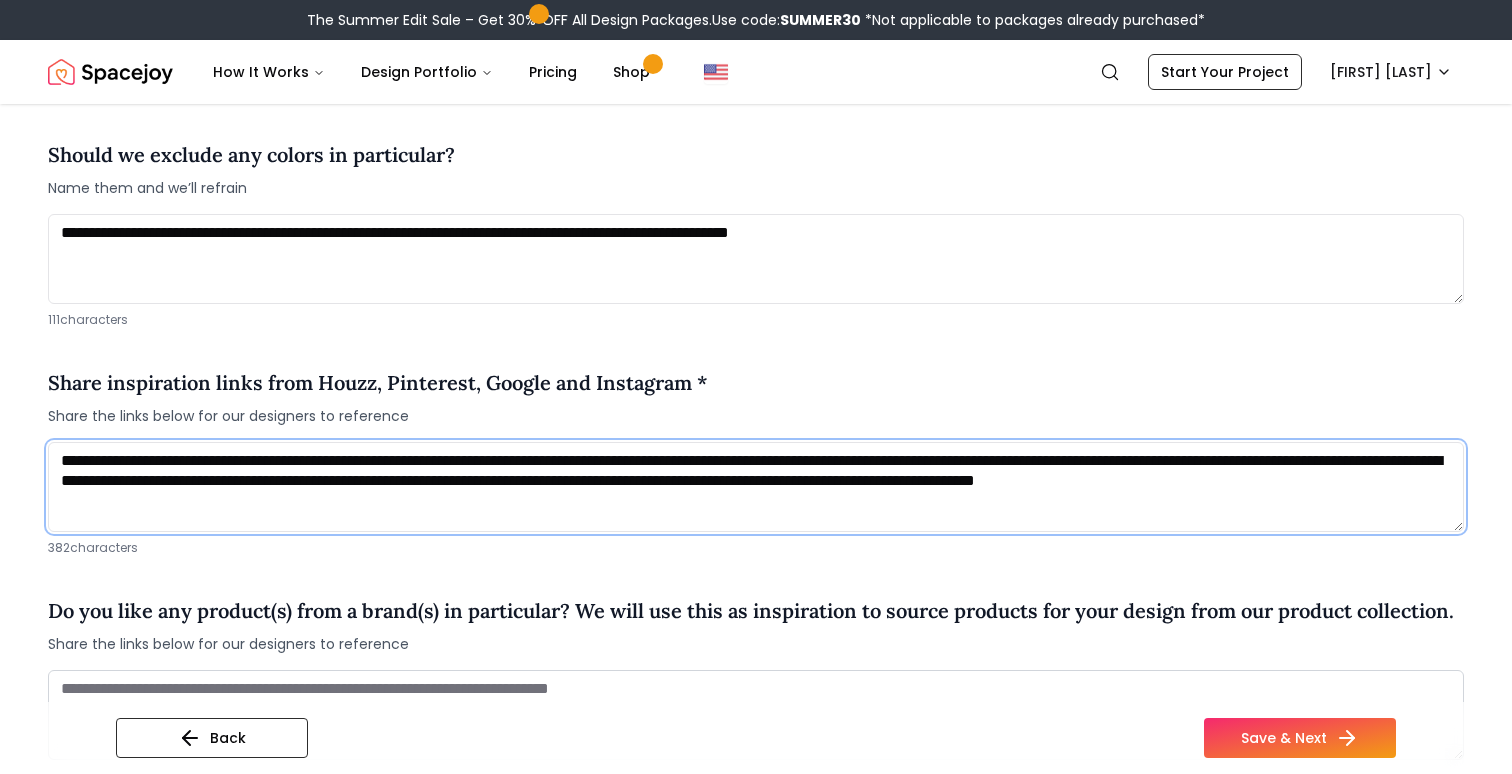 paste on "**********" 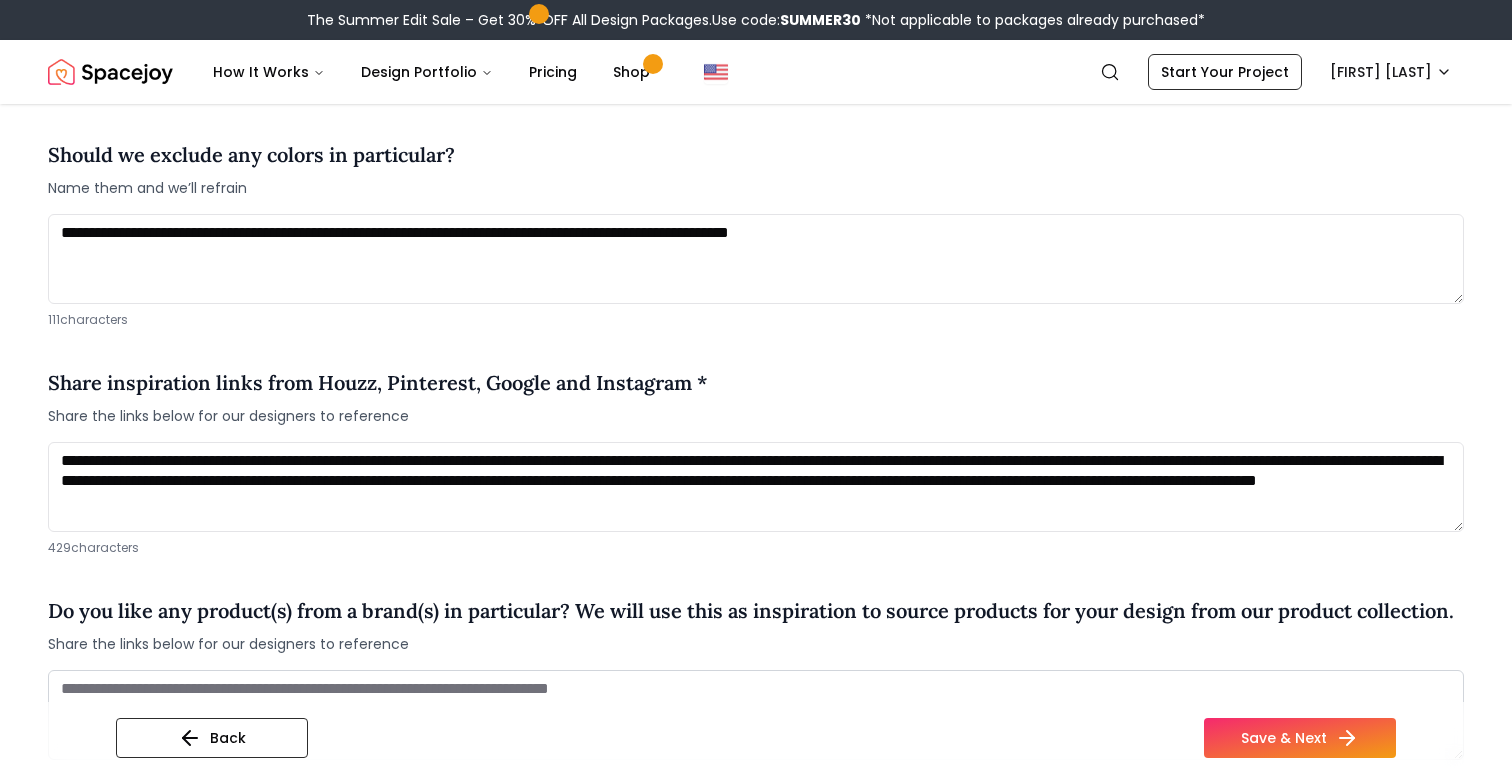 drag, startPoint x: 170, startPoint y: 520, endPoint x: 230, endPoint y: 16, distance: 507.55887 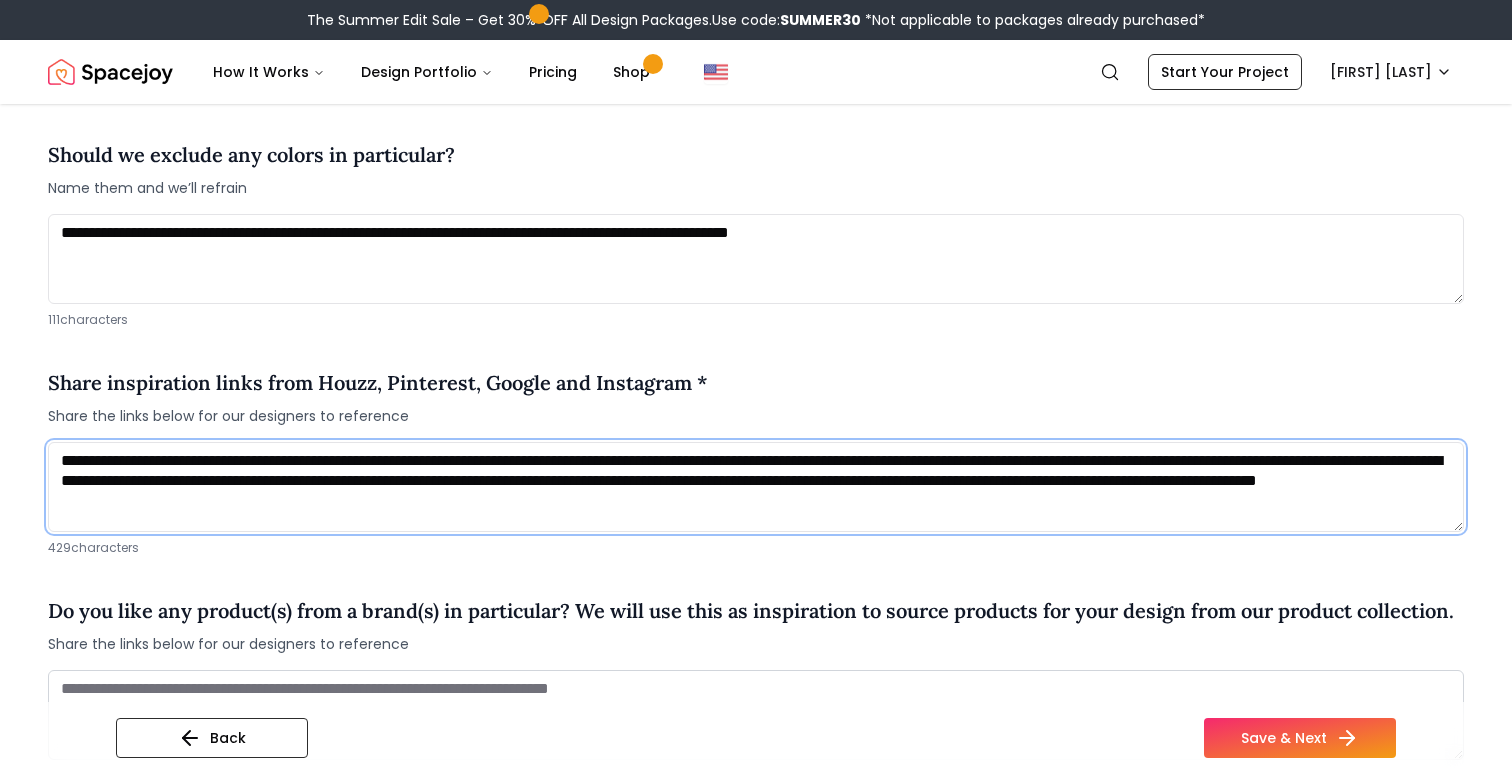 paste on "**********" 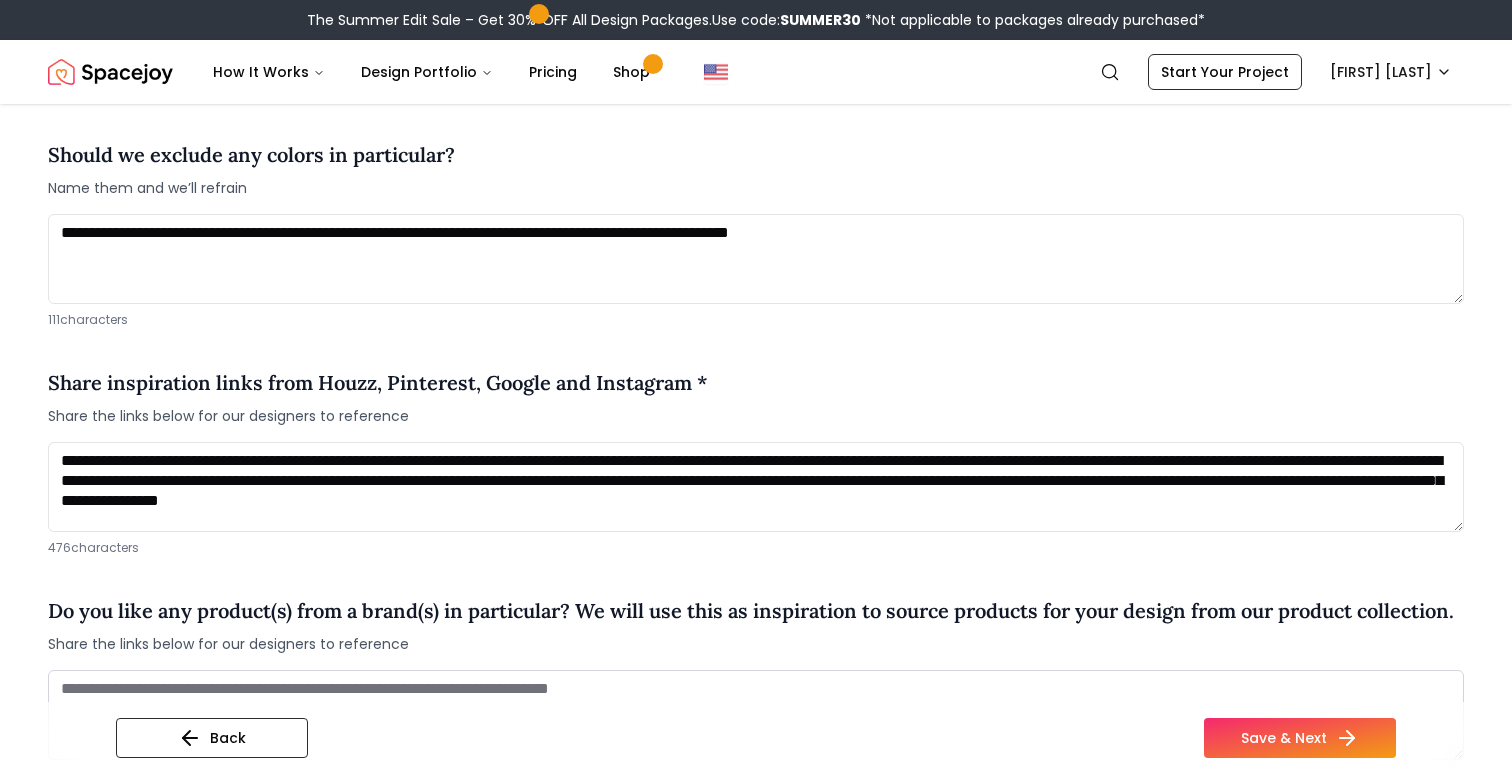 drag, startPoint x: 551, startPoint y: 523, endPoint x: 913, endPoint y: 8, distance: 629.499 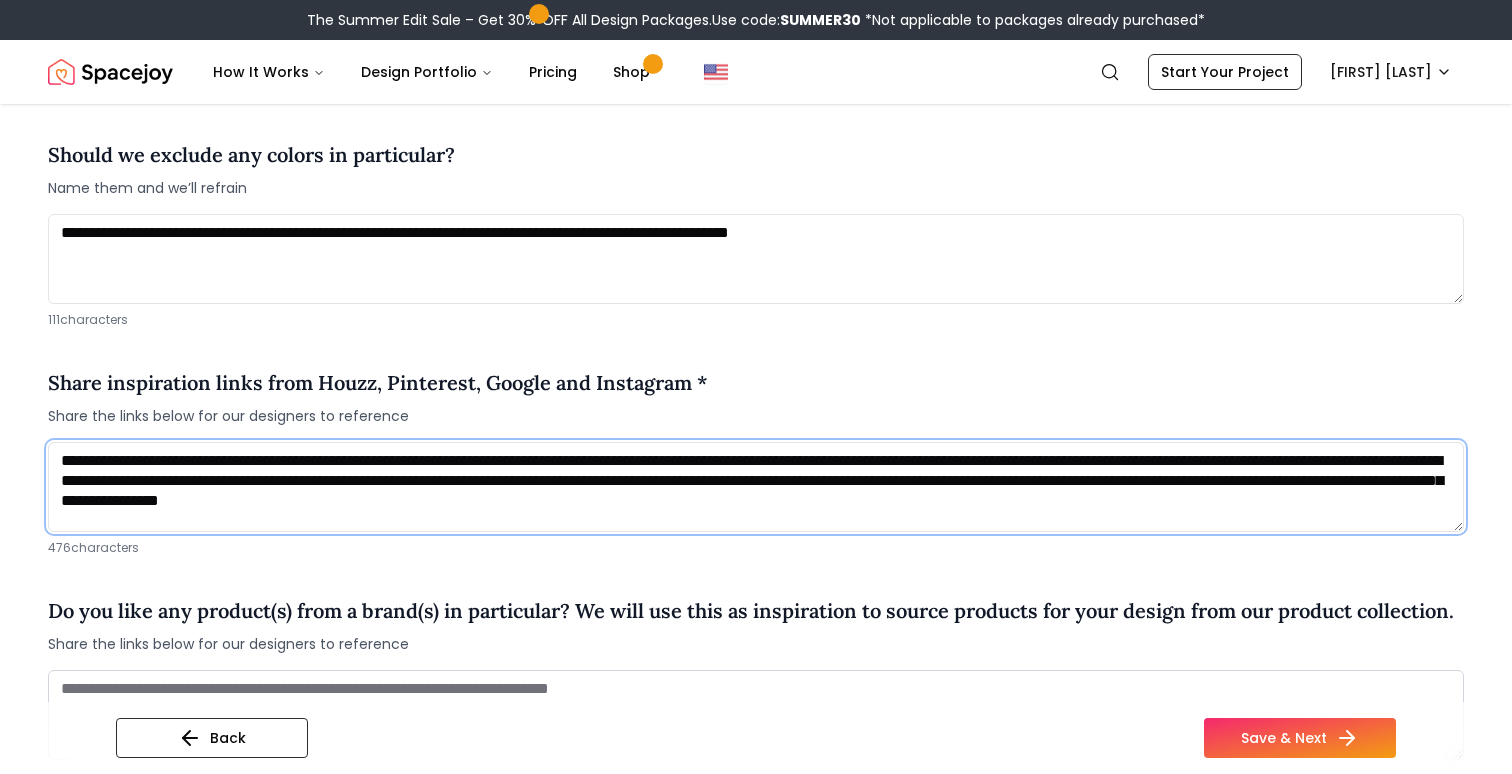 paste on "**********" 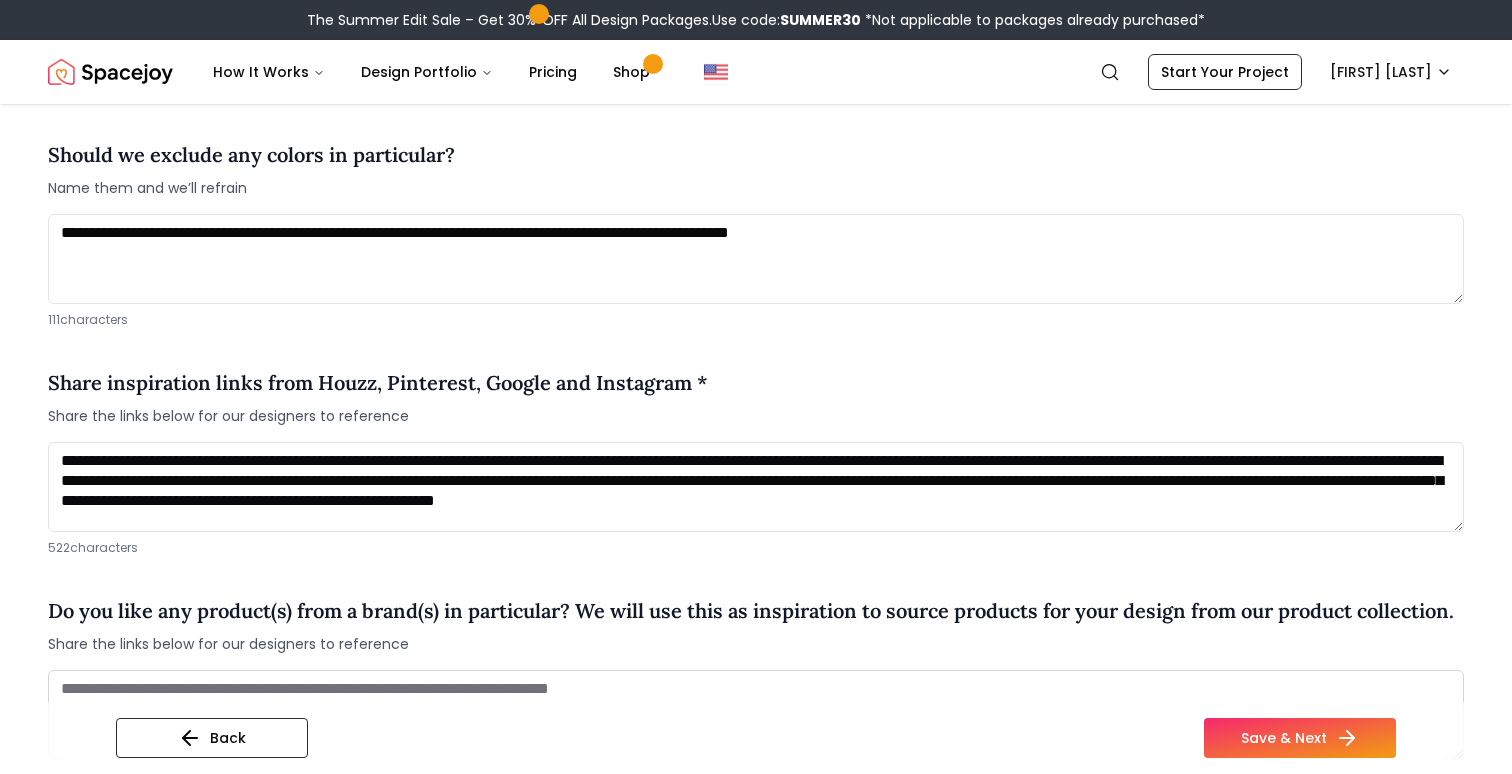 drag, startPoint x: 947, startPoint y: 520, endPoint x: 1349, endPoint y: 3, distance: 654.89923 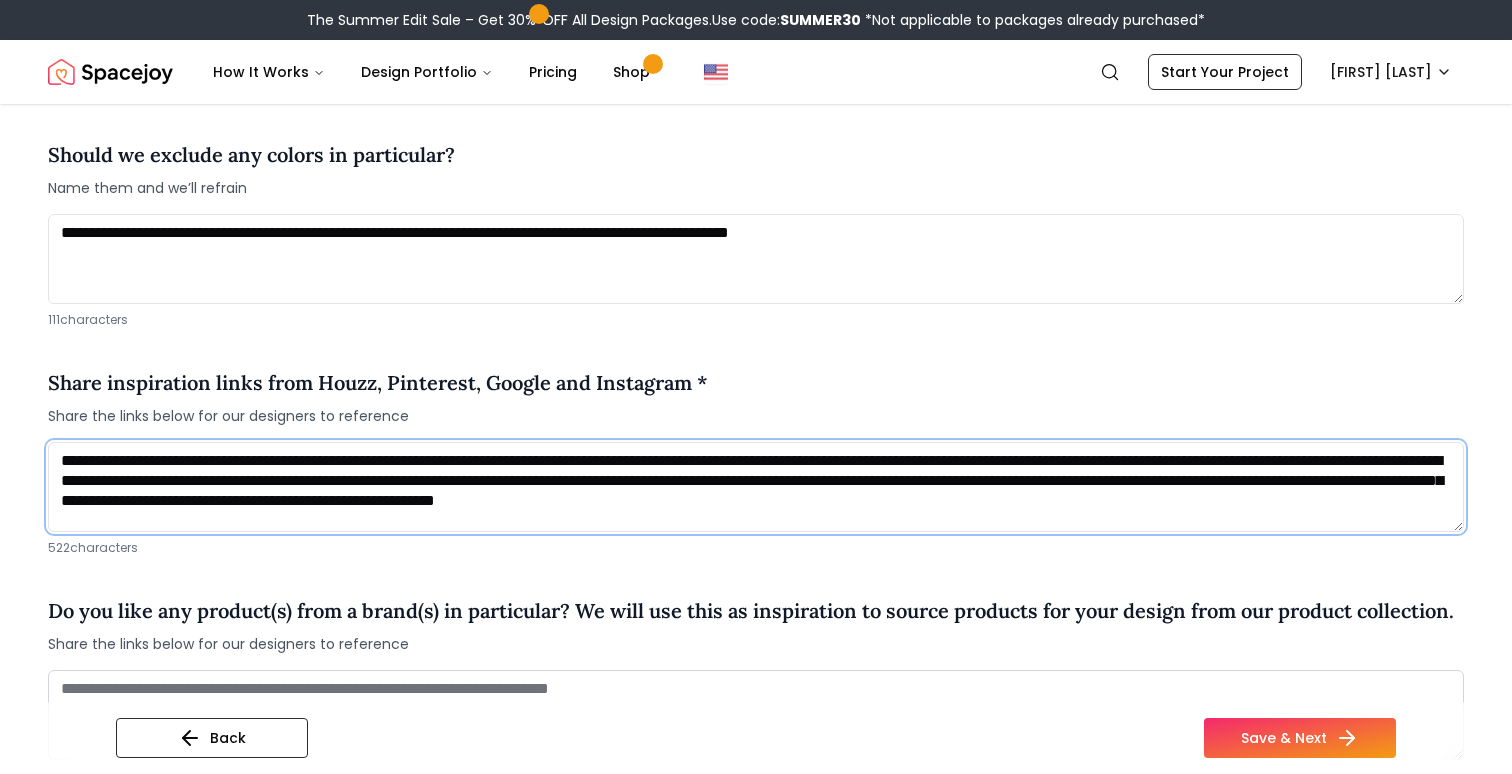 paste on "**********" 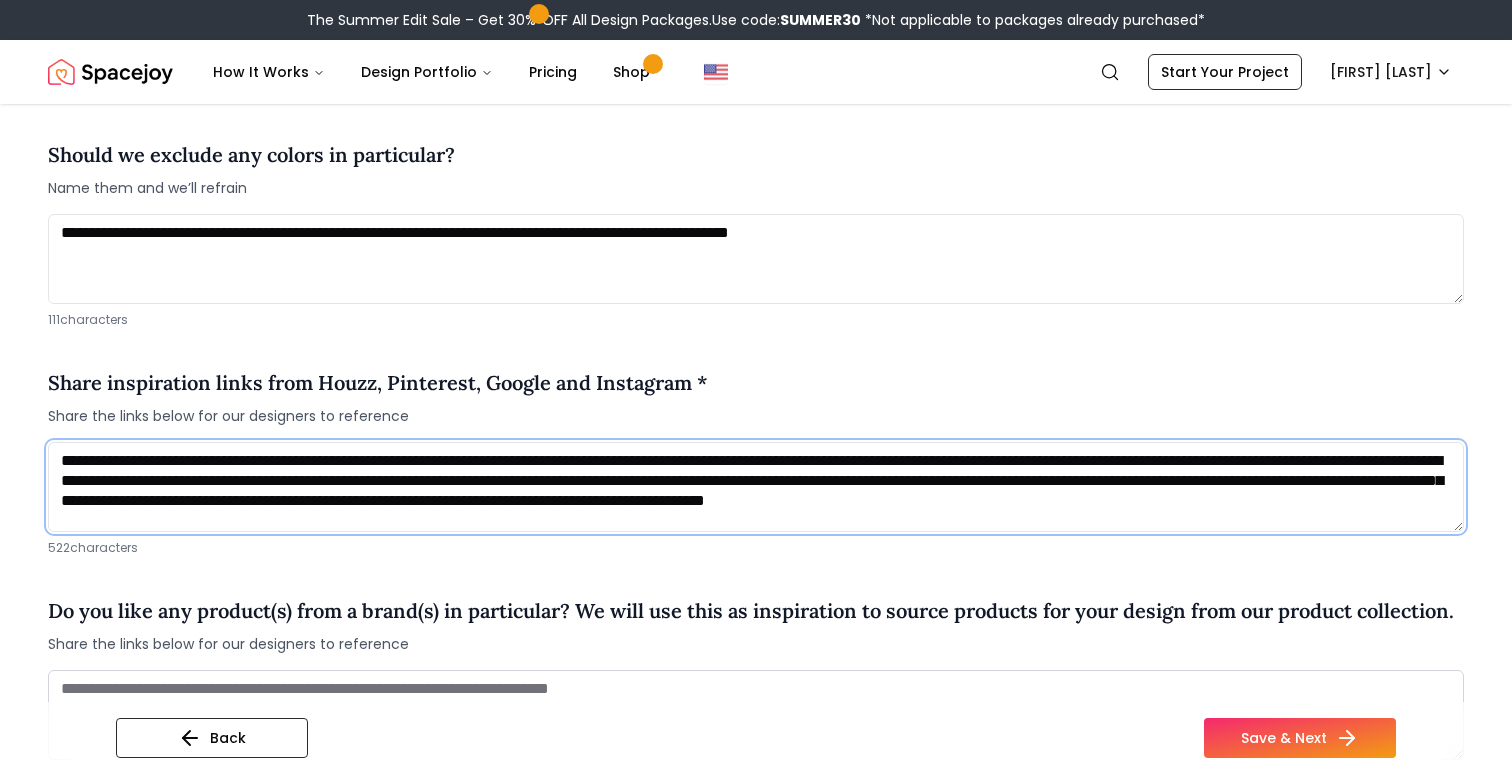scroll, scrollTop: 21, scrollLeft: 0, axis: vertical 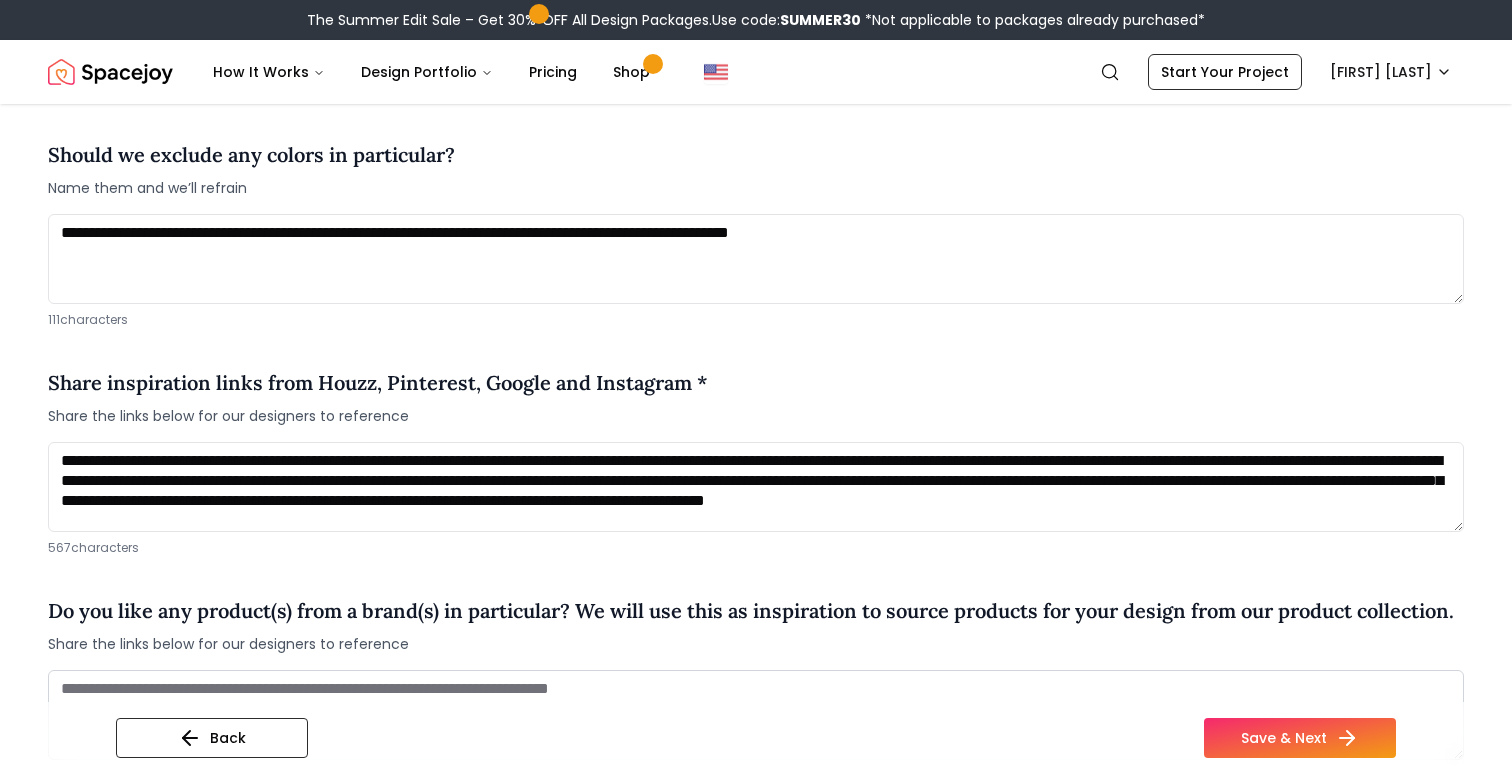 drag, startPoint x: 1349, startPoint y: 521, endPoint x: 729, endPoint y: 34, distance: 788.3965 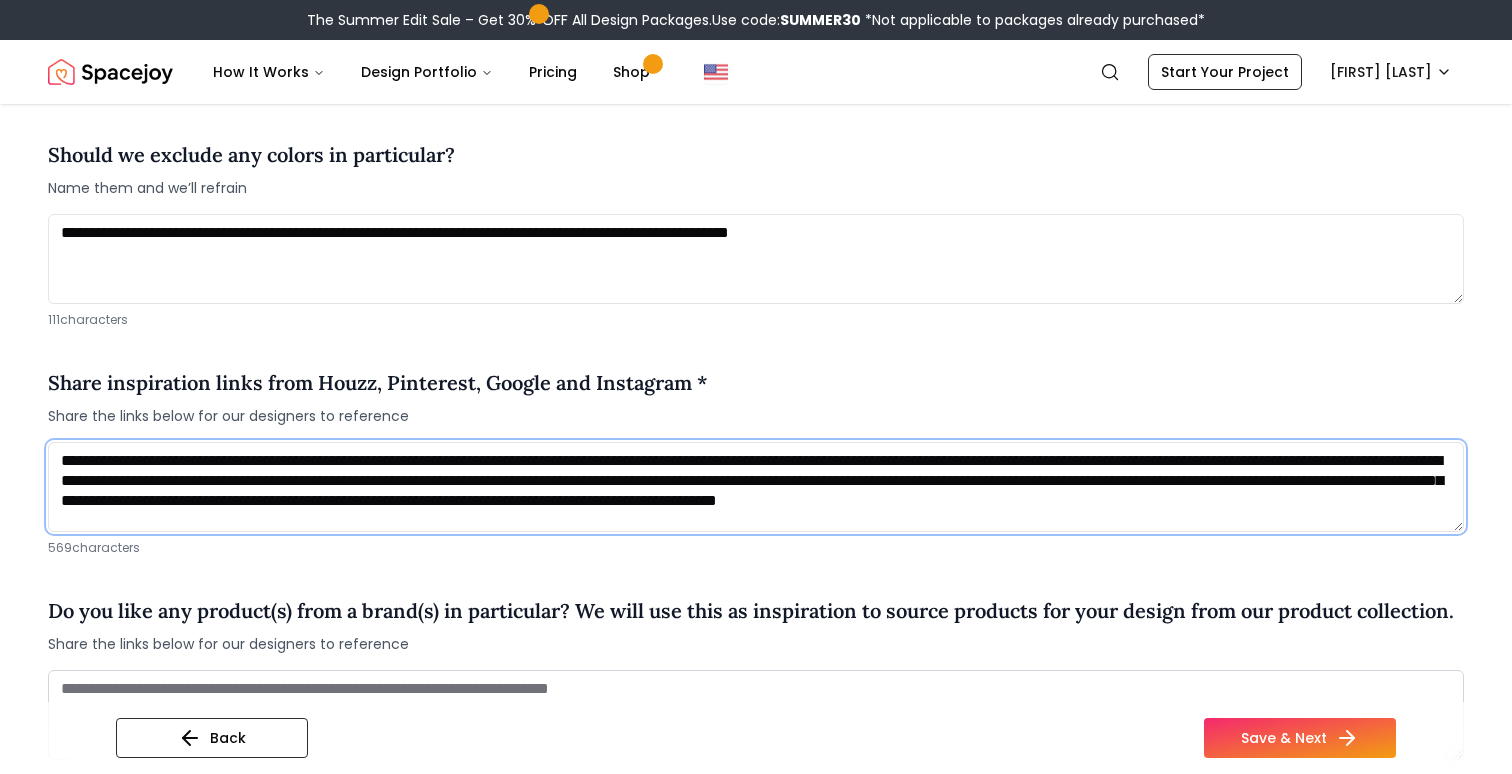 paste on "**********" 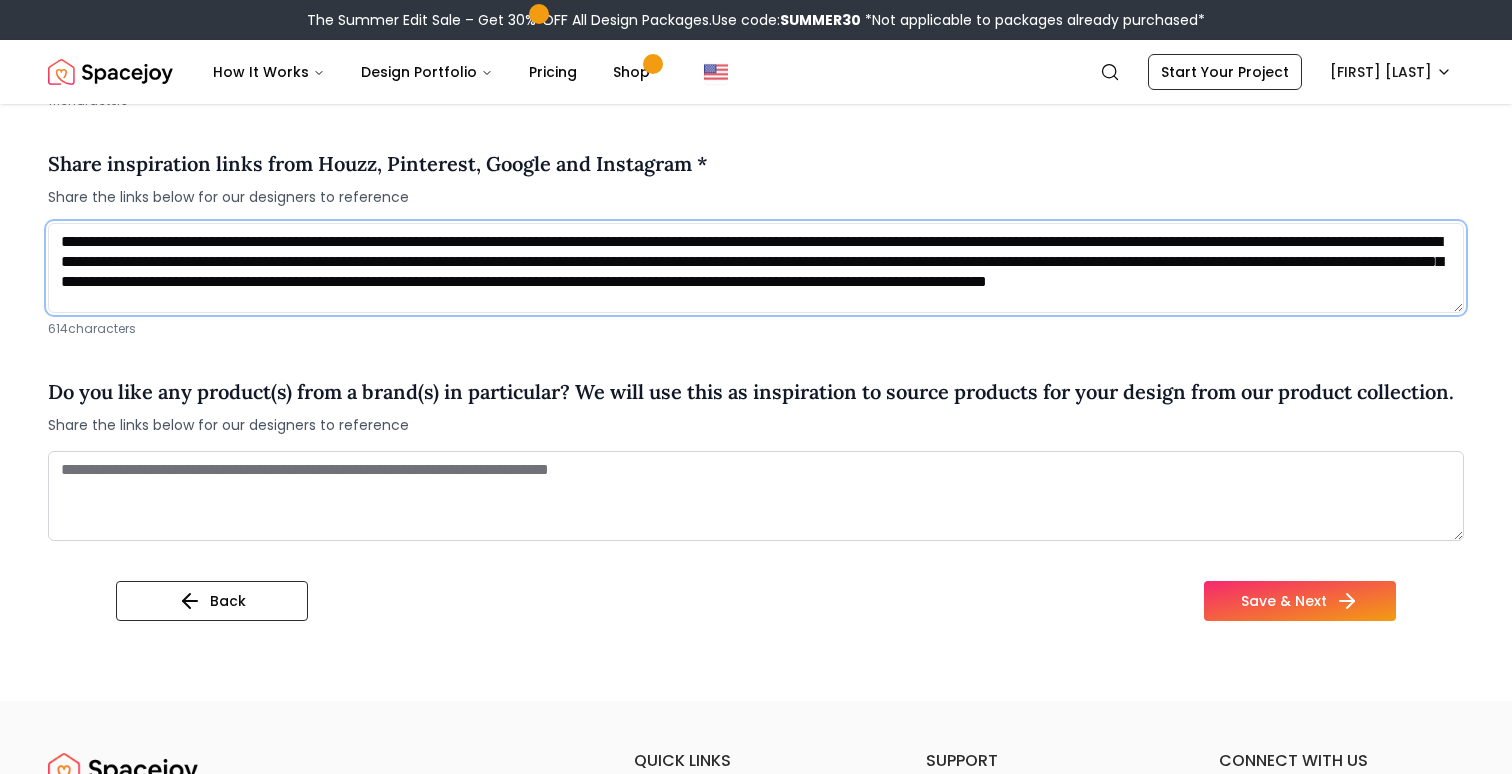 scroll, scrollTop: 1608, scrollLeft: 0, axis: vertical 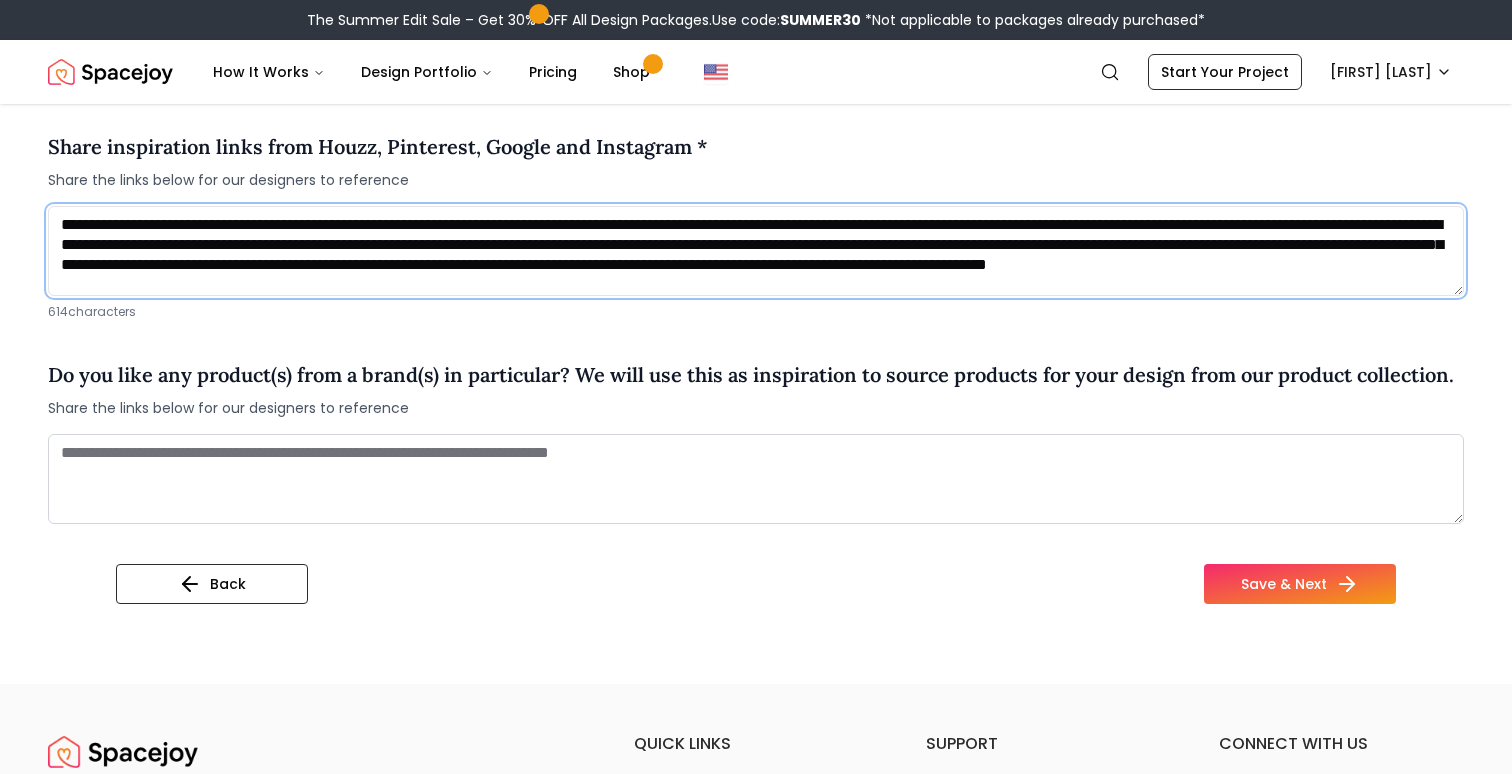 type on "**********" 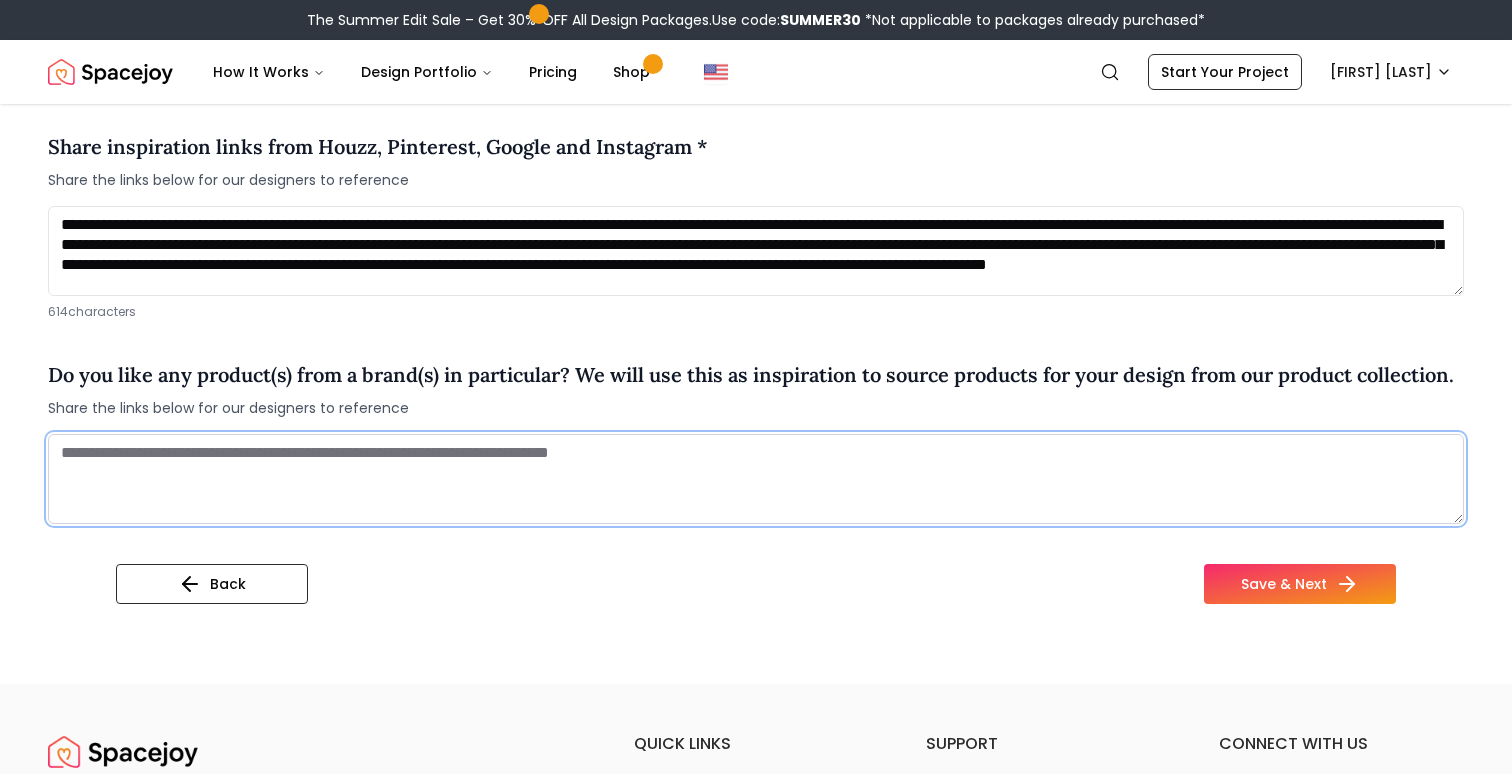 click at bounding box center (756, 479) 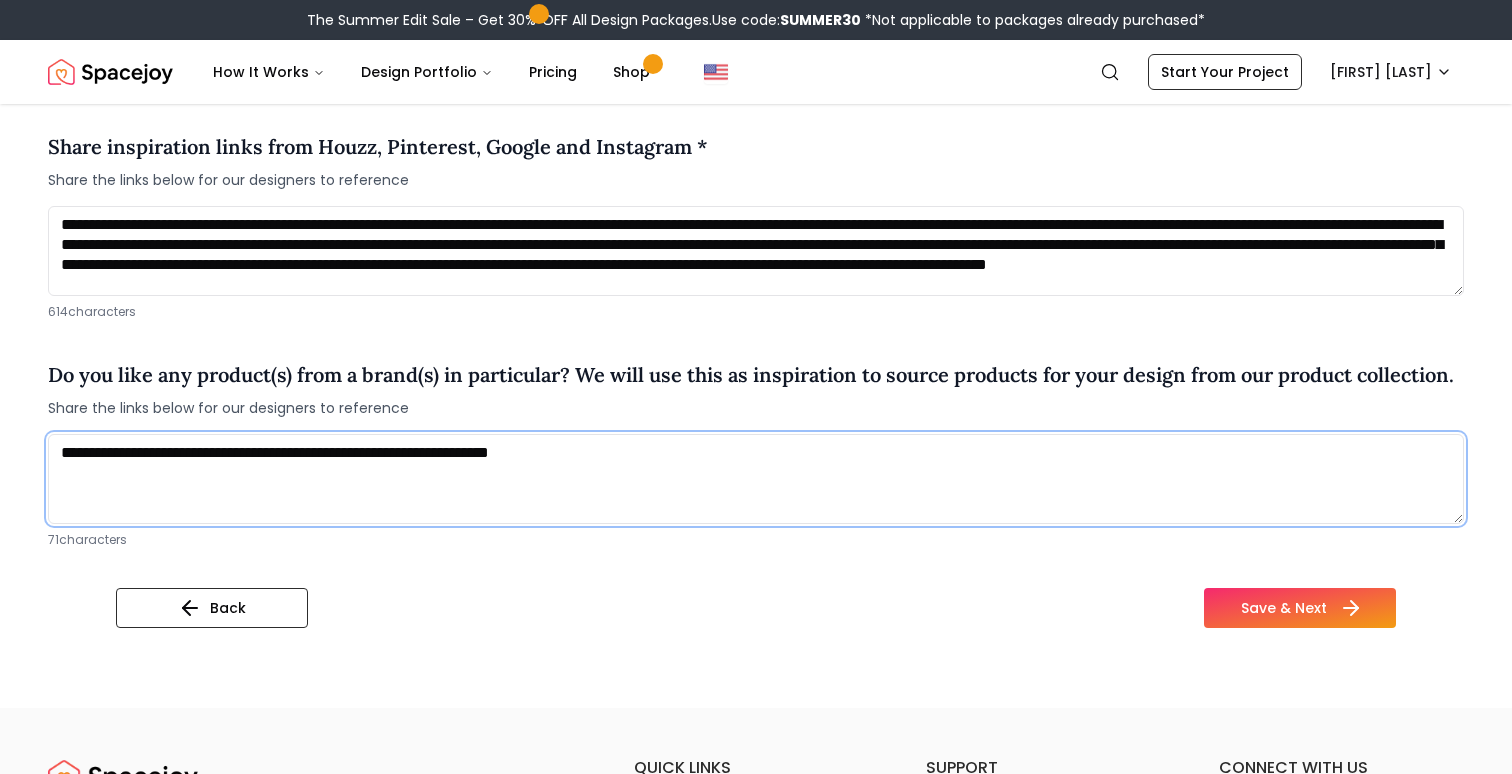 type on "**********" 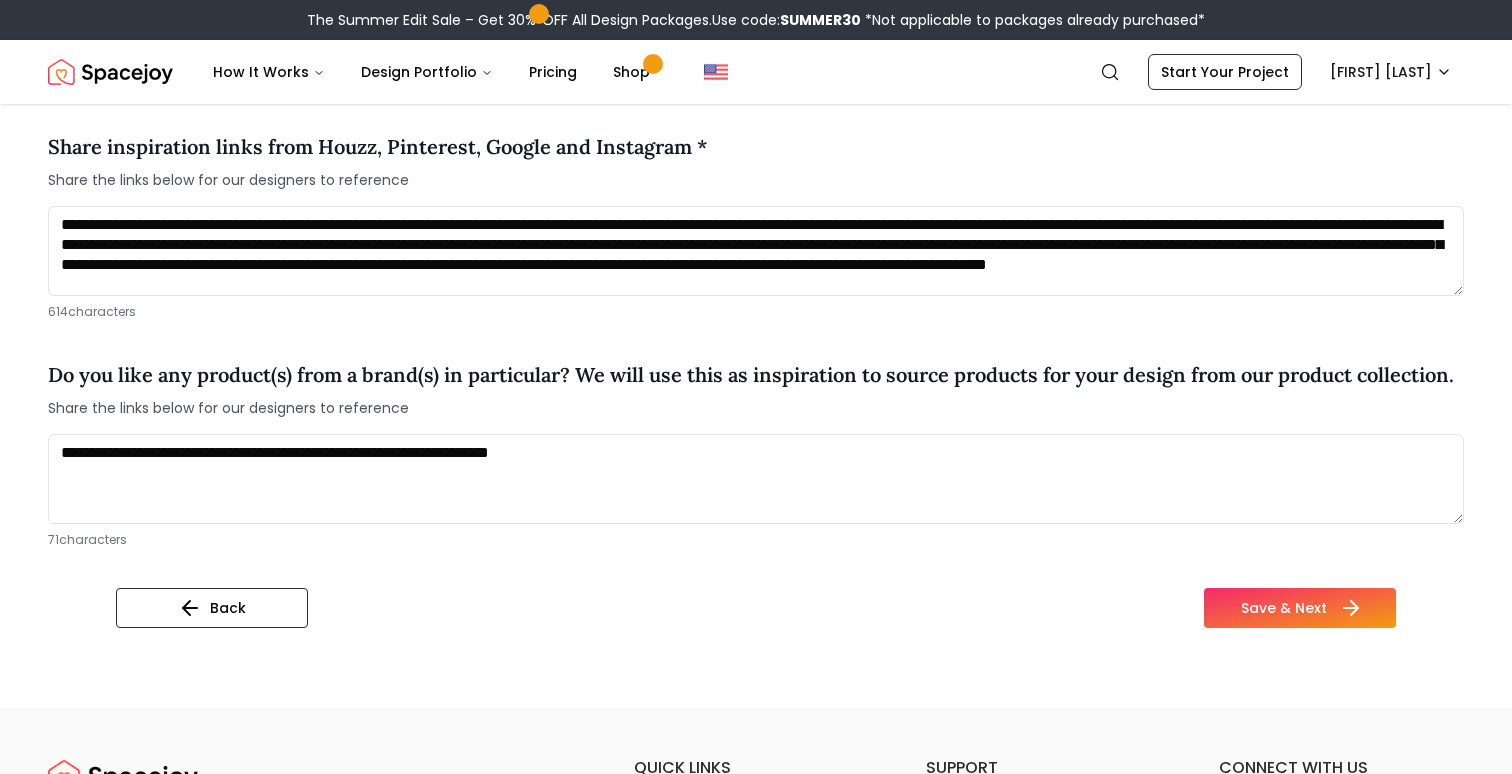 click on "Save & Next" at bounding box center (1300, 608) 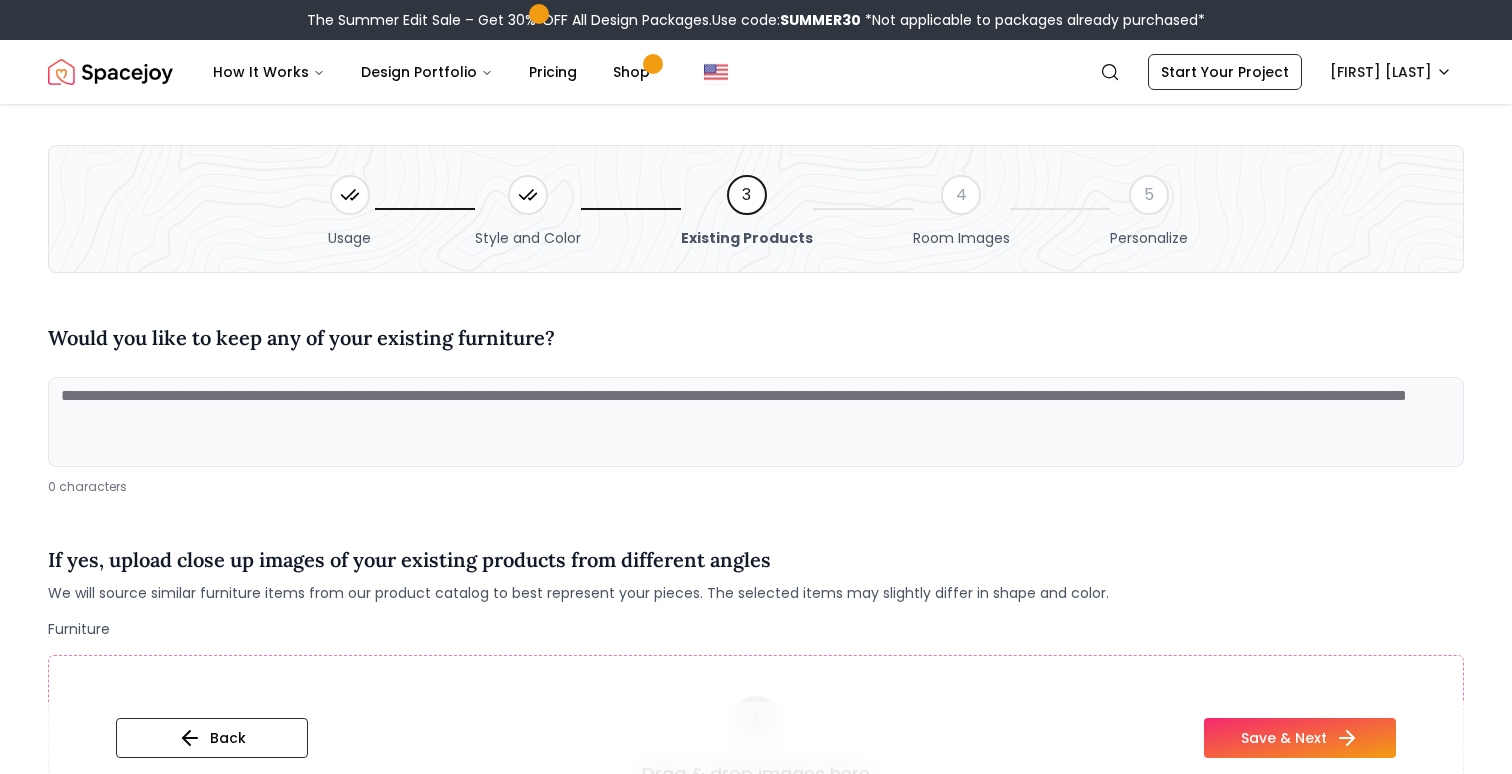 scroll, scrollTop: 0, scrollLeft: 0, axis: both 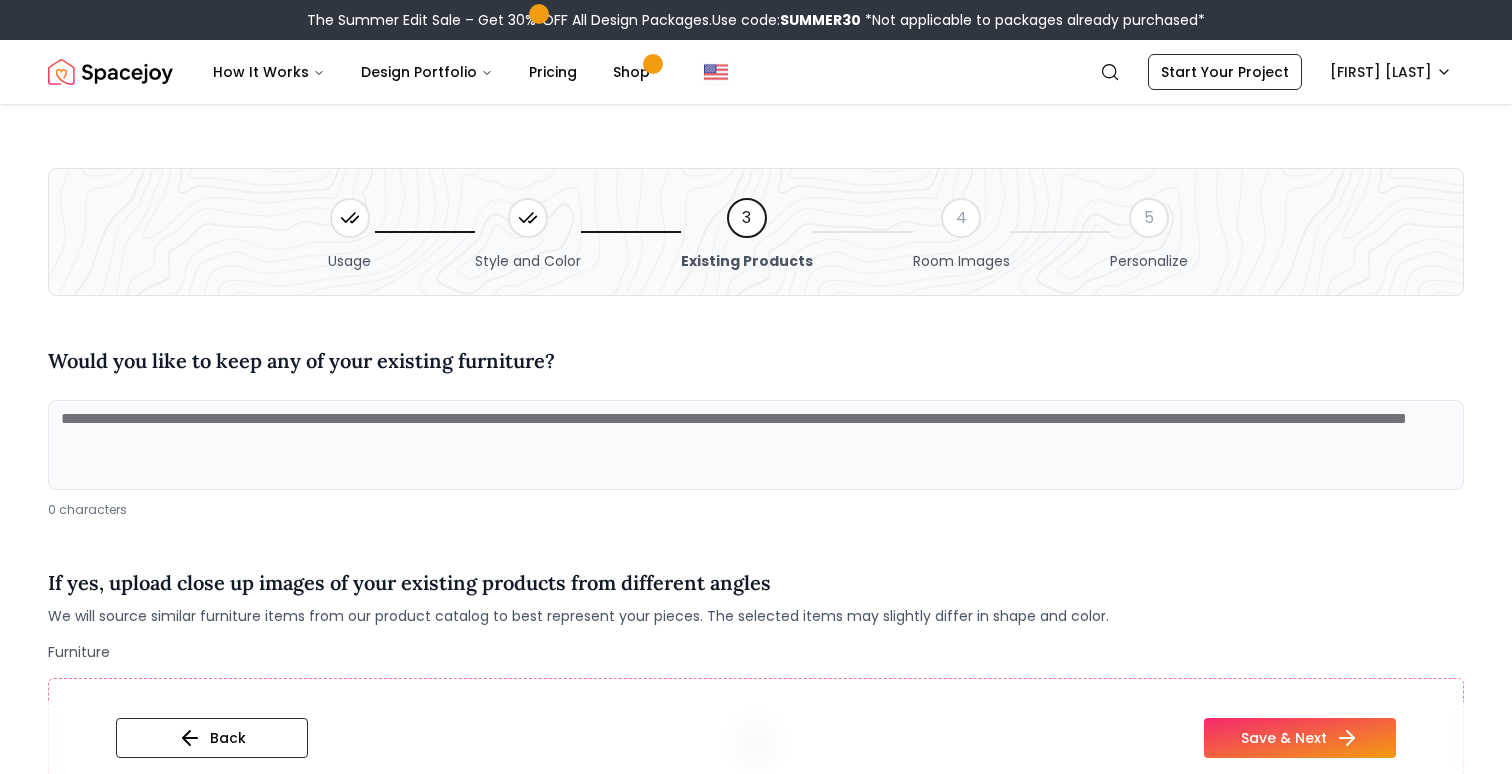 click at bounding box center [756, 445] 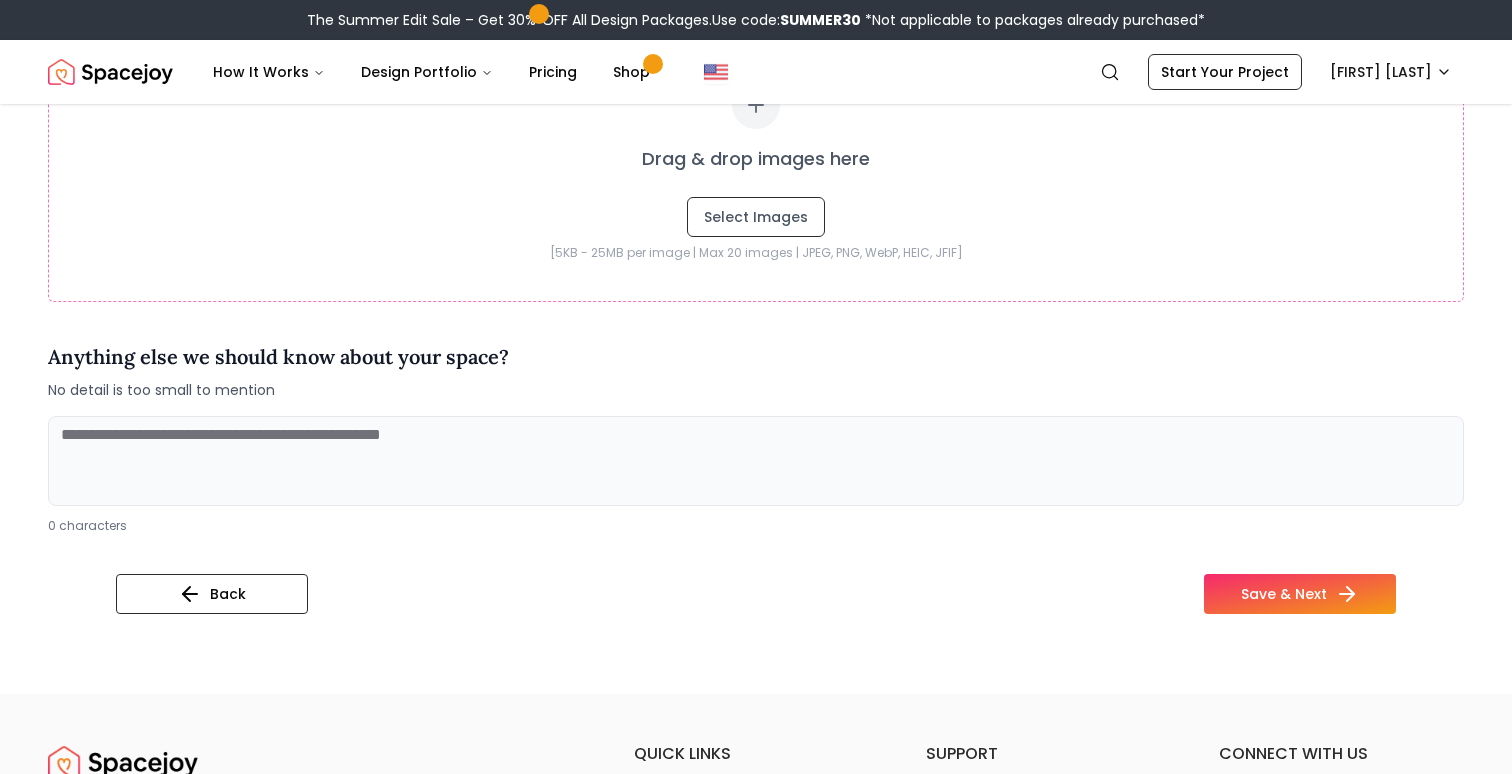 scroll, scrollTop: 647, scrollLeft: 0, axis: vertical 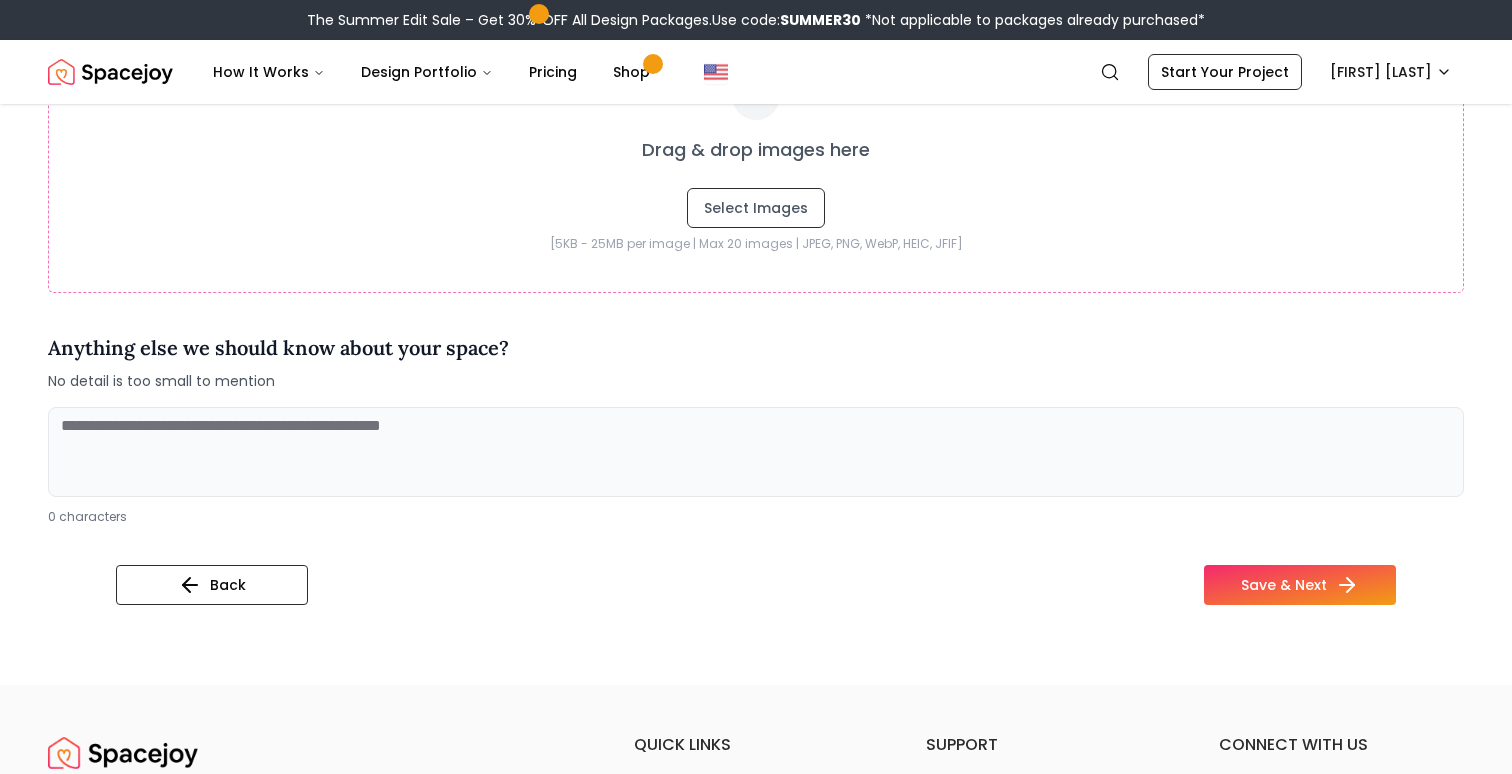 type on "***" 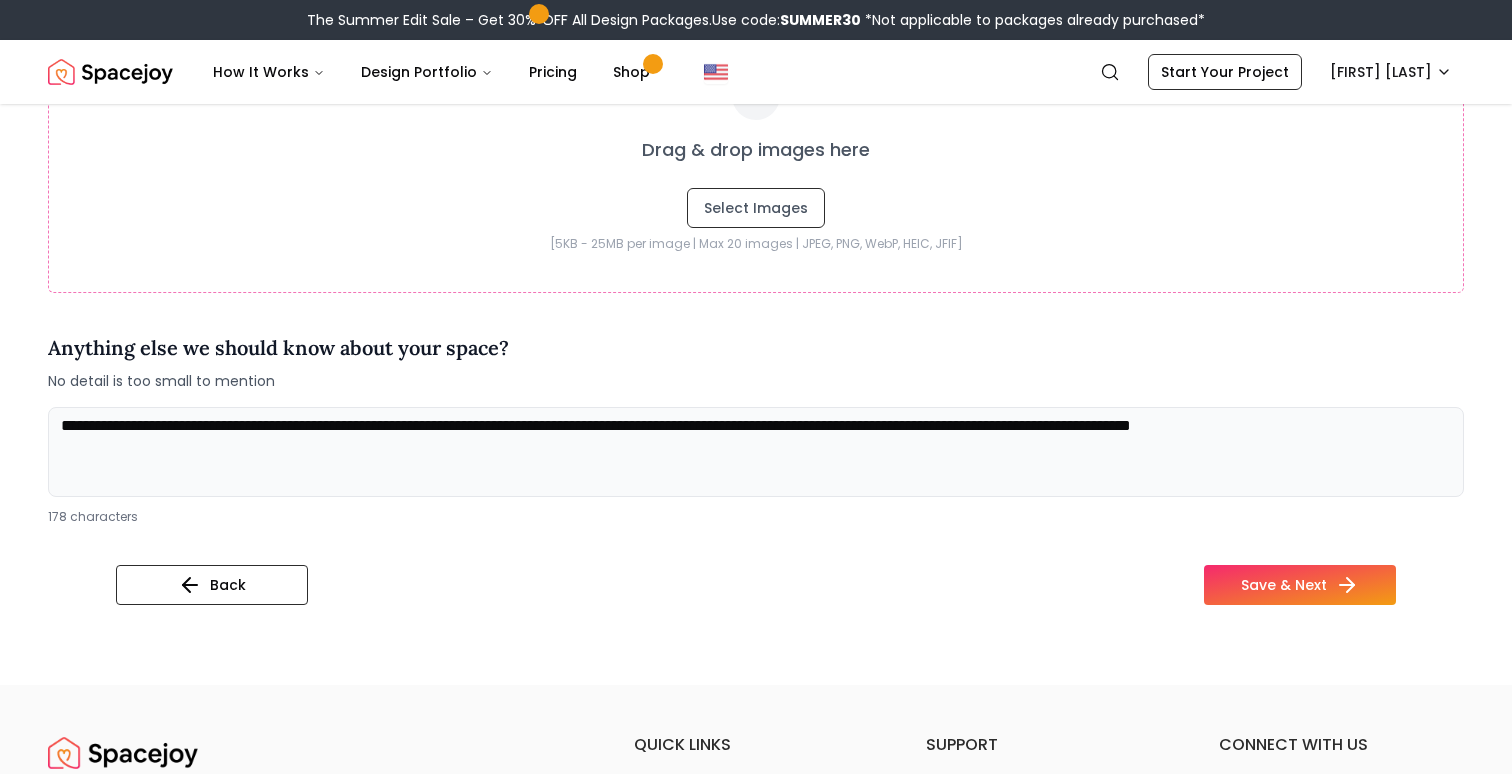 click on "**********" at bounding box center [756, 452] 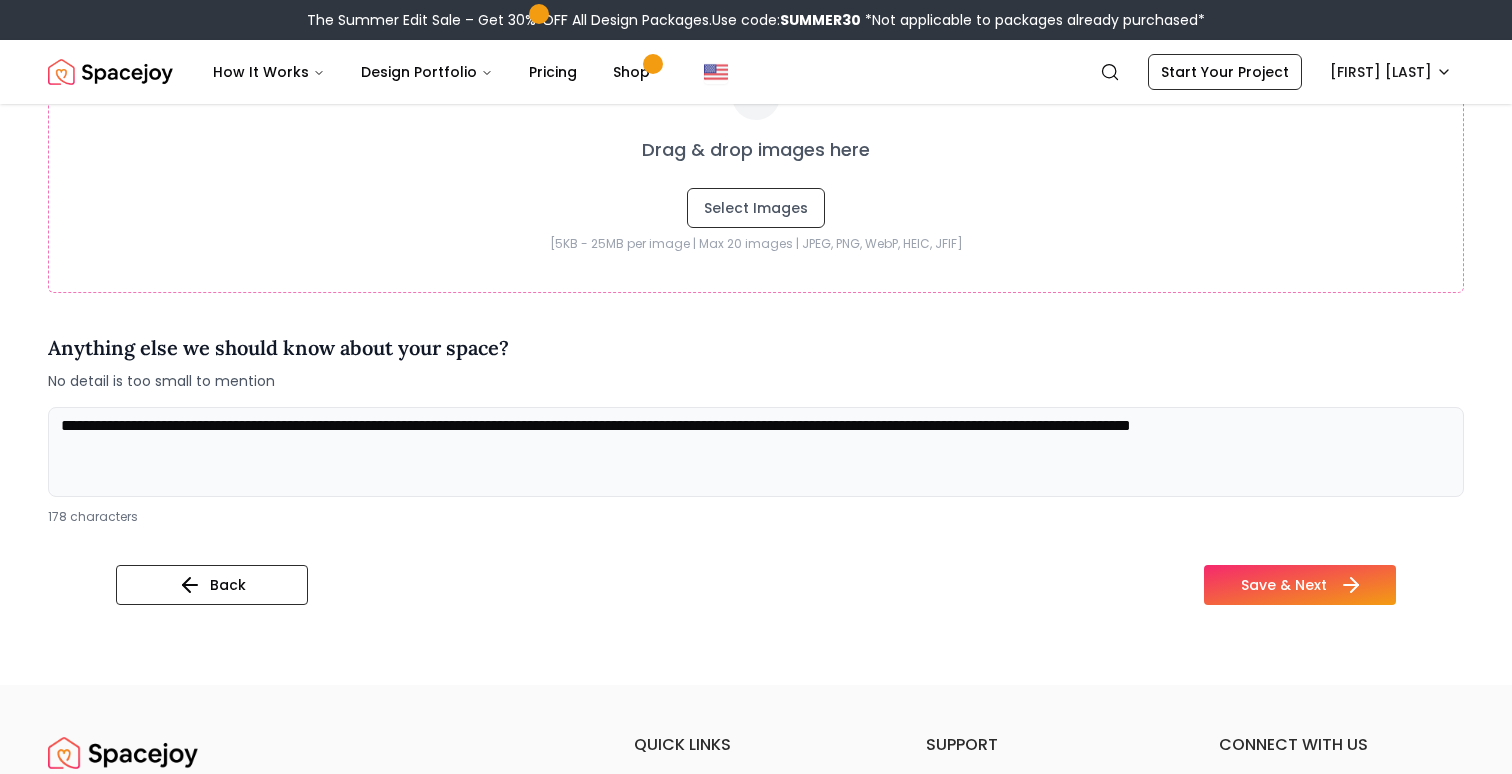 type on "**********" 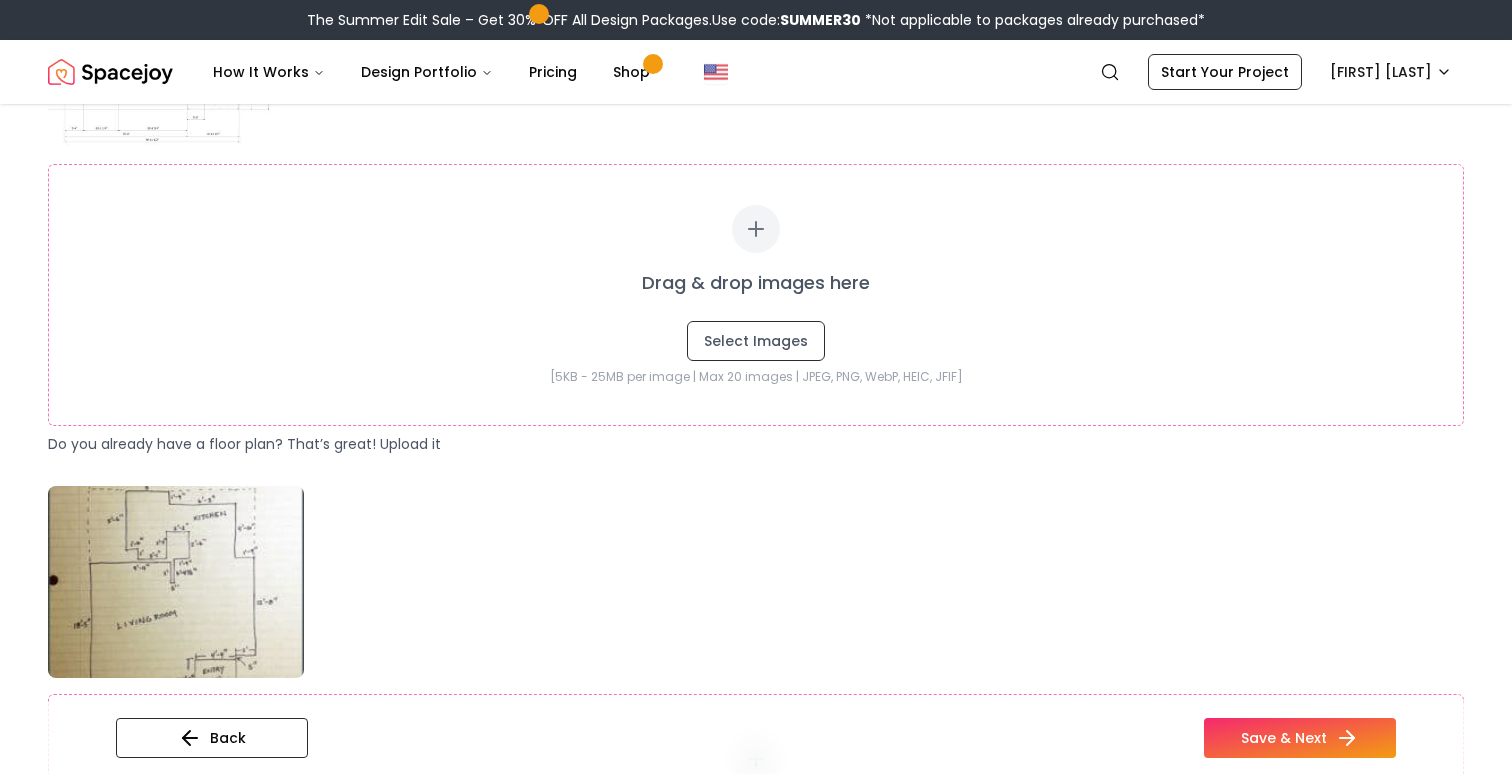 scroll, scrollTop: 474, scrollLeft: 0, axis: vertical 